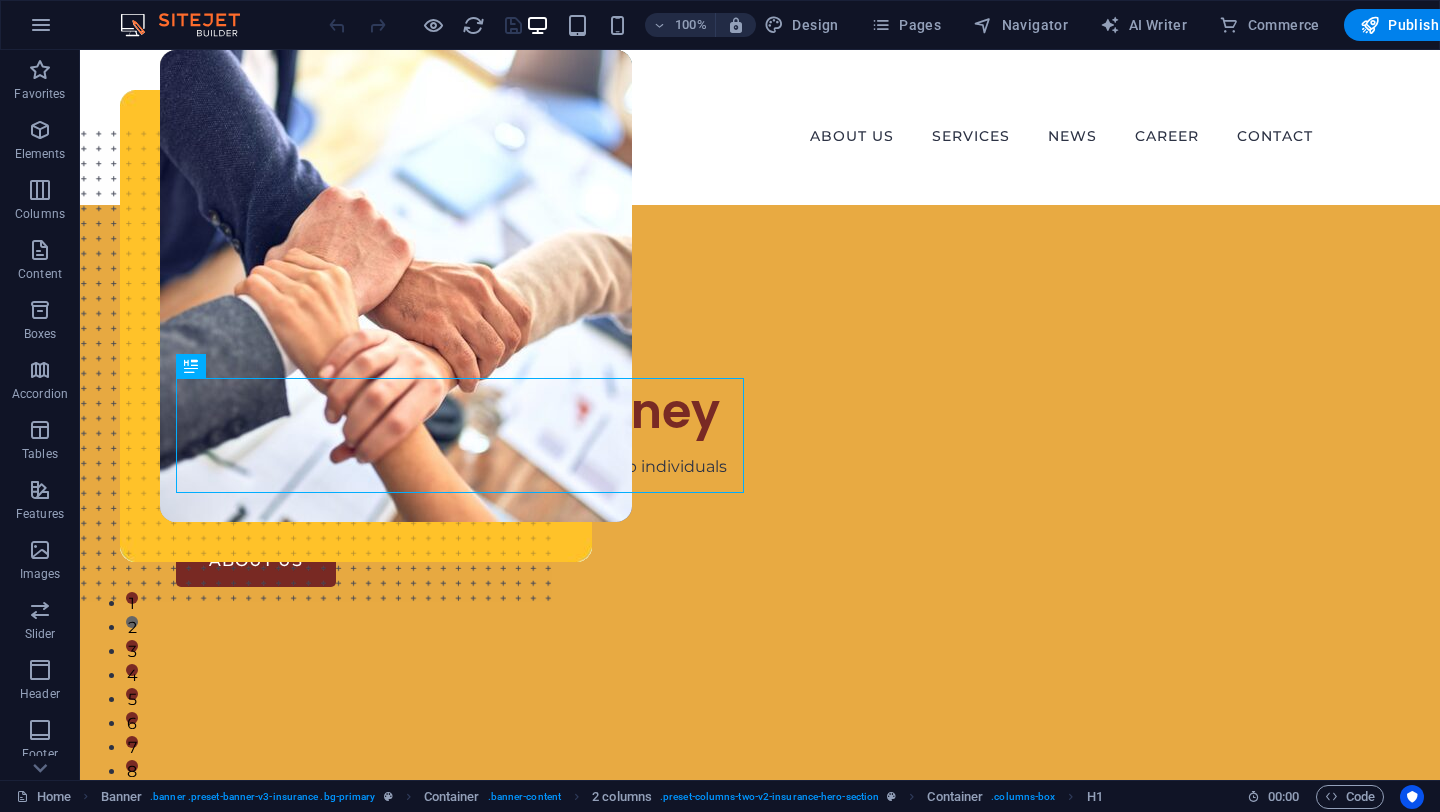 scroll, scrollTop: 0, scrollLeft: 0, axis: both 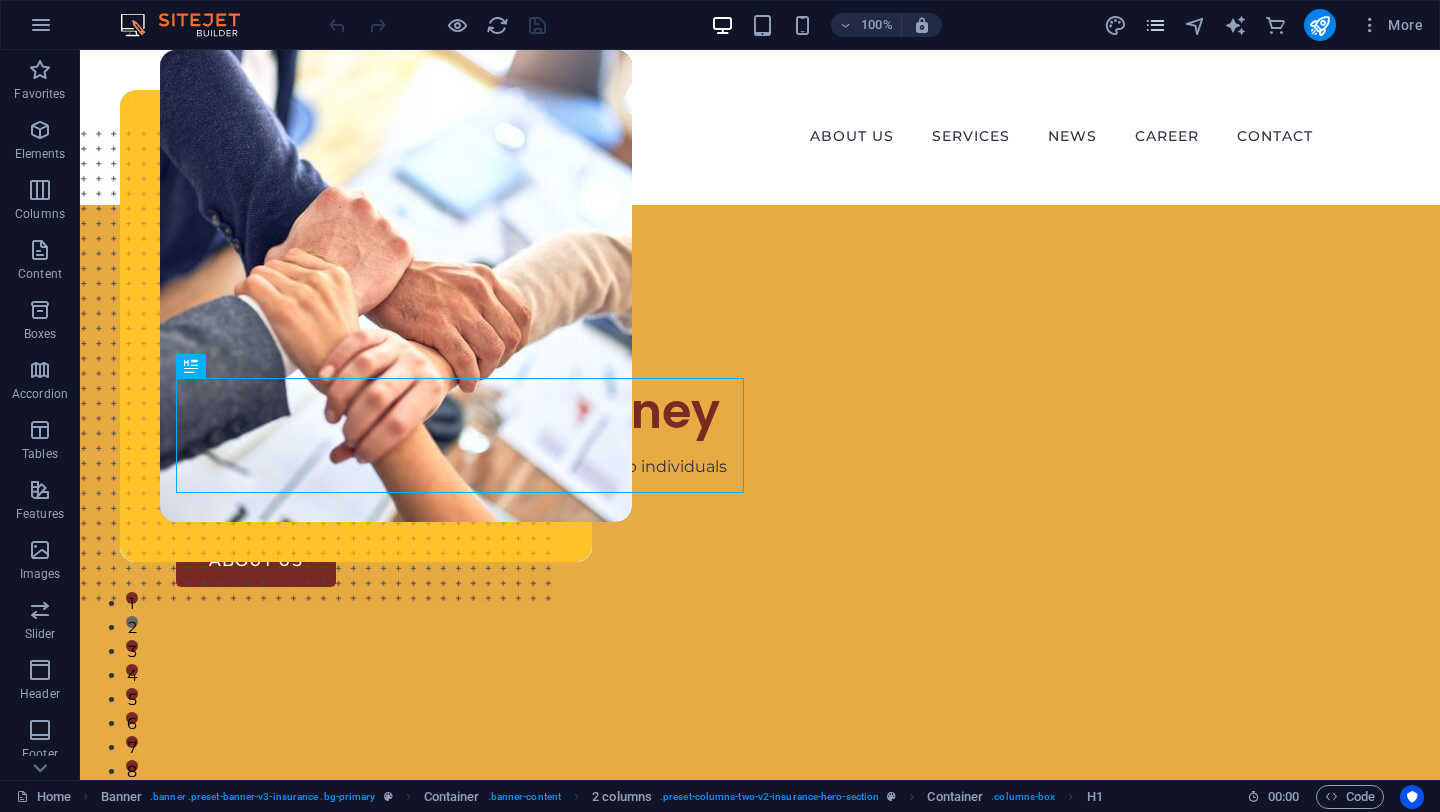 click at bounding box center (1155, 25) 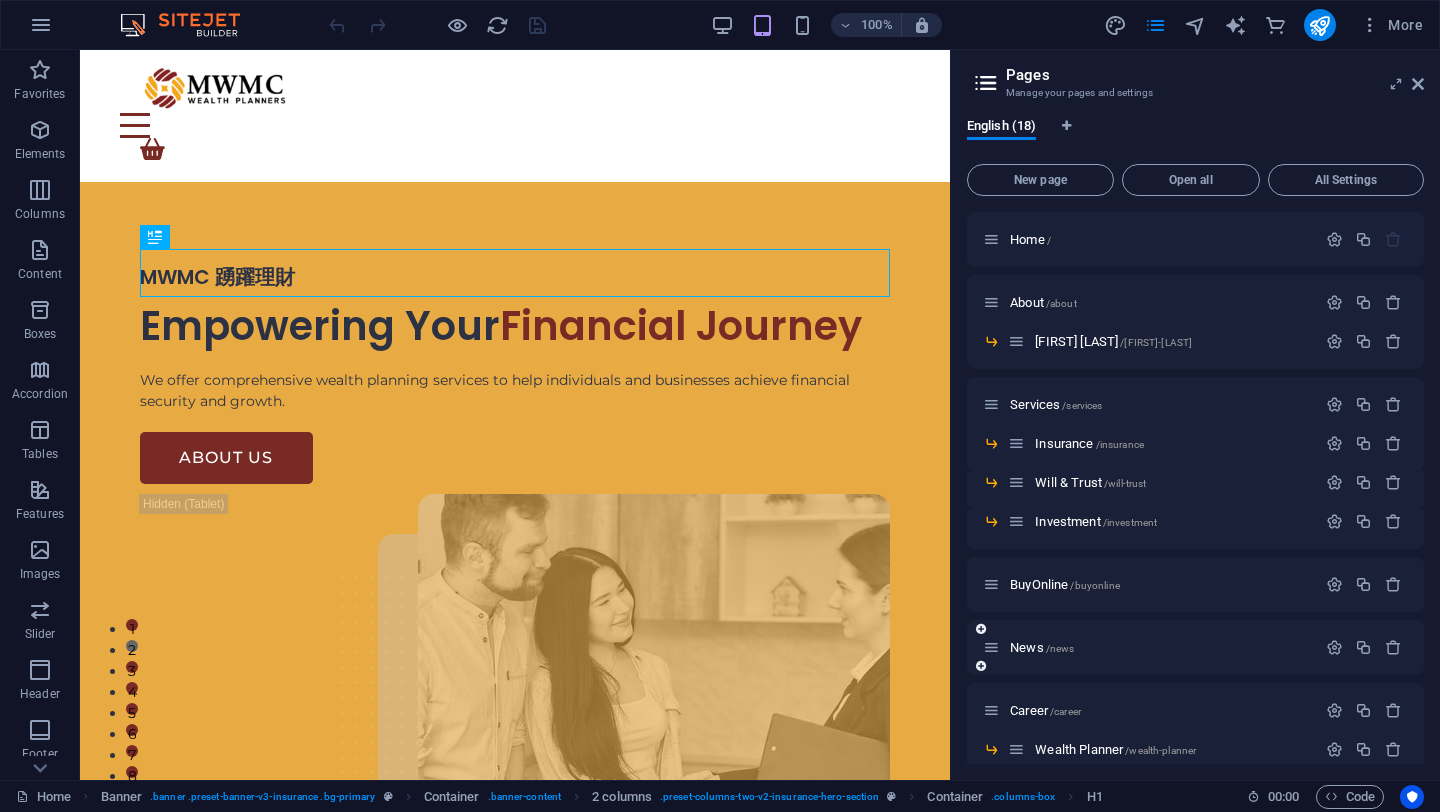 scroll, scrollTop: 217, scrollLeft: 0, axis: vertical 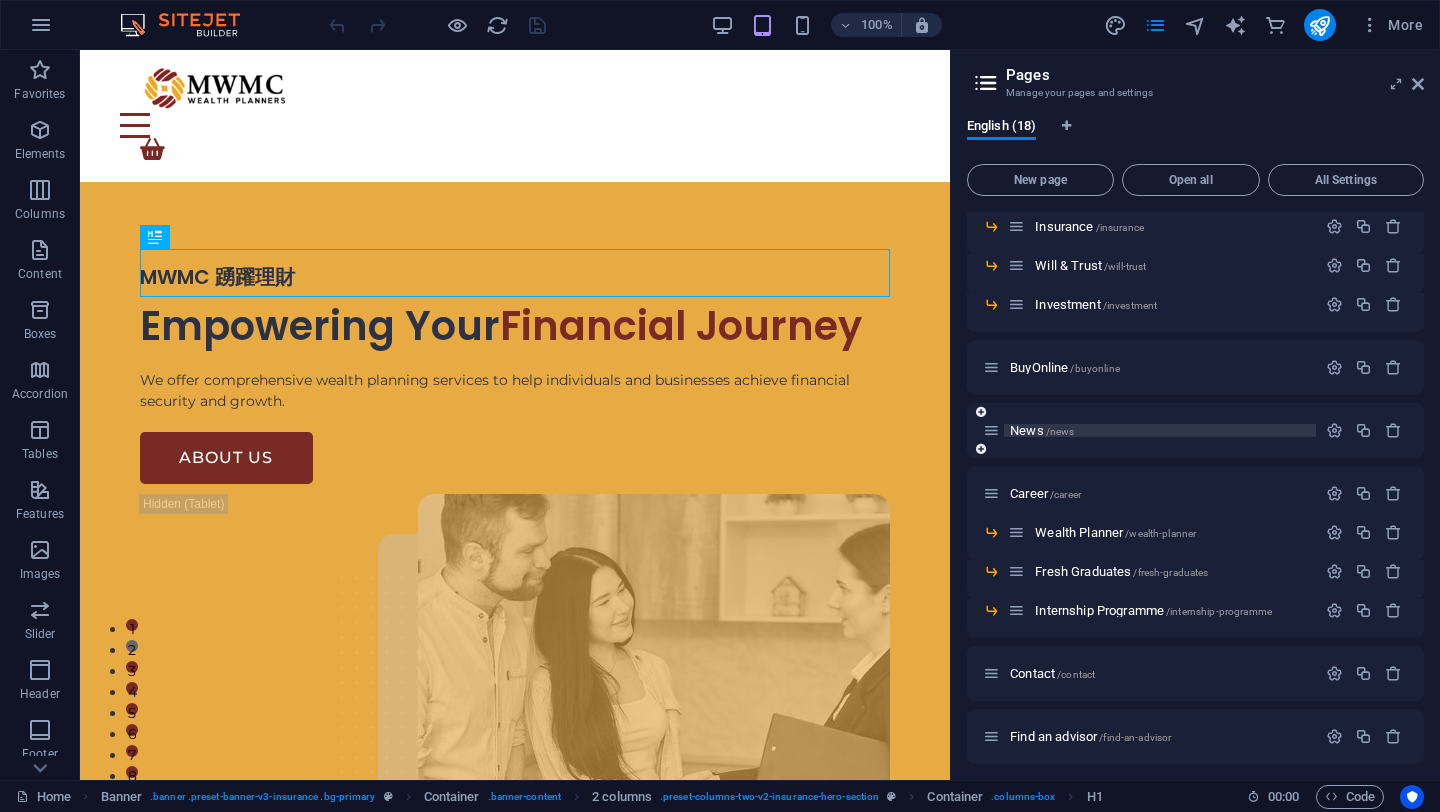 click on "News /news" at bounding box center [1042, 430] 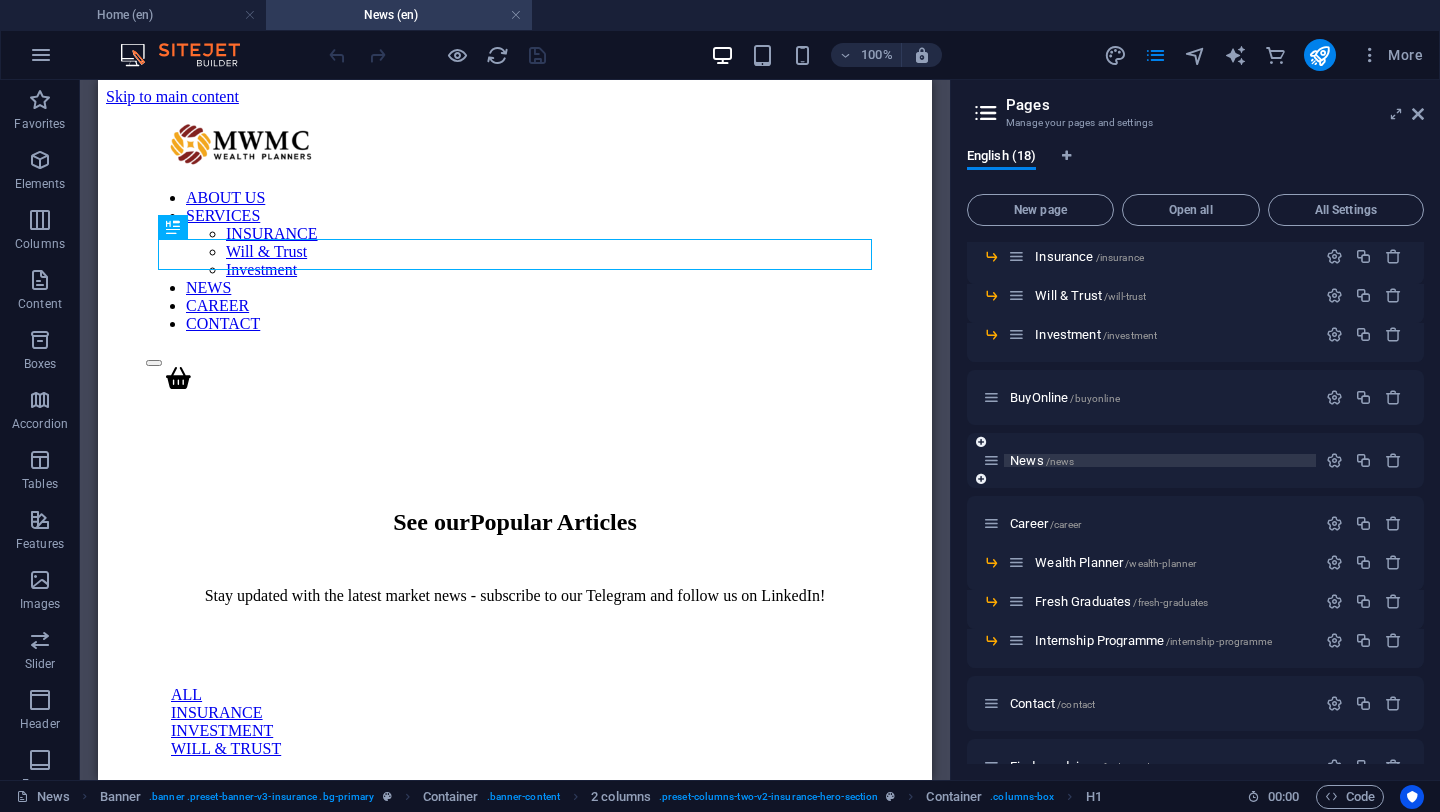 scroll, scrollTop: 0, scrollLeft: 0, axis: both 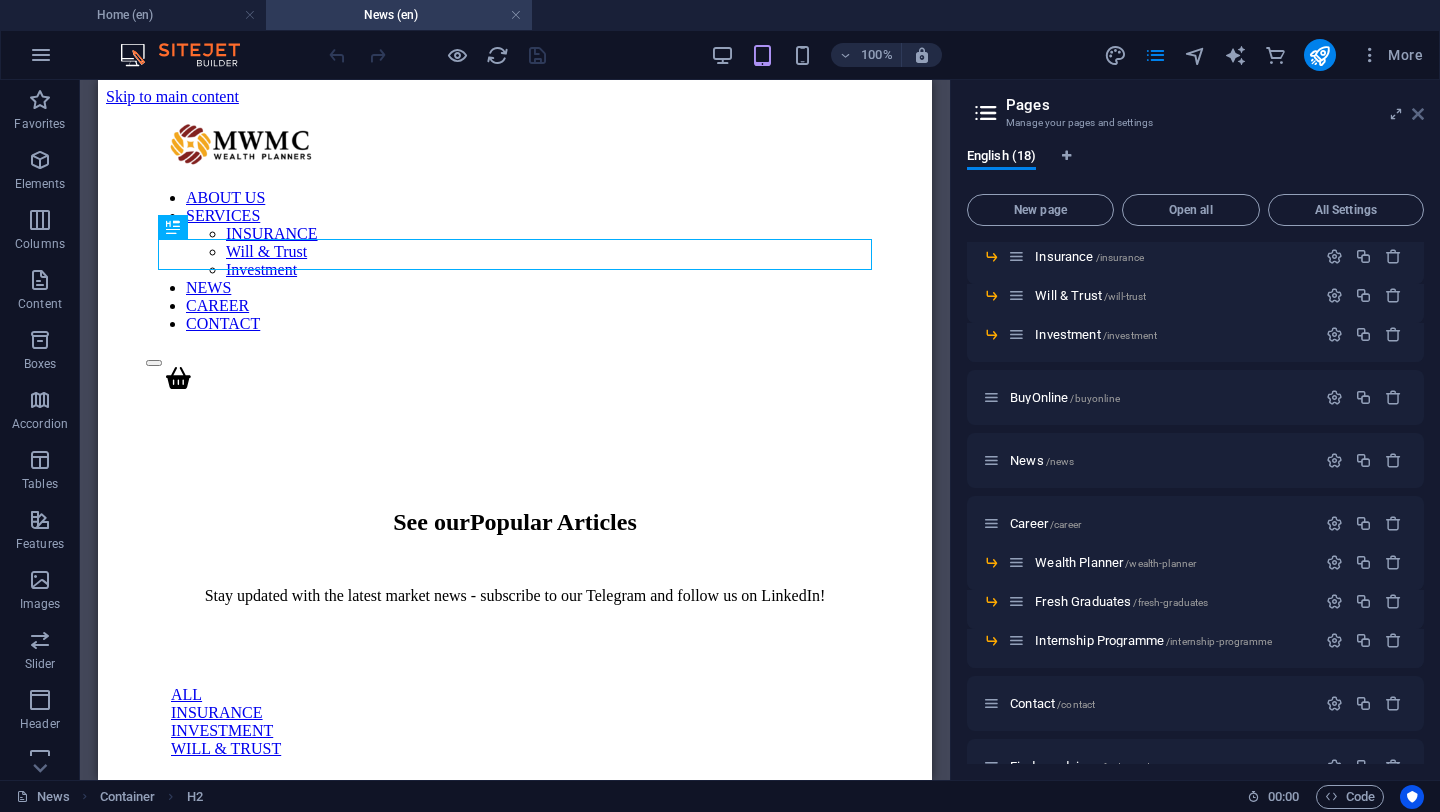 click at bounding box center (1418, 114) 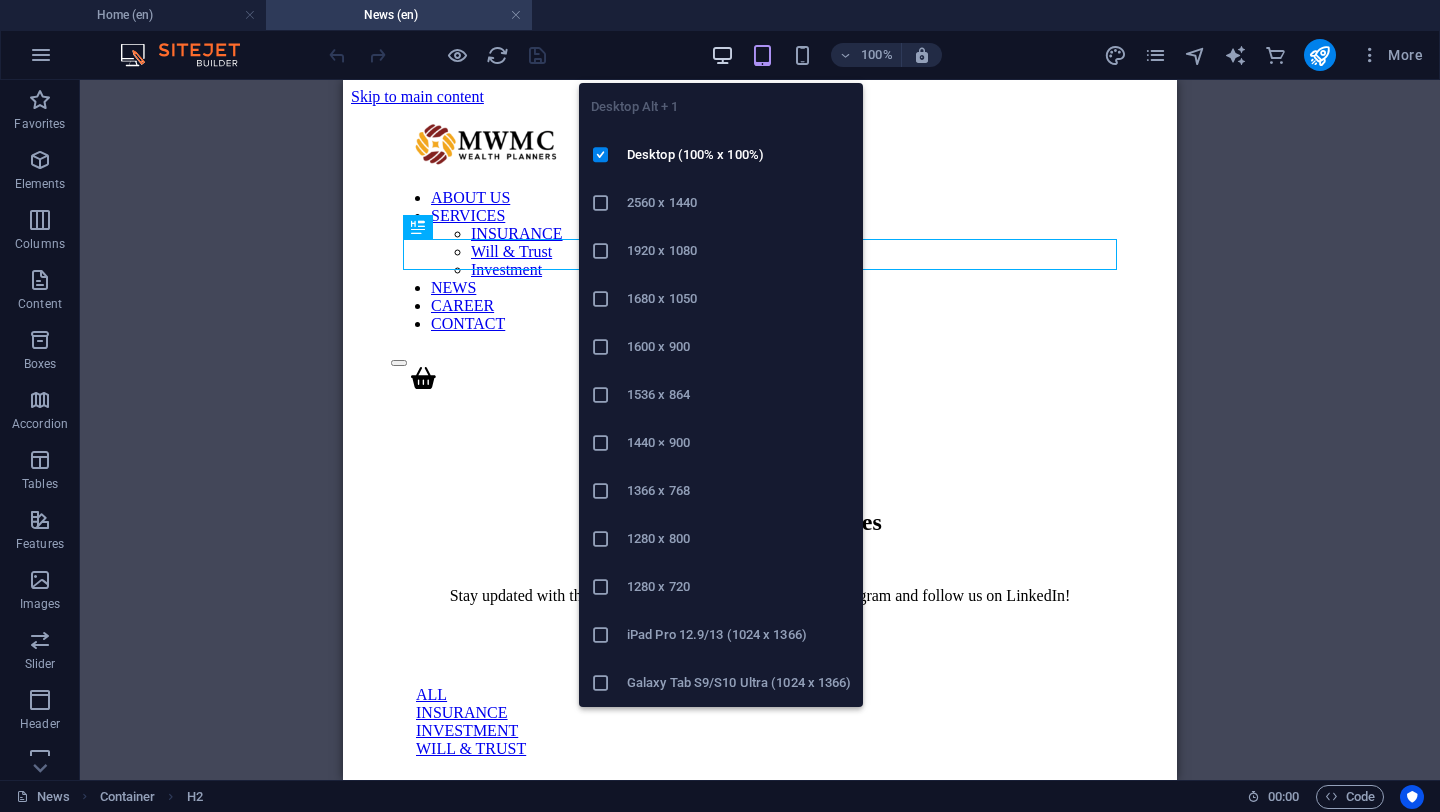 click at bounding box center (722, 55) 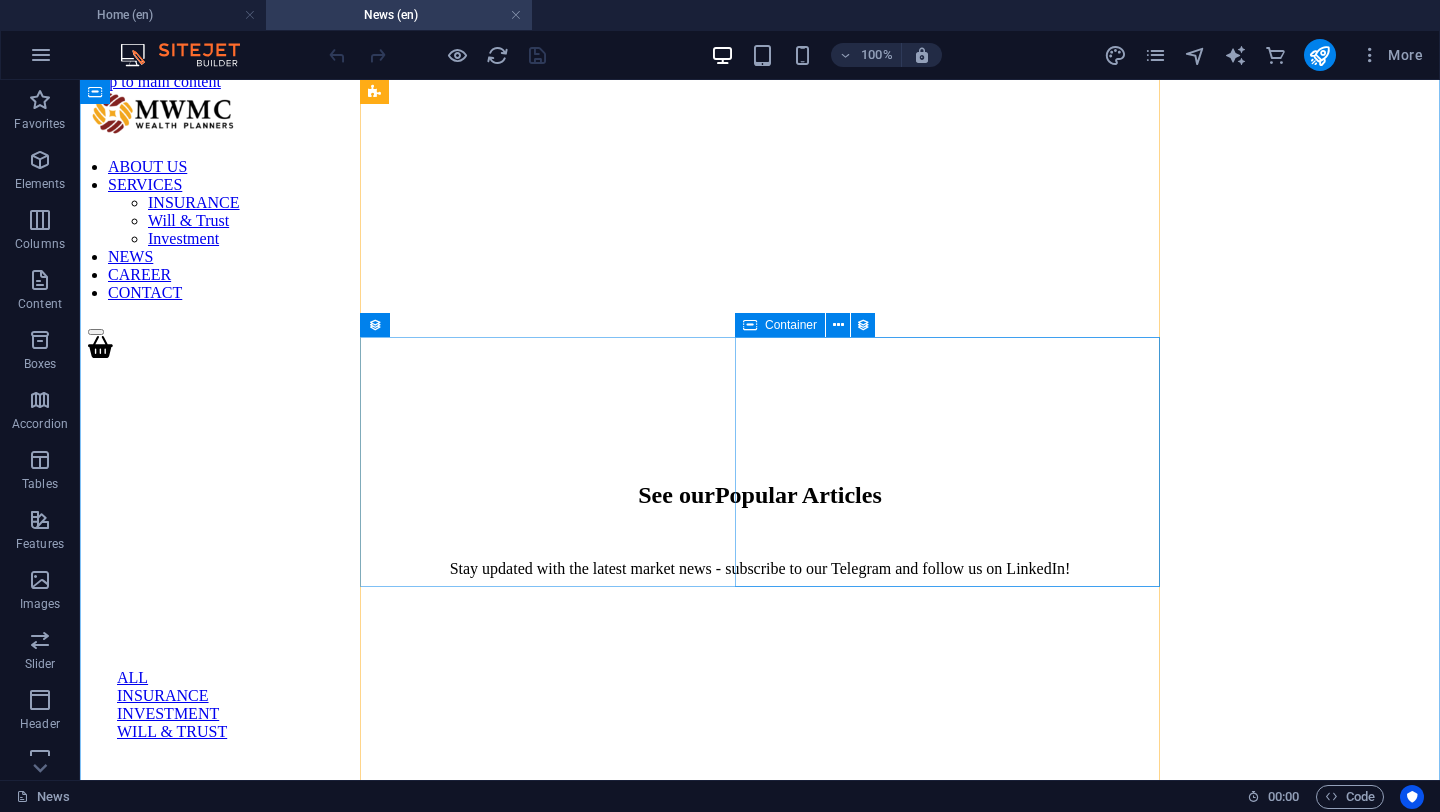 scroll, scrollTop: 0, scrollLeft: 0, axis: both 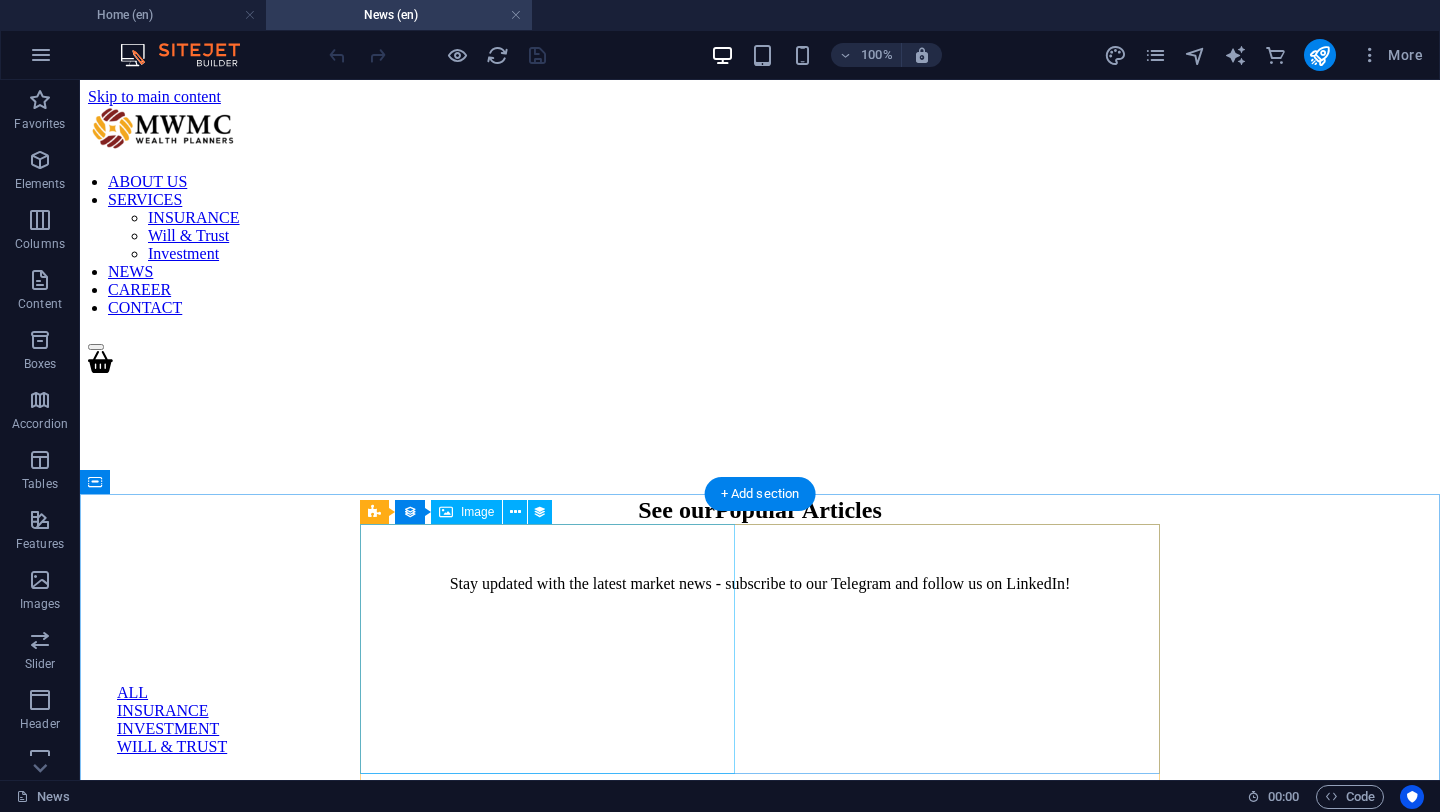 click at bounding box center (512, 948) 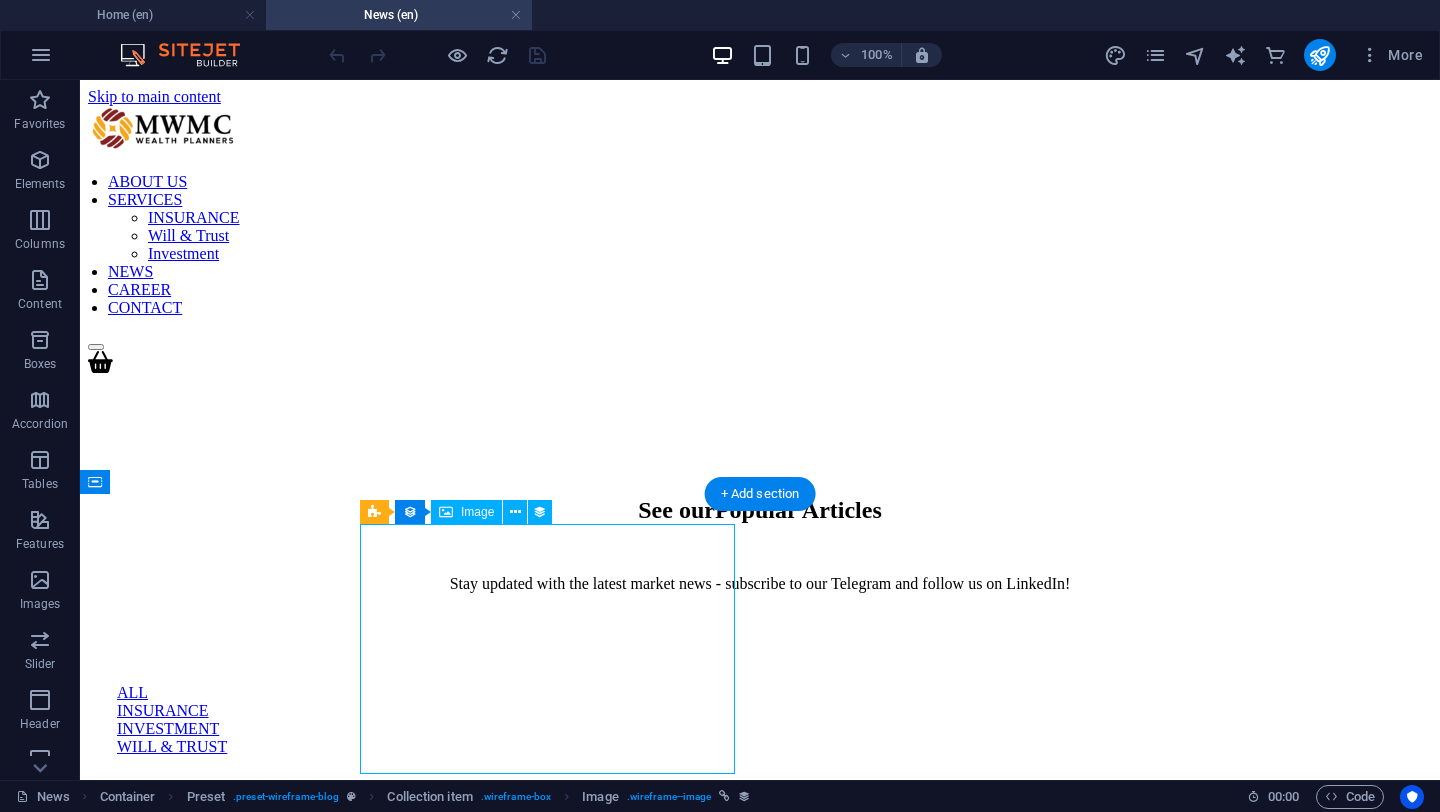 click at bounding box center [512, 948] 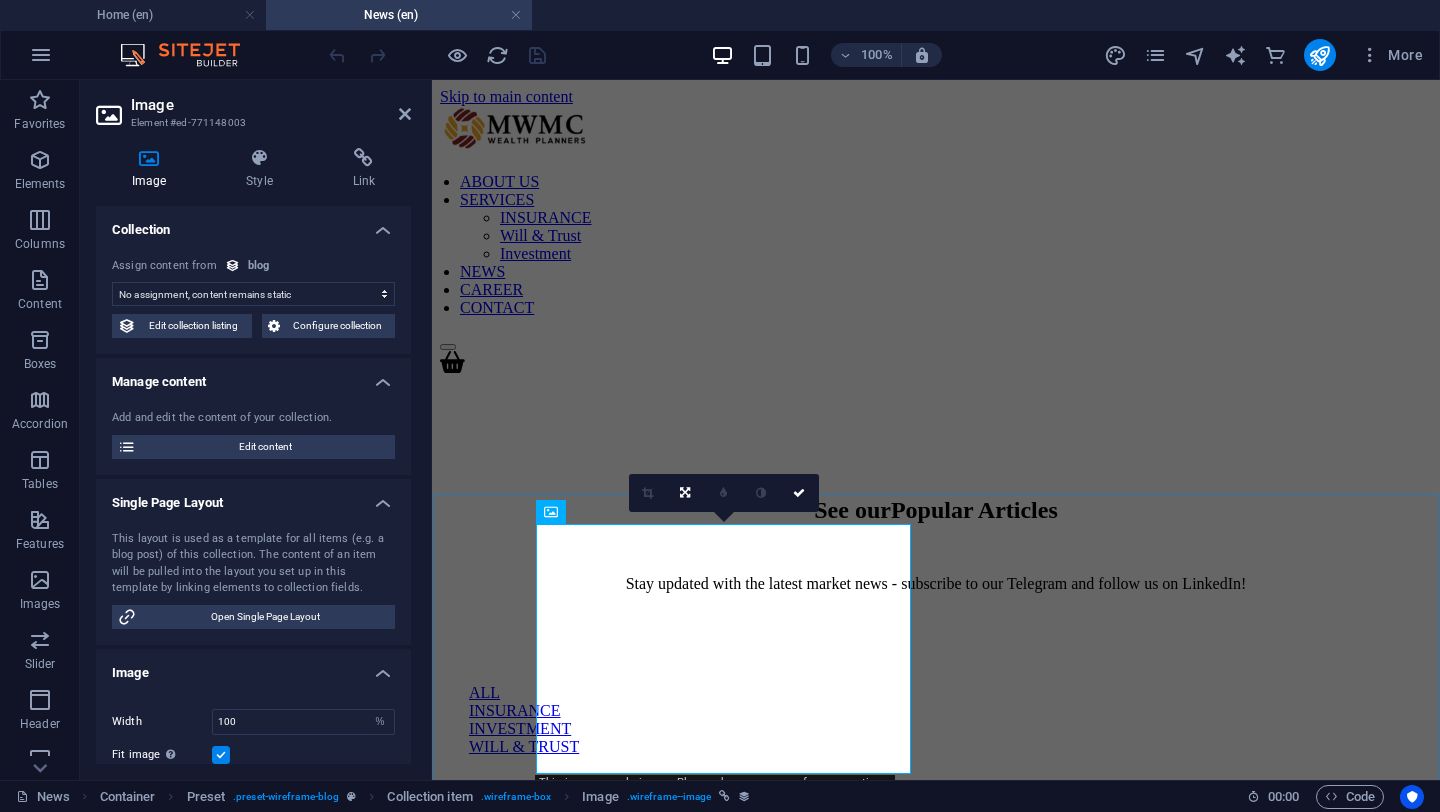 select on "image" 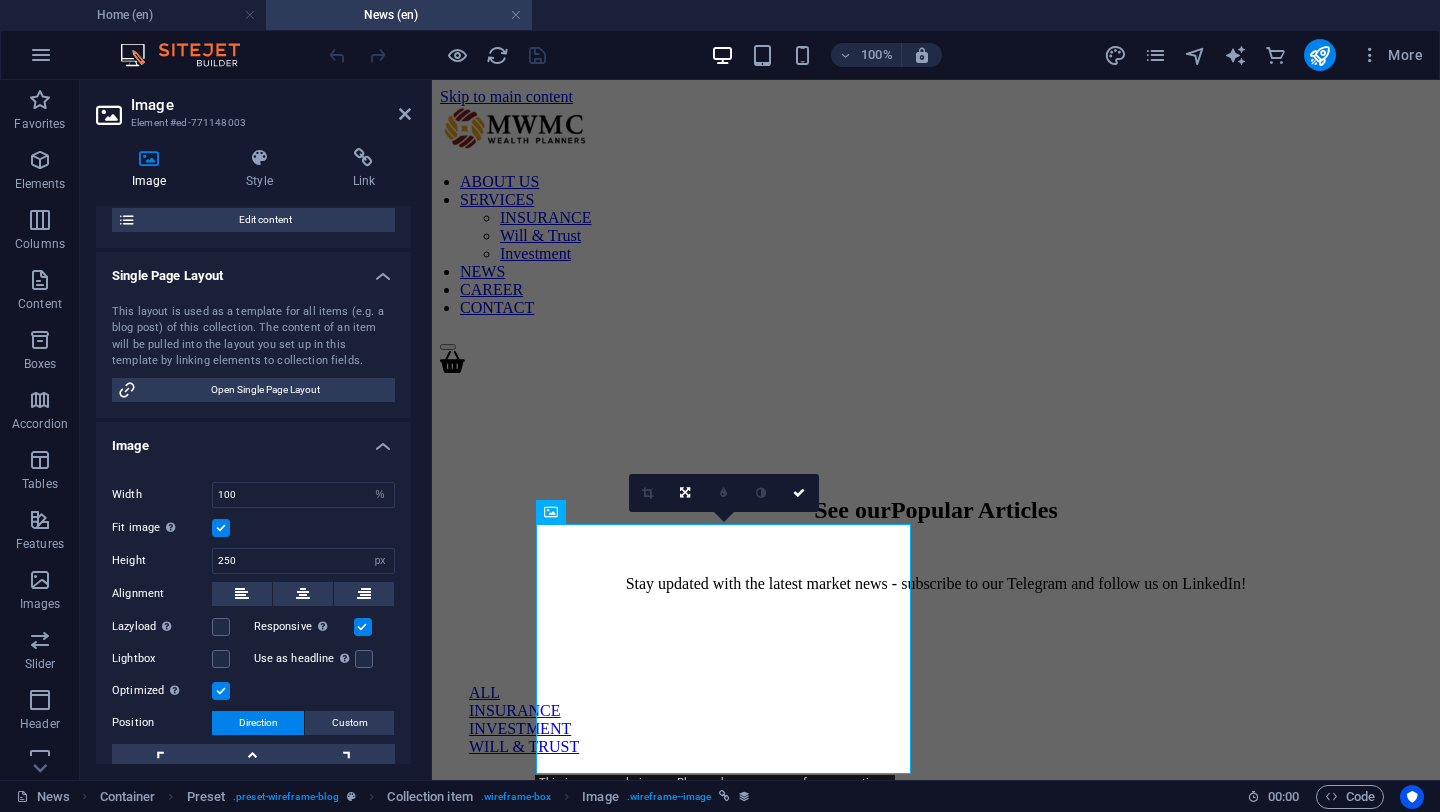 scroll, scrollTop: 0, scrollLeft: 0, axis: both 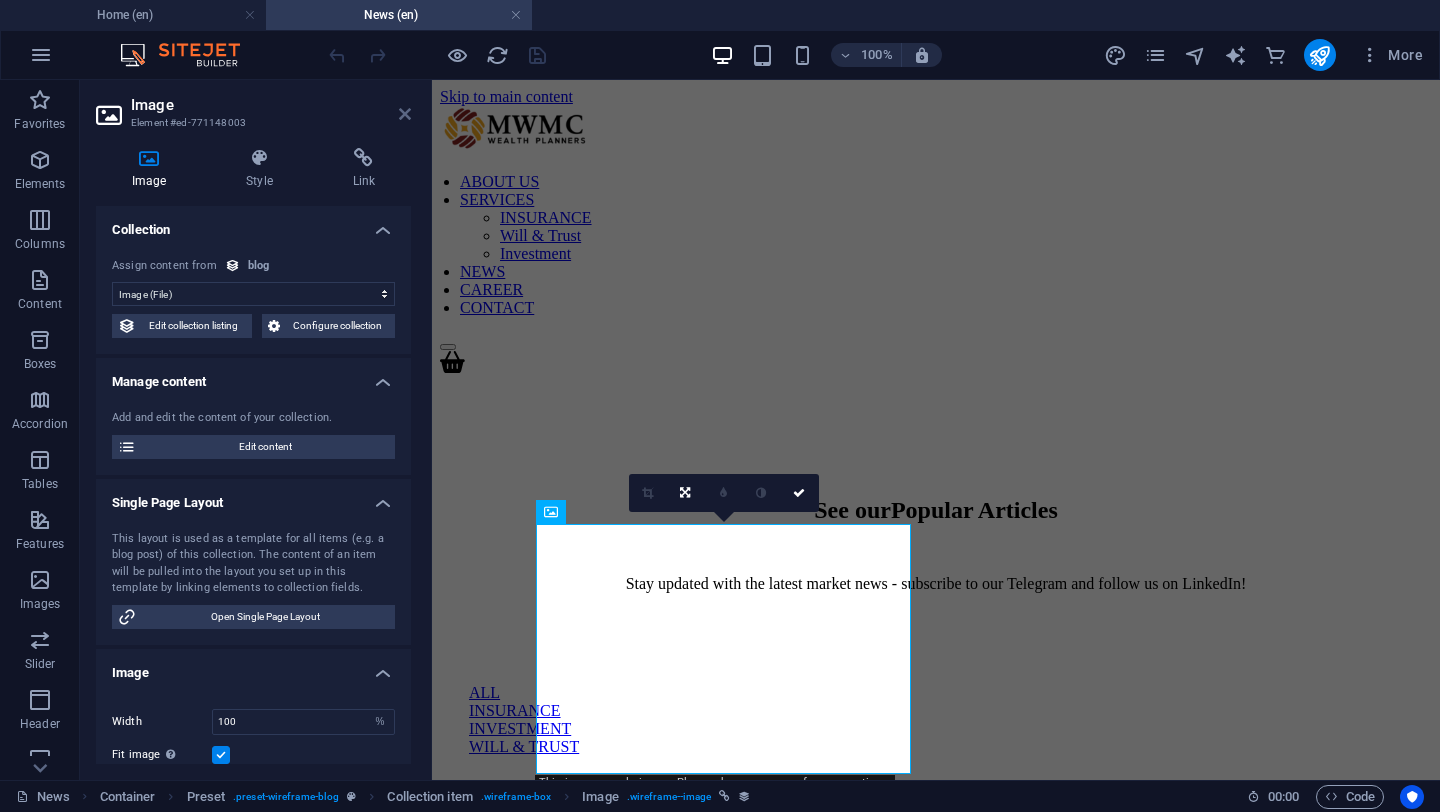 click at bounding box center (405, 114) 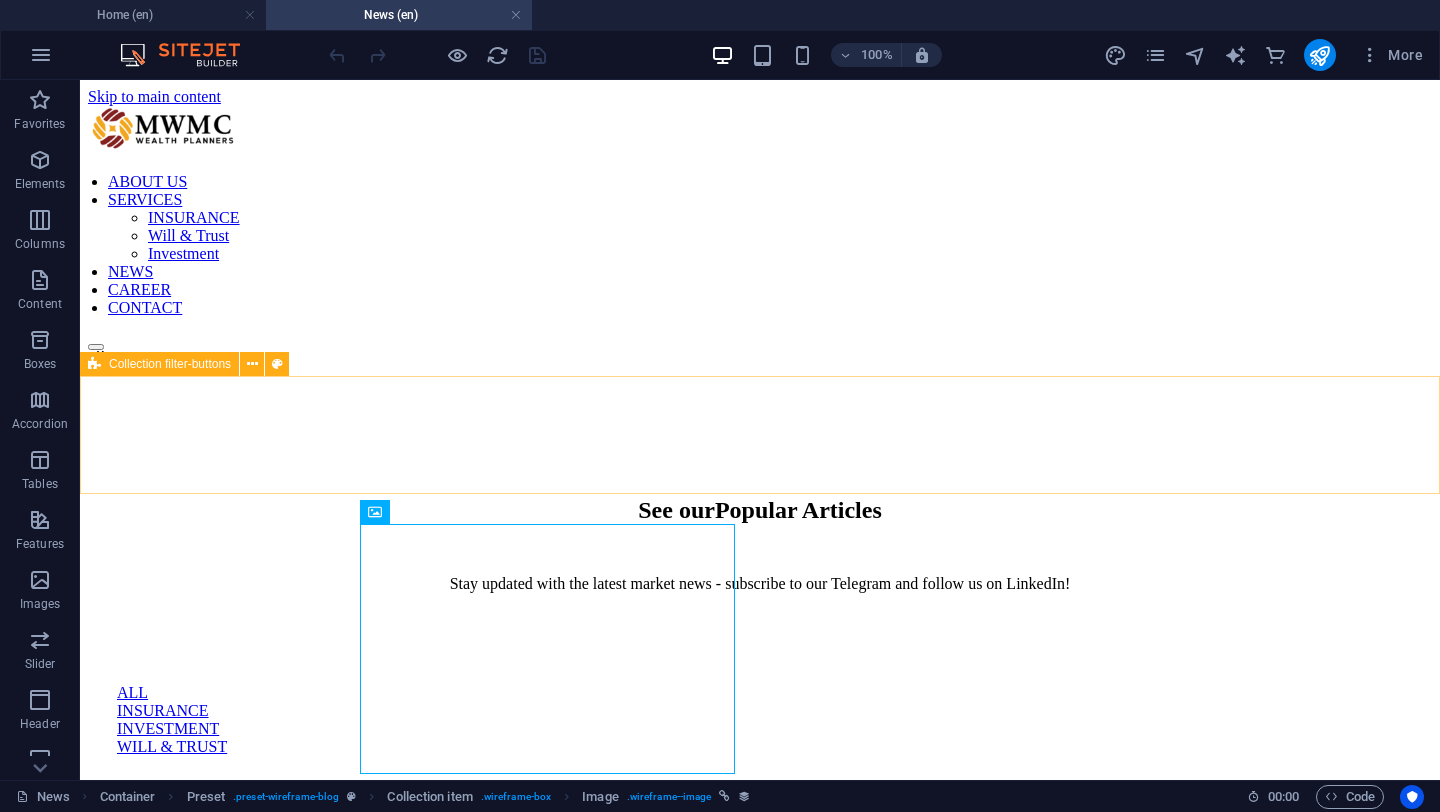 click on "Collection filter-buttons" at bounding box center [159, 364] 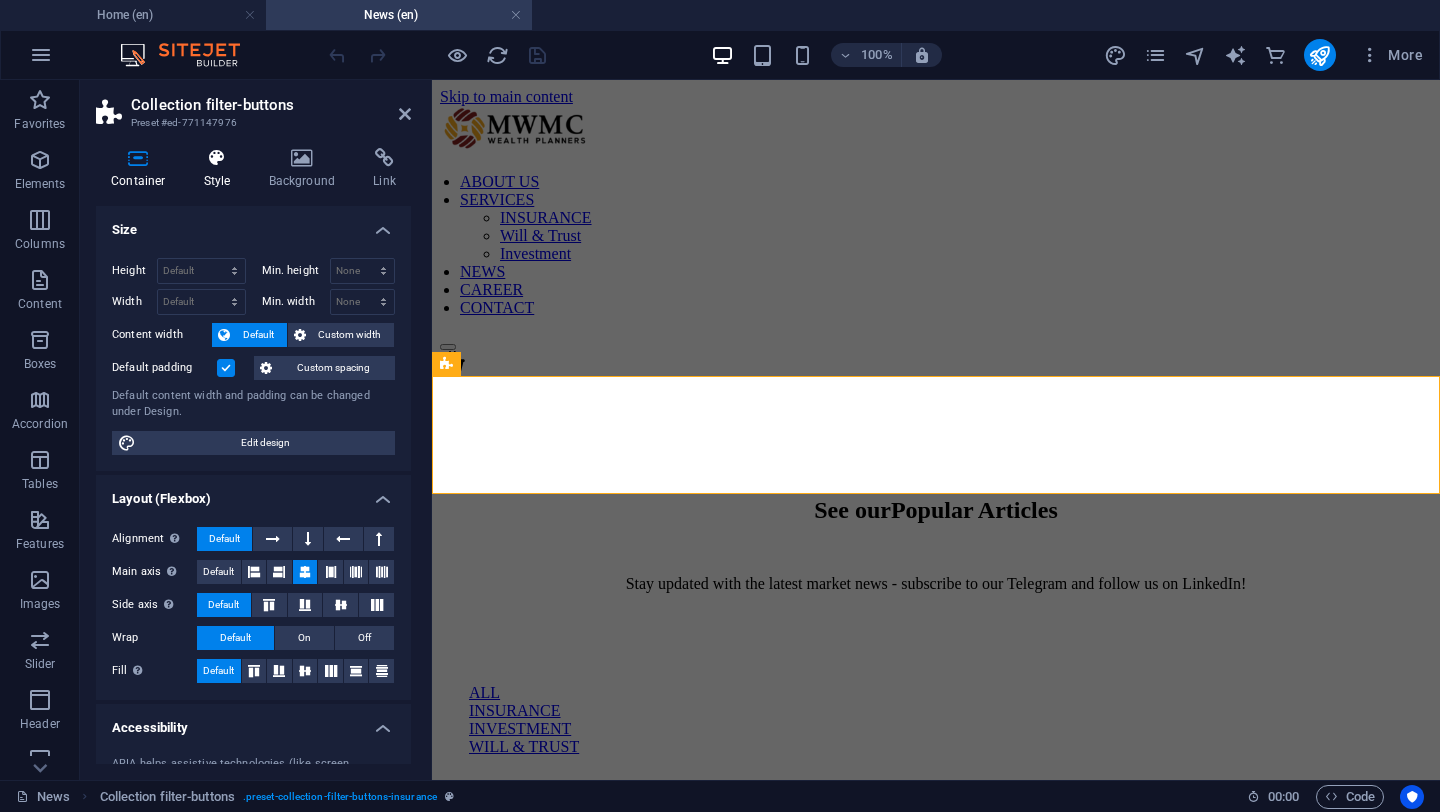 click at bounding box center (217, 158) 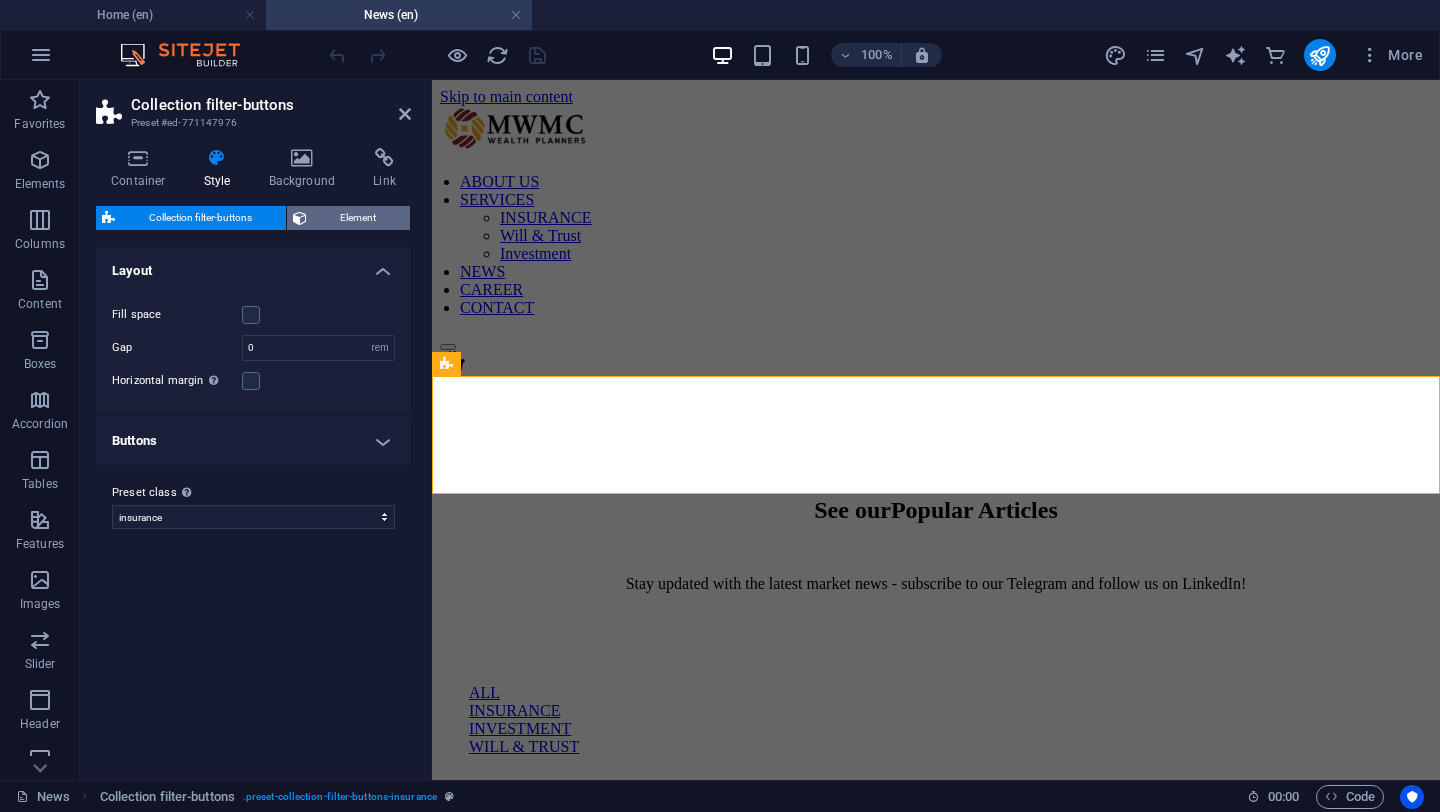 click on "Element" at bounding box center (359, 218) 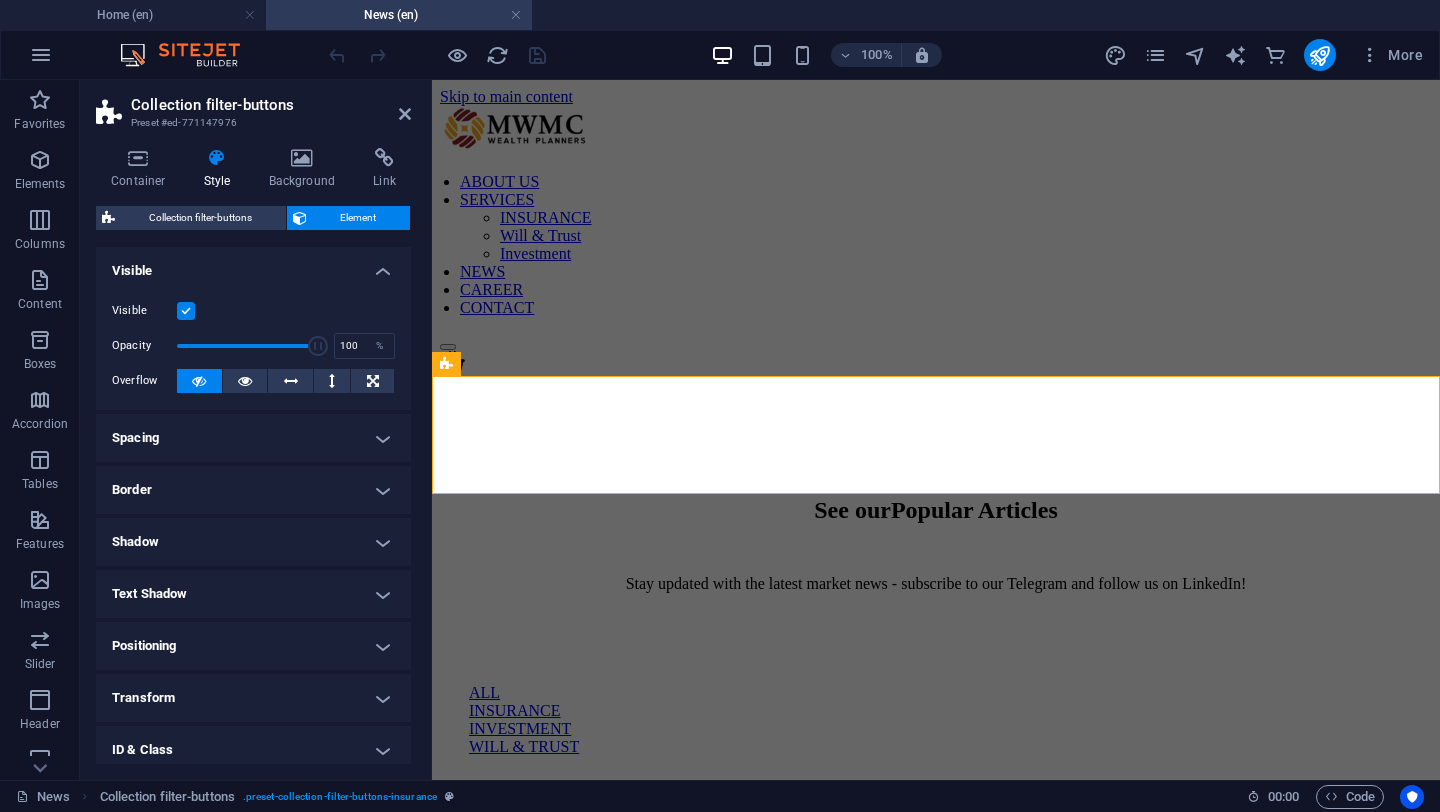 click on "Collection filter-buttons Preset #ed-771147976" at bounding box center (253, 106) 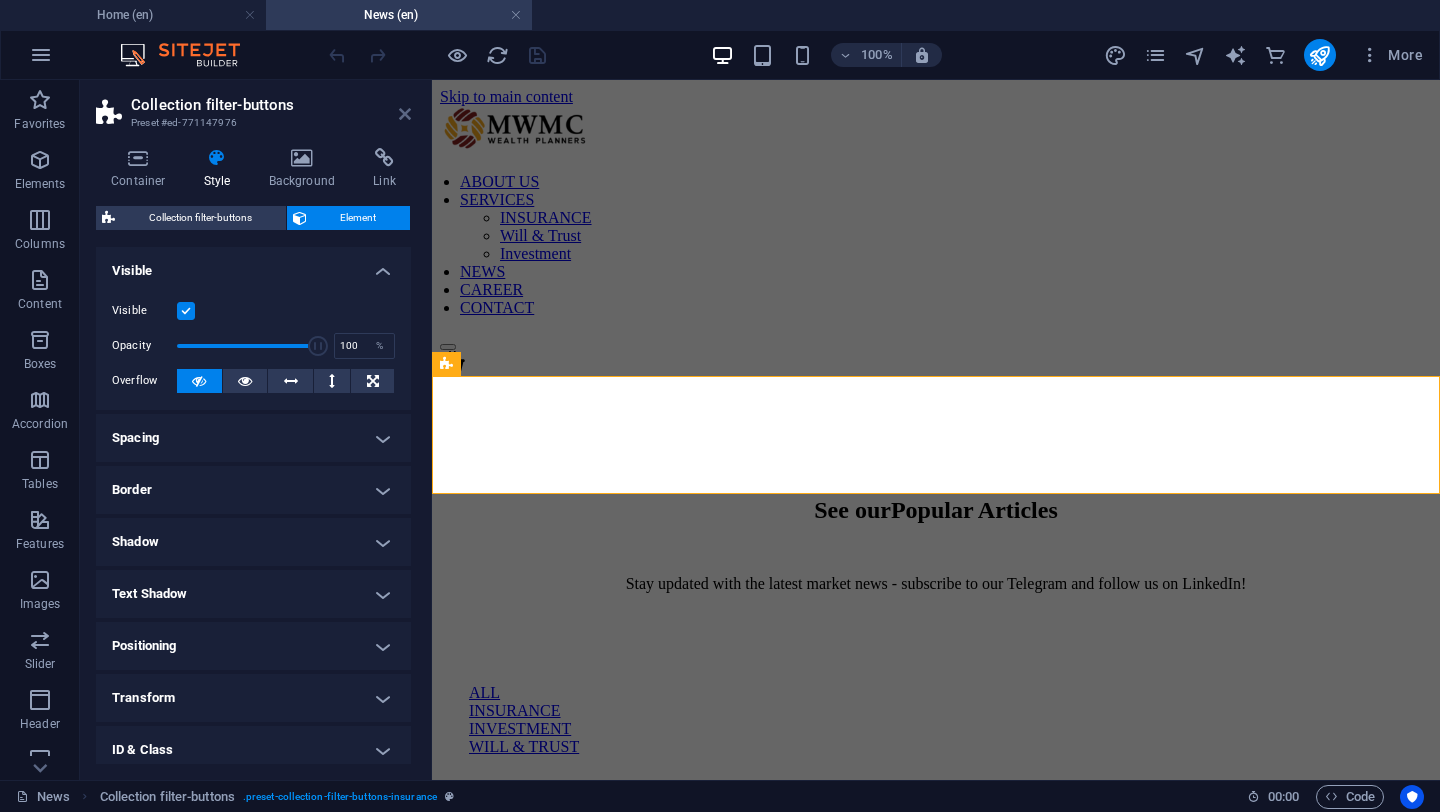 click at bounding box center [405, 114] 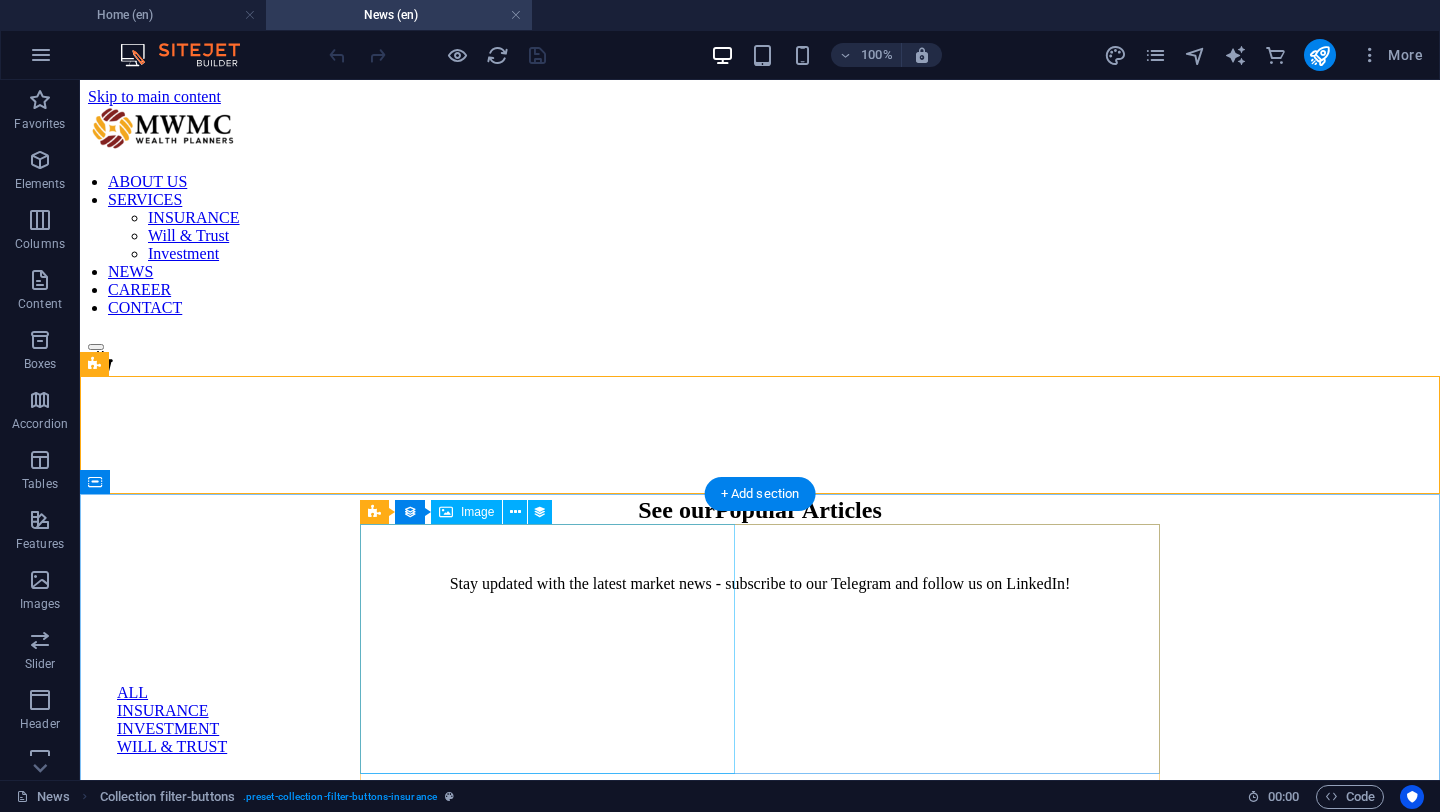 scroll, scrollTop: 180, scrollLeft: 0, axis: vertical 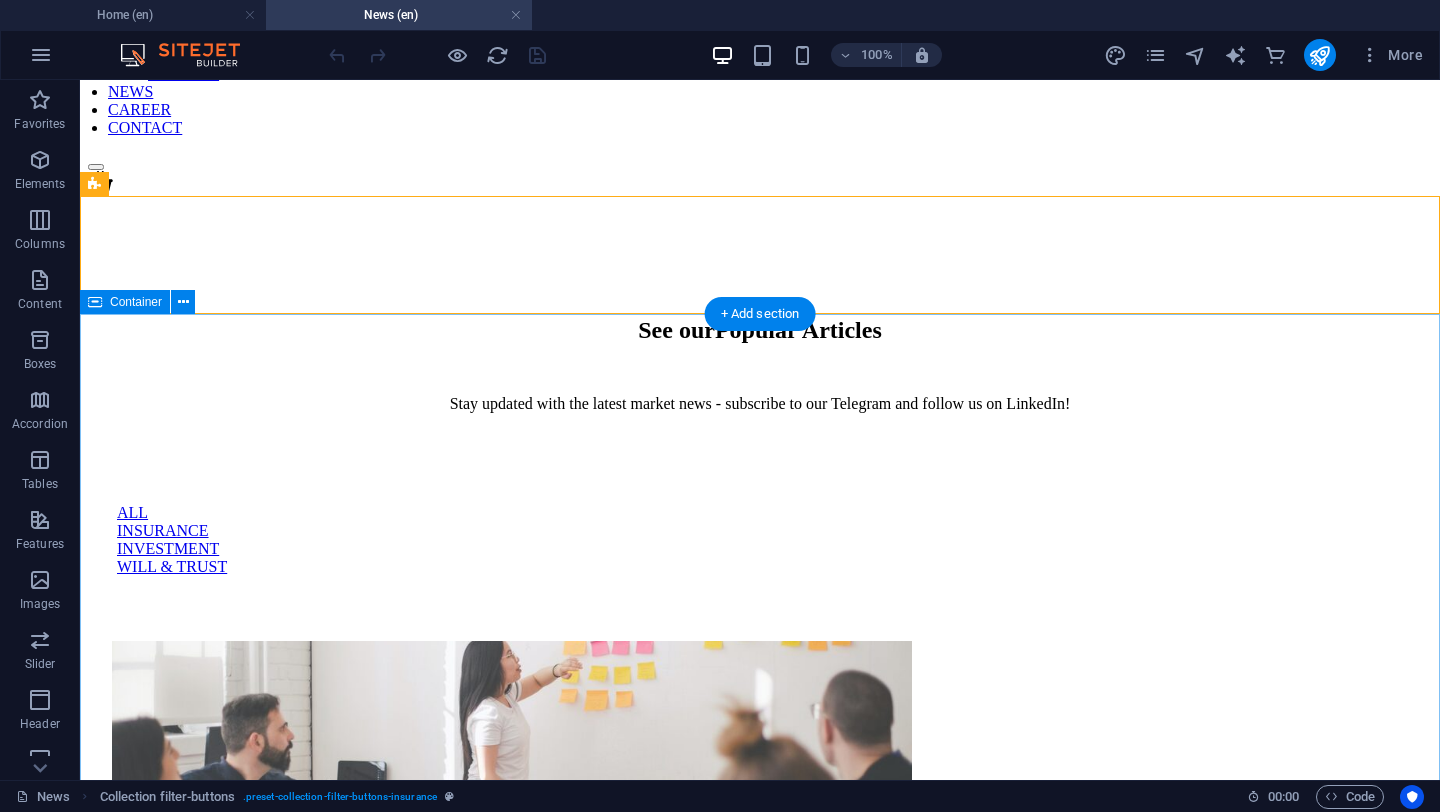 click on "How much does web designer insurance cost? At vero eos et accusamus et iusto odioertis etdivimos ducimus qui blanditiis praentiuma voluptatum. [MONTH] [NUMBER], [YEAR] Read more       Money Market Fund: A Smarter Alternative to Fixed Deposits?   [MONTH] [NUMBER], [YEAR] Read more       Our Core Values Guide Every Decision we Make At vero eos et accusamus et iusto odioertis etdivimos ducimus qui blanditiis praentiuma voluptatum. [MONTH] [NUMBER], [YEAR] Read more        Previous Next" at bounding box center [760, 3284] 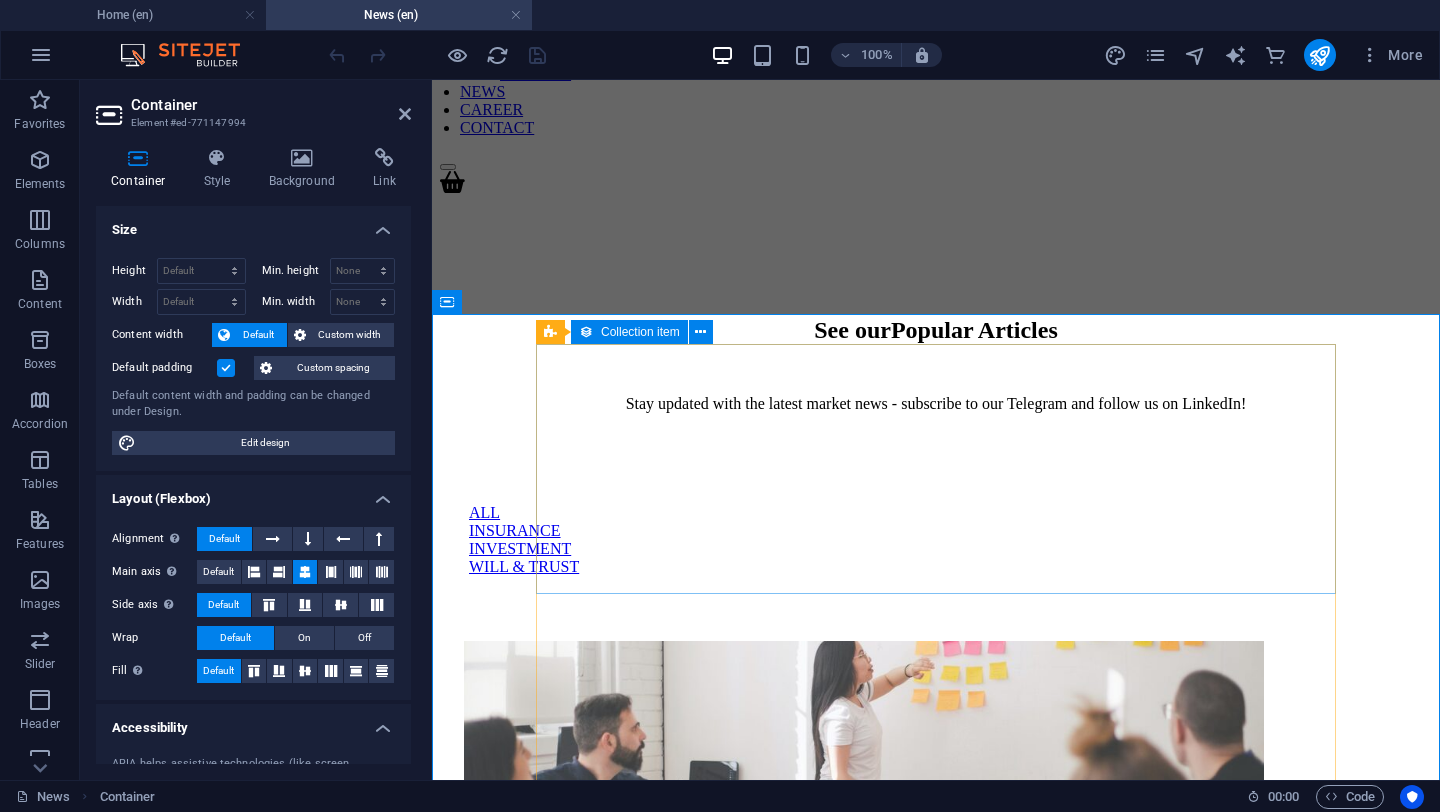 click at bounding box center [586, 332] 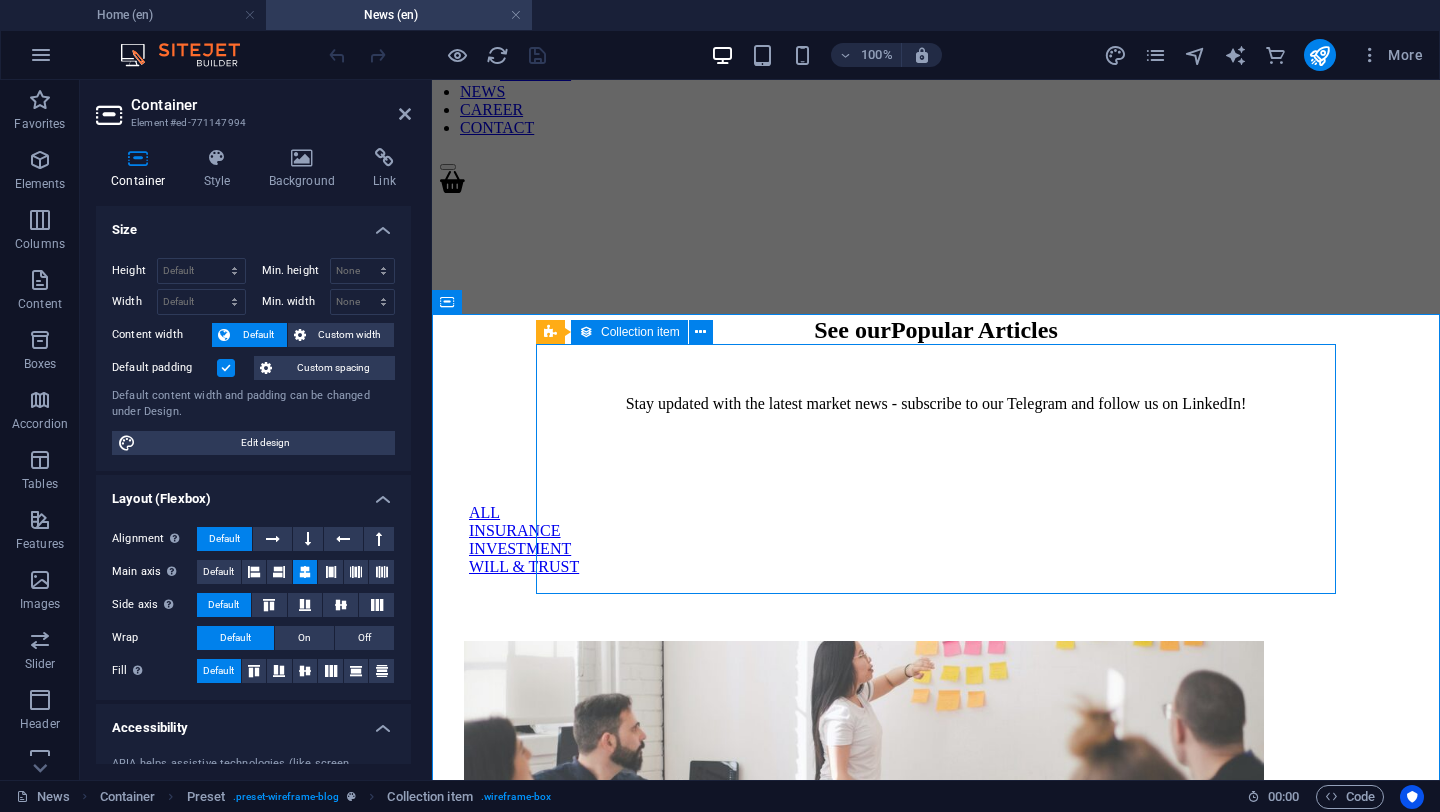 click at bounding box center [586, 332] 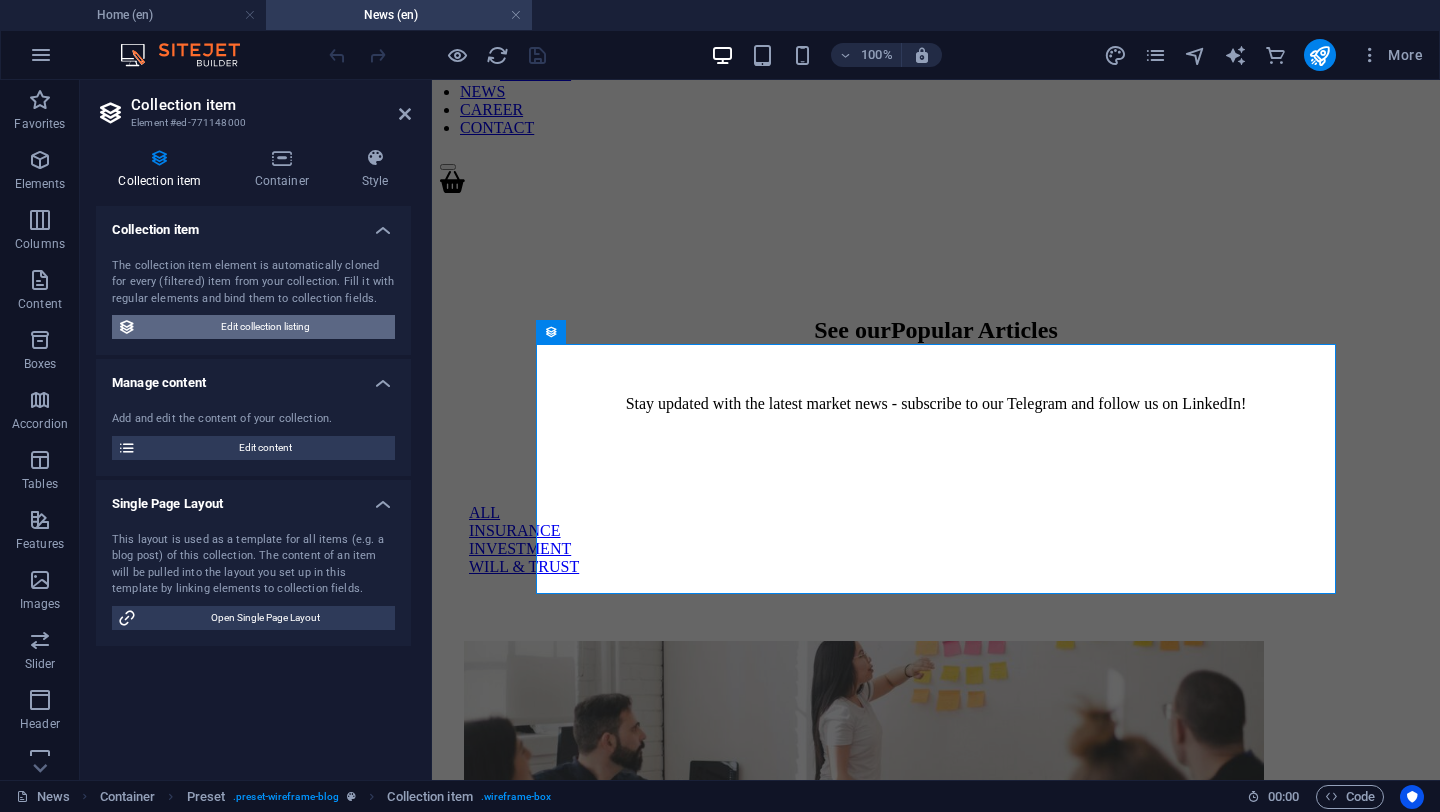 click on "Edit collection listing" at bounding box center [265, 327] 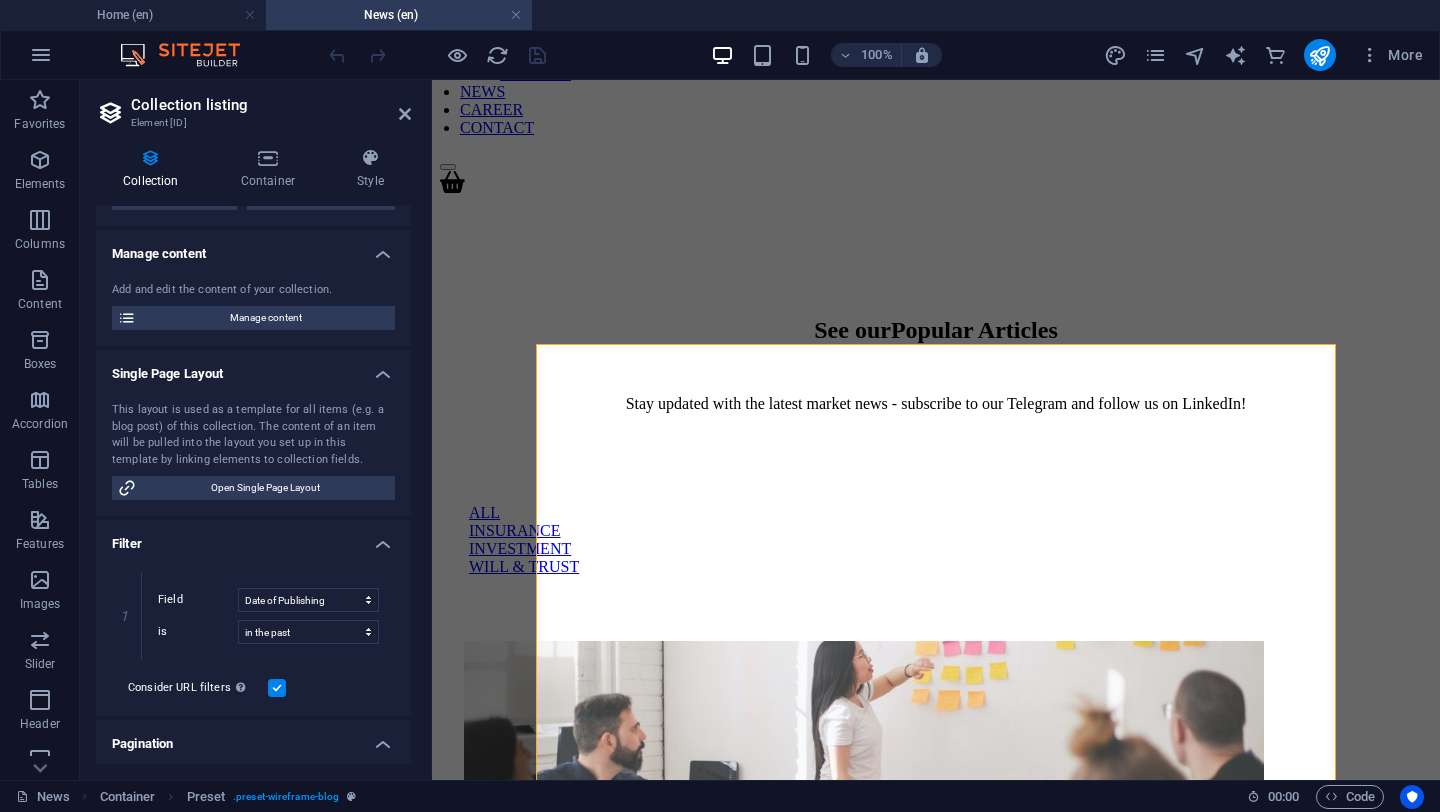scroll, scrollTop: 124, scrollLeft: 0, axis: vertical 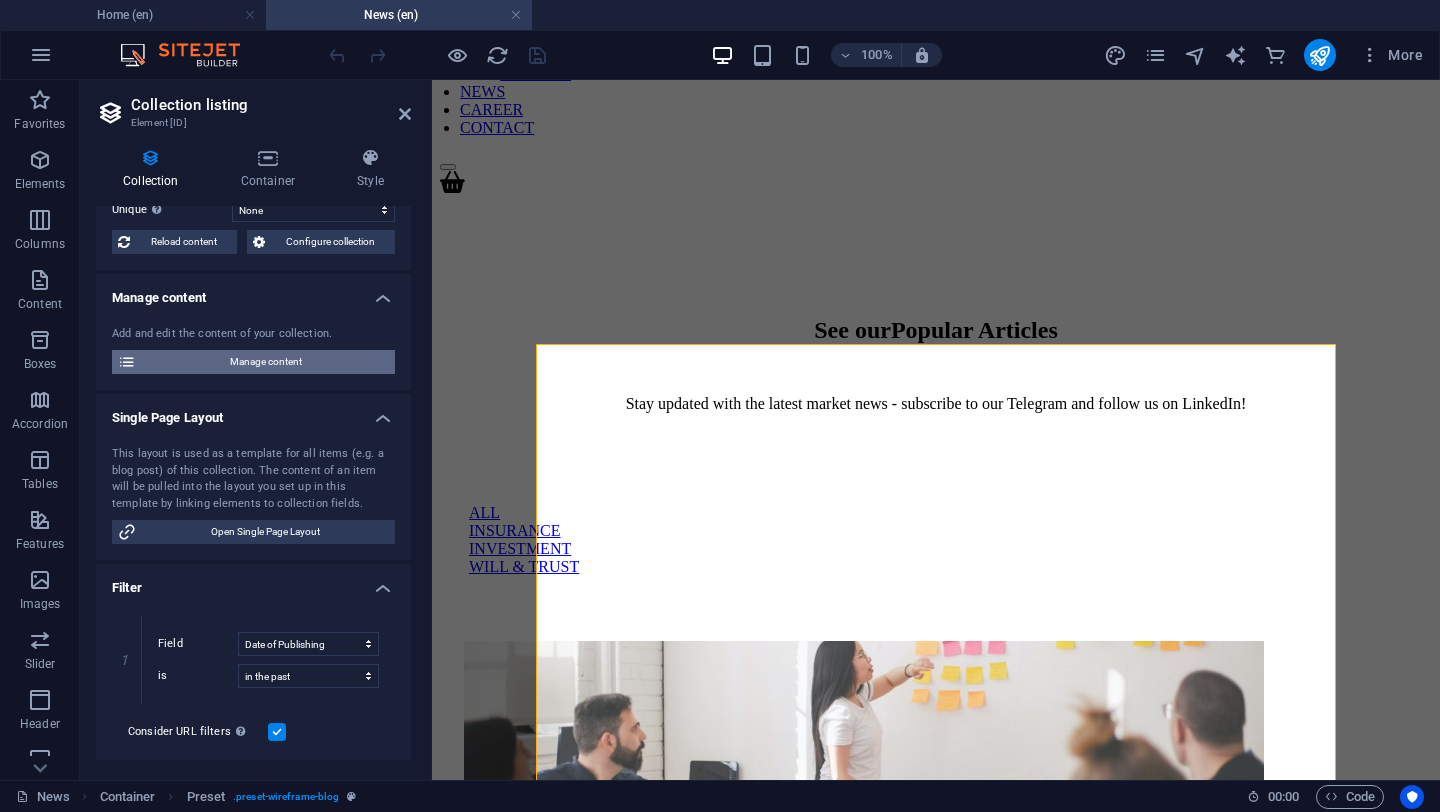 click on "Manage content" at bounding box center [265, 362] 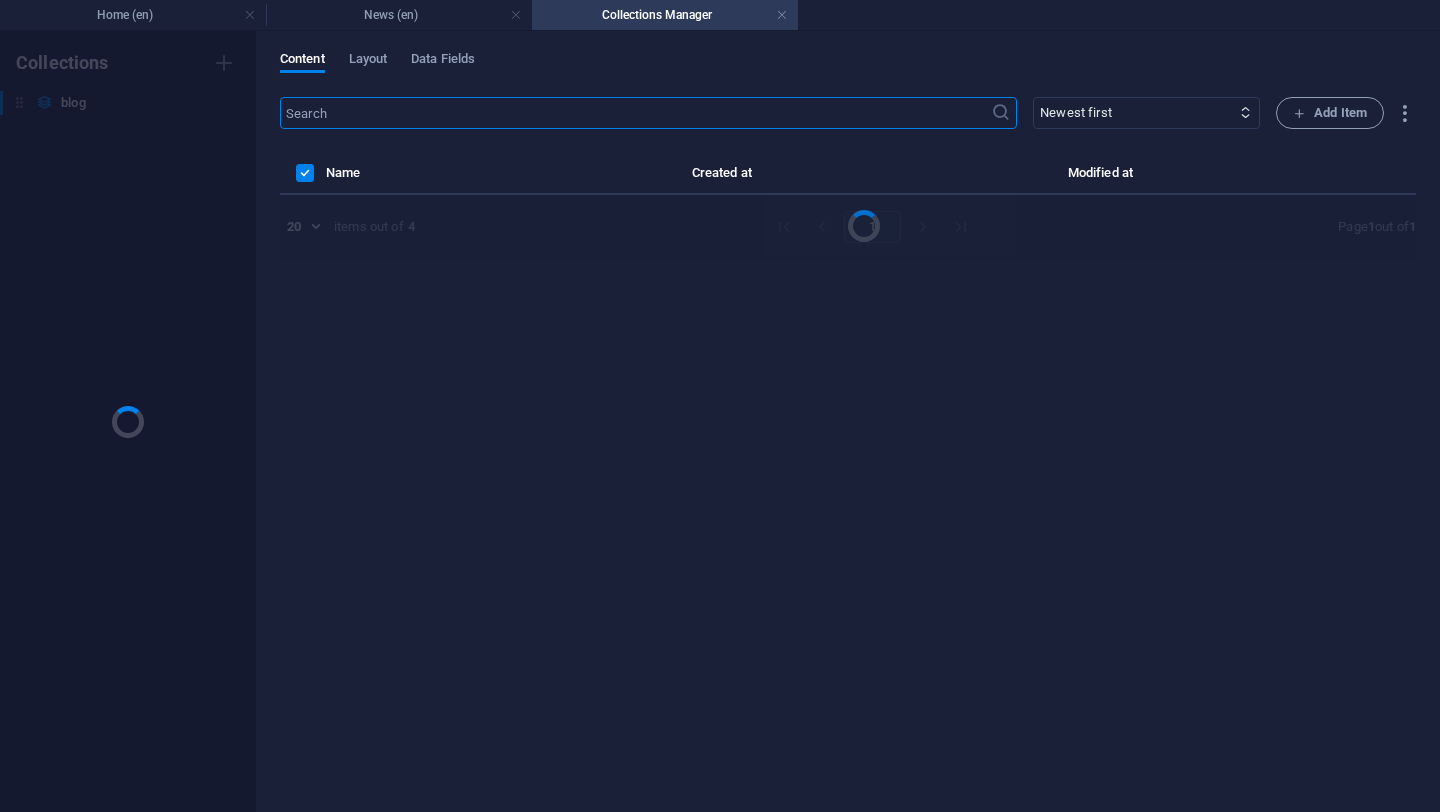 scroll, scrollTop: 0, scrollLeft: 0, axis: both 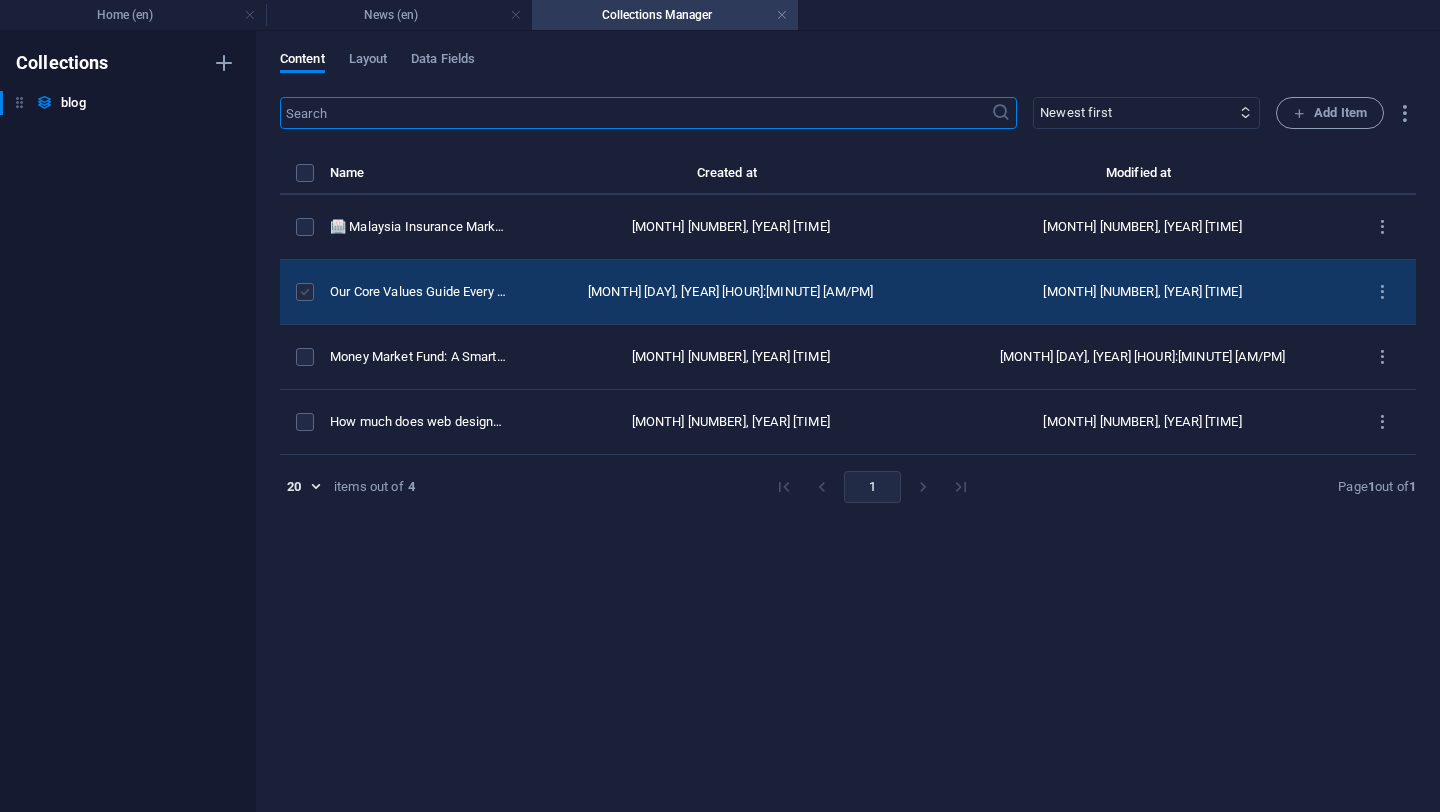 click at bounding box center (305, 292) 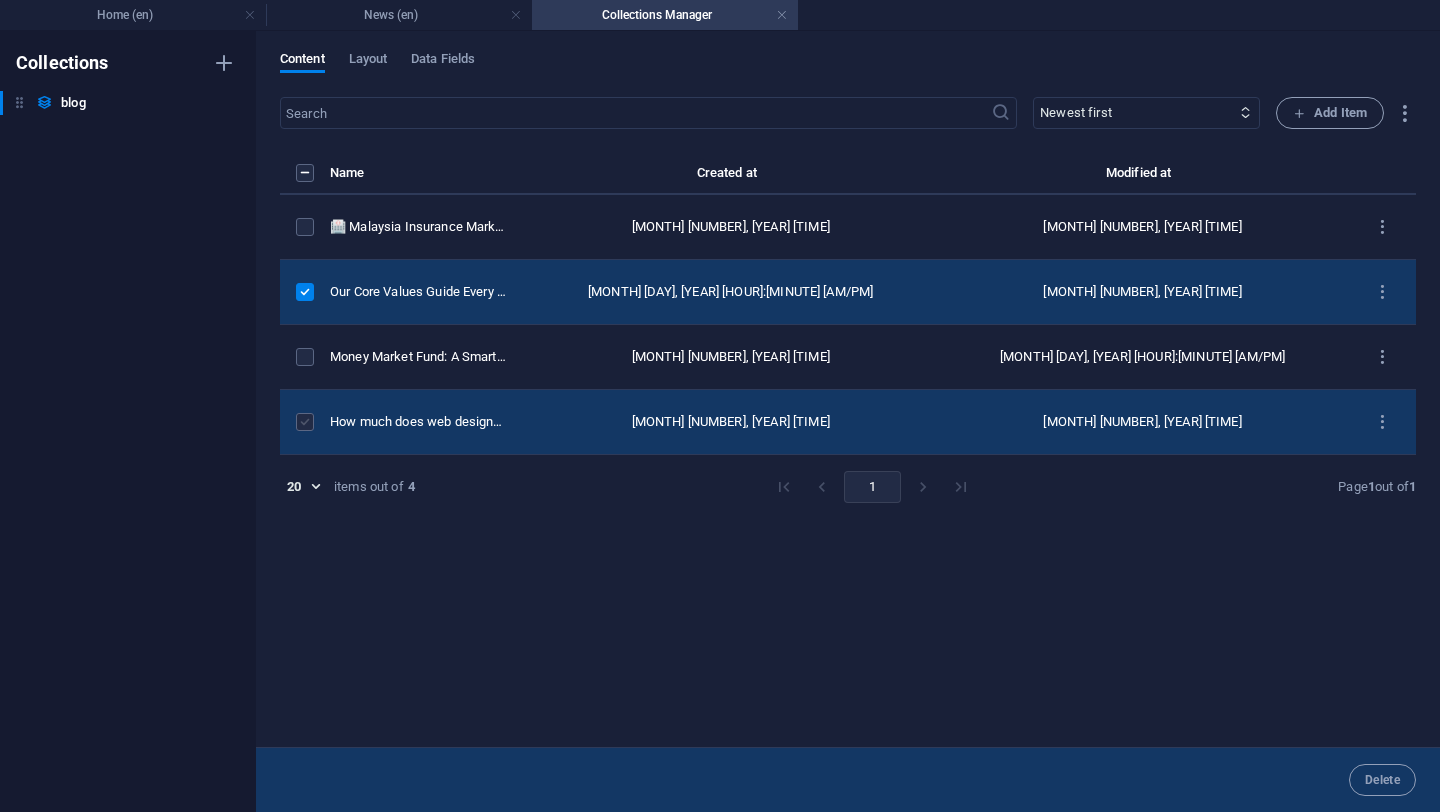 click at bounding box center (305, 422) 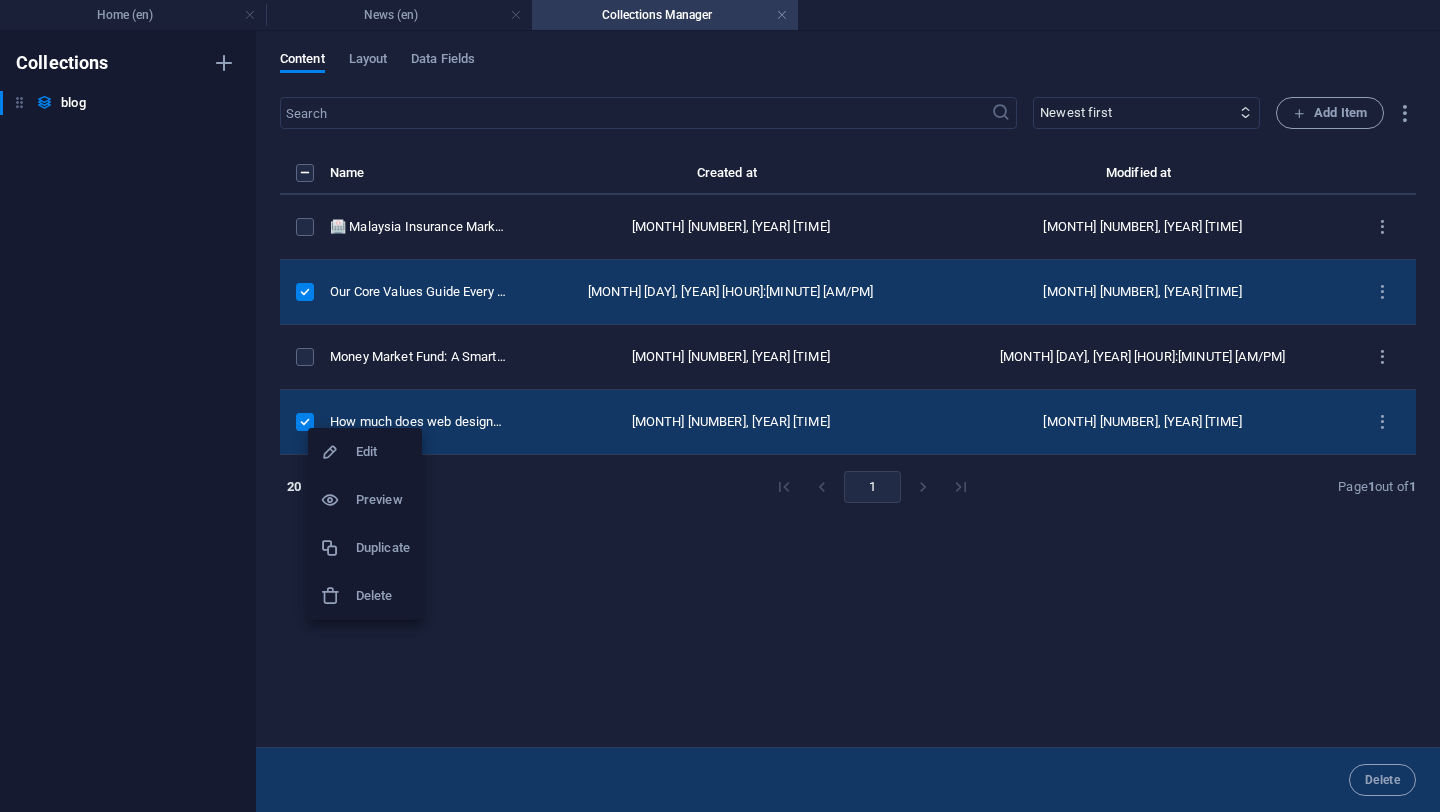 click on "Delete" at bounding box center [383, 596] 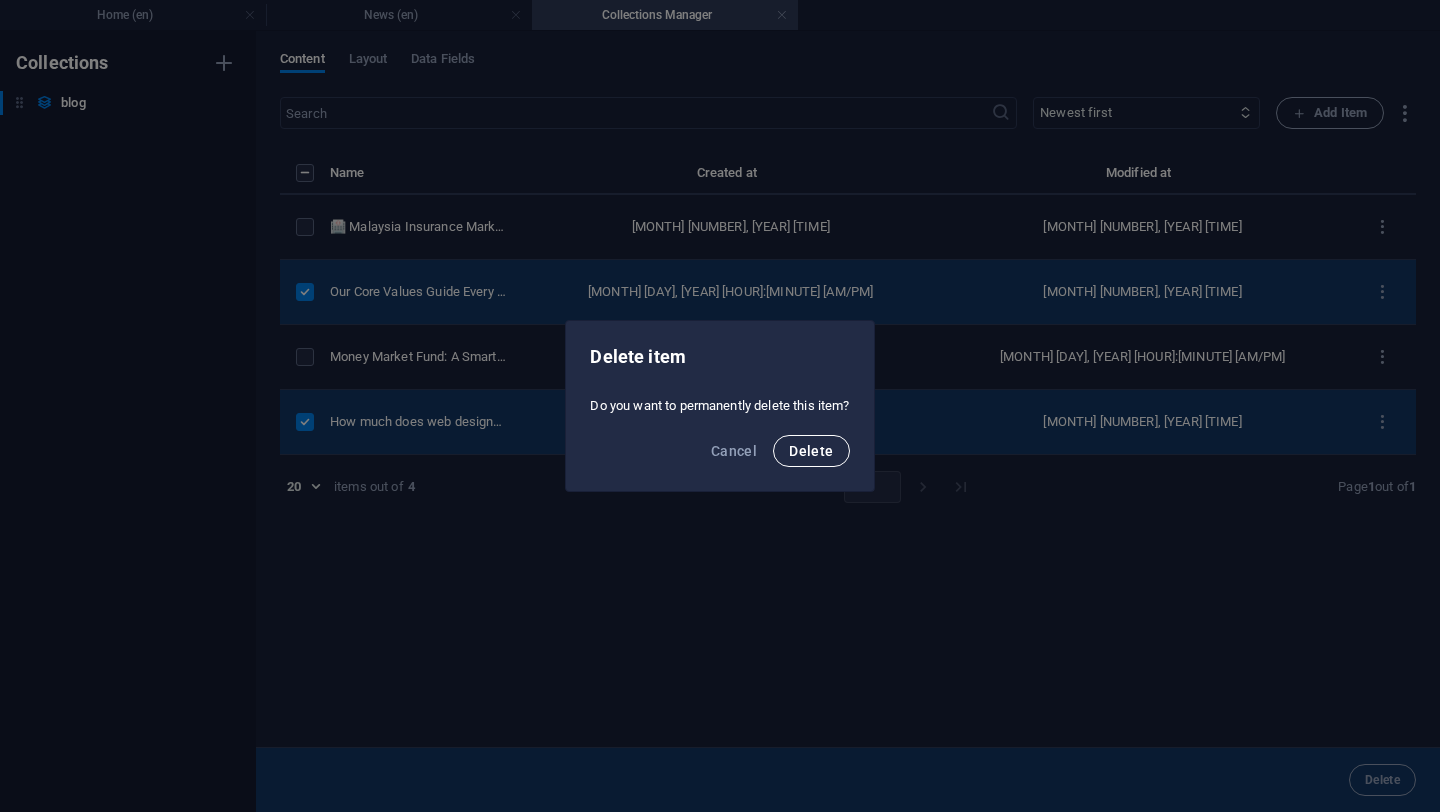 click on "Delete" at bounding box center [811, 451] 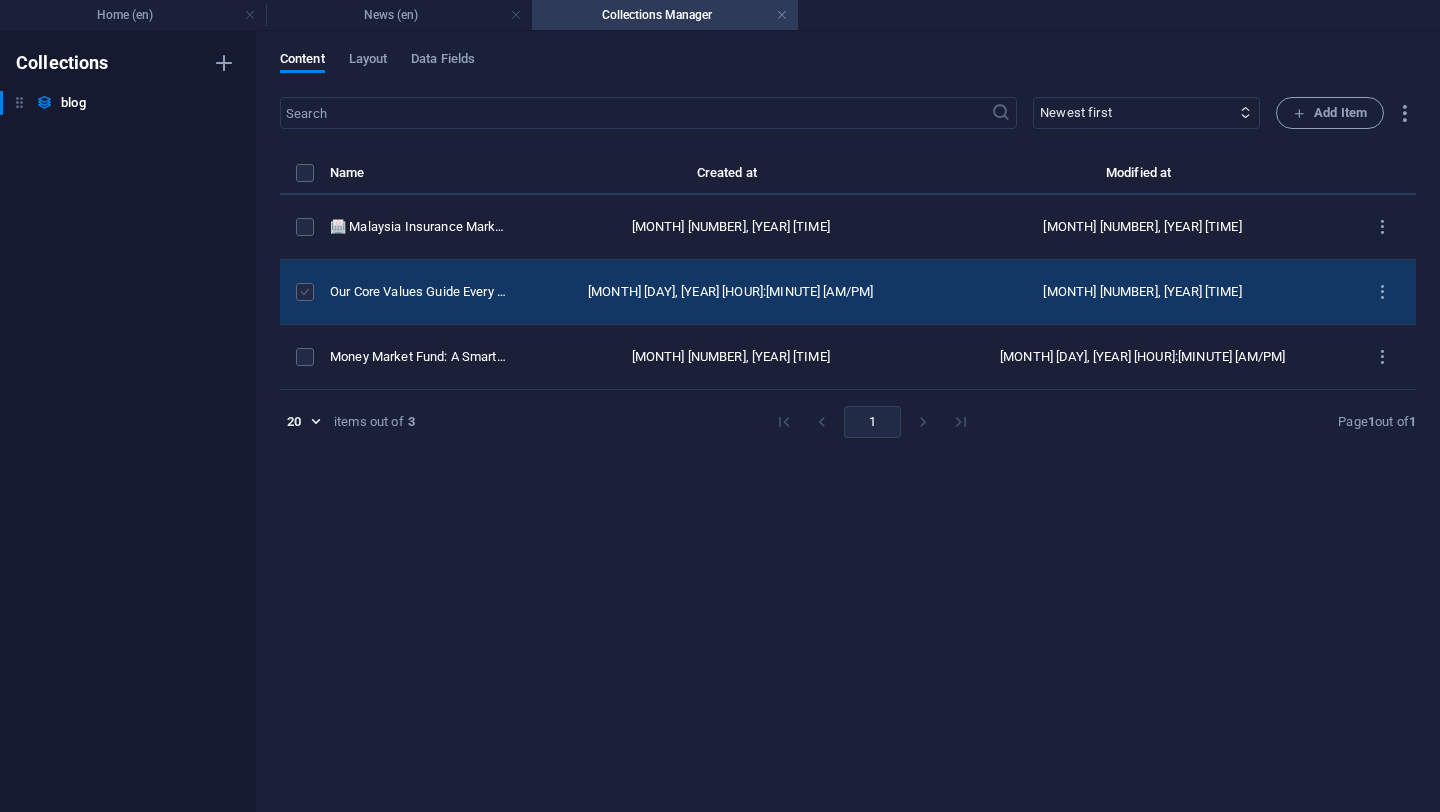 click at bounding box center (305, 292) 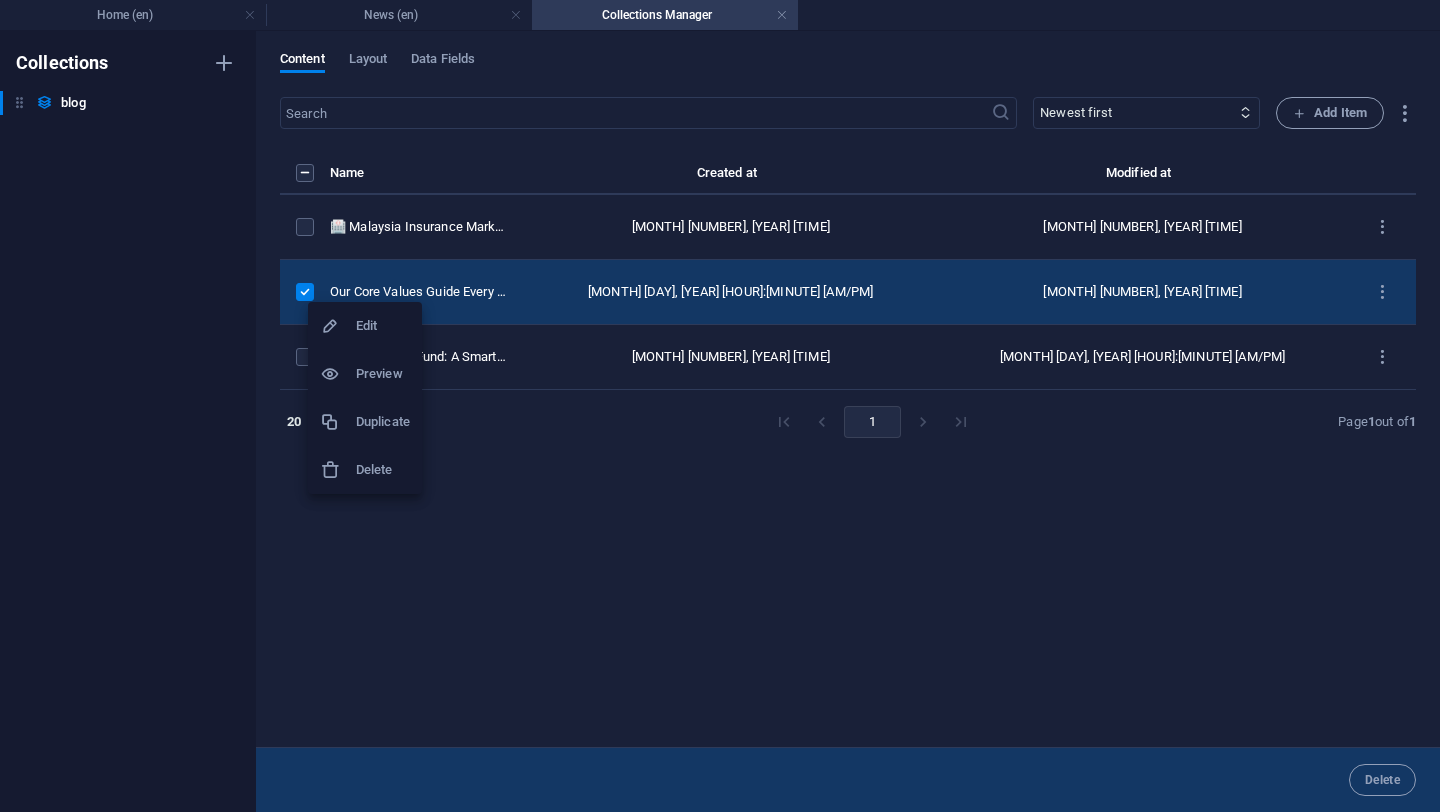 click on "Delete" at bounding box center [383, 470] 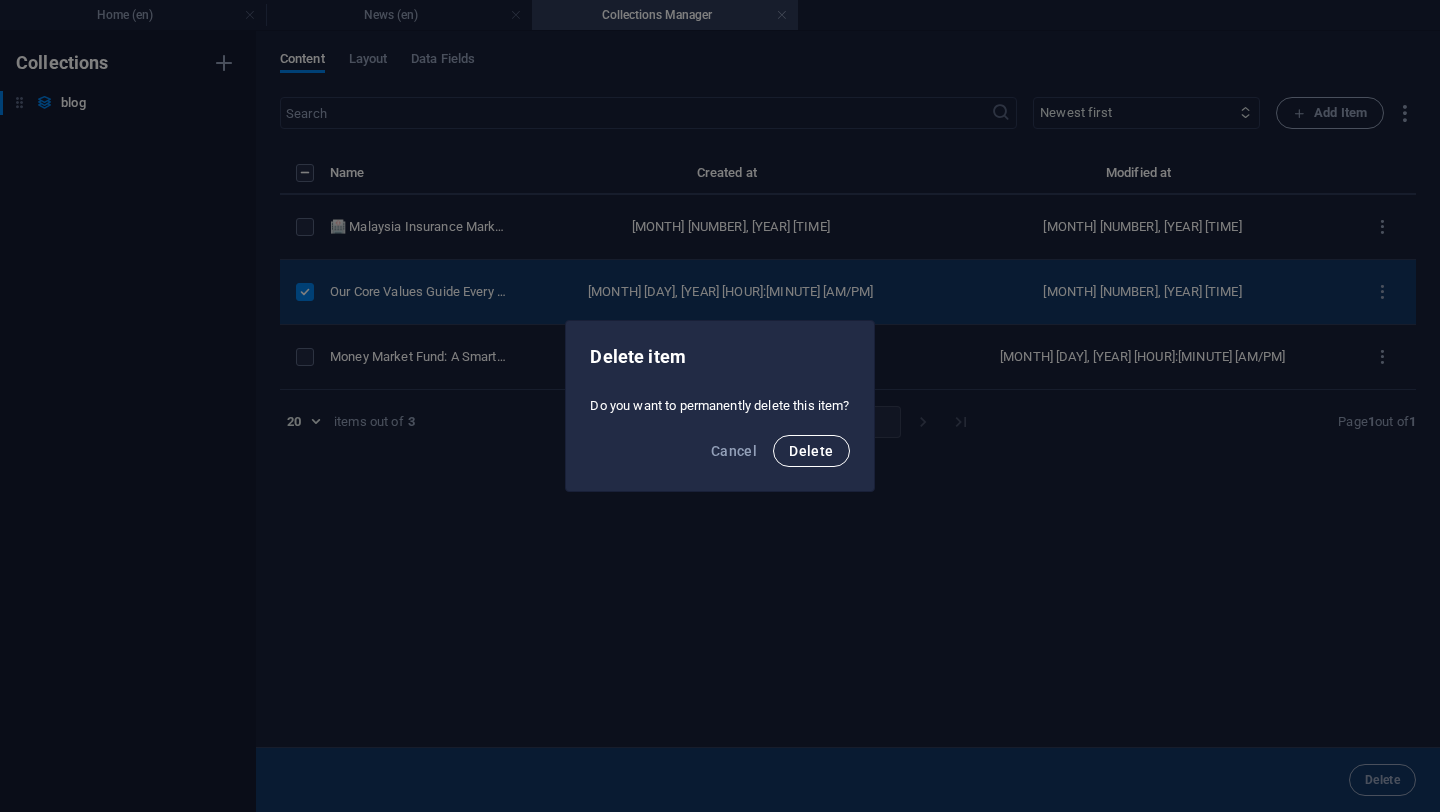 click on "Delete" at bounding box center [811, 451] 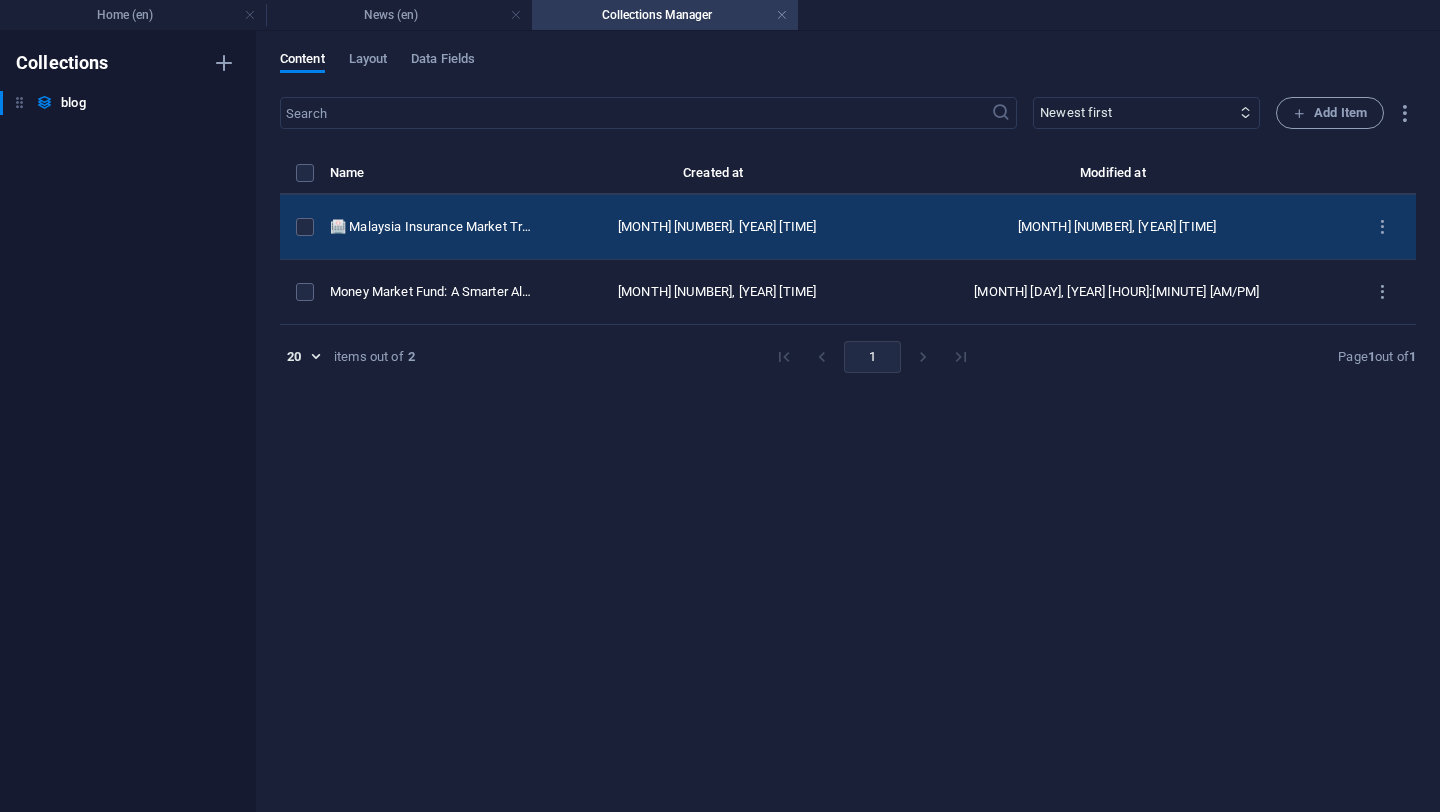 click on "[MONTH] [NUMBER], [YEAR] [TIME]" at bounding box center (717, 227) 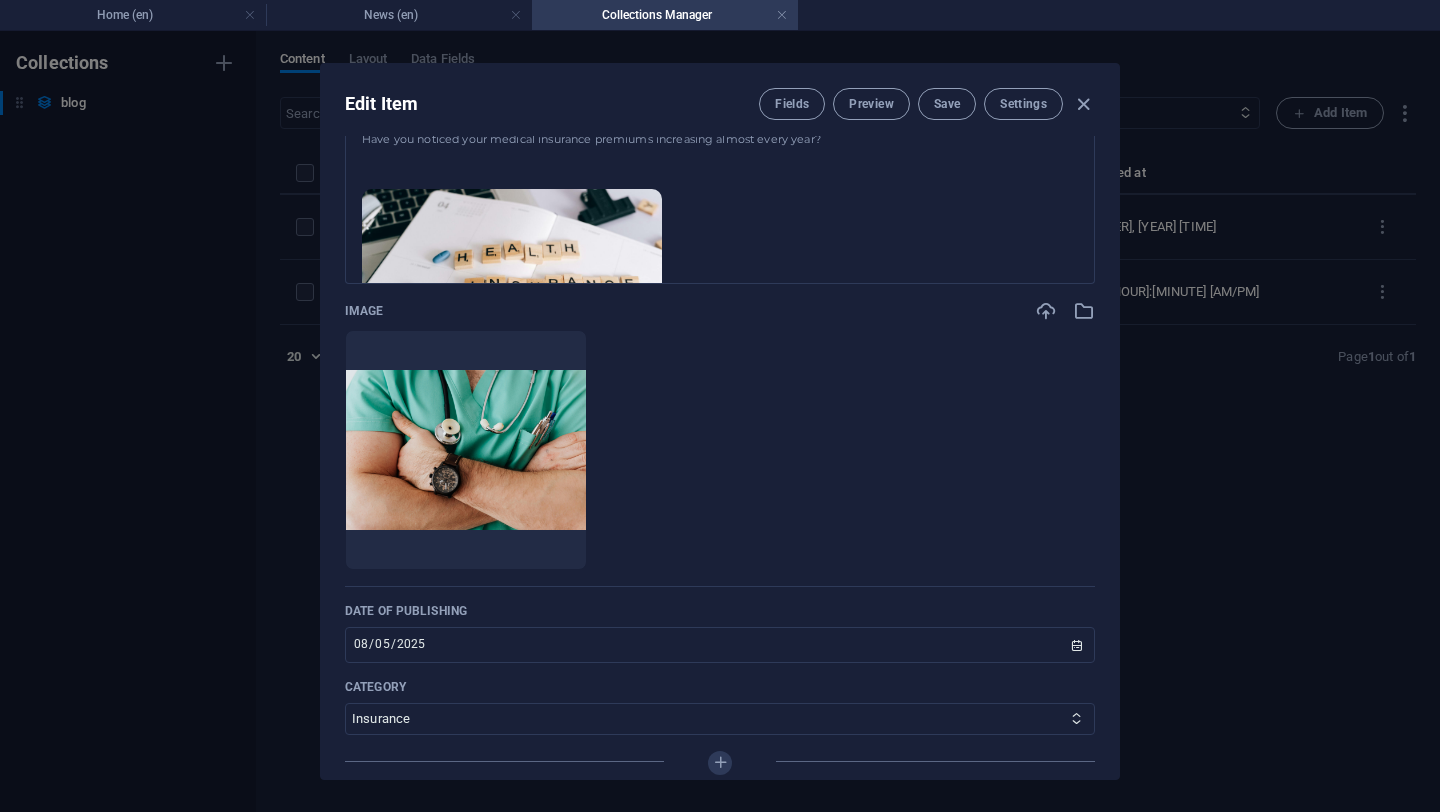 scroll, scrollTop: 856, scrollLeft: 0, axis: vertical 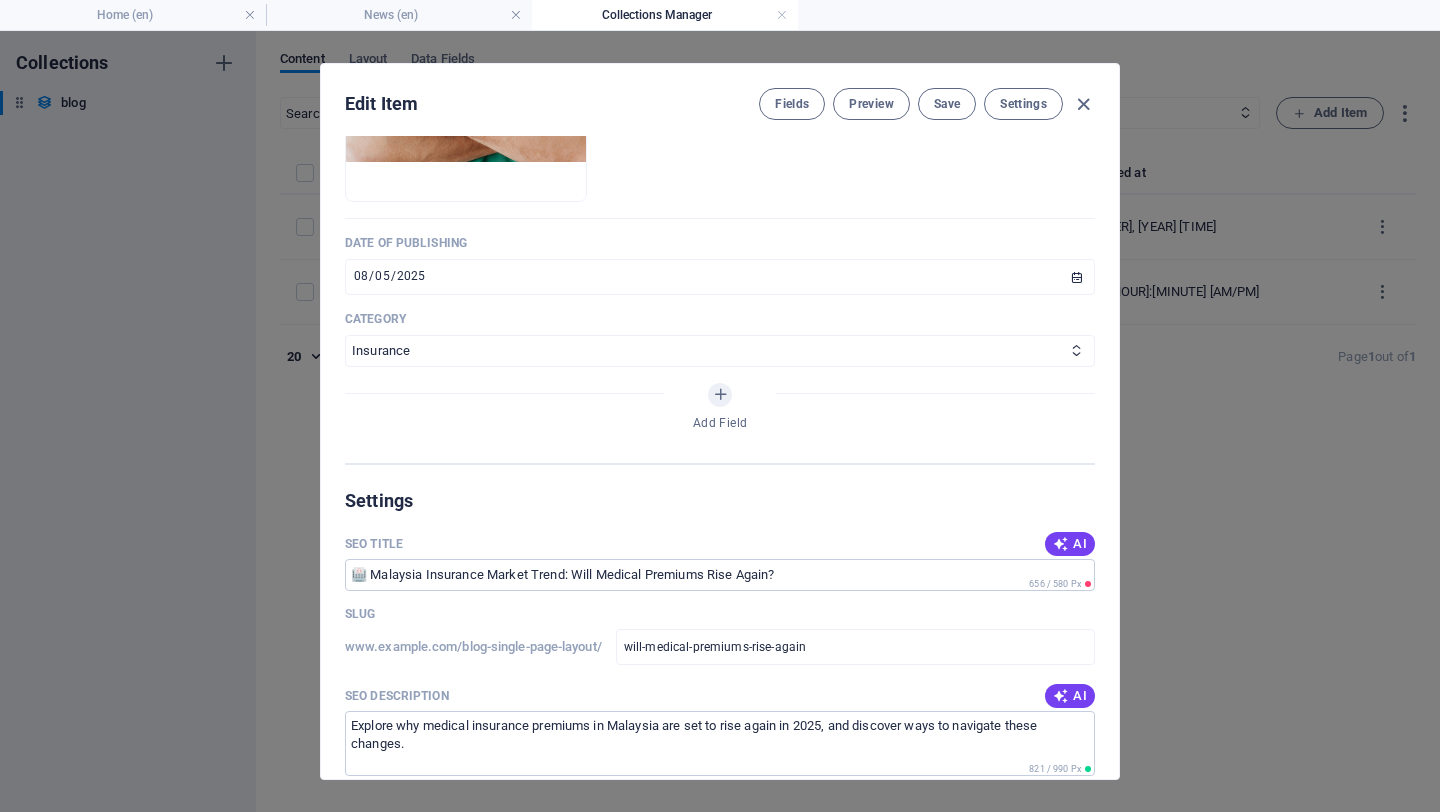click on "Edit Item Fields Preview Save Settings Name 🏥 Malaysia Insurance Market Trend: Will Medical Premiums Rise Again? ​ Slug www.example.com/blog-single-page-layout/ will-medical-premiums-rise-again ​ Description Paragraph Format Normal Heading 1 Heading 2 Heading 3 Heading 4 Heading 5 Heading 6 Code Font Family Arial Georgia Impact Tahoma Times New Roman Verdana Font Size 8 9 10 11 12 14 18 24 30 36 48 60 72 96 Bold Italic Underline Strikethrough Colors Icons Align Left Align Center Align Right Align Justify Unordered List Ordered List Insert Link Insert Table Clear Formatting Have you noticed your medical insurance premiums increasing almost every year? In [YEAR], this trend is likely to continue — but it’s not just about insurance companies raising prices. Behind the scenes, it’s a combination of rising healthcare costs, increasing claims, and efforts to maintain a sustainable healthcare and insurance ecosystem. Content Edit in CMS 📌  Why Are Medical Premiums Increasing? 15% in [YEAR] 🏛️ 📉" at bounding box center [720, 421] 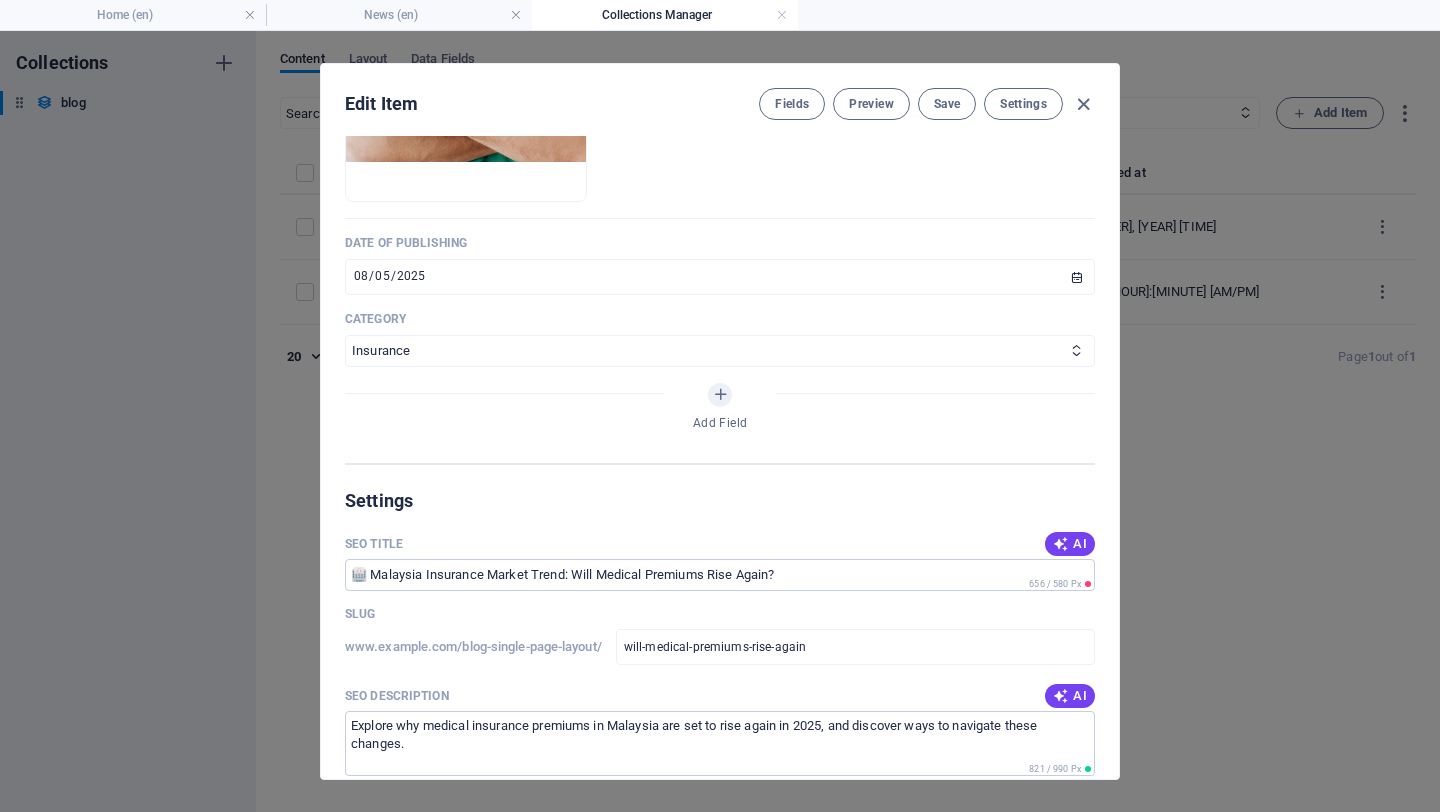 type on "2025-08-04" 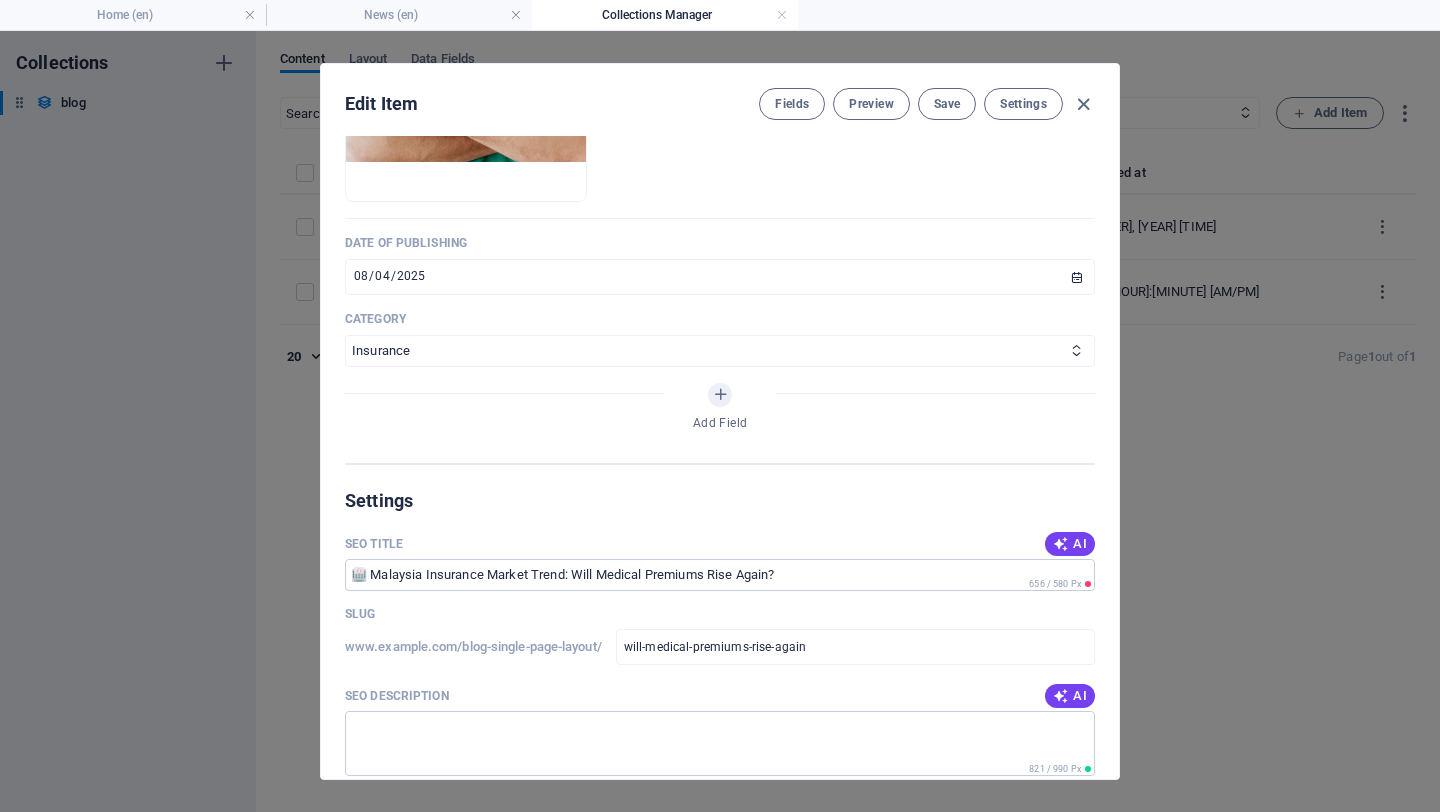 scroll, scrollTop: 737, scrollLeft: 0, axis: vertical 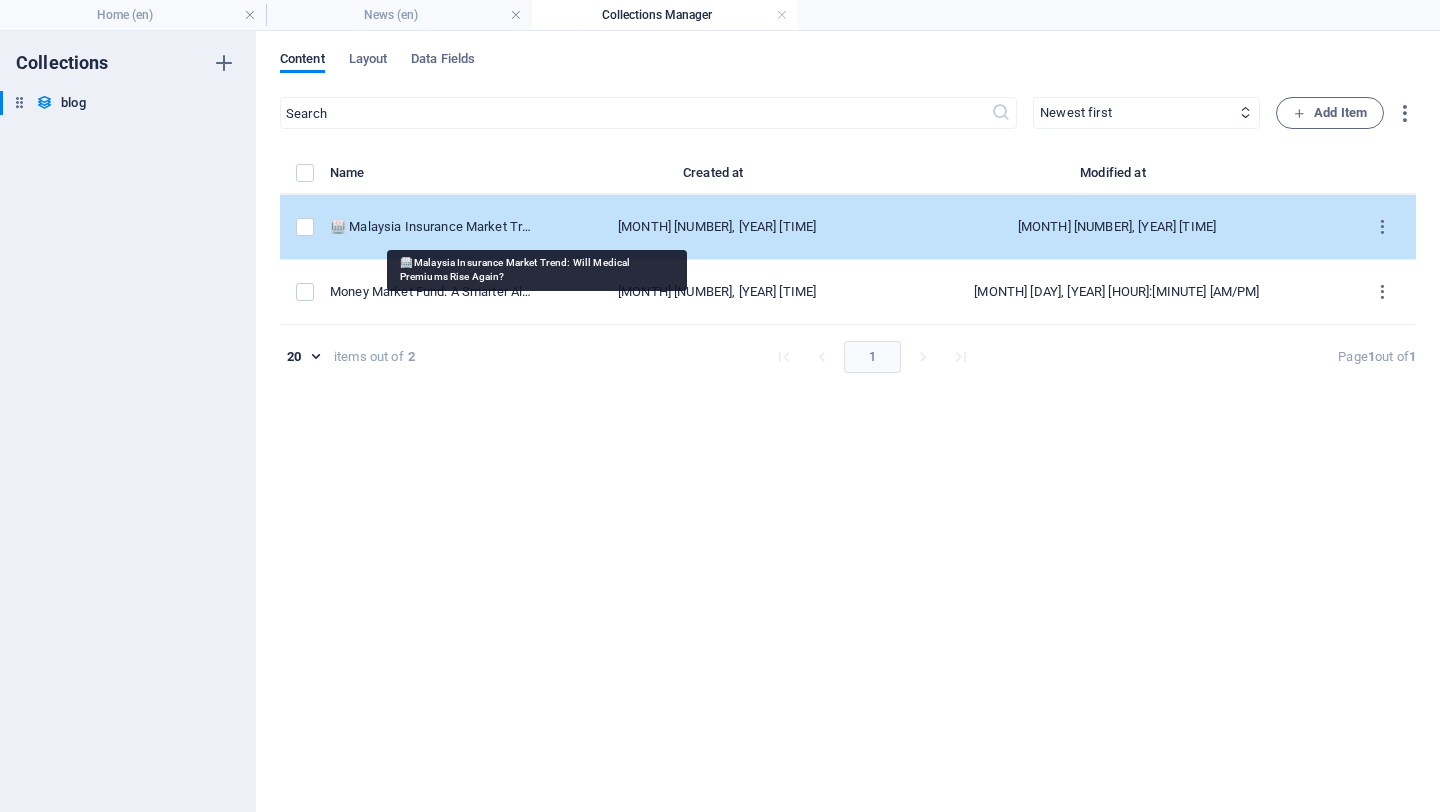 click on "🏥 Malaysia Insurance Market Trend: Will Medical Premiums Rise Again?" at bounding box center (431, 227) 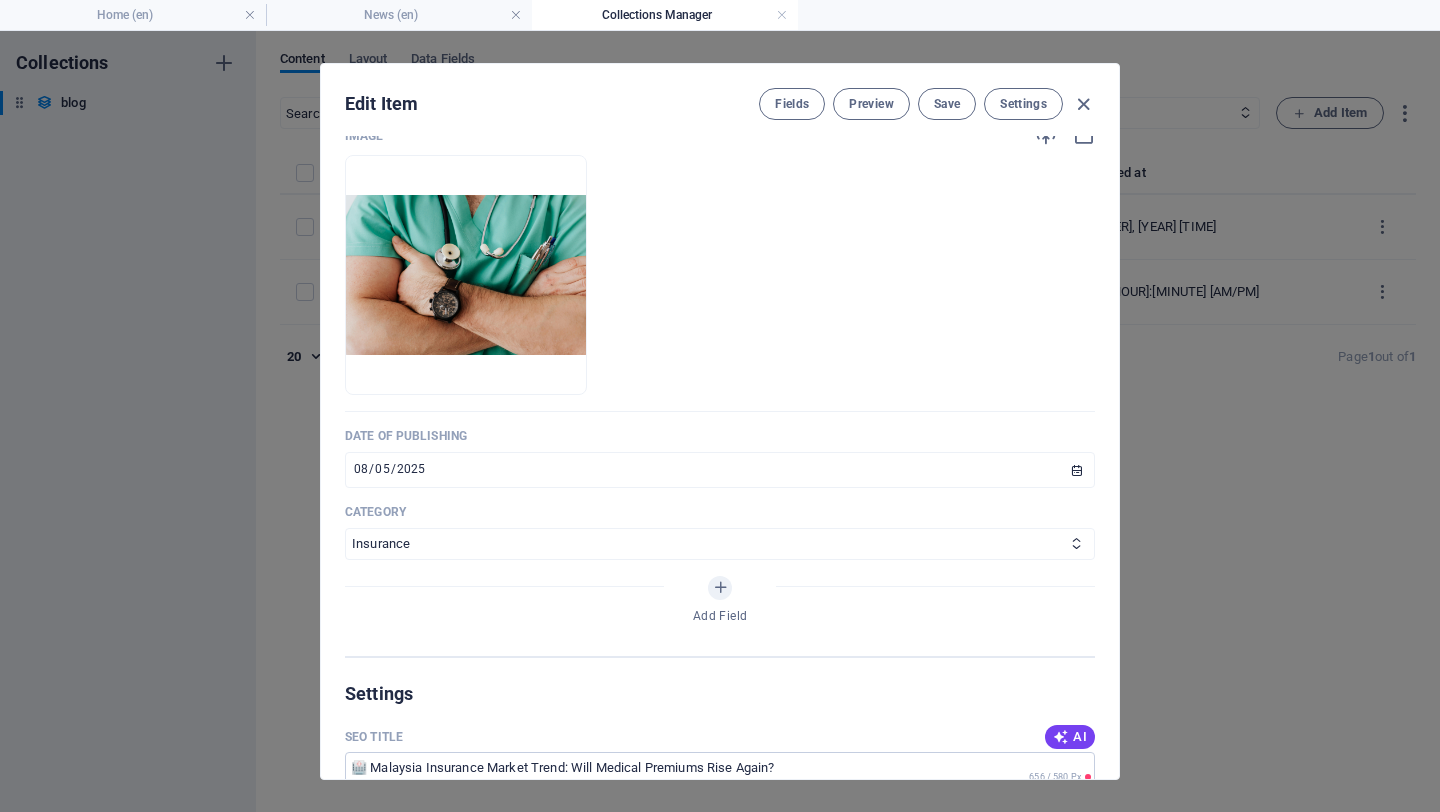 scroll, scrollTop: 808, scrollLeft: 0, axis: vertical 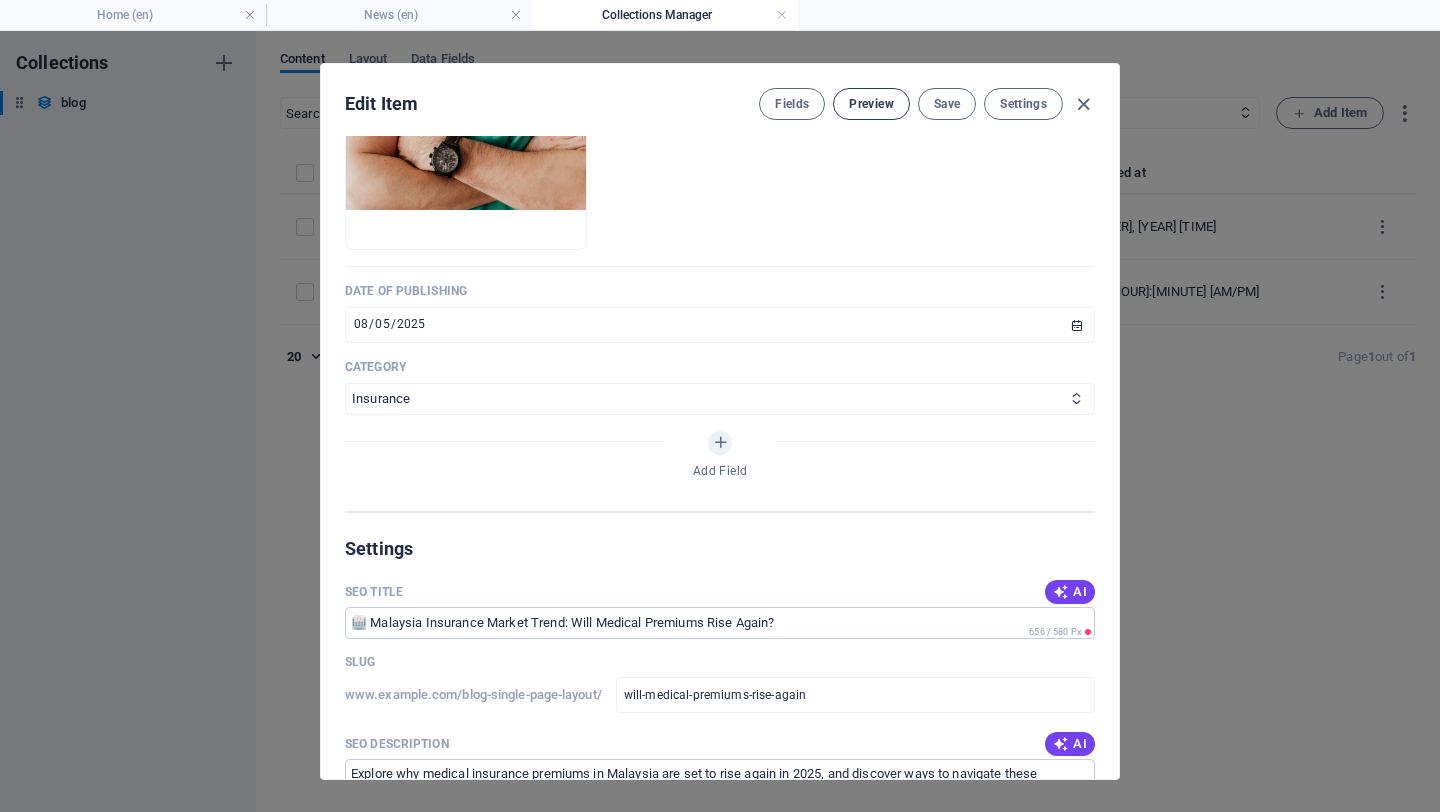 click on "Preview" at bounding box center [871, 104] 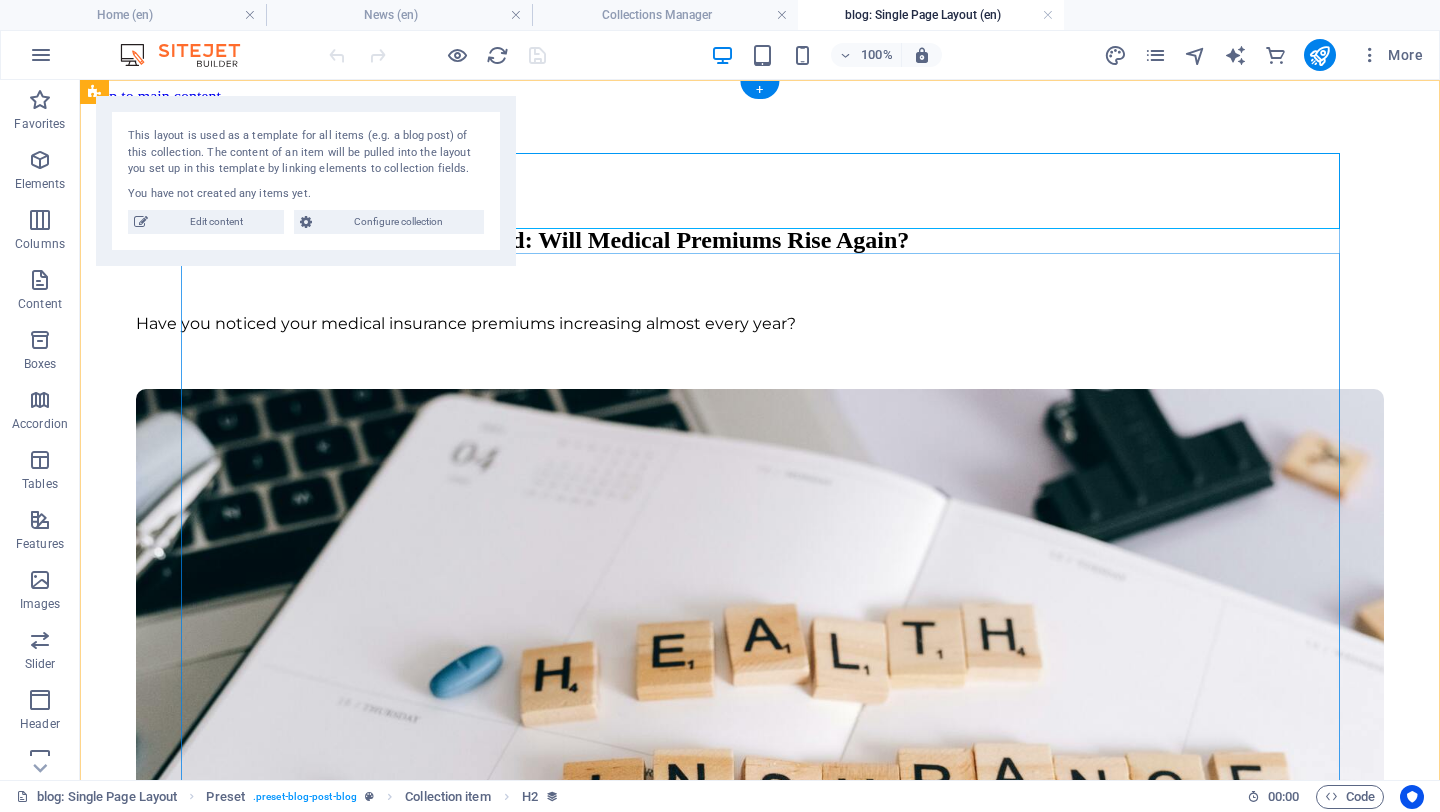 scroll, scrollTop: 0, scrollLeft: 0, axis: both 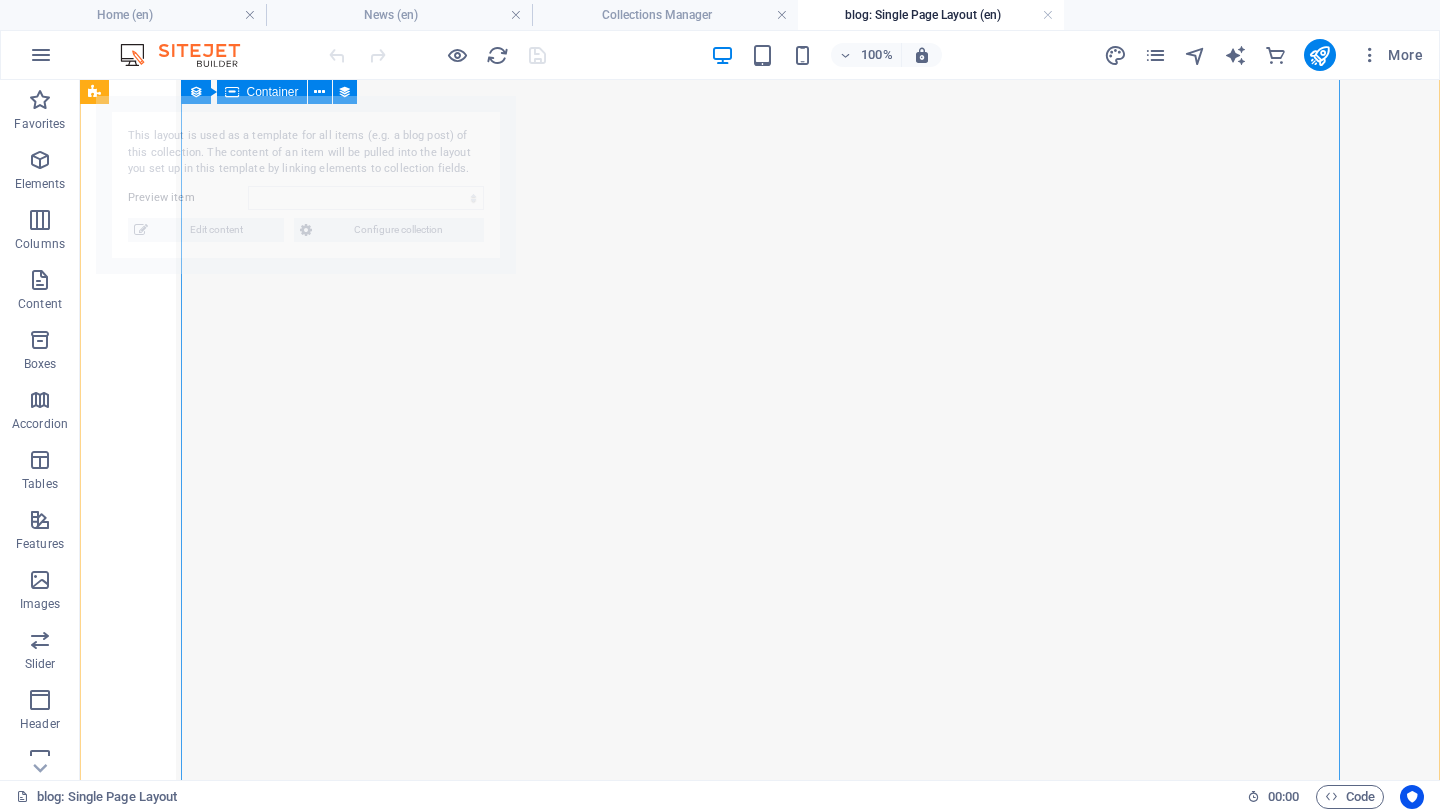 select on "6864e28e547e202ae90bf0b5" 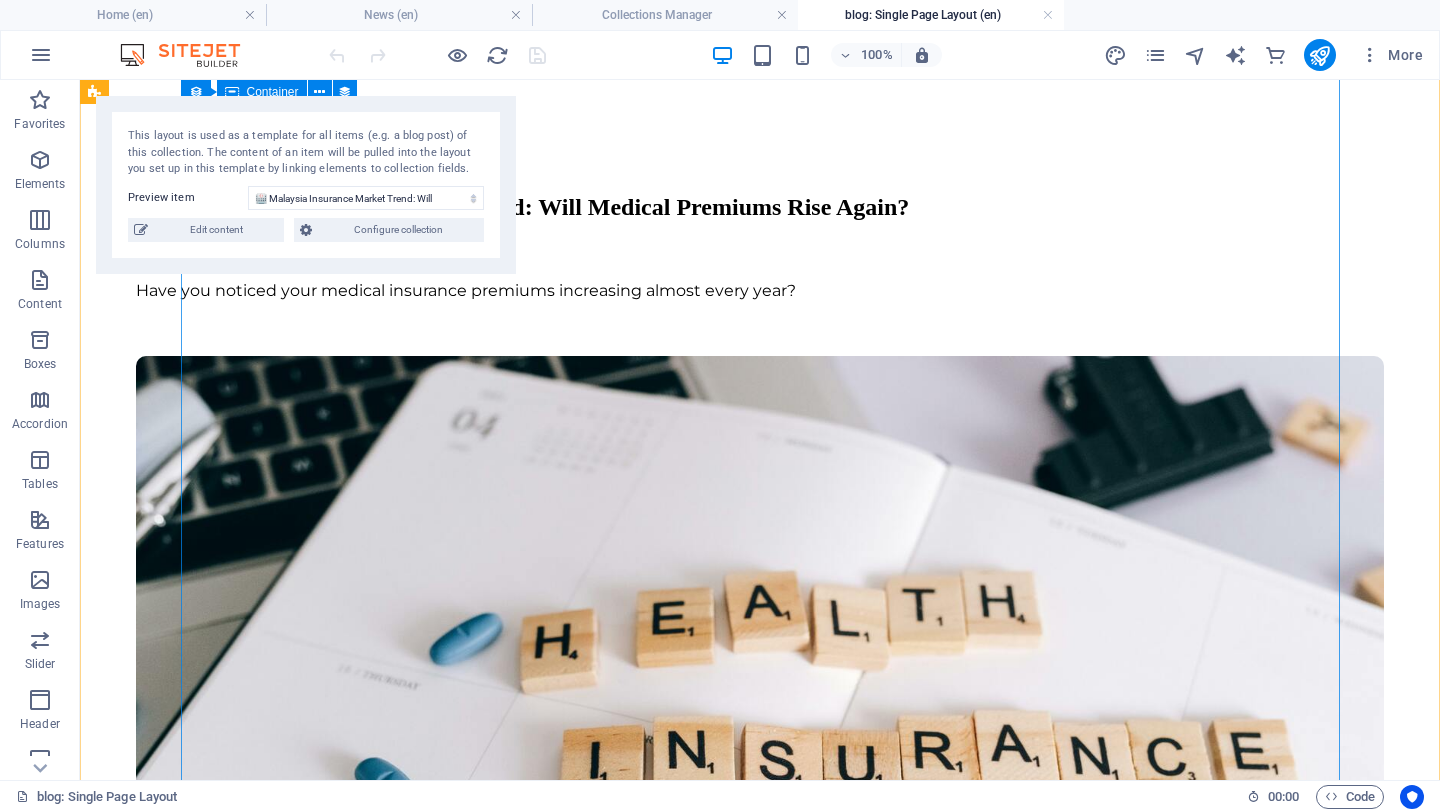 scroll, scrollTop: 0, scrollLeft: 0, axis: both 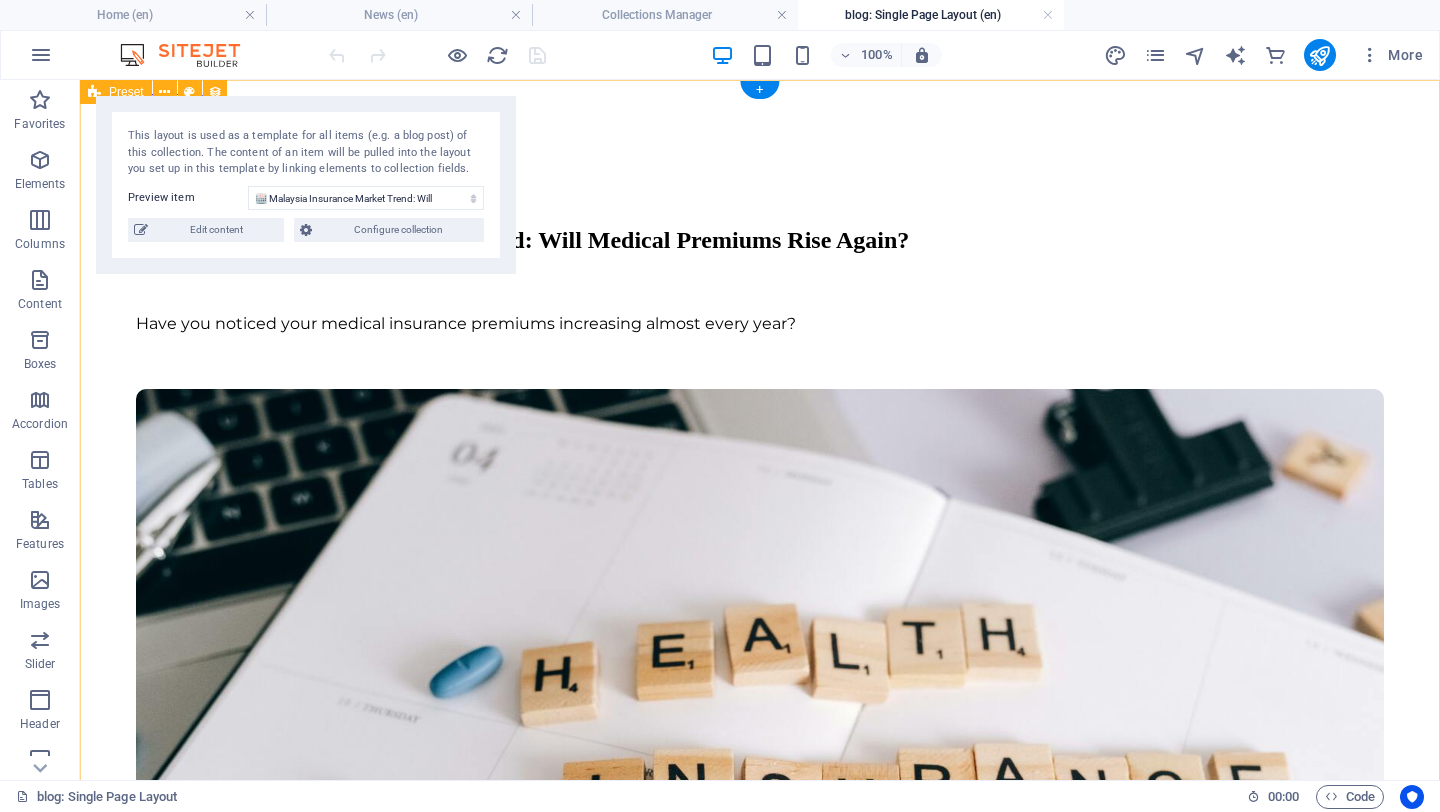 click on "🏥 Malaysia Insurance Market Trend: Will Medical Premiums Rise Again? Have you noticed your medical insurance premiums increasing almost every year? In [YEAR], this trend is likely to continue — but it’s not just about insurance companies raising prices. Behind the scenes, it’s a combination of rising healthcare costs, increasing claims, and efforts to maintain a sustainable healthcare and insurance ecosystem. 📌  Why Are Medical Premiums Increasing? 1️⃣ High Medical Inflation Malaysia’s medical inflation rate reached around  15% in [YEAR] , far above the global average. Advanced medical technology, higher drug prices, and an ageing population all contribute to rapidly rising healthcare costs. 2️⃣ Growing Insurance Claims More people are using their insurance coverage than ever before, especially older individuals and those with chronic conditions. This leads to higher claim payouts, adding financial pressure on insurers. 3️⃣ Need for Sustainable Operations 🏛️ ➡️   📉   🤝" at bounding box center [760, 2771] 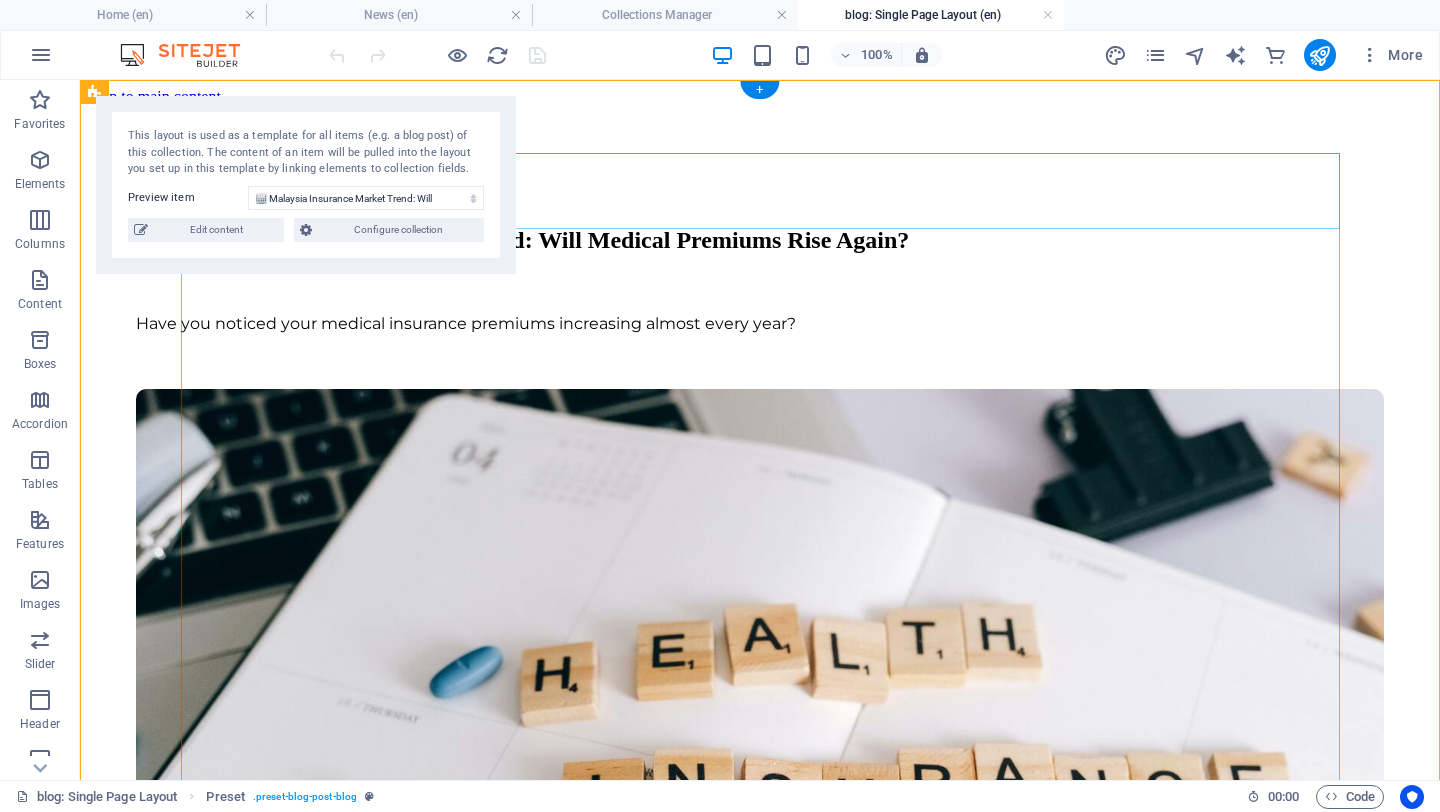 click on "🏥 Malaysia Insurance Market Trend: Will Medical Premiums Rise Again?" at bounding box center [760, 240] 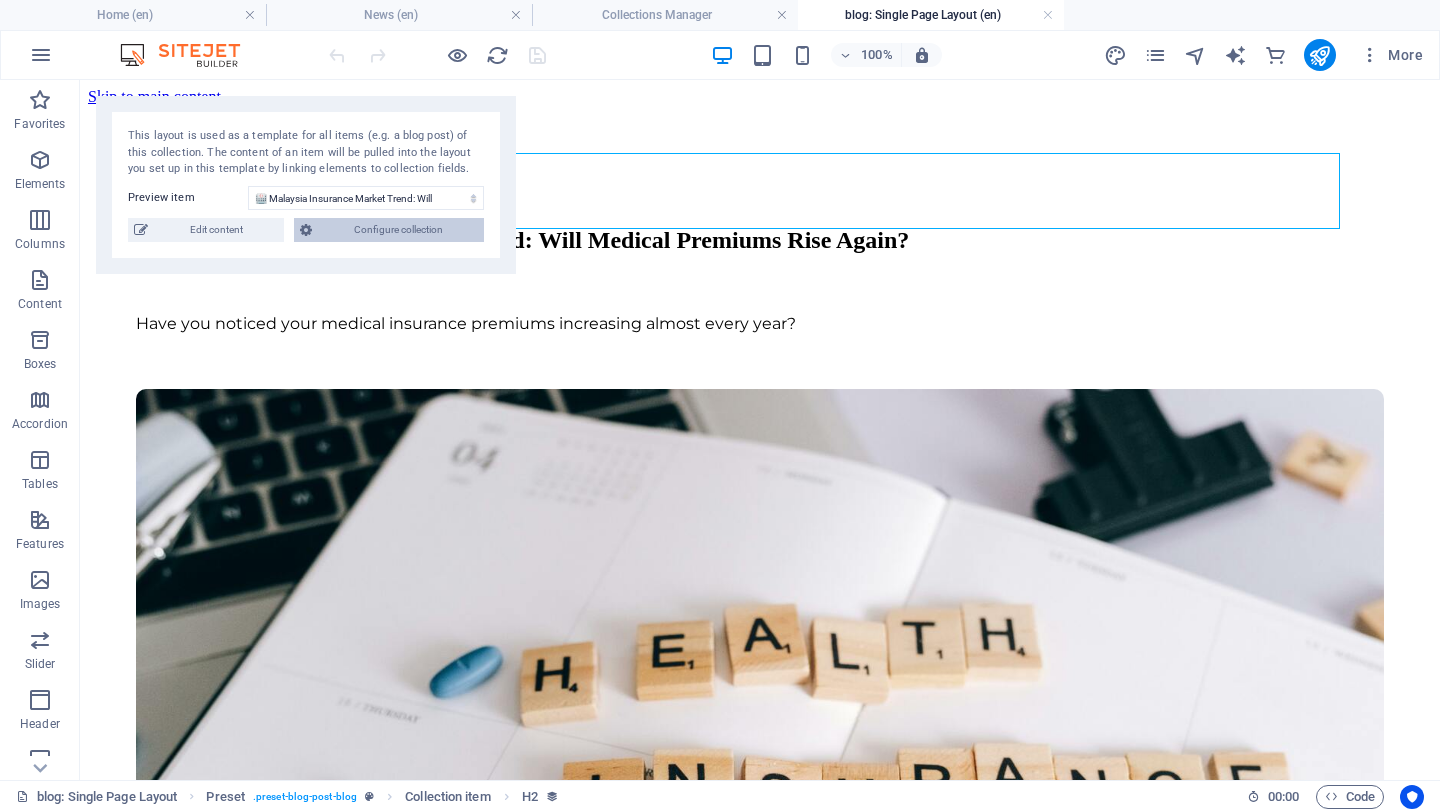 click on "Configure collection" at bounding box center (398, 230) 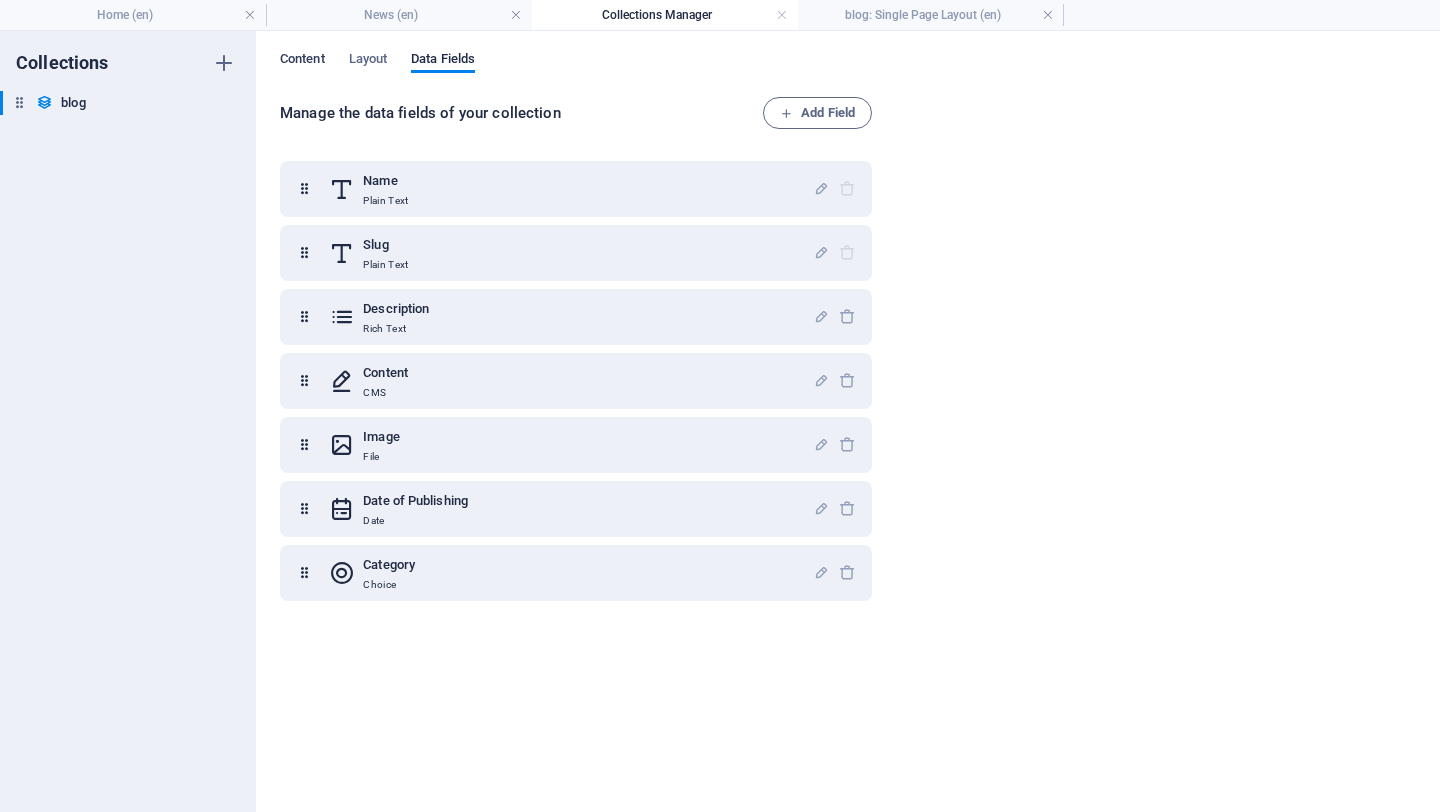 click on "Content" at bounding box center (302, 61) 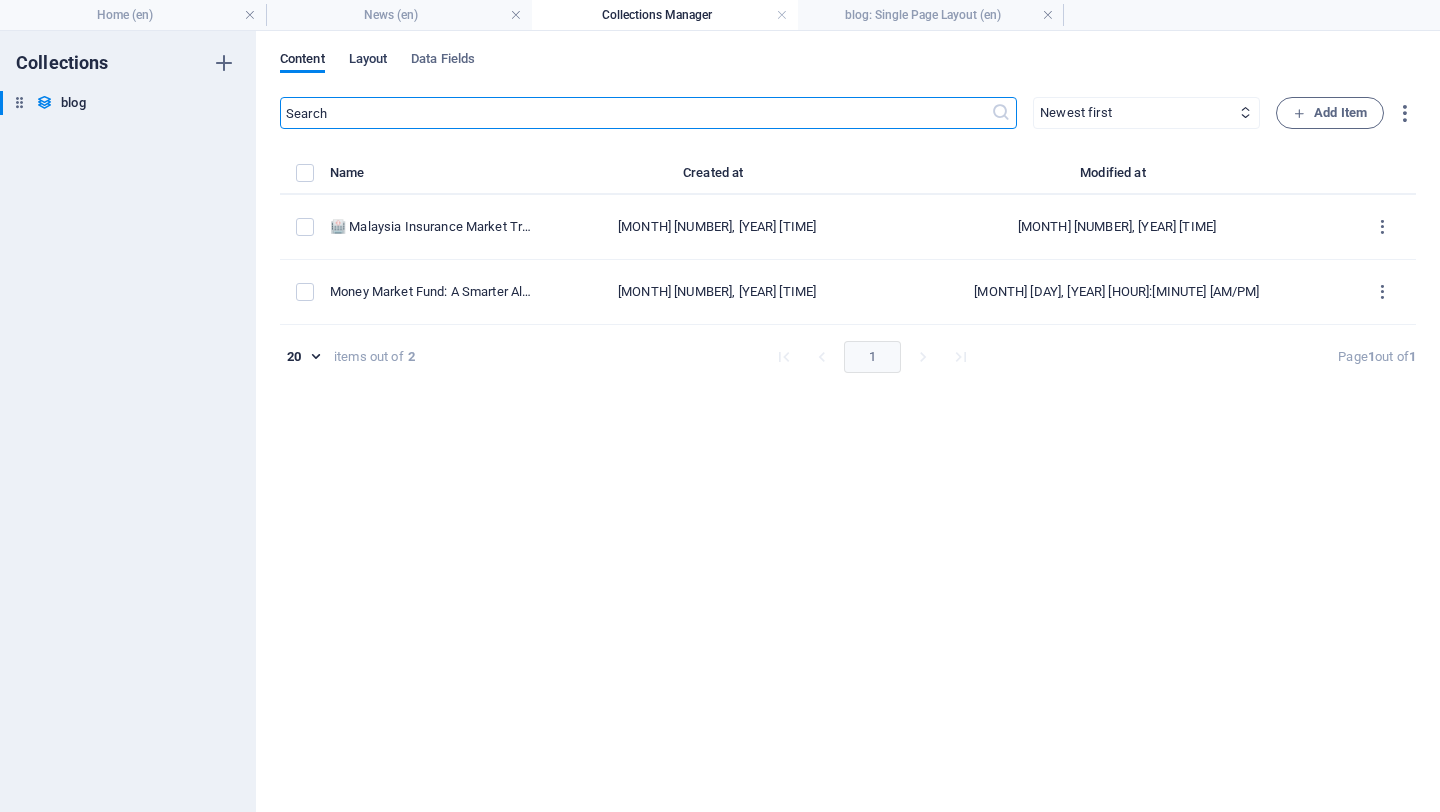 click on "Layout" at bounding box center (368, 61) 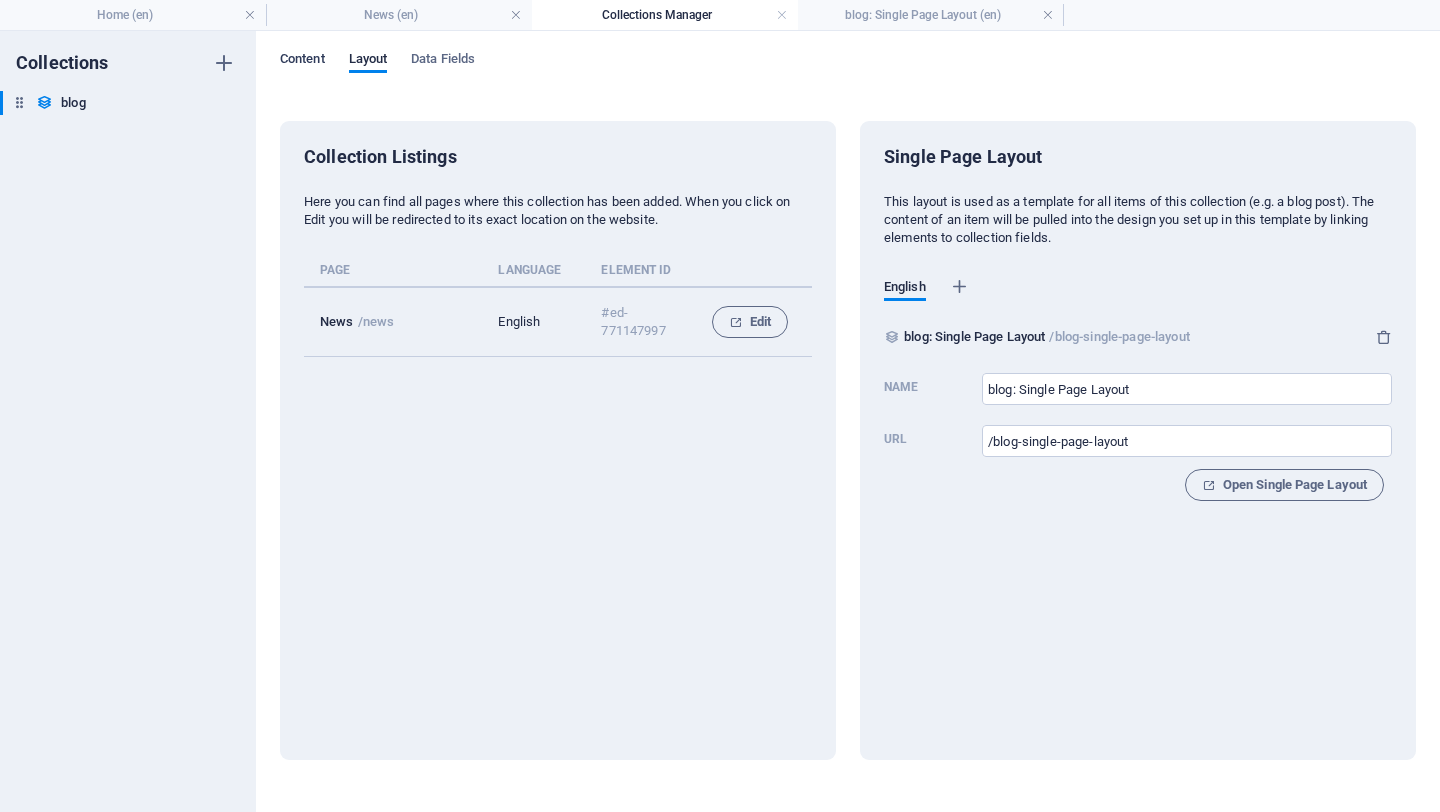 click on "Content" at bounding box center [302, 61] 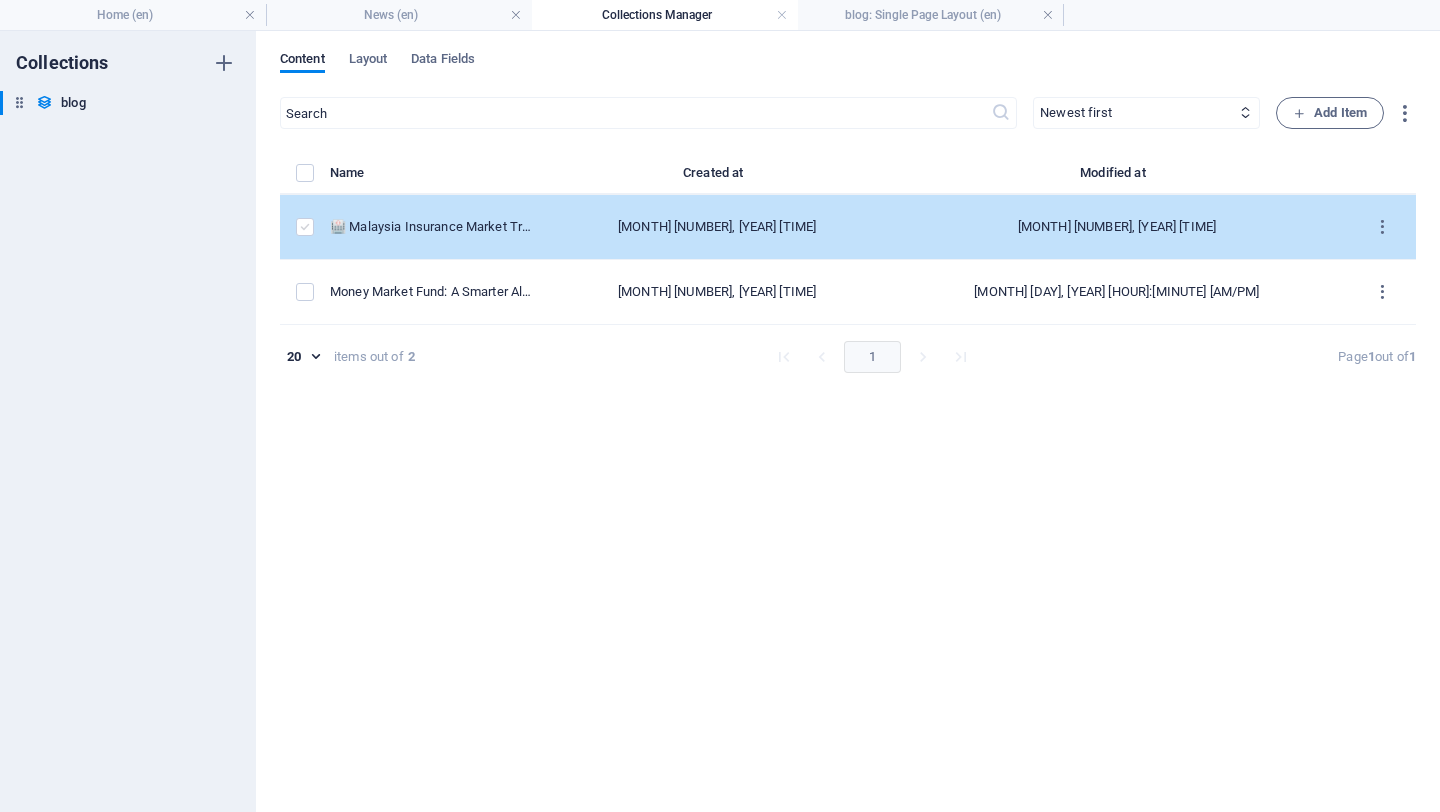 click at bounding box center [305, 227] 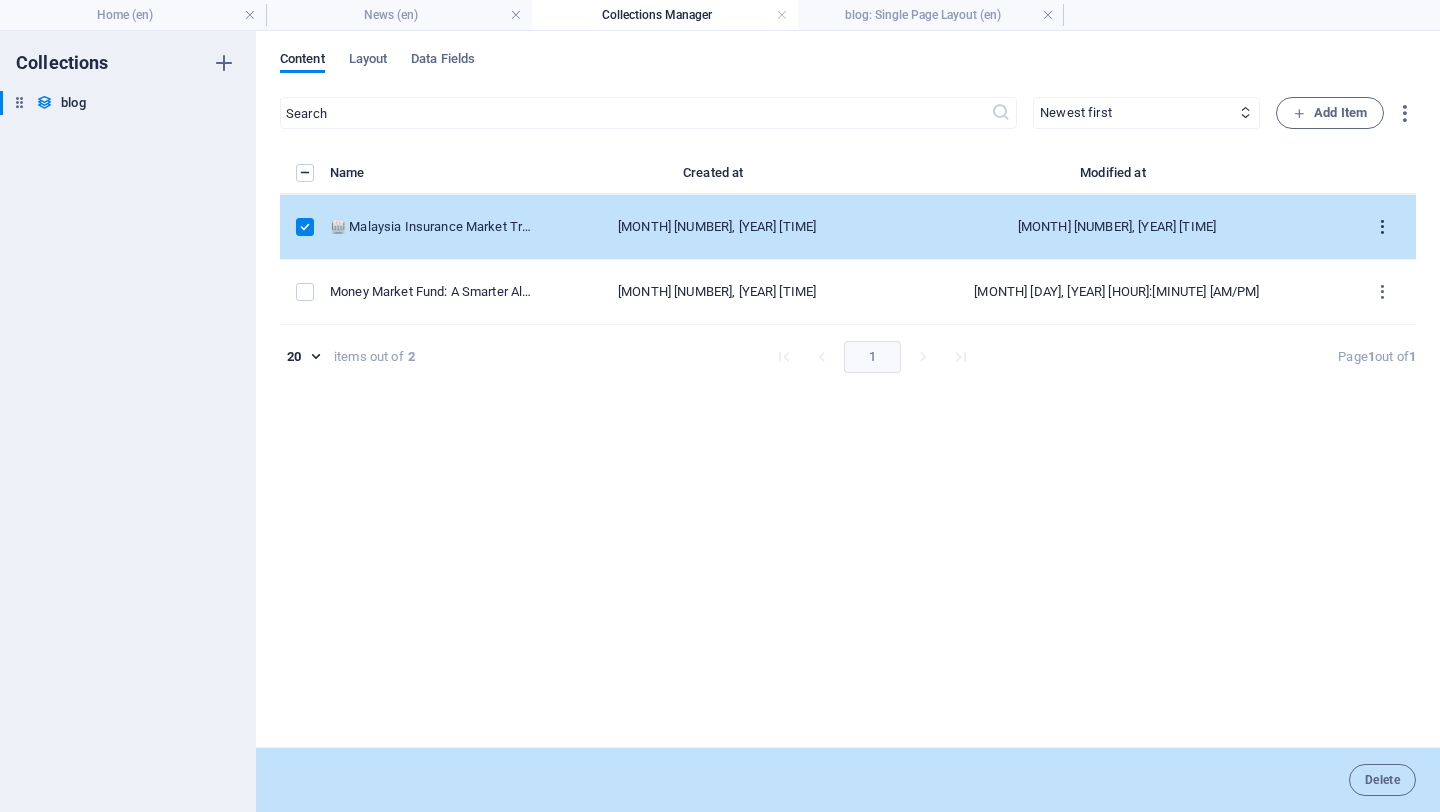 click at bounding box center (1382, 227) 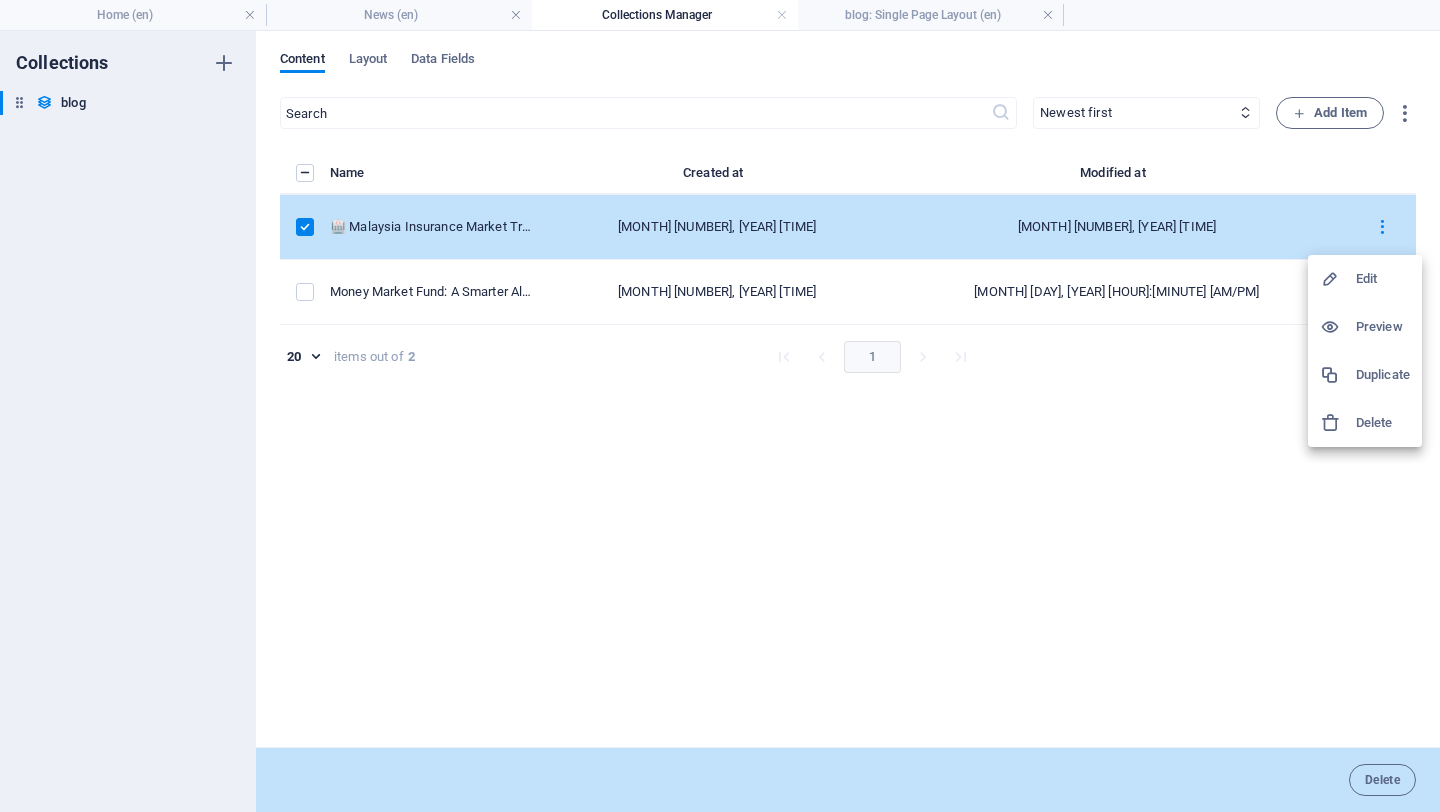 click on "Edit" at bounding box center [1383, 279] 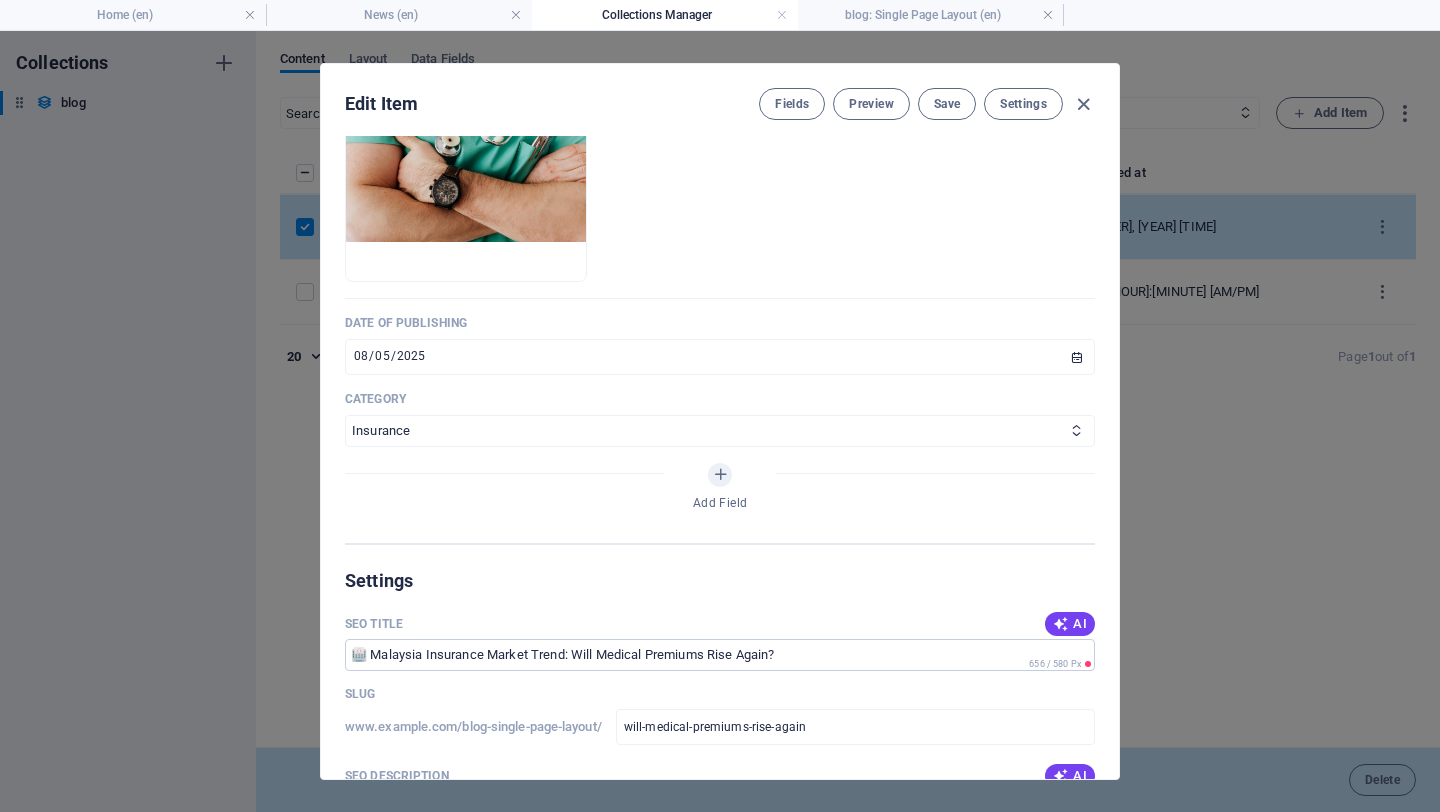 scroll, scrollTop: 778, scrollLeft: 0, axis: vertical 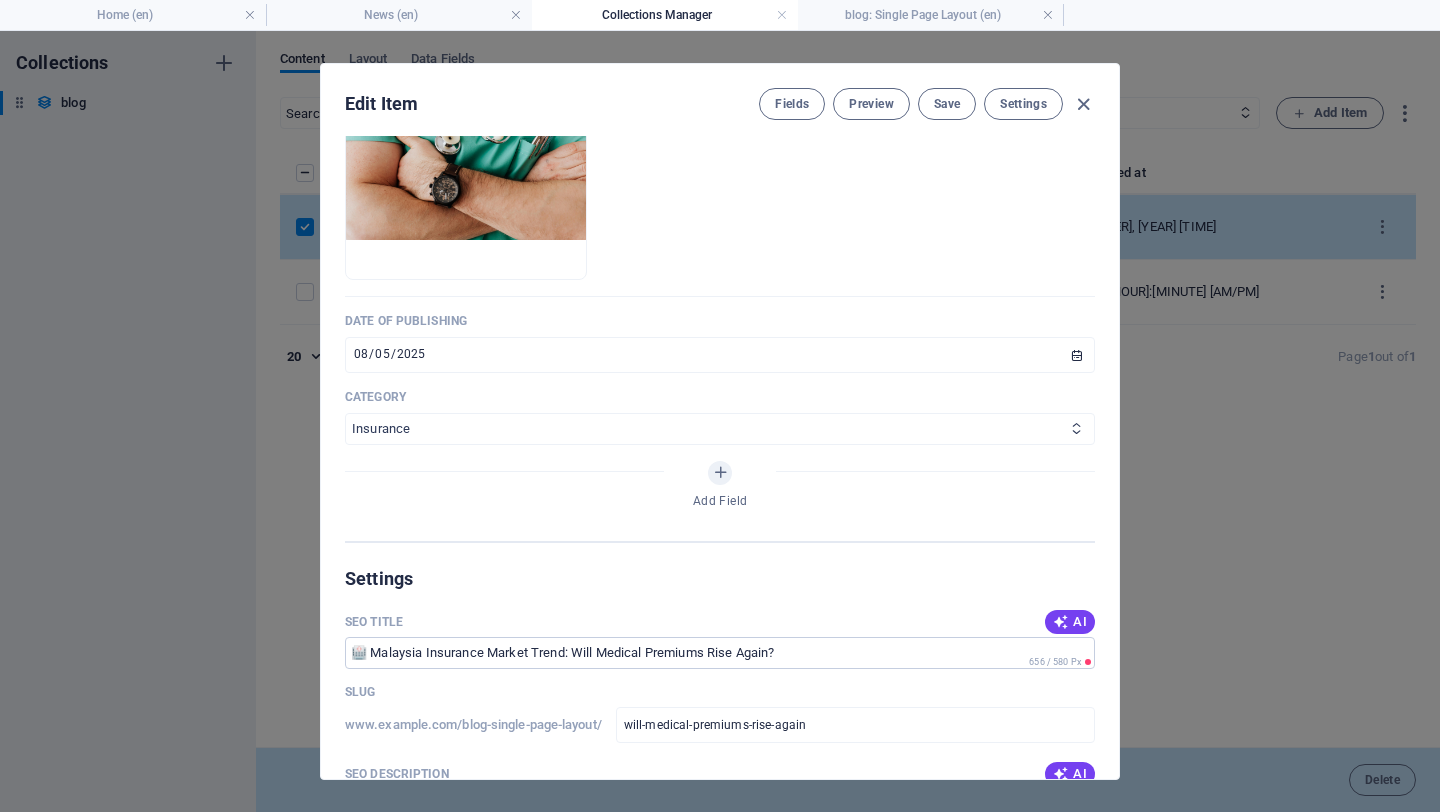 click on "Insurance Trends Investment" at bounding box center (720, 429) 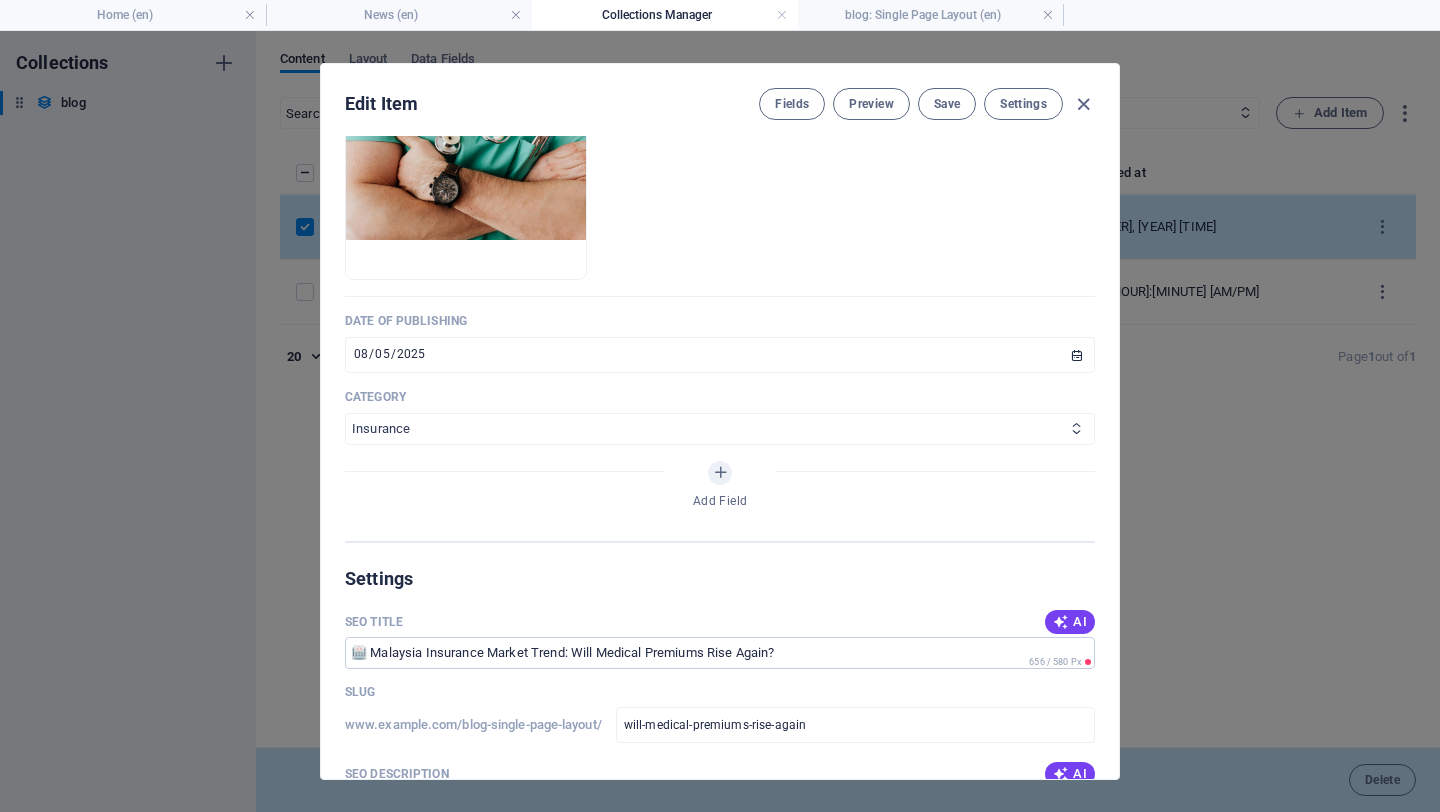 click on "Insurance Trends Investment" at bounding box center [720, 429] 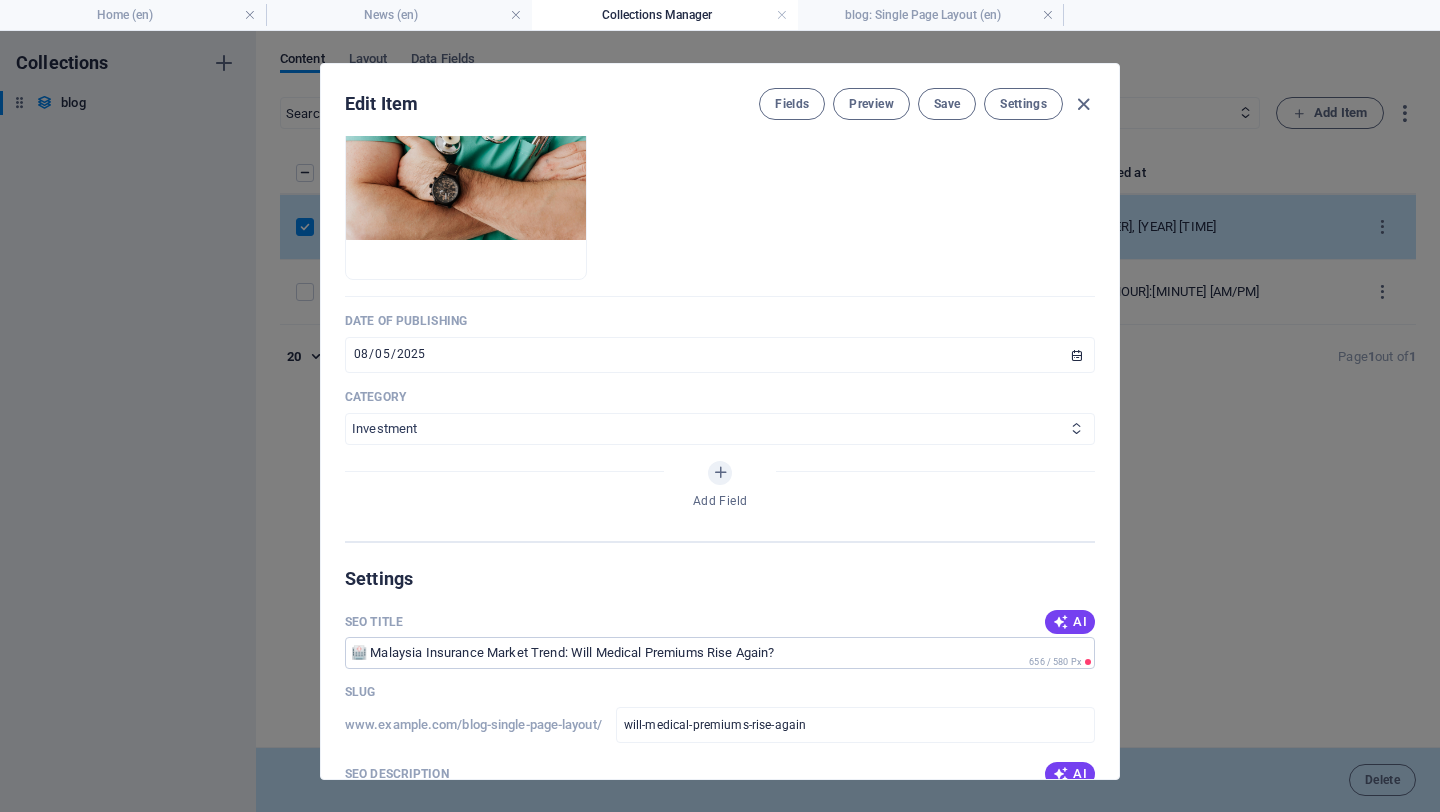 click on "Insurance Trends Investment" at bounding box center [720, 429] 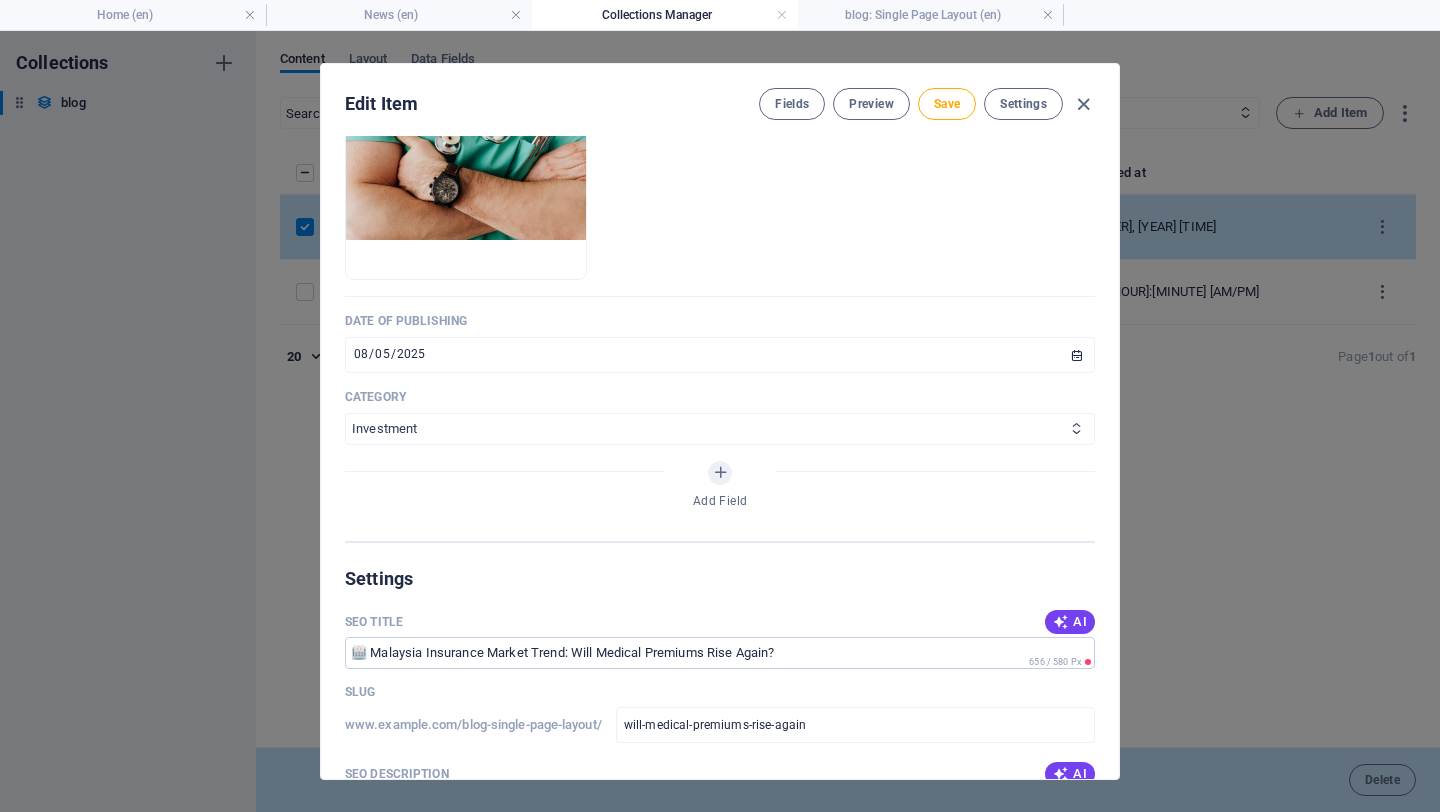 select on "Insurance" 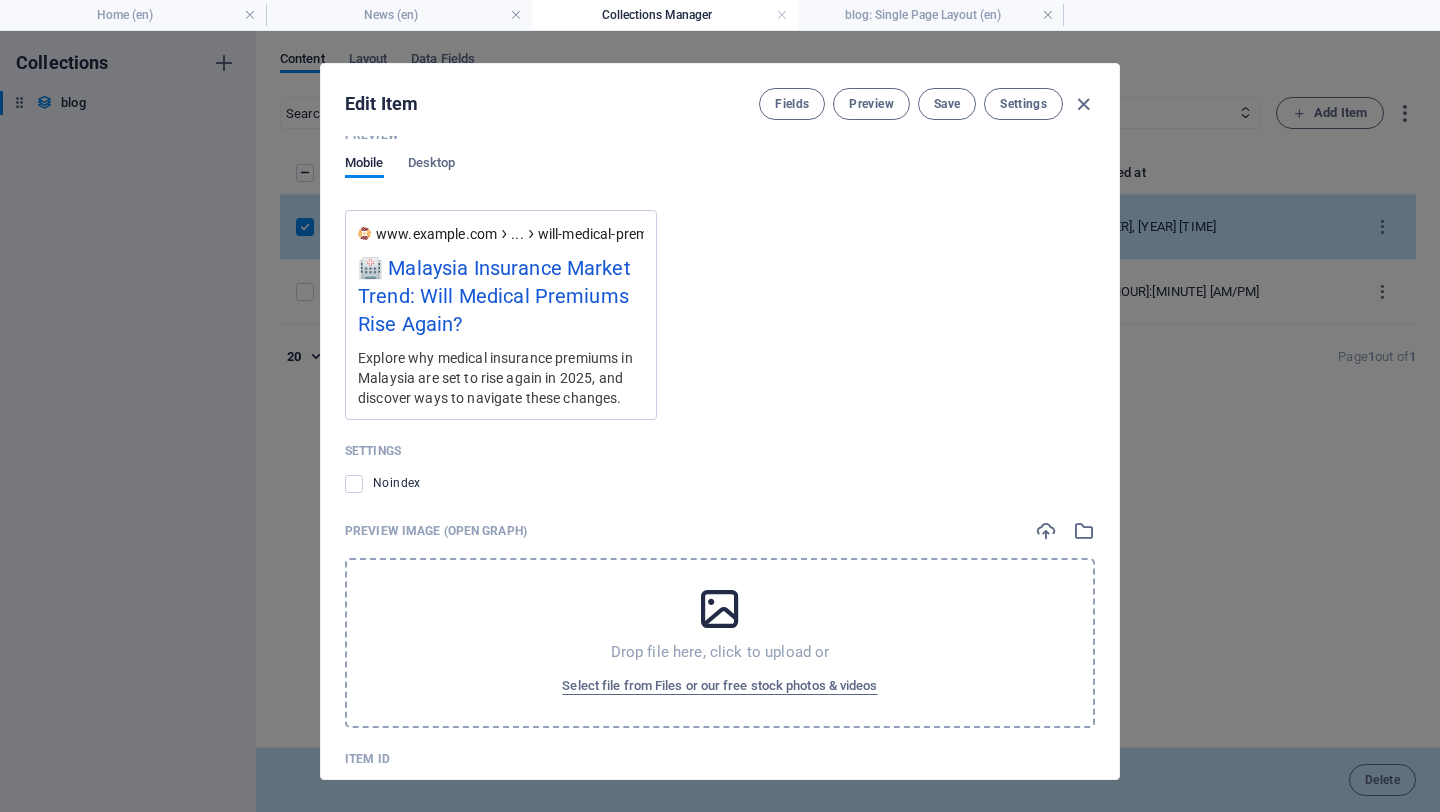 scroll, scrollTop: 1783, scrollLeft: 0, axis: vertical 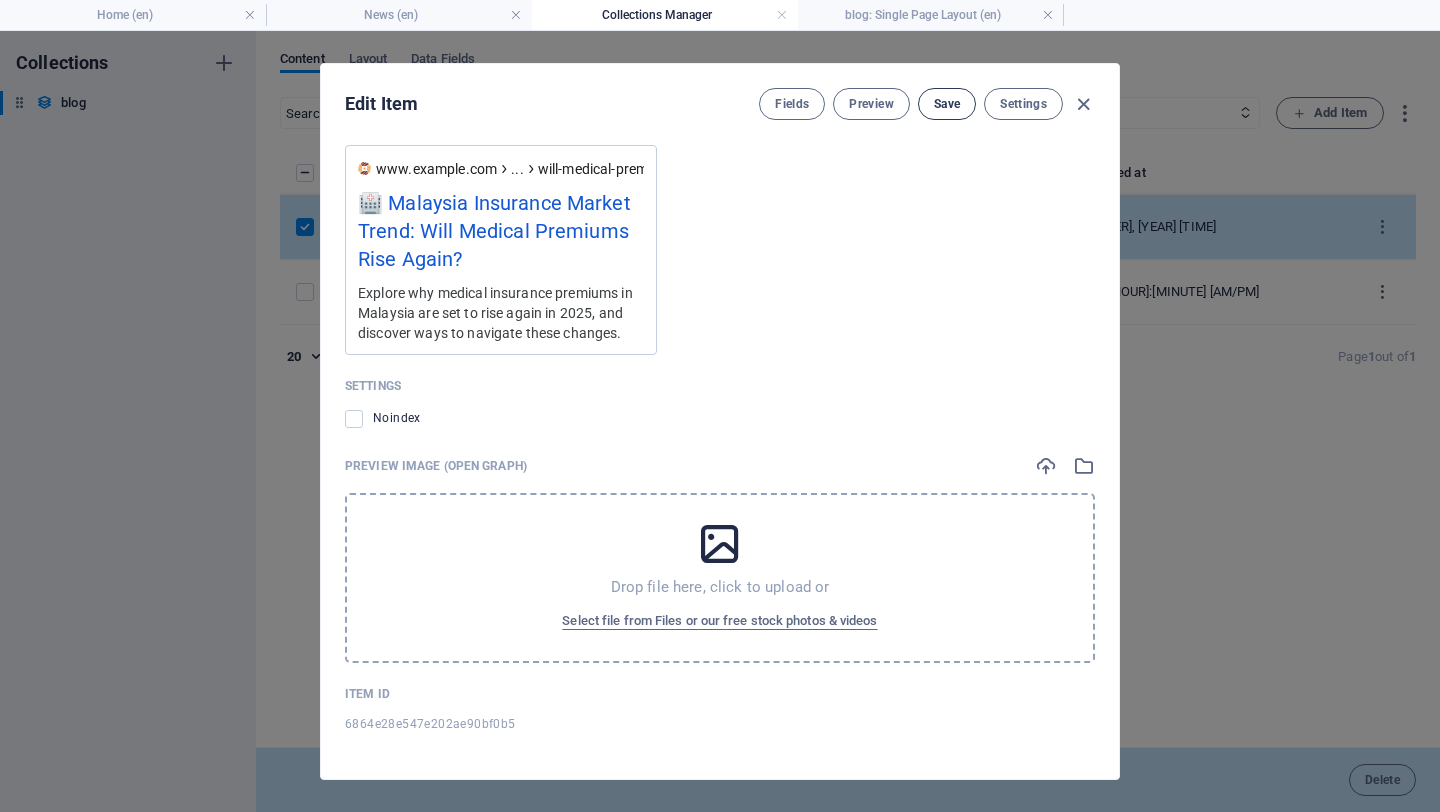 click on "Save" at bounding box center (947, 104) 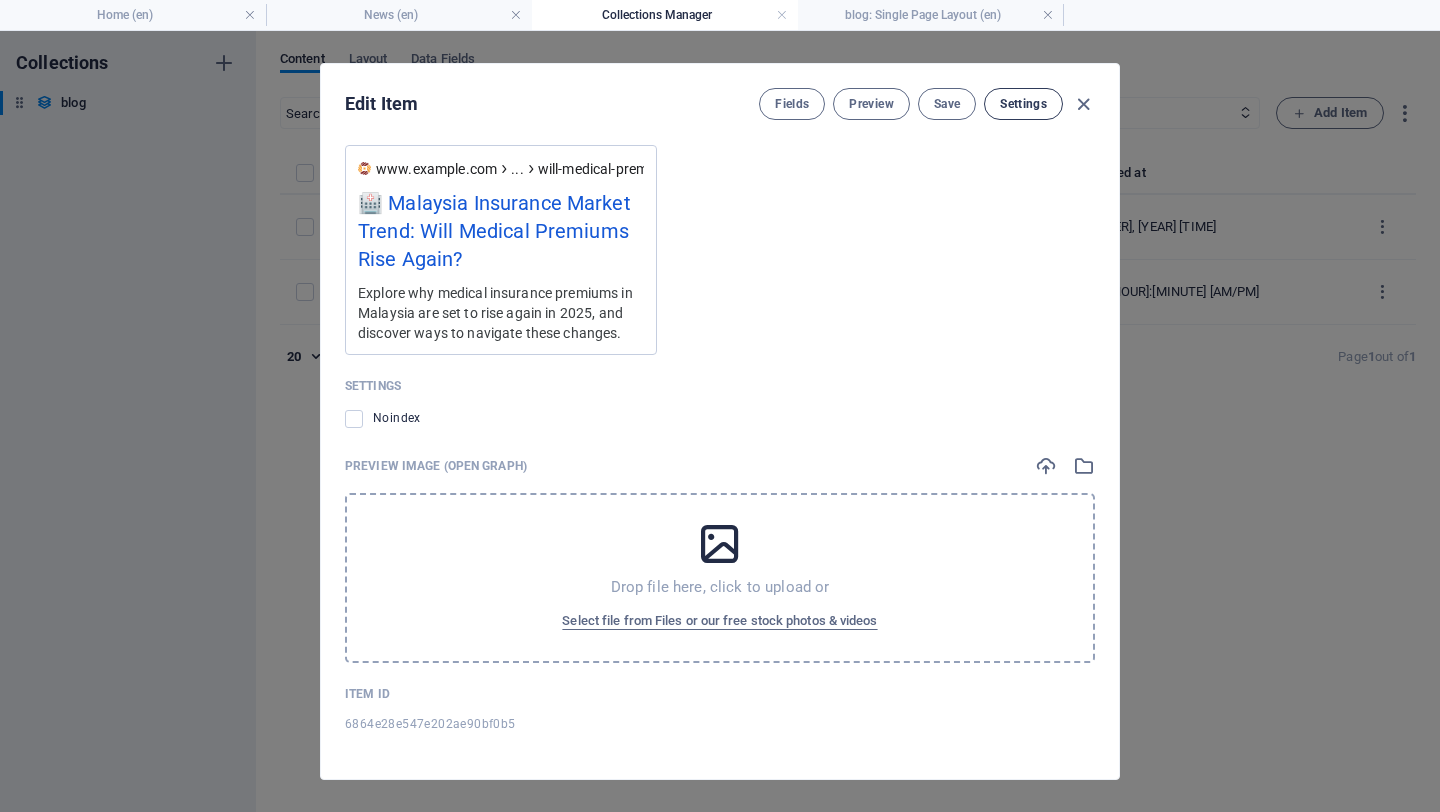 click on "Settings" at bounding box center (1023, 104) 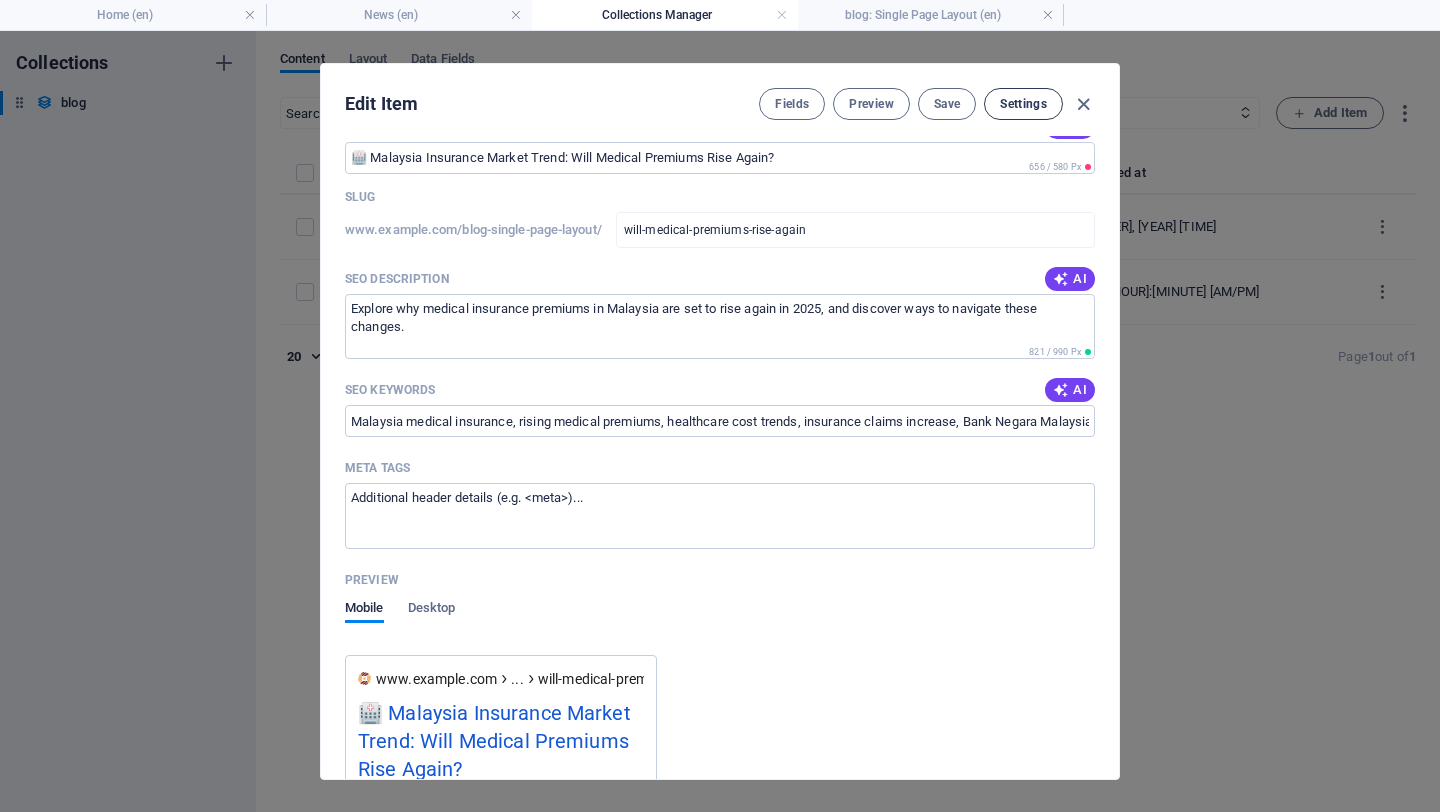 scroll, scrollTop: 1209, scrollLeft: 0, axis: vertical 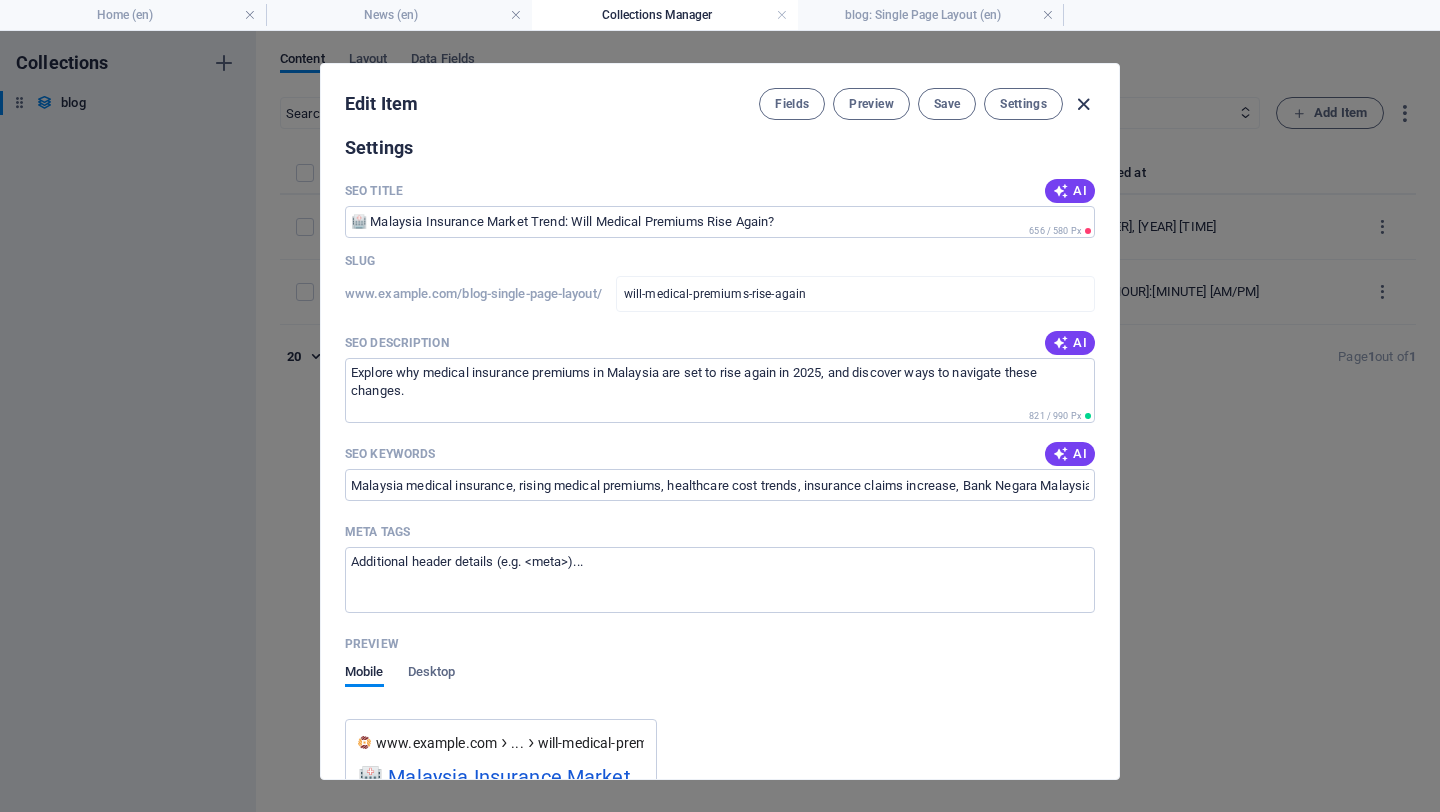 click at bounding box center [1083, 104] 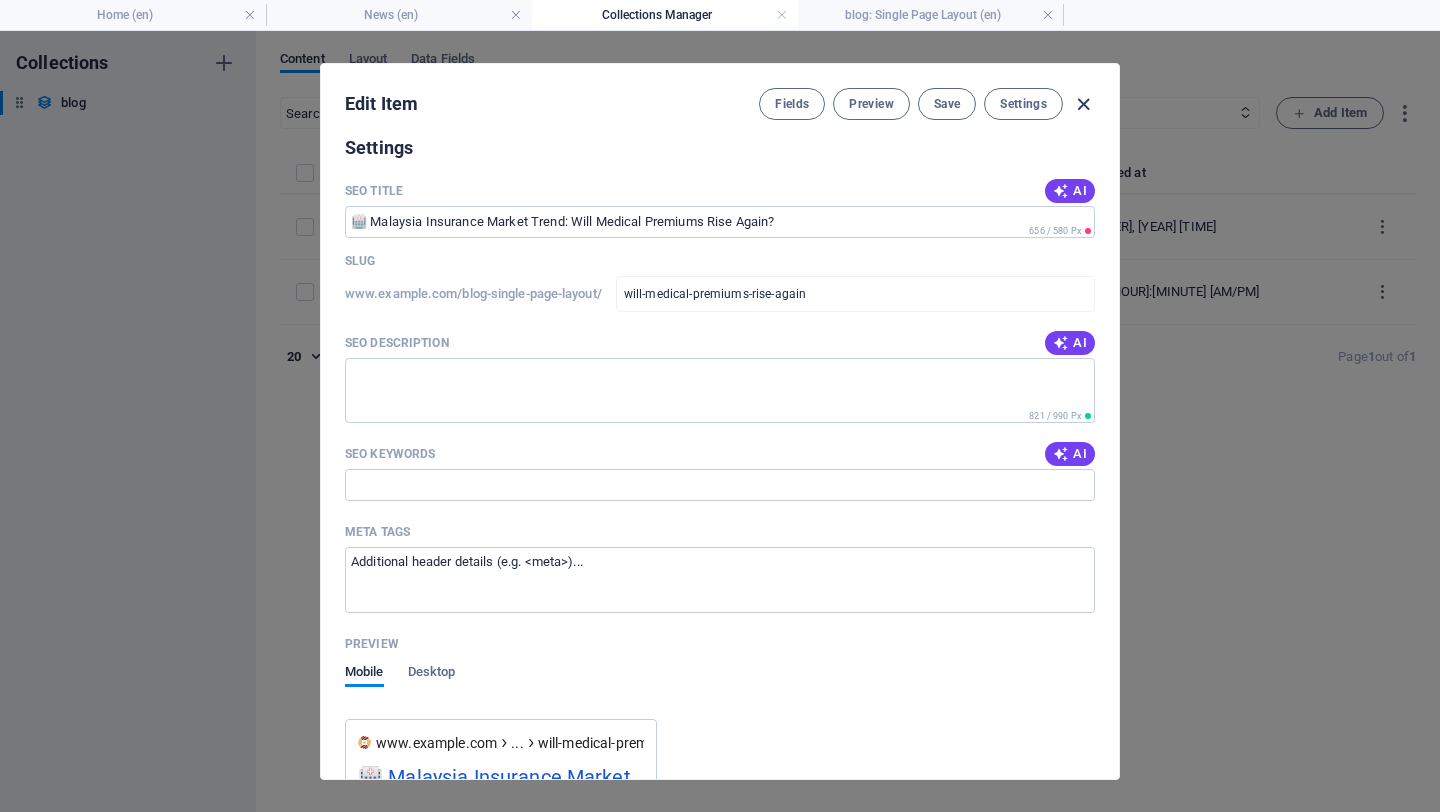 scroll, scrollTop: 1011, scrollLeft: 0, axis: vertical 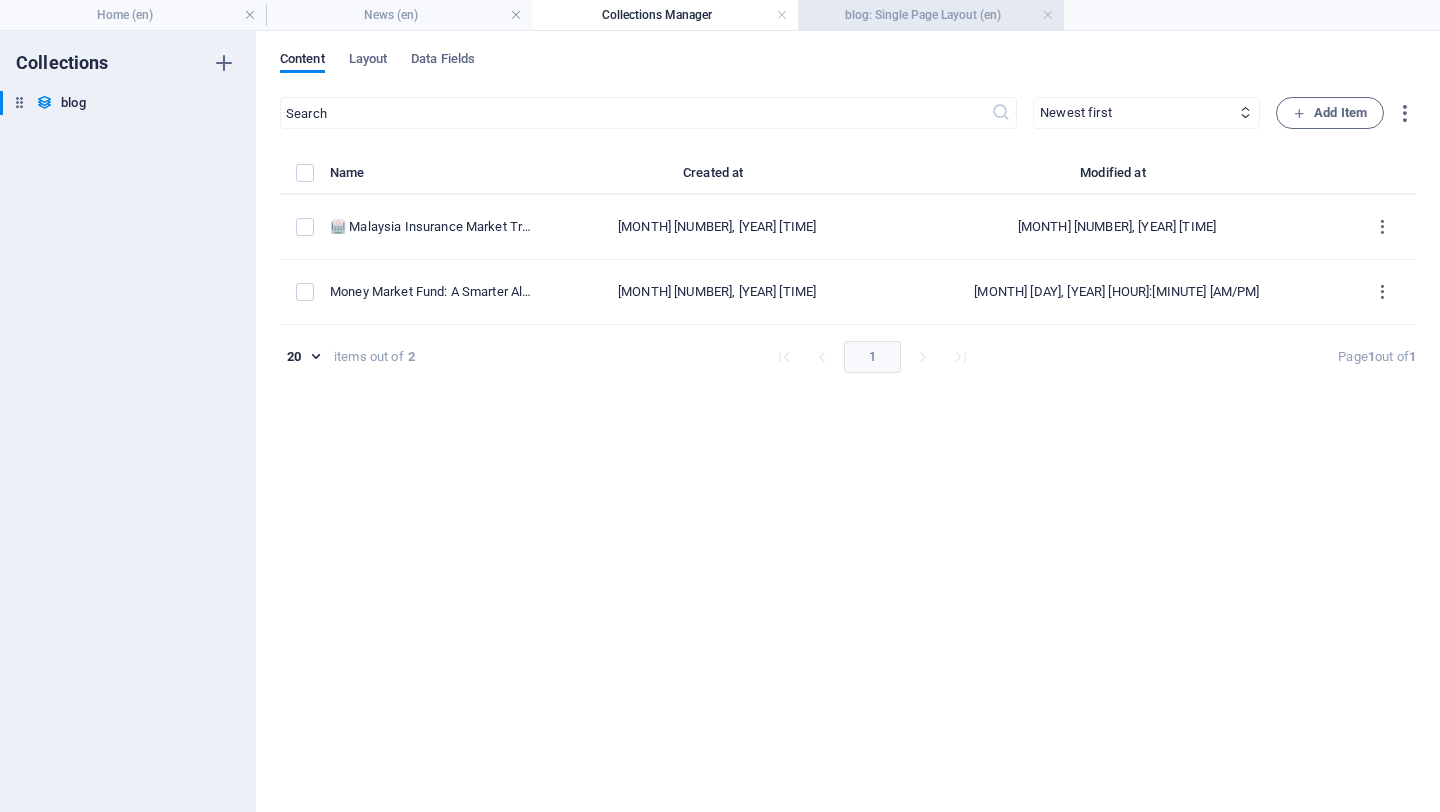 click on "blog: Single Page Layout (en)" at bounding box center (931, 15) 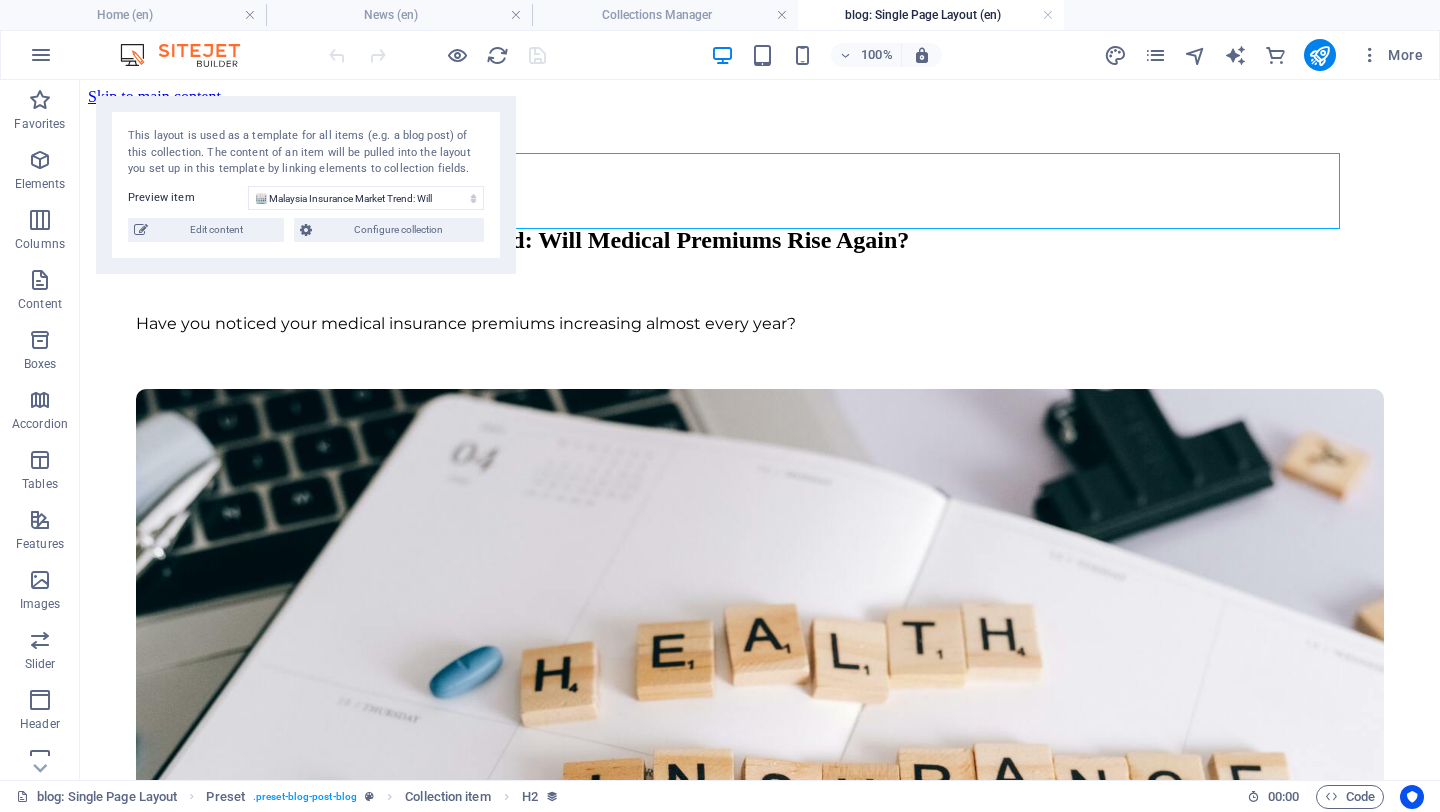 click on "blog: Single Page Layout (en)" at bounding box center [931, 15] 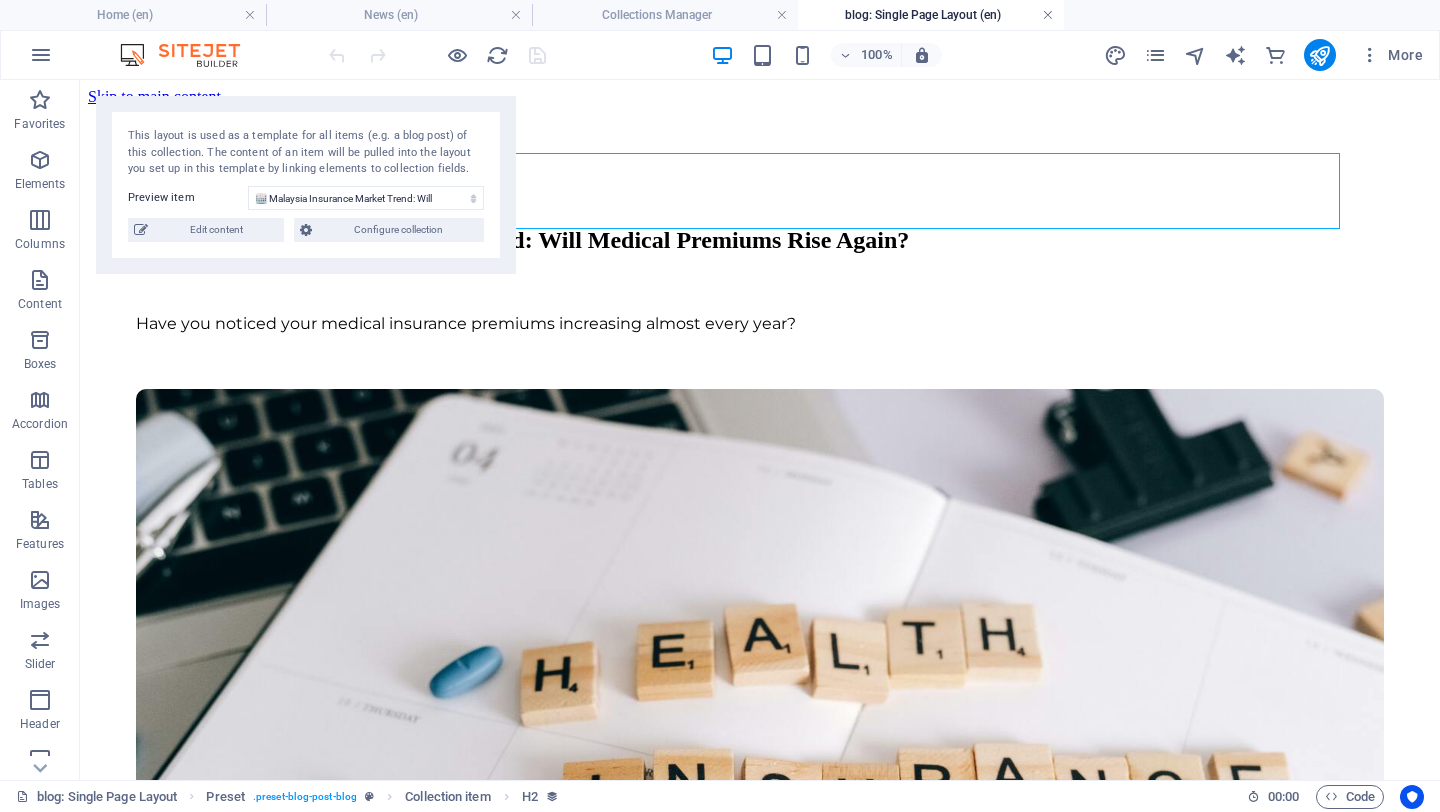 click at bounding box center (1048, 15) 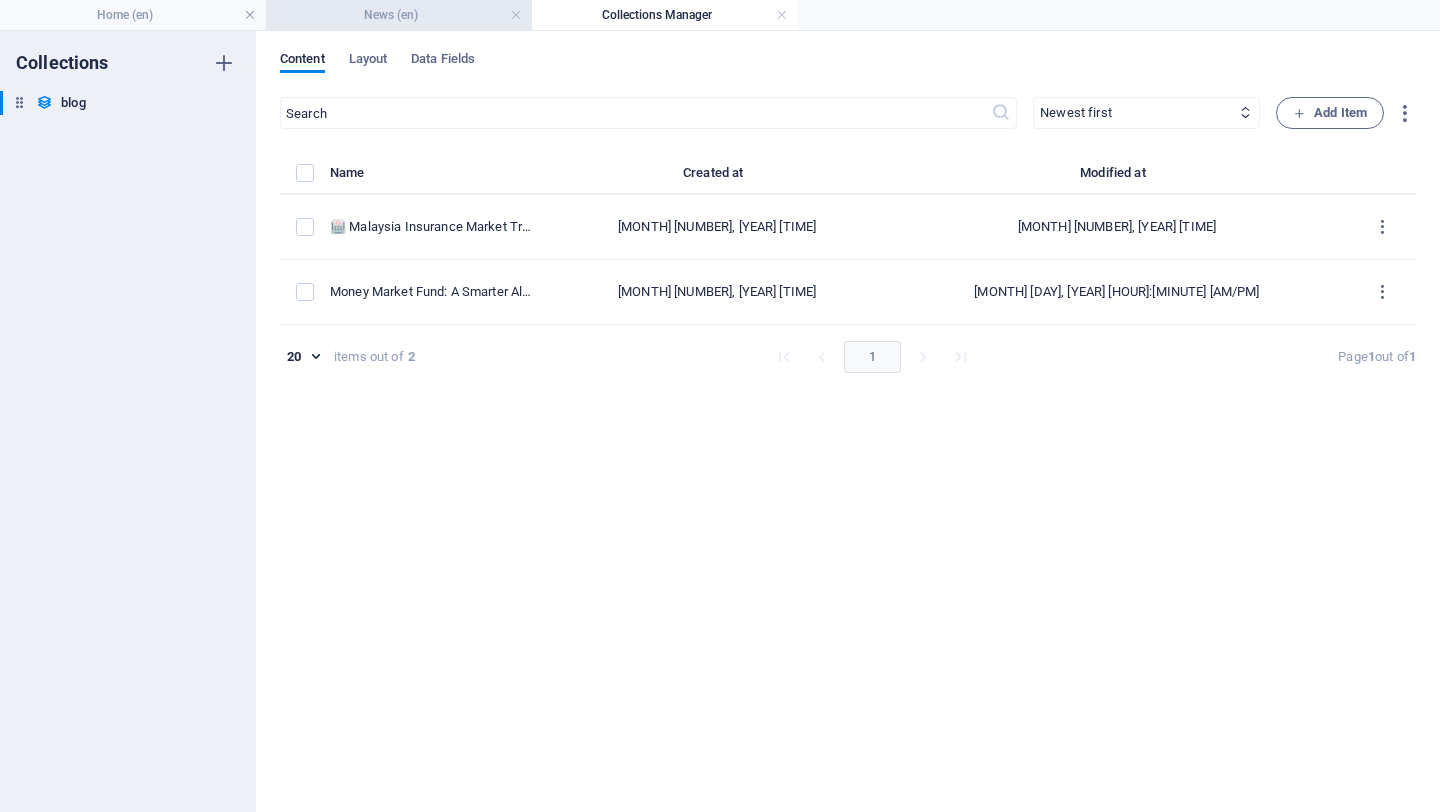 click on "News (en)" at bounding box center [399, 15] 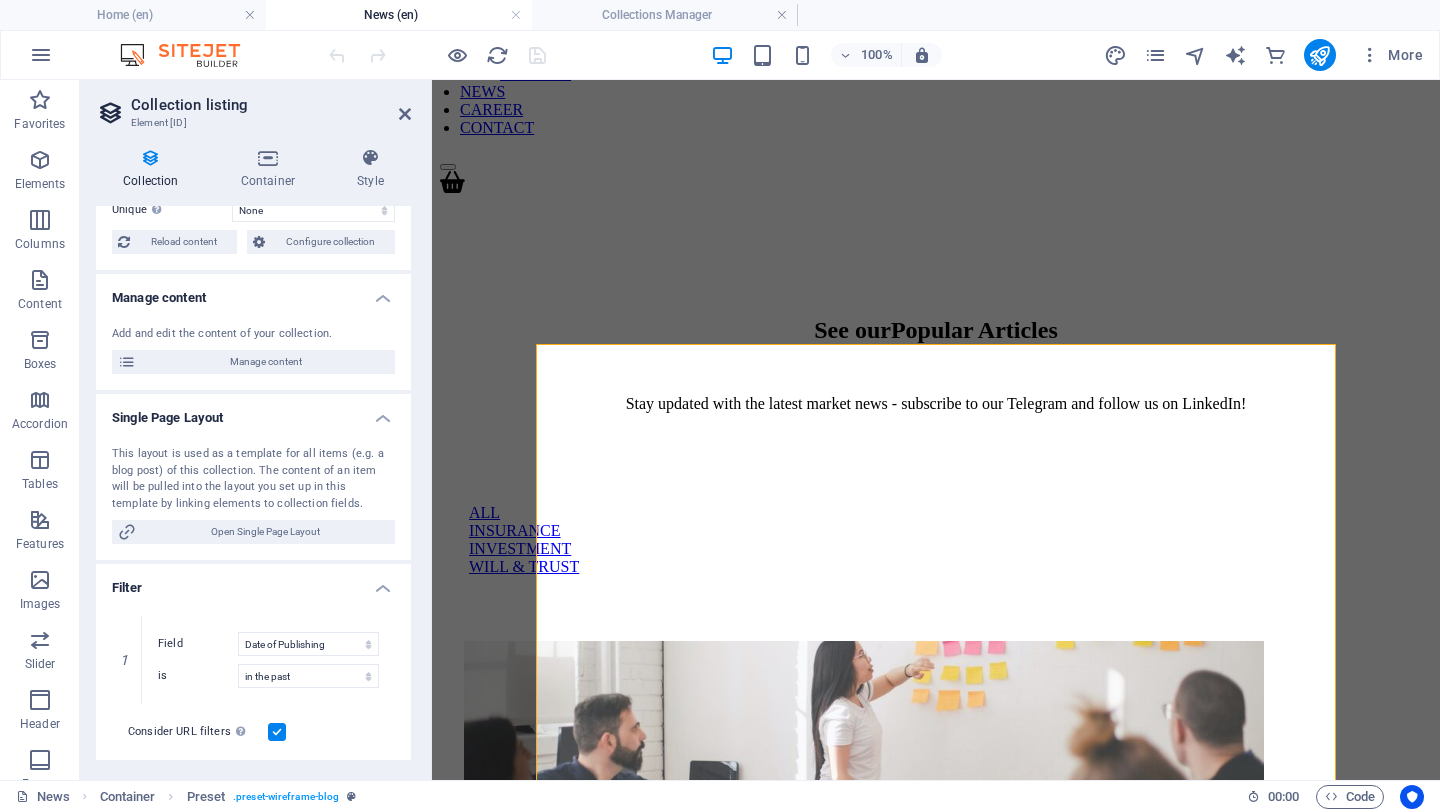 click at bounding box center (722, 55) 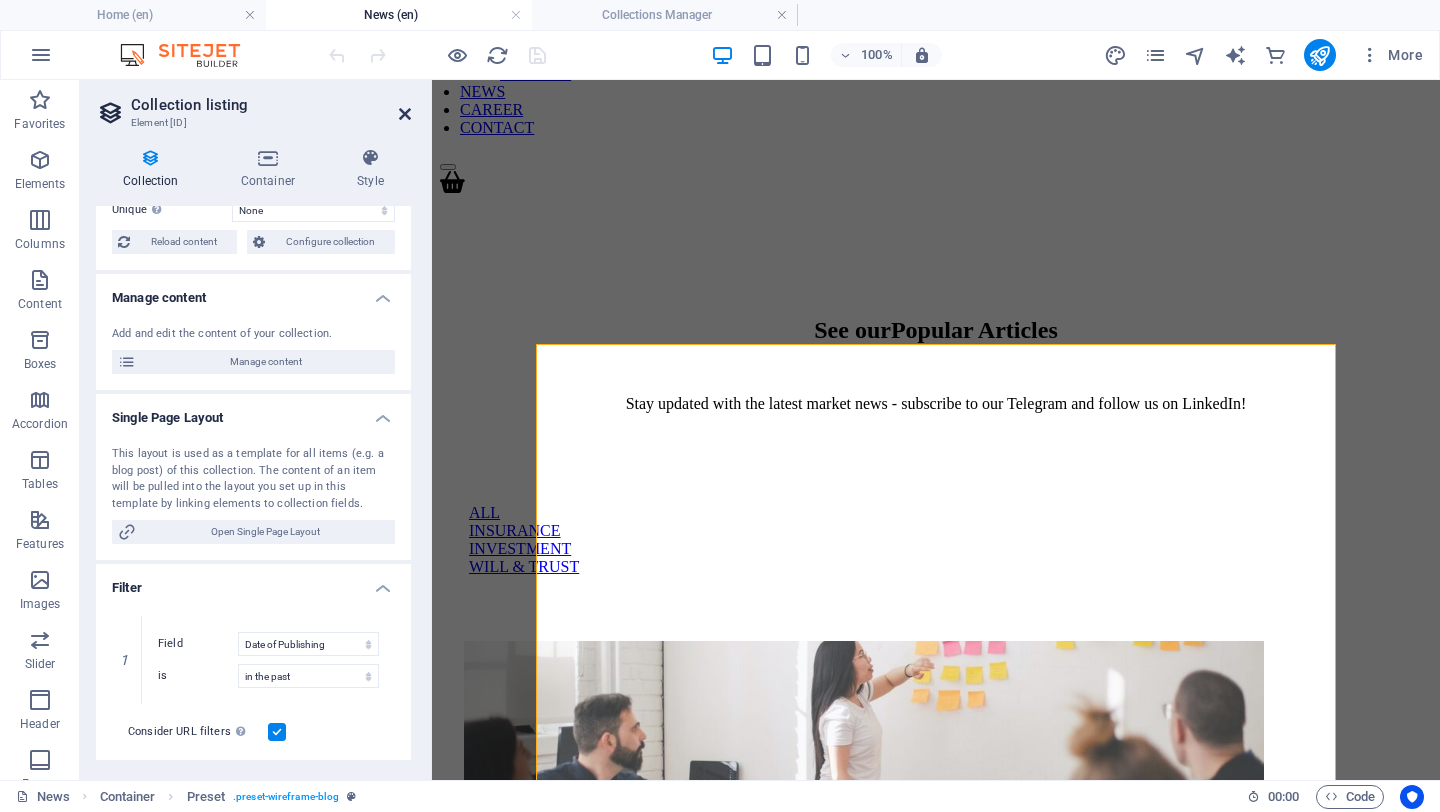 click at bounding box center [405, 114] 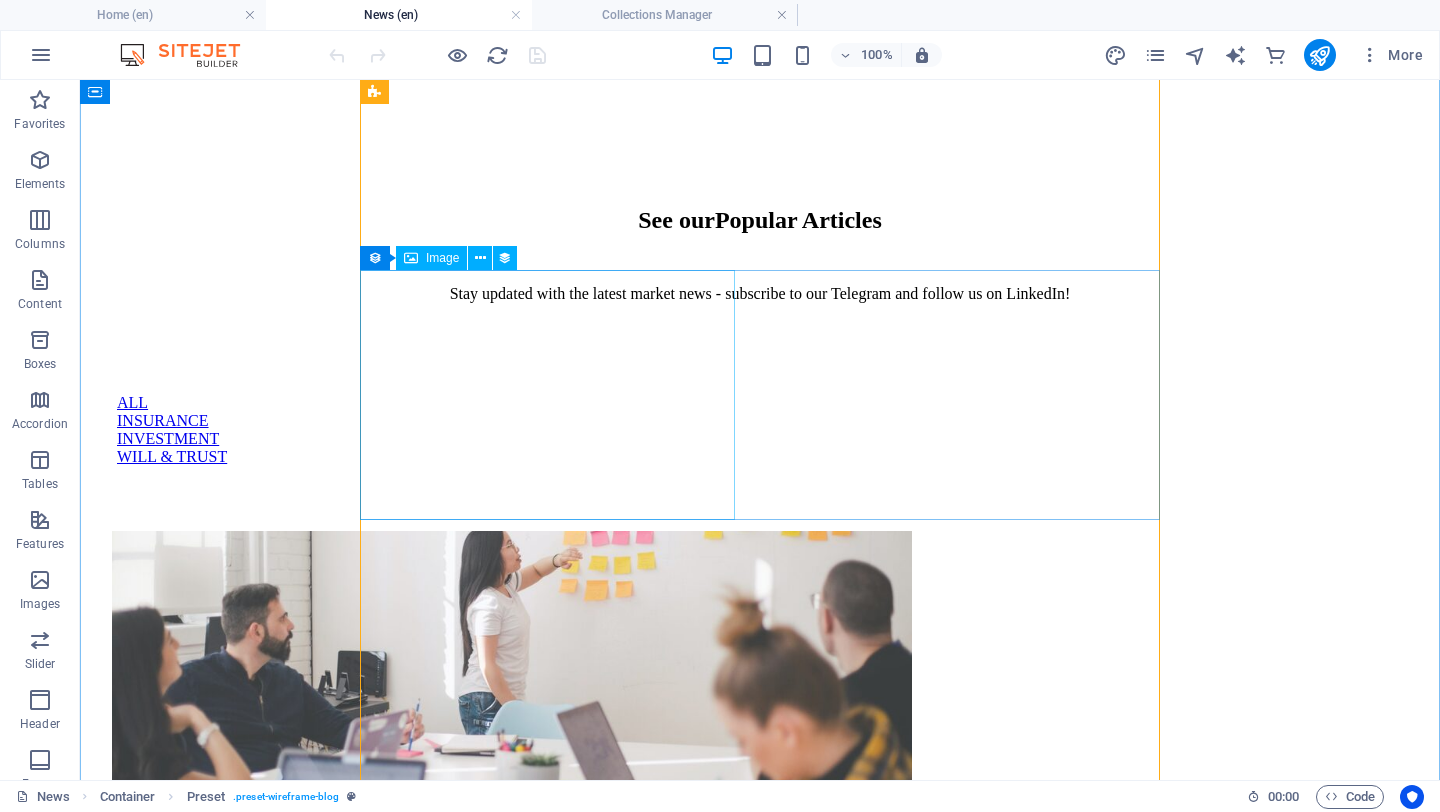 scroll, scrollTop: 0, scrollLeft: 0, axis: both 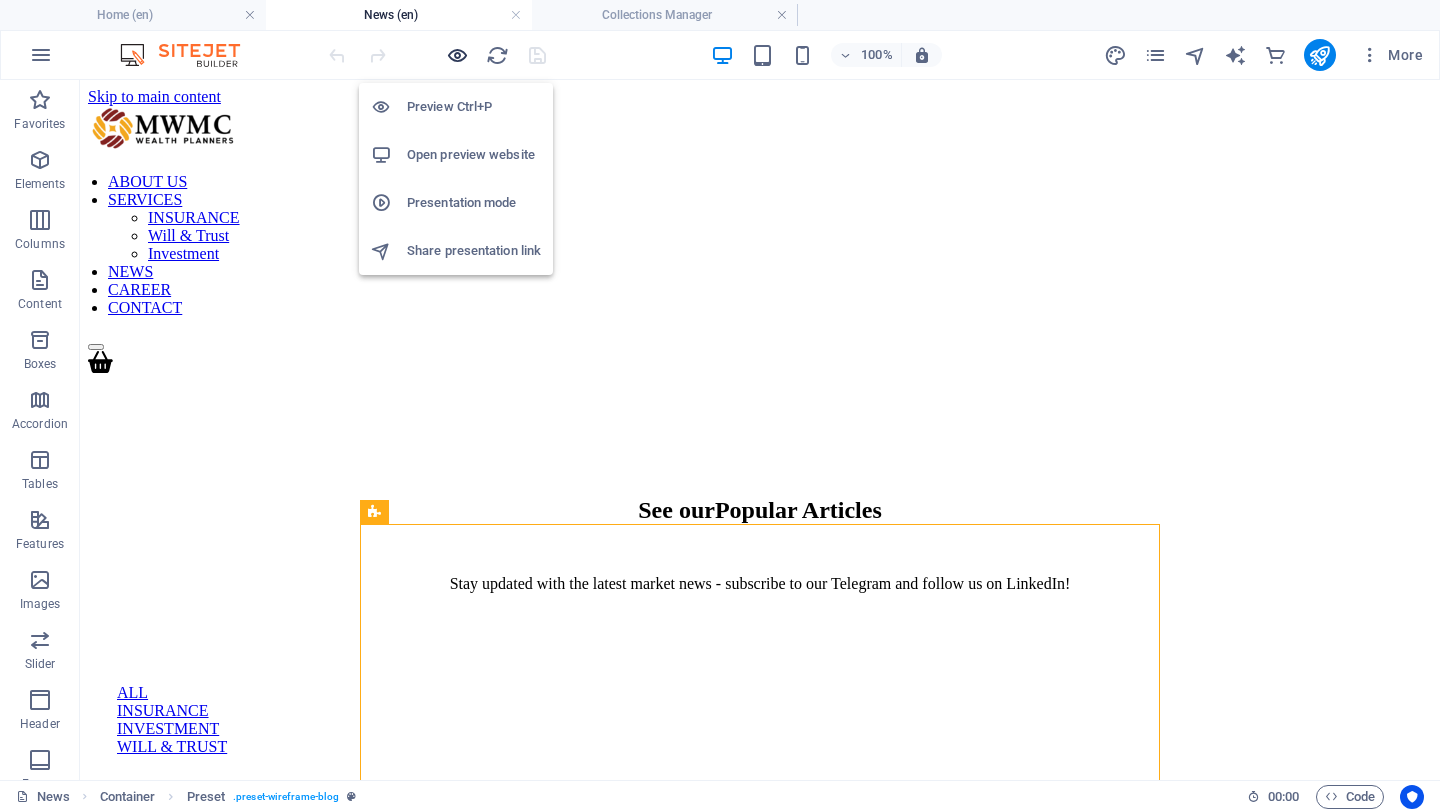 click at bounding box center (457, 55) 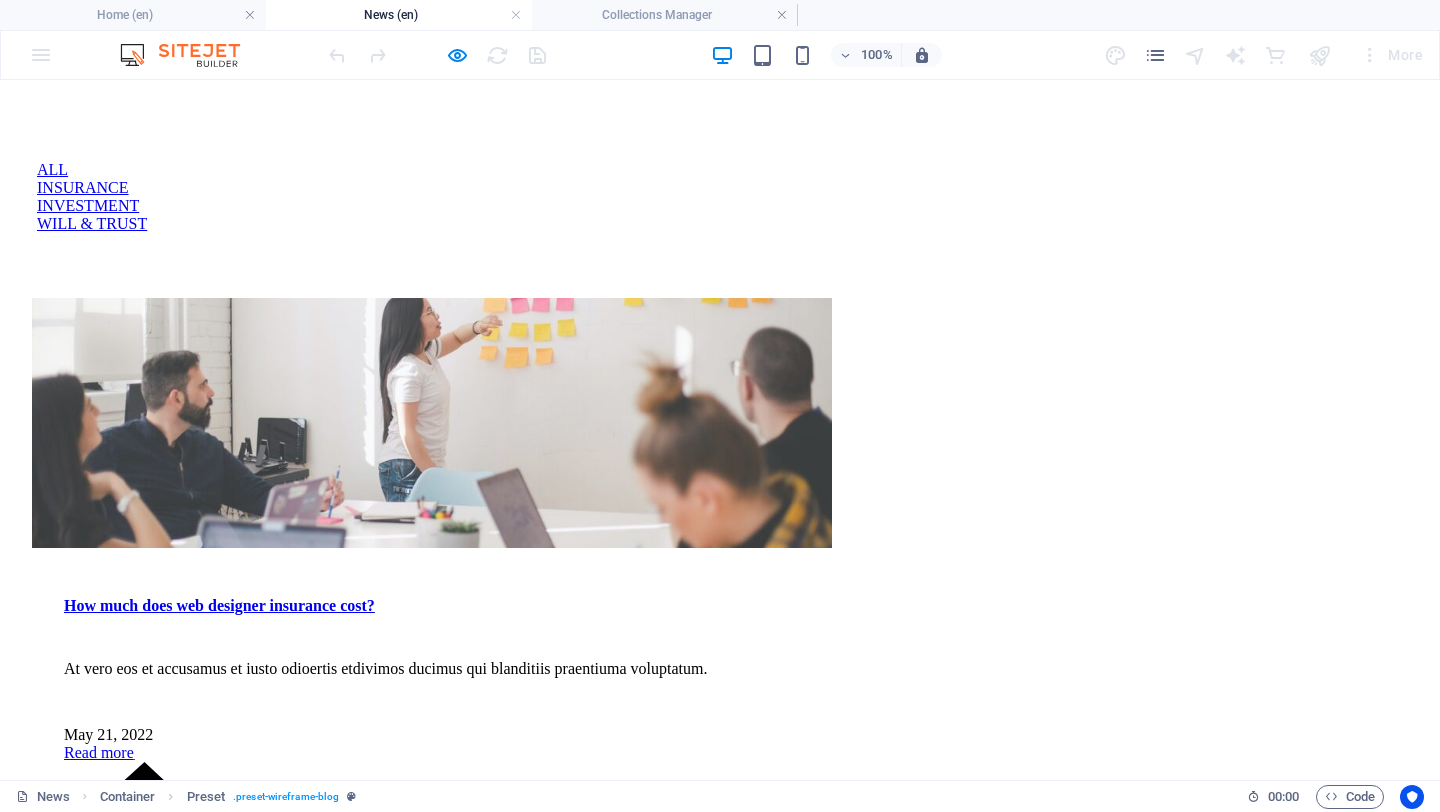 scroll, scrollTop: 0, scrollLeft: 0, axis: both 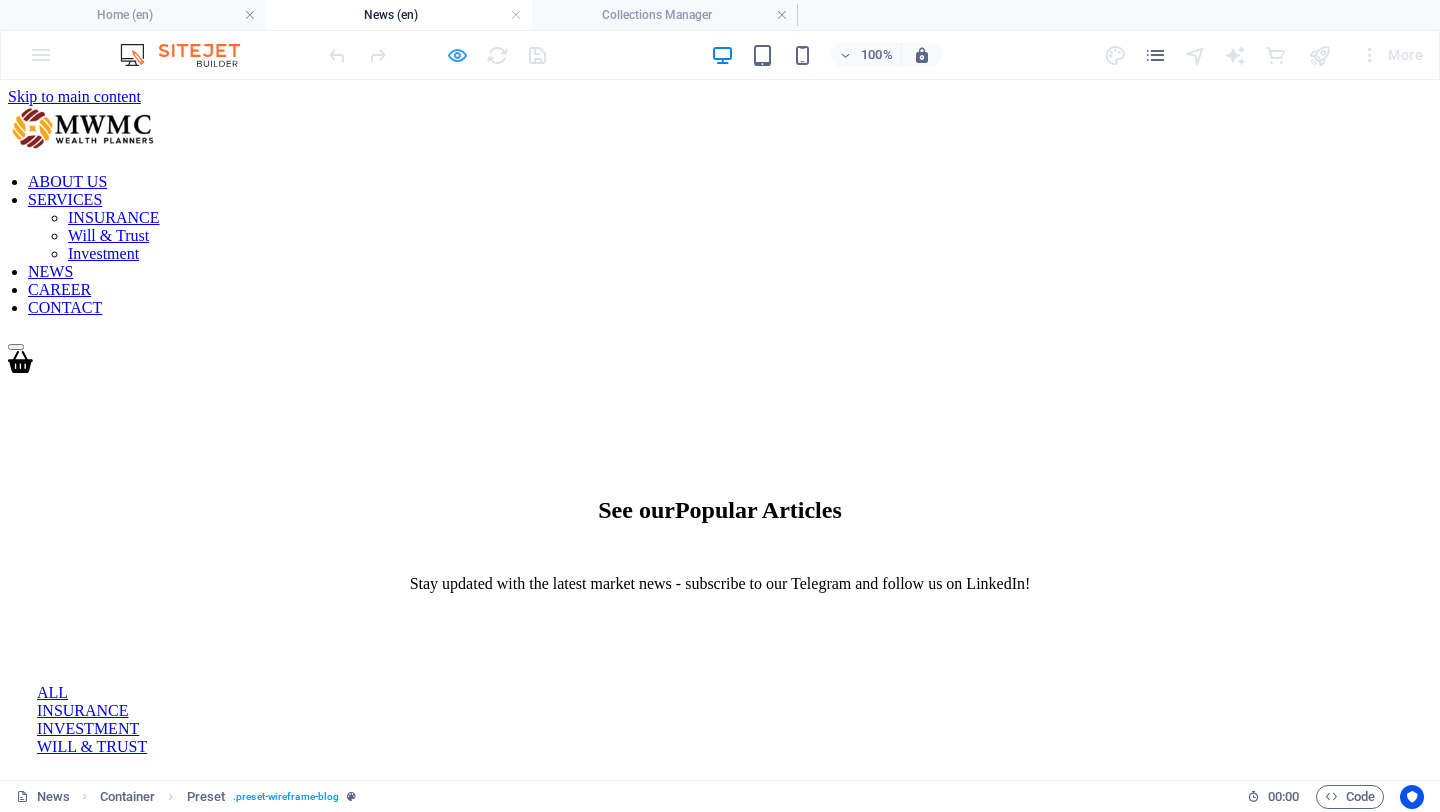 click at bounding box center [457, 55] 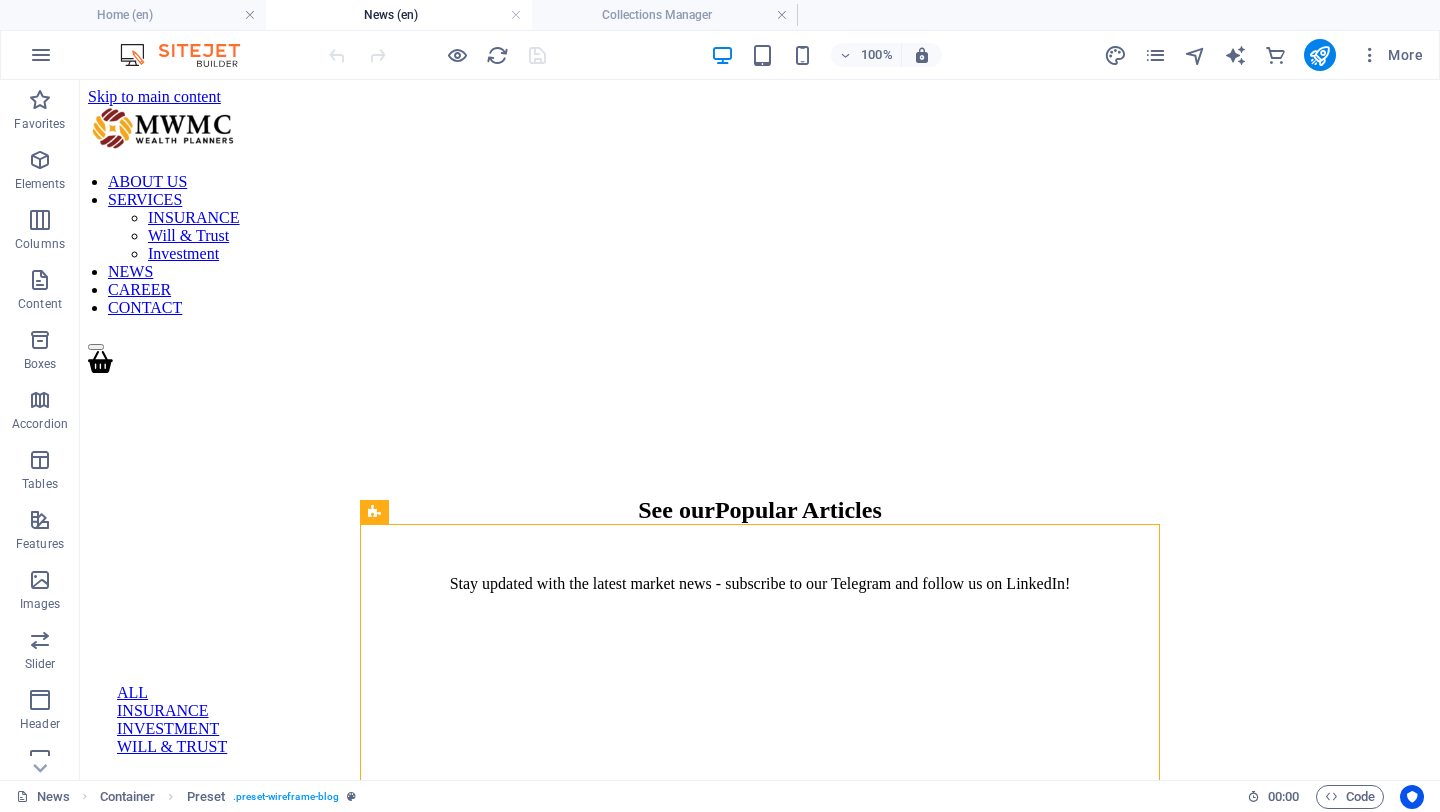 click on "100% More" at bounding box center [720, 55] 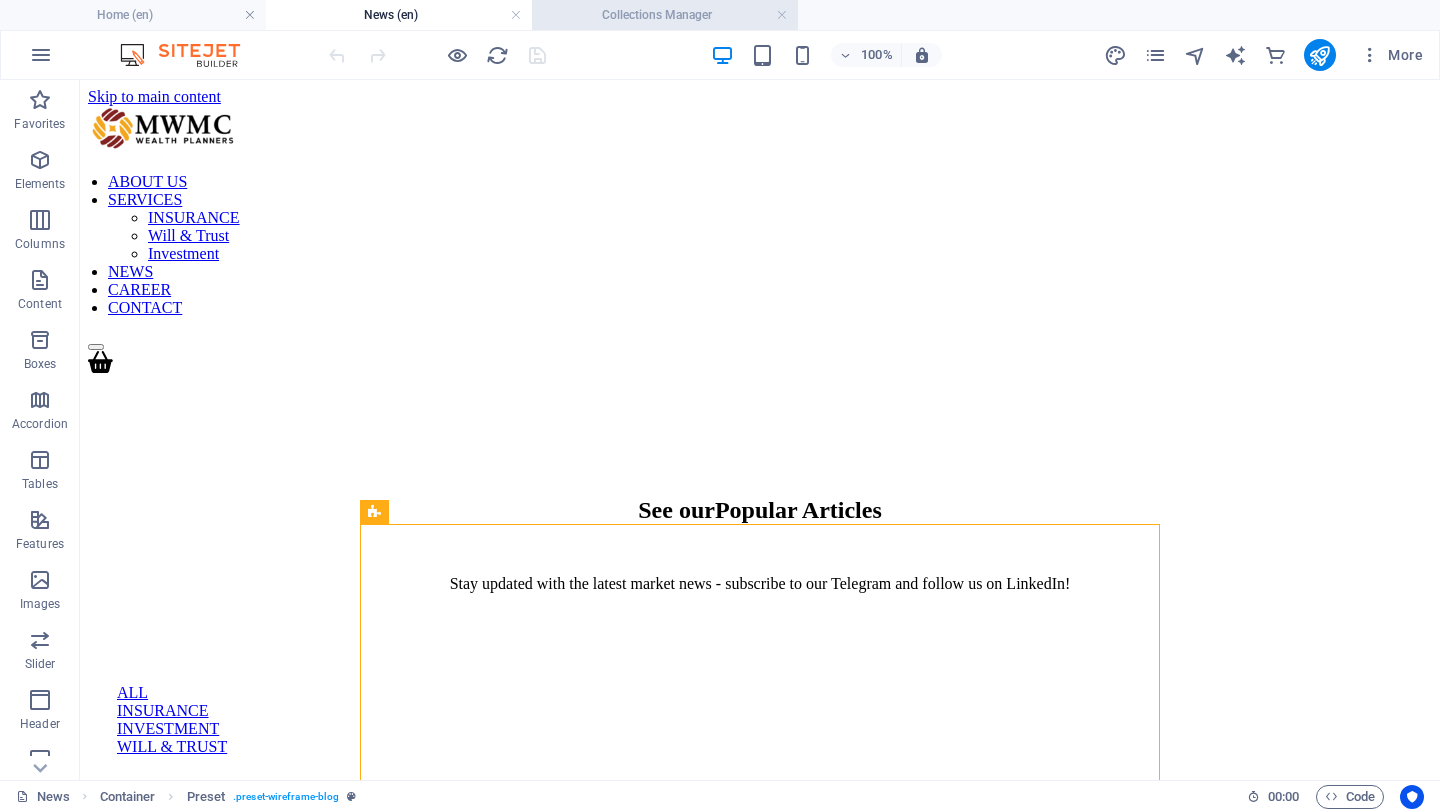 click on "Collections Manager" at bounding box center [665, 15] 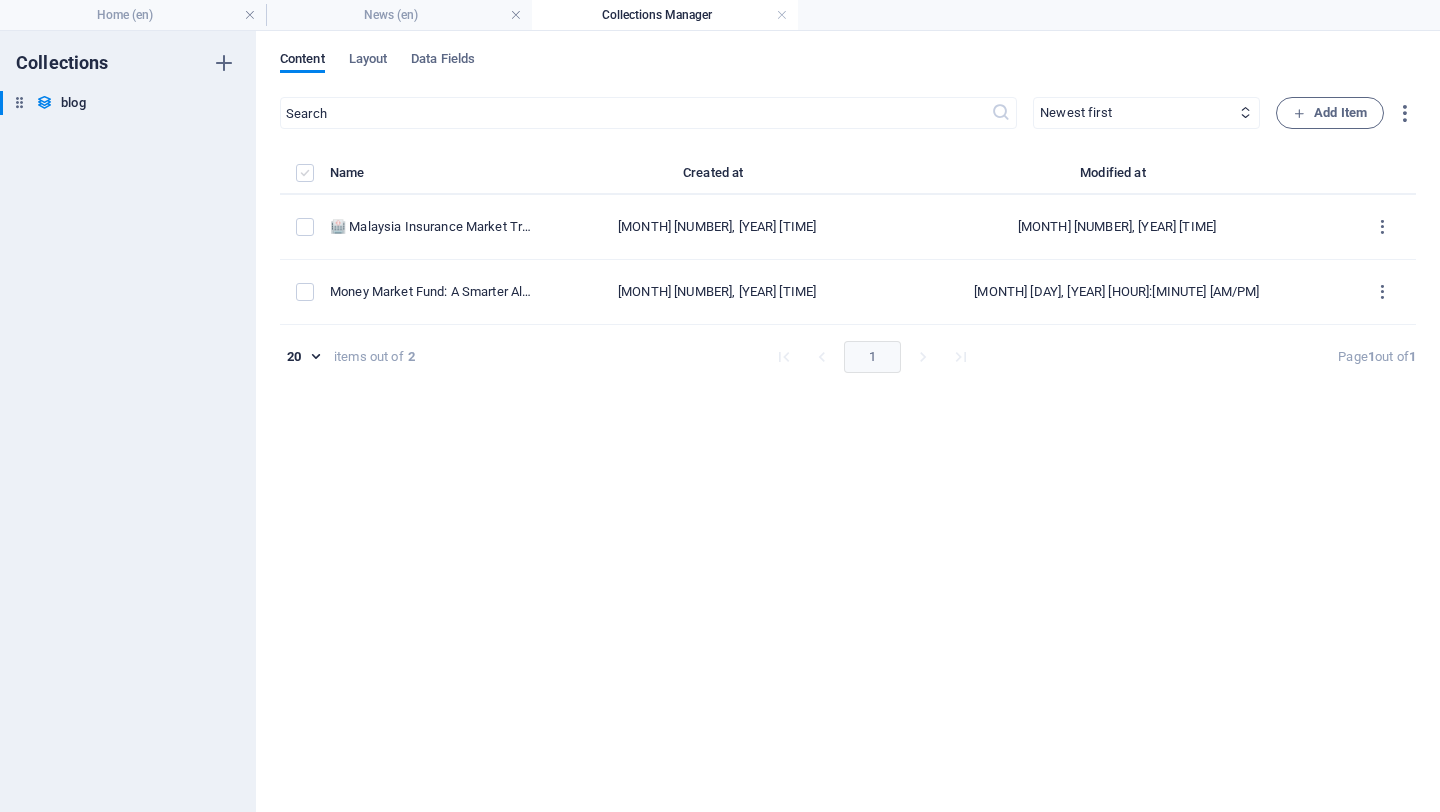click at bounding box center (305, 173) 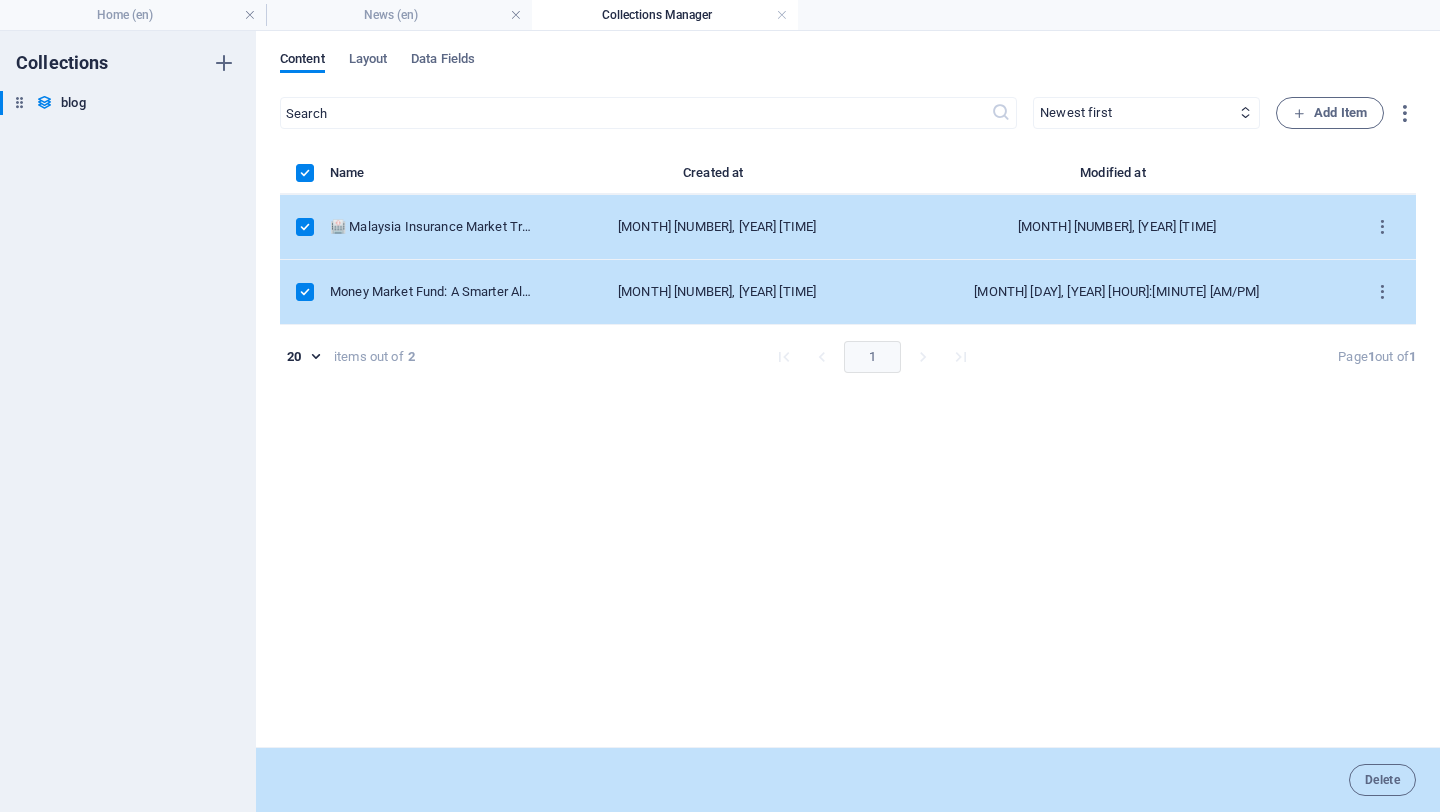 click at bounding box center (305, 173) 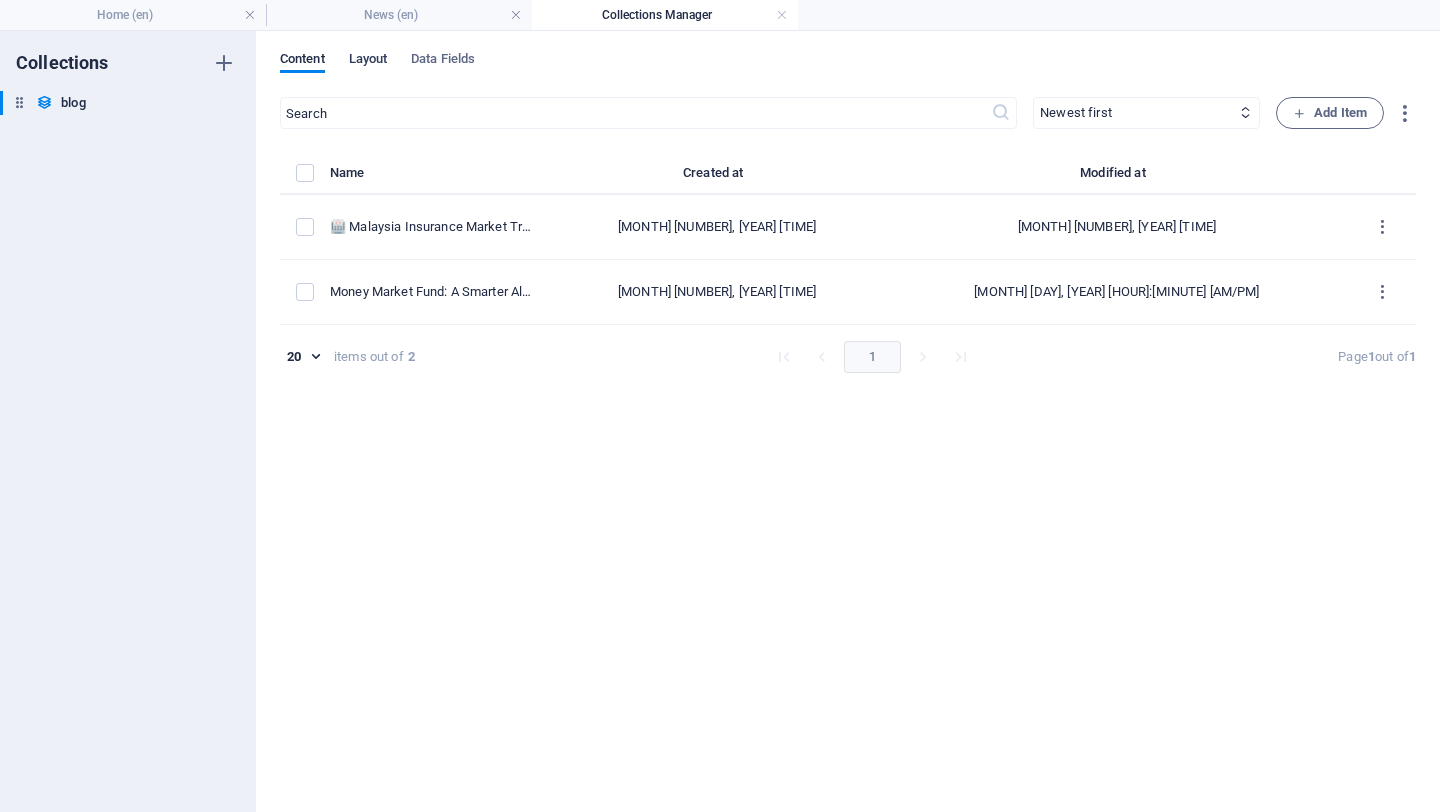 click on "Layout" at bounding box center (368, 61) 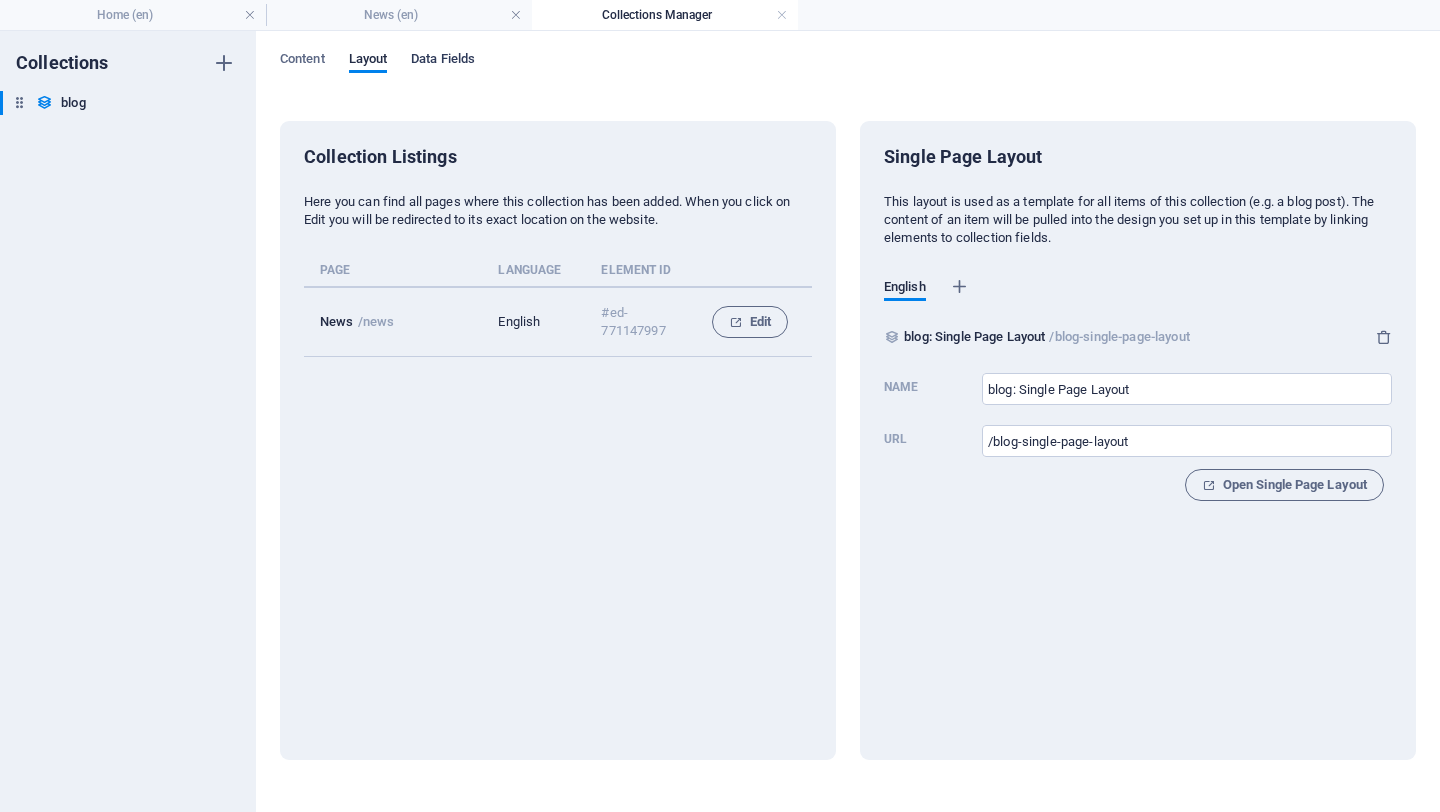 click on "Data Fields" at bounding box center [443, 61] 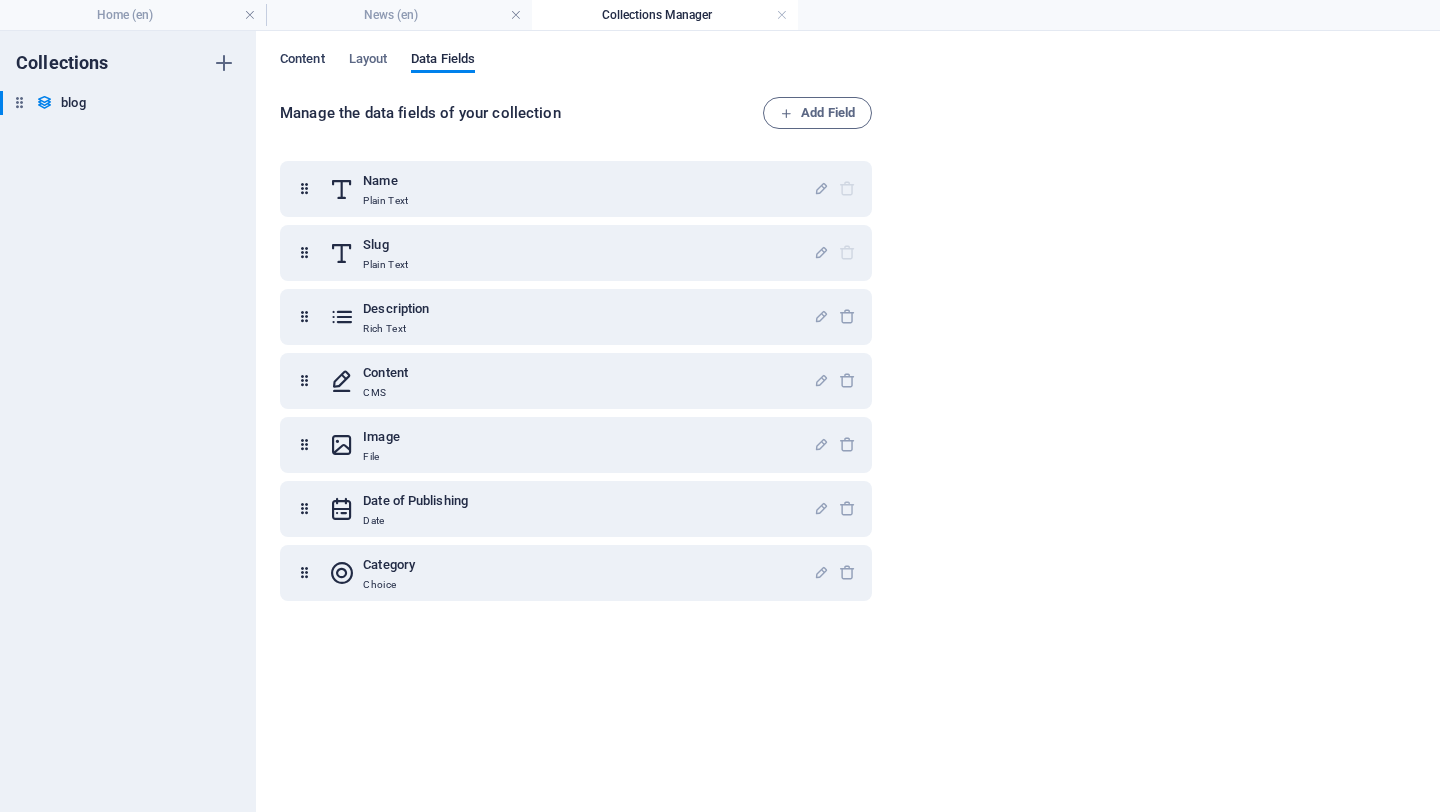 click on "Content" at bounding box center [302, 61] 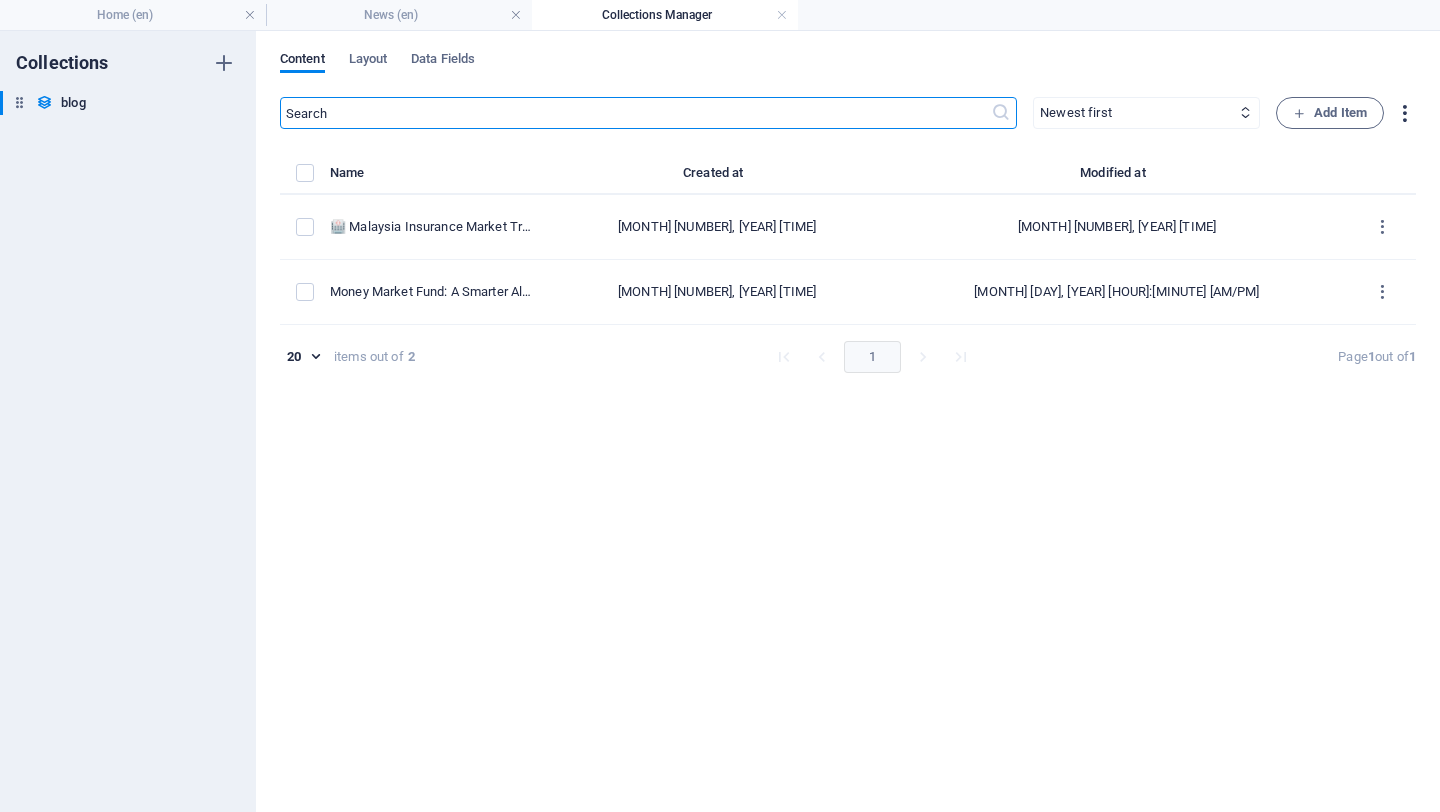 click at bounding box center (1404, 113) 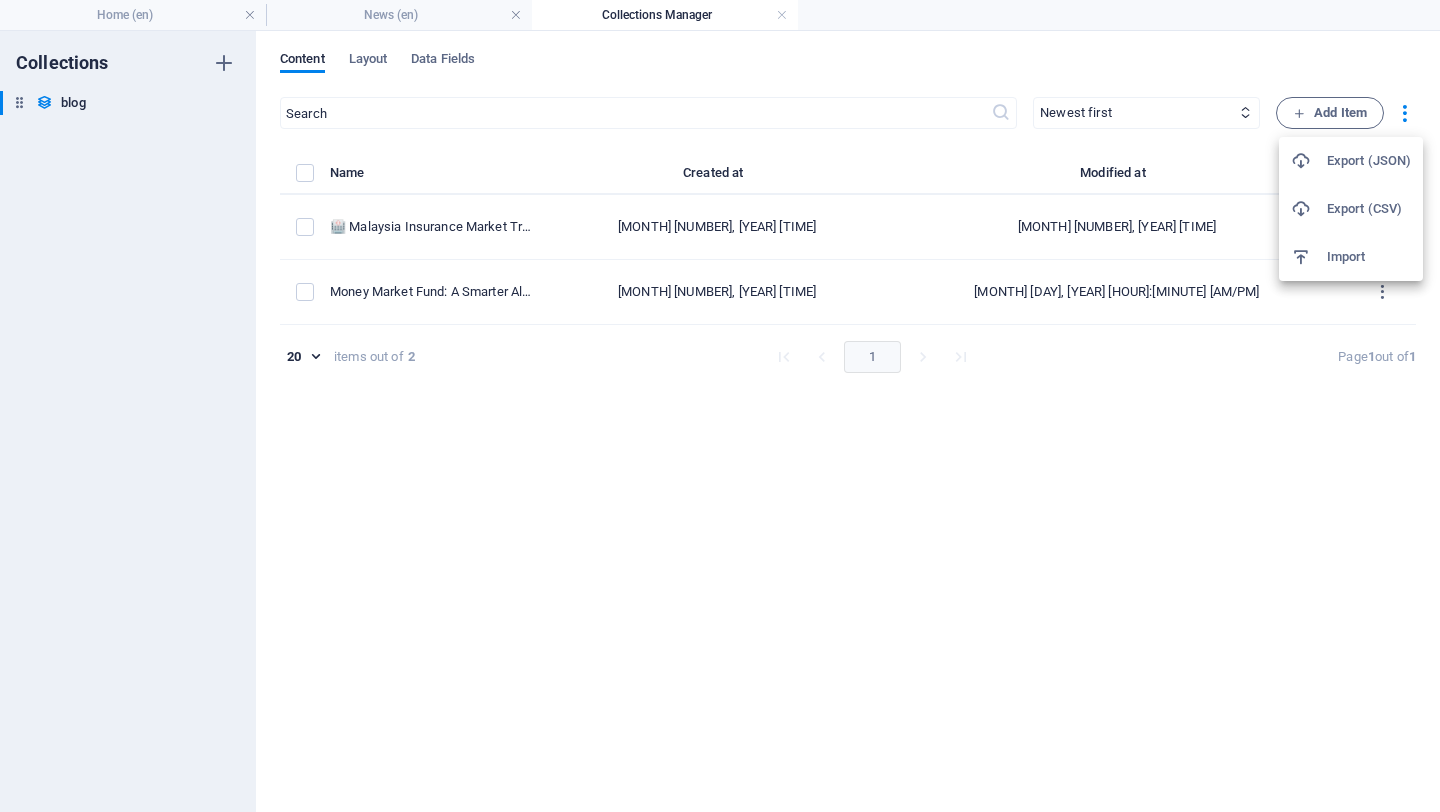click at bounding box center (720, 406) 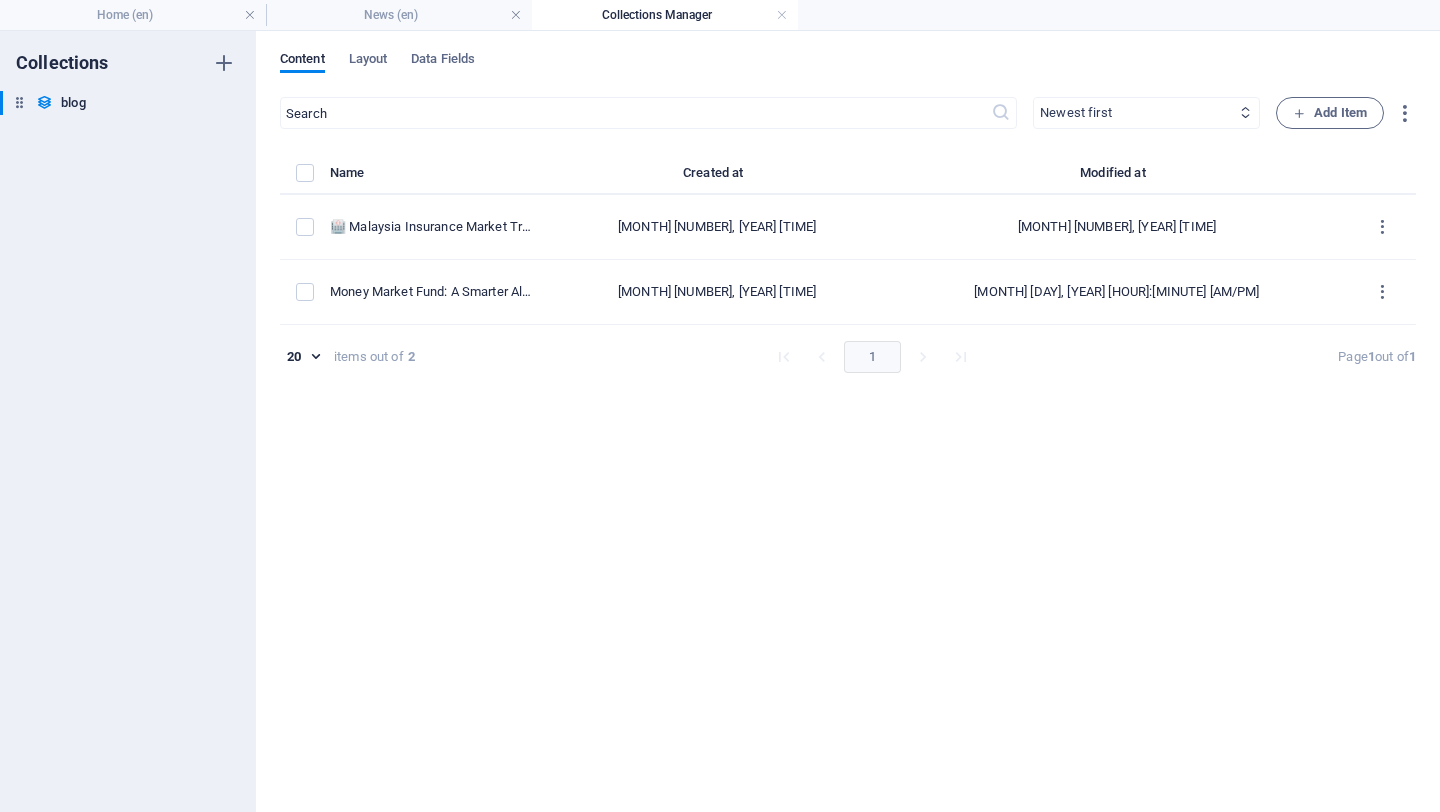 click on "Newest first Oldest first Last modified Name (ascending) Name (descending) Slug (ascending) Slug (descending) Date of Publishing (ascending) Date of Publishing (descending) Category (ascending) Category (descending)" at bounding box center (1146, 113) 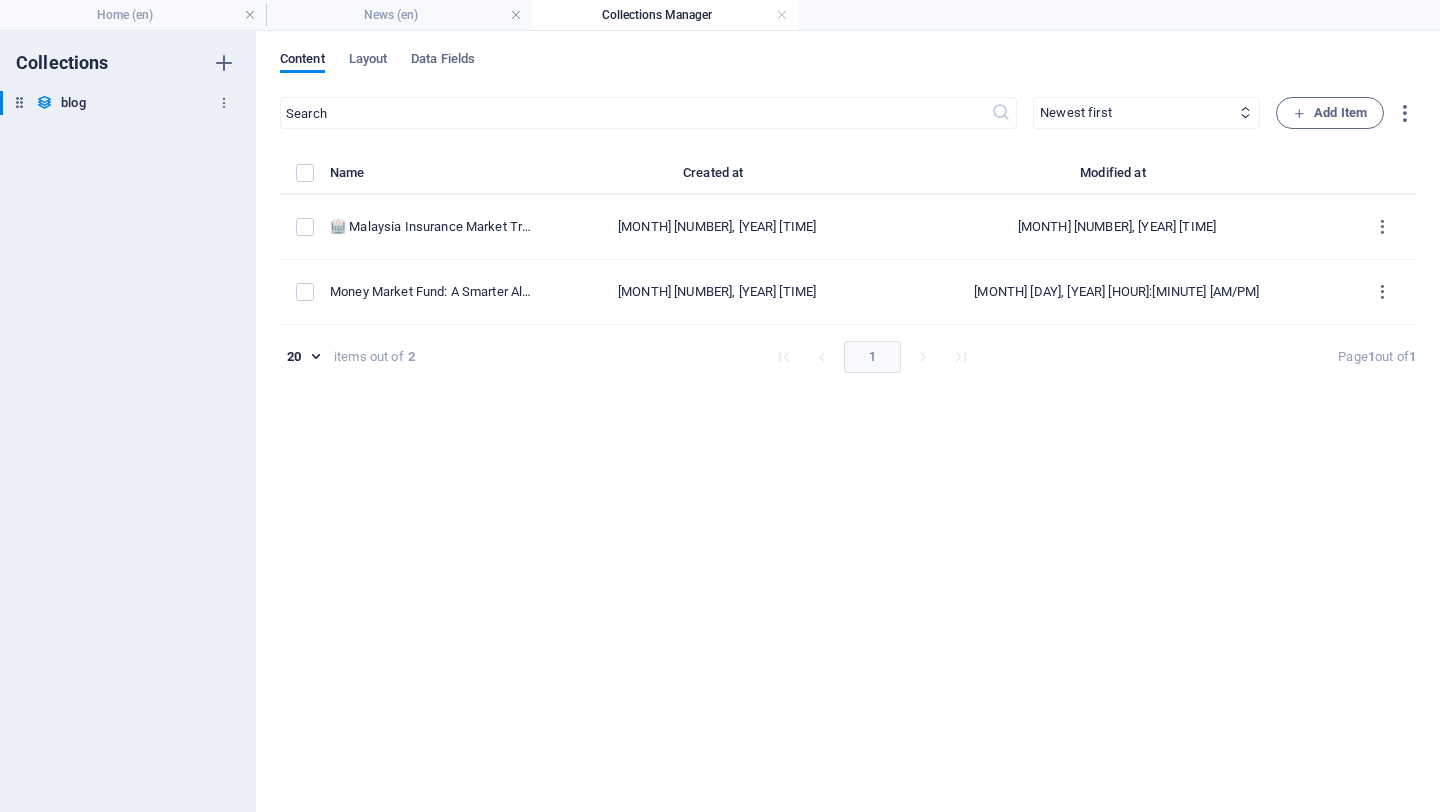 click on "blog" at bounding box center [73, 103] 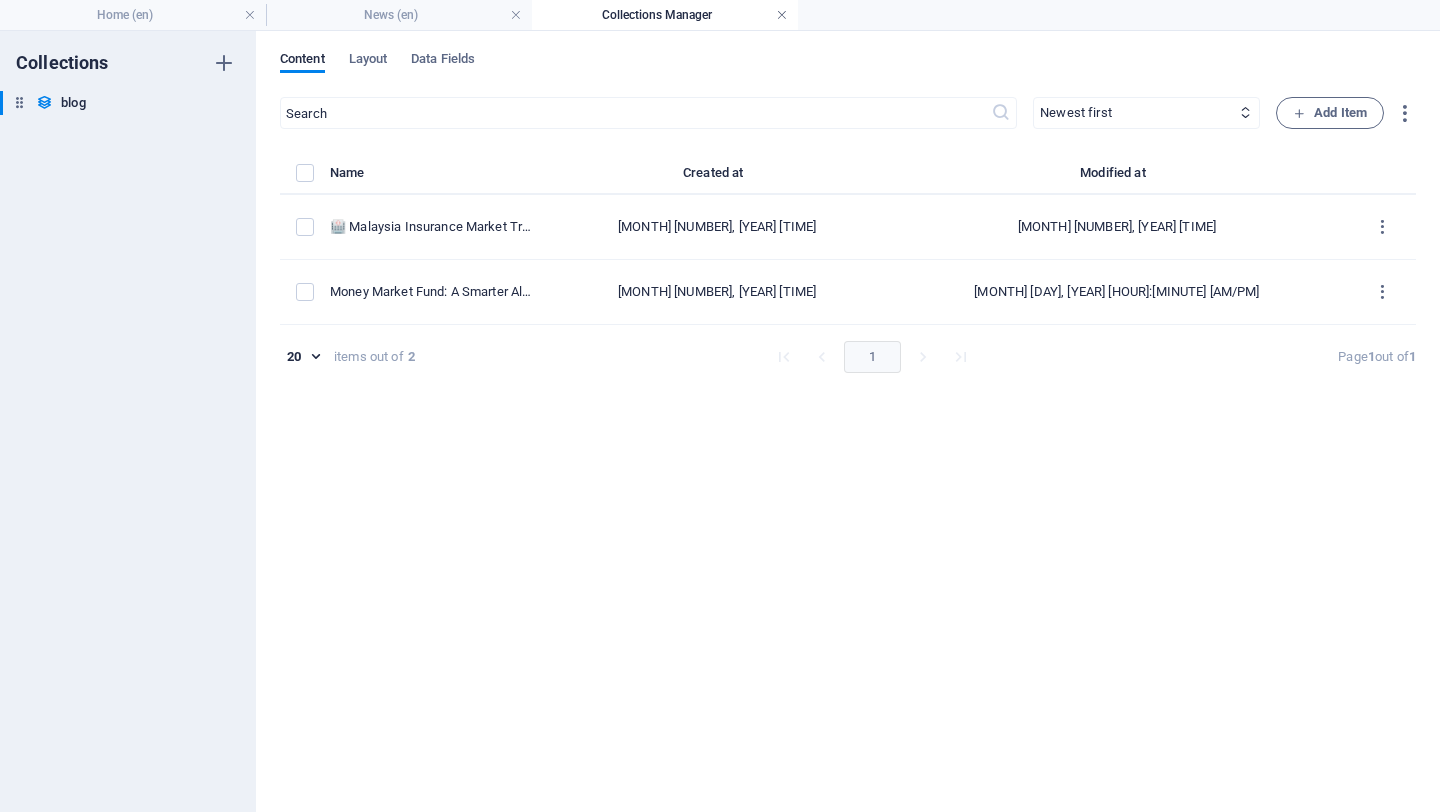 click at bounding box center [782, 15] 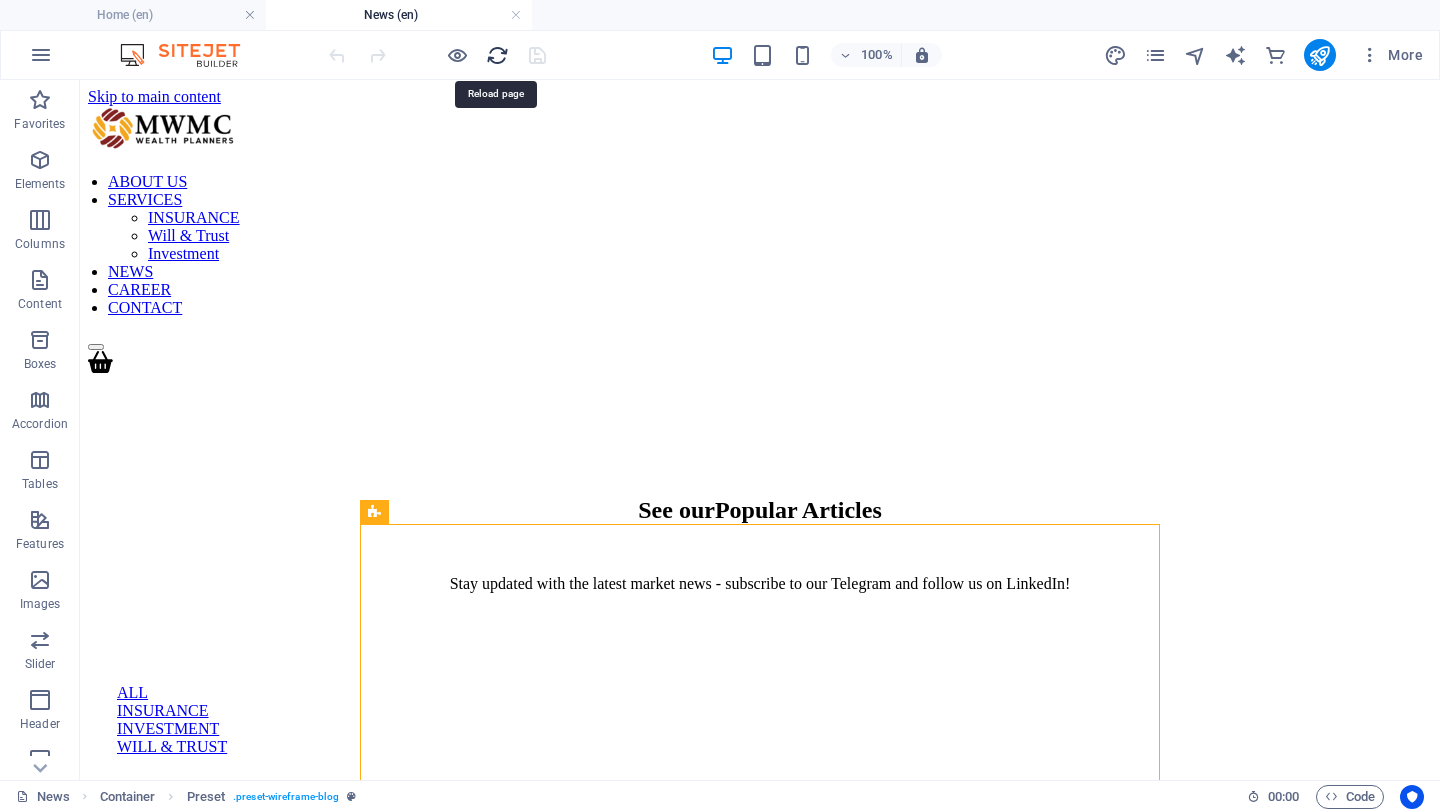 click at bounding box center [497, 55] 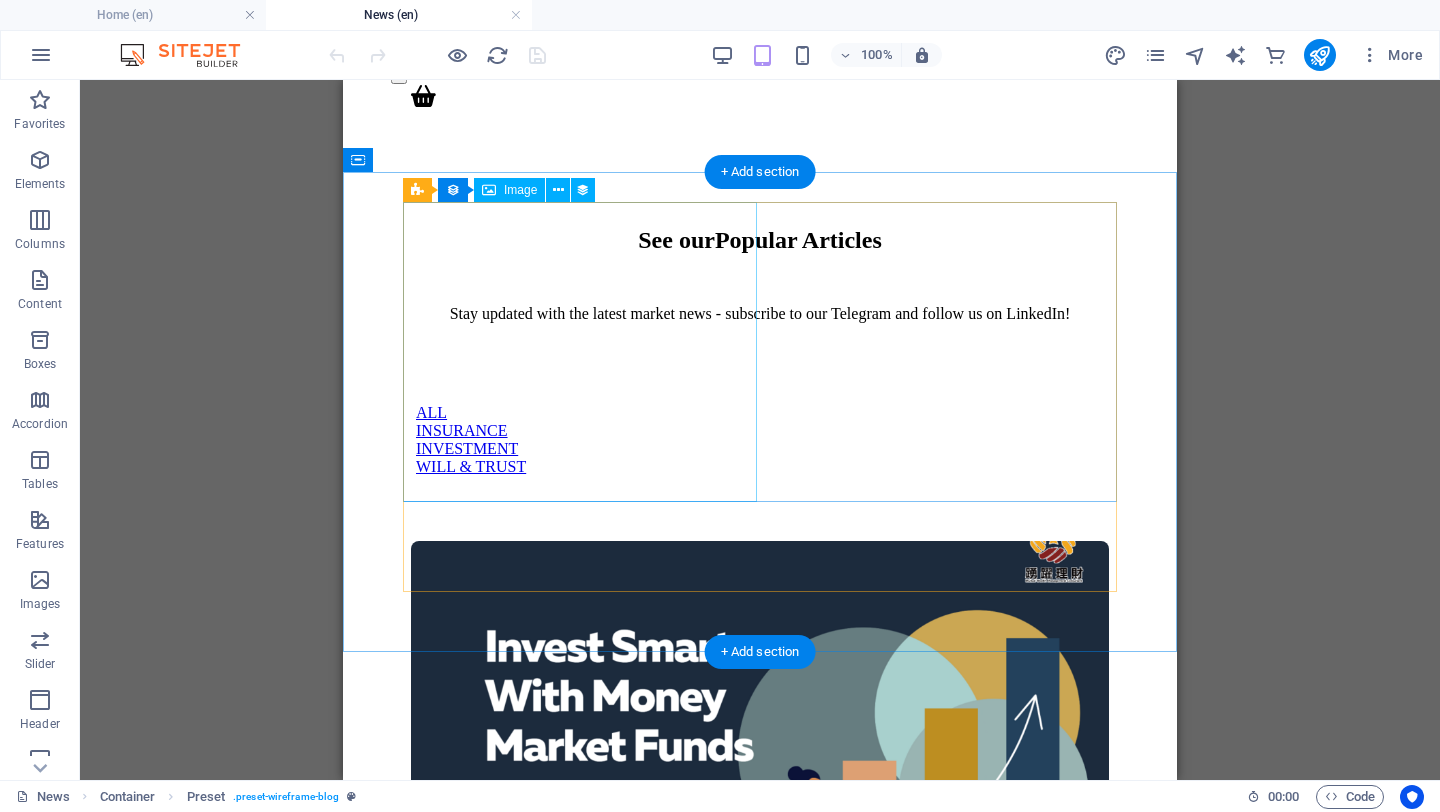 scroll, scrollTop: 0, scrollLeft: 0, axis: both 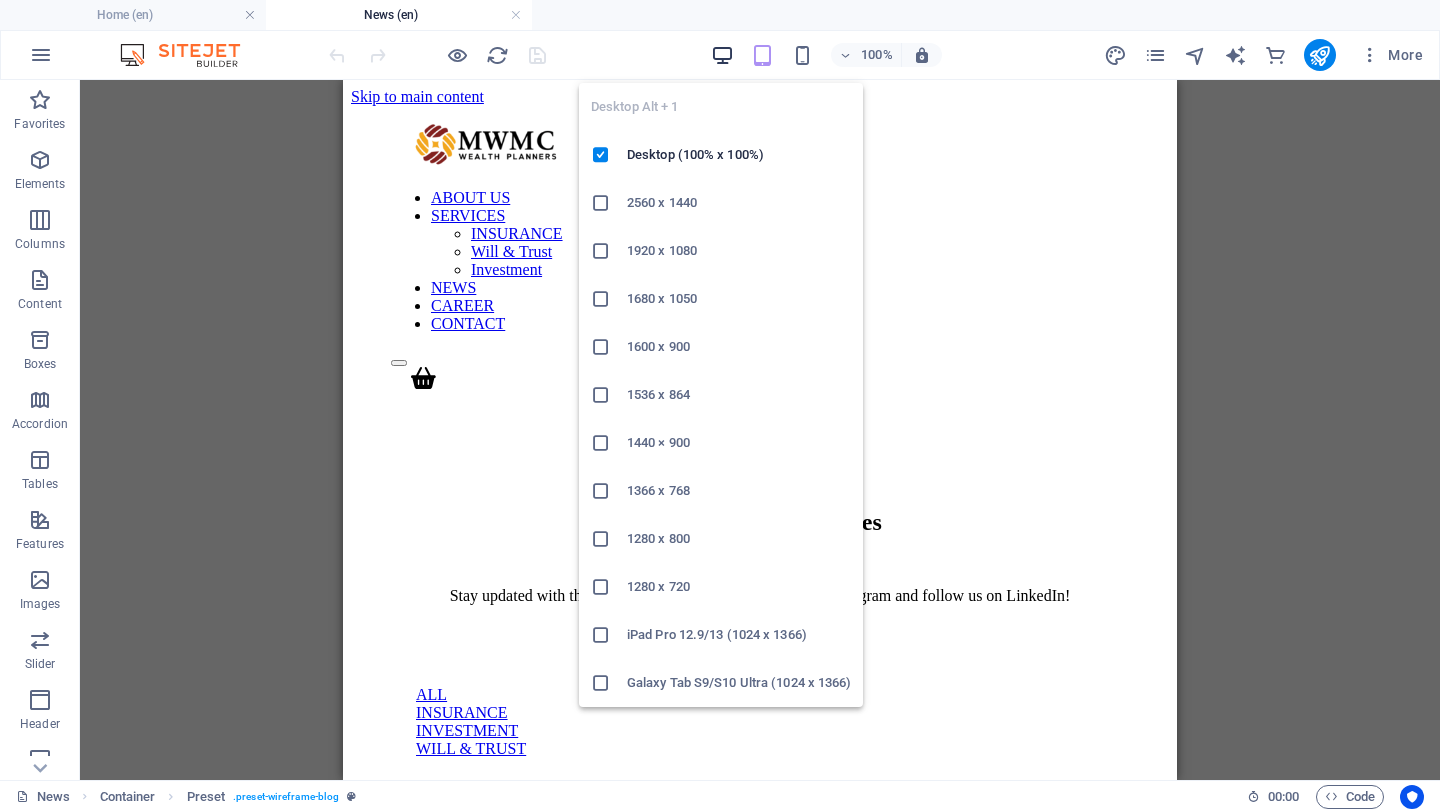 click at bounding box center (722, 55) 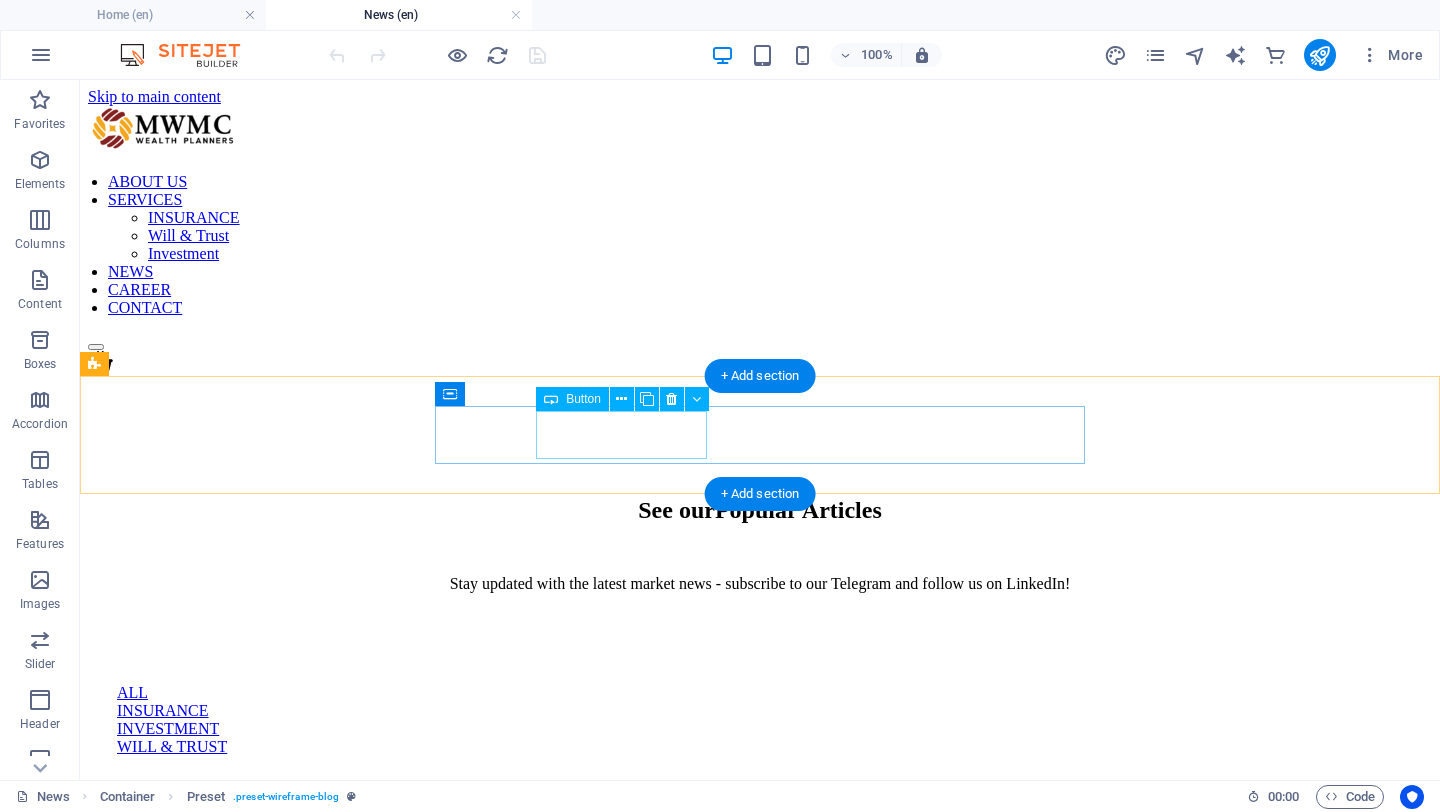 click on "INSURANCE" at bounding box center (760, 711) 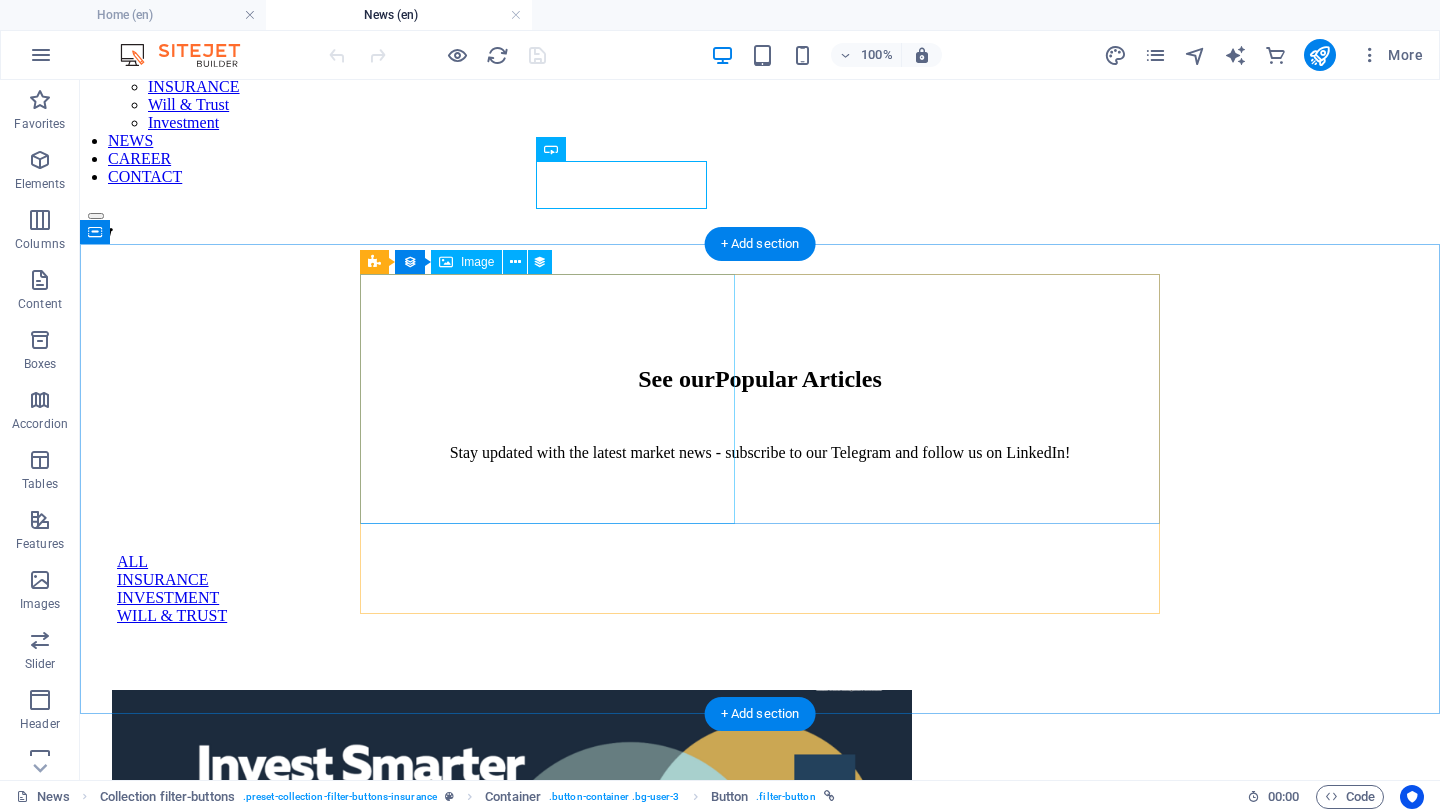 scroll, scrollTop: 34, scrollLeft: 0, axis: vertical 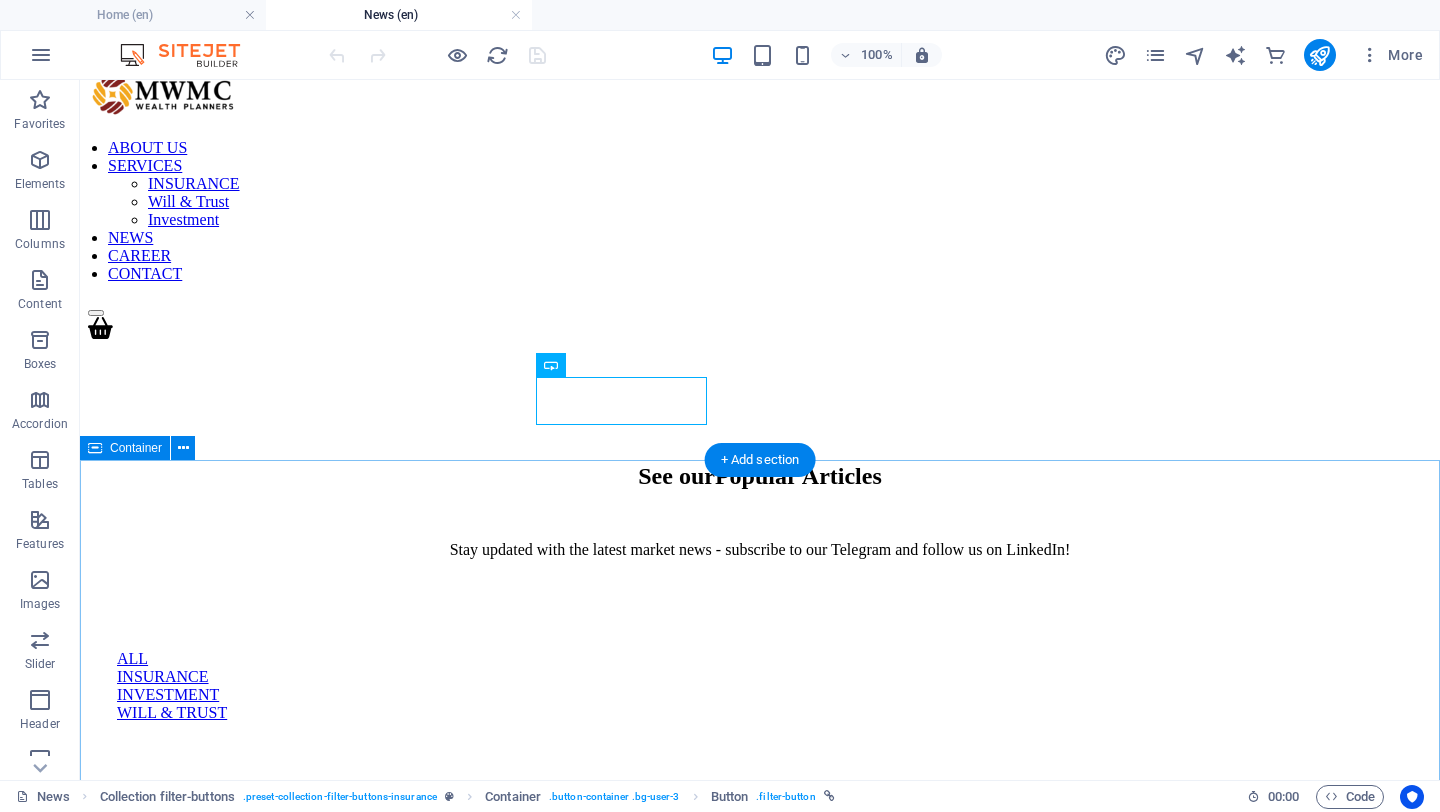 click on "Money Market Fund: A Smarter Alternative to Fixed Deposits?   [MONTH] [NUMBER], [YEAR] Read more        Previous Next" at bounding box center [760, 1692] 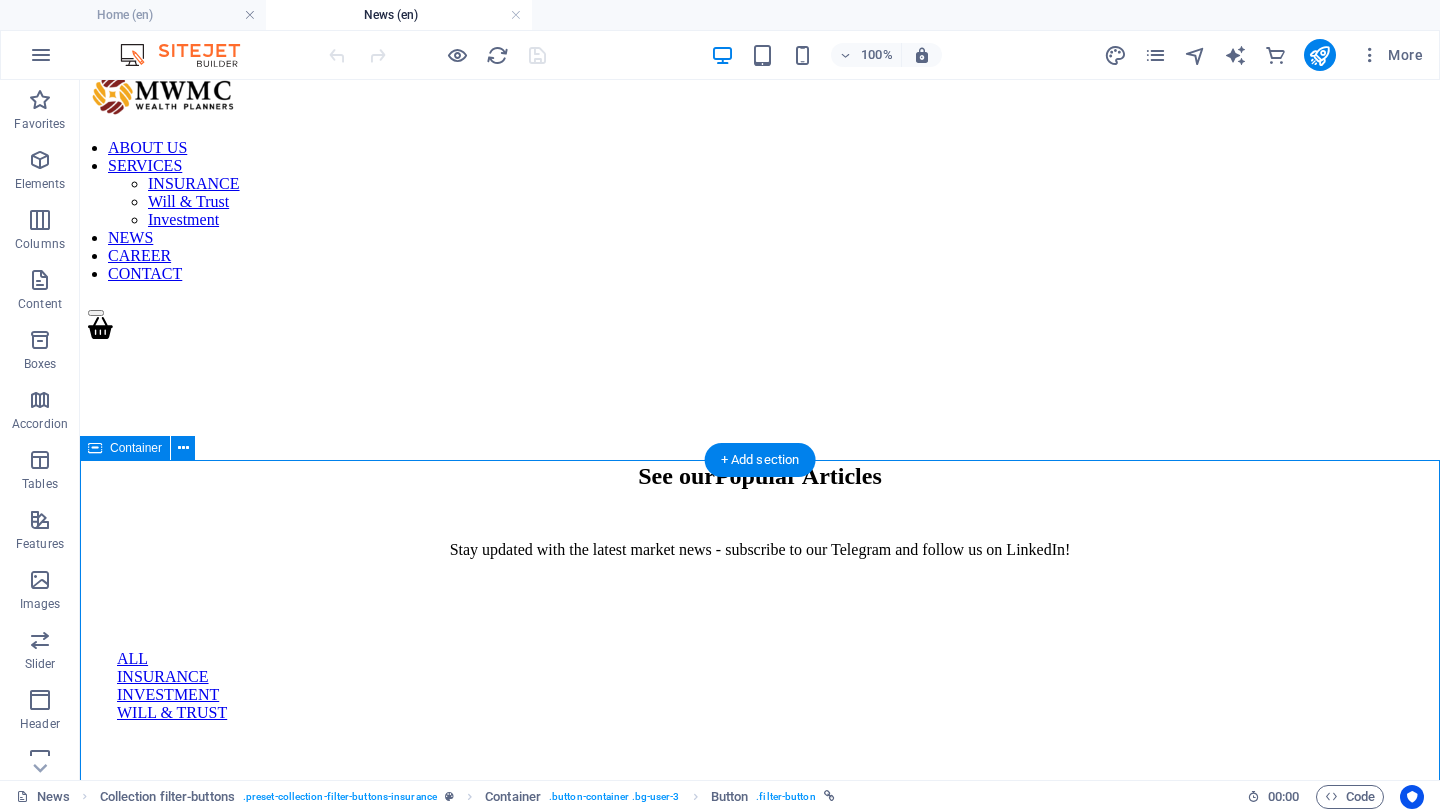 click on "Money Market Fund: A Smarter Alternative to Fixed Deposits?   [MONTH] [NUMBER], [YEAR] Read more        Previous Next" at bounding box center [760, 1692] 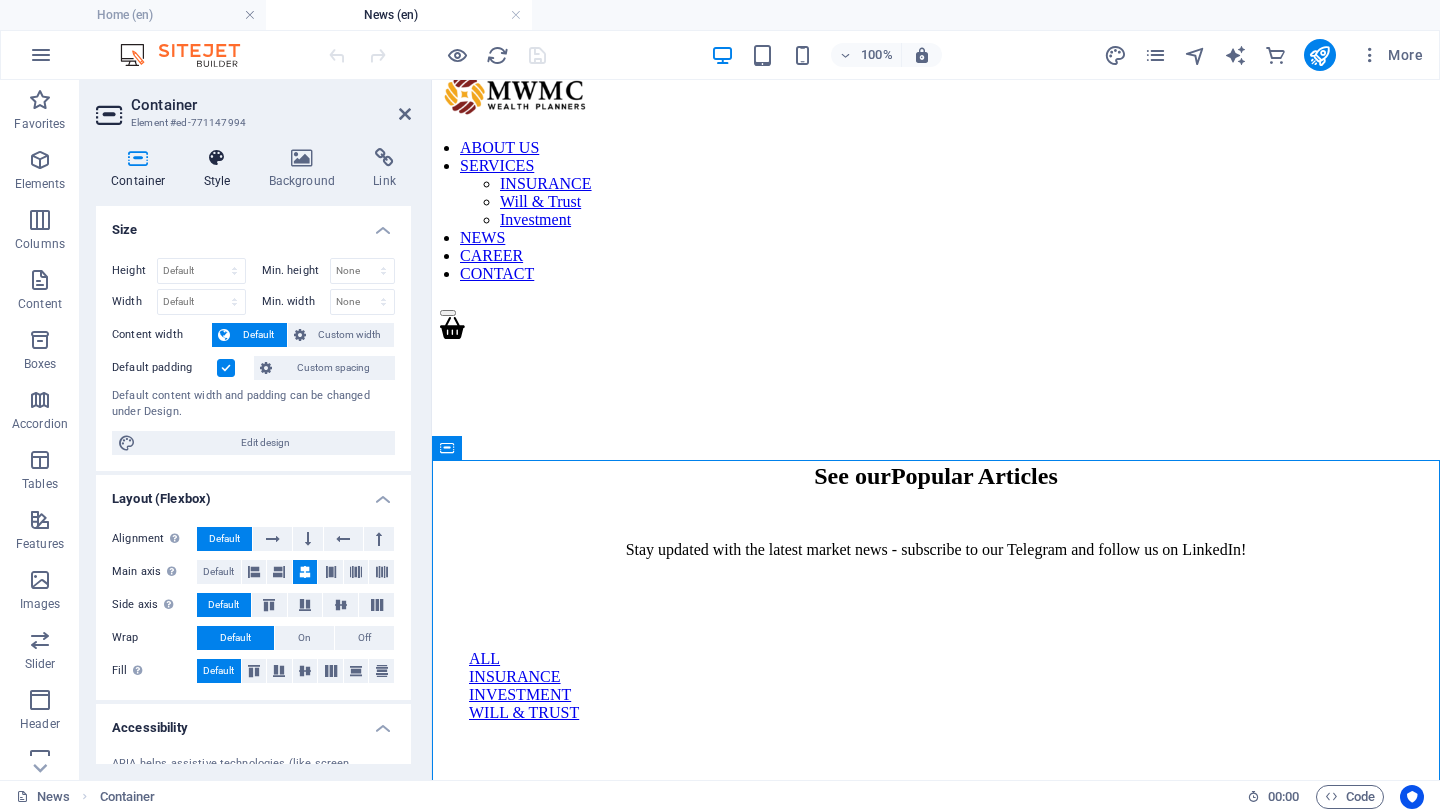 click on "Style" at bounding box center (221, 169) 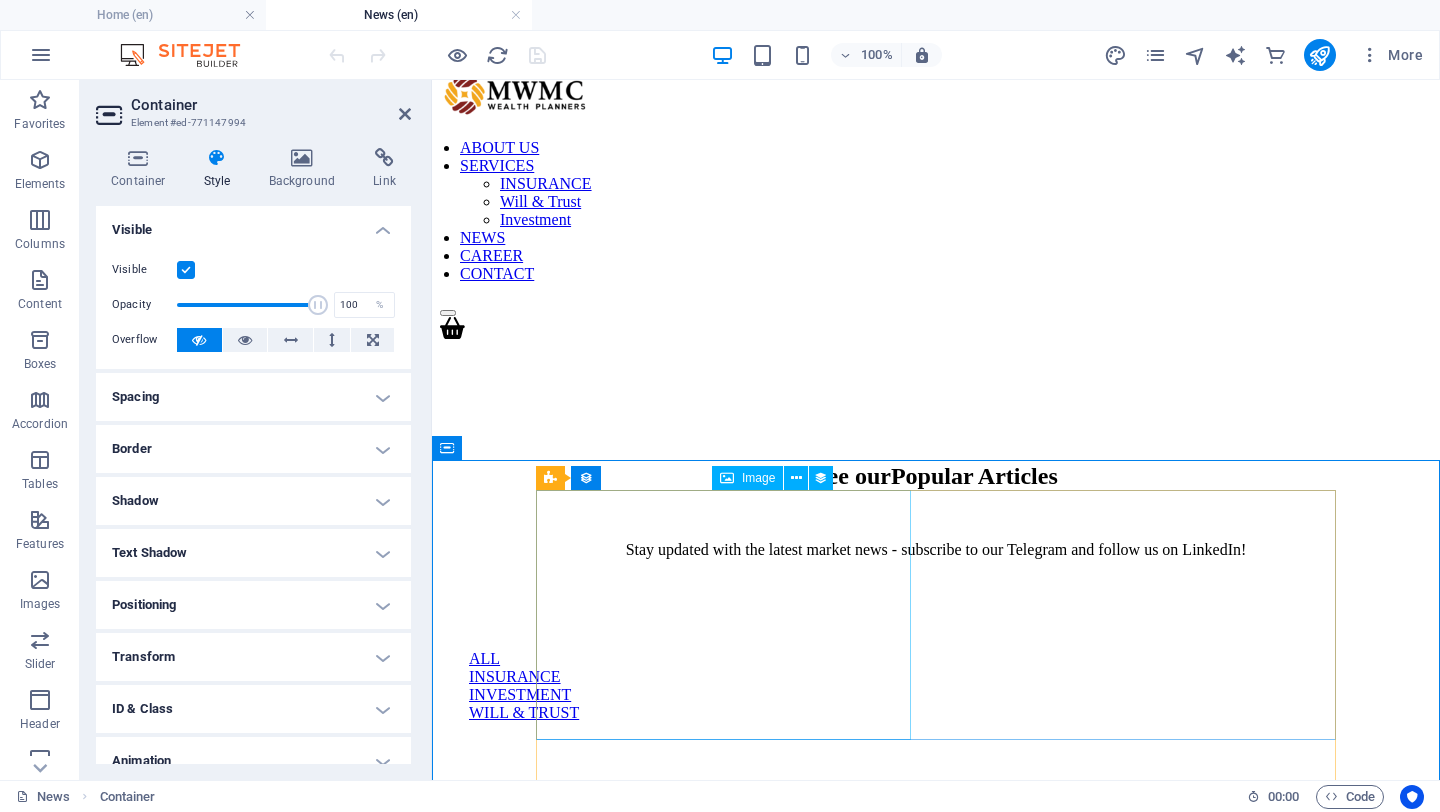 click at bounding box center [864, 914] 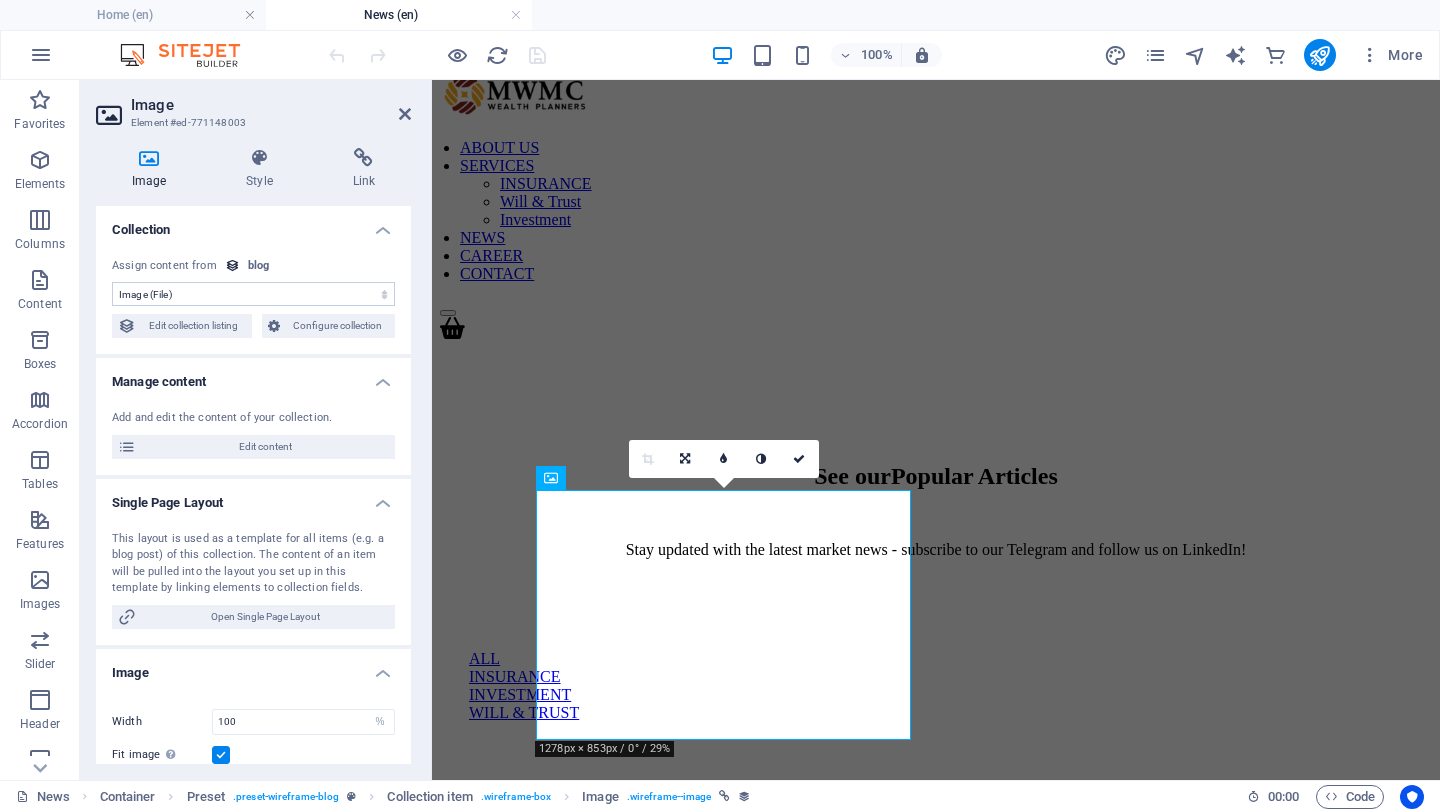 click on "None Name Slug Description Content Image Date of Publishing Category" at bounding box center (253, 294) 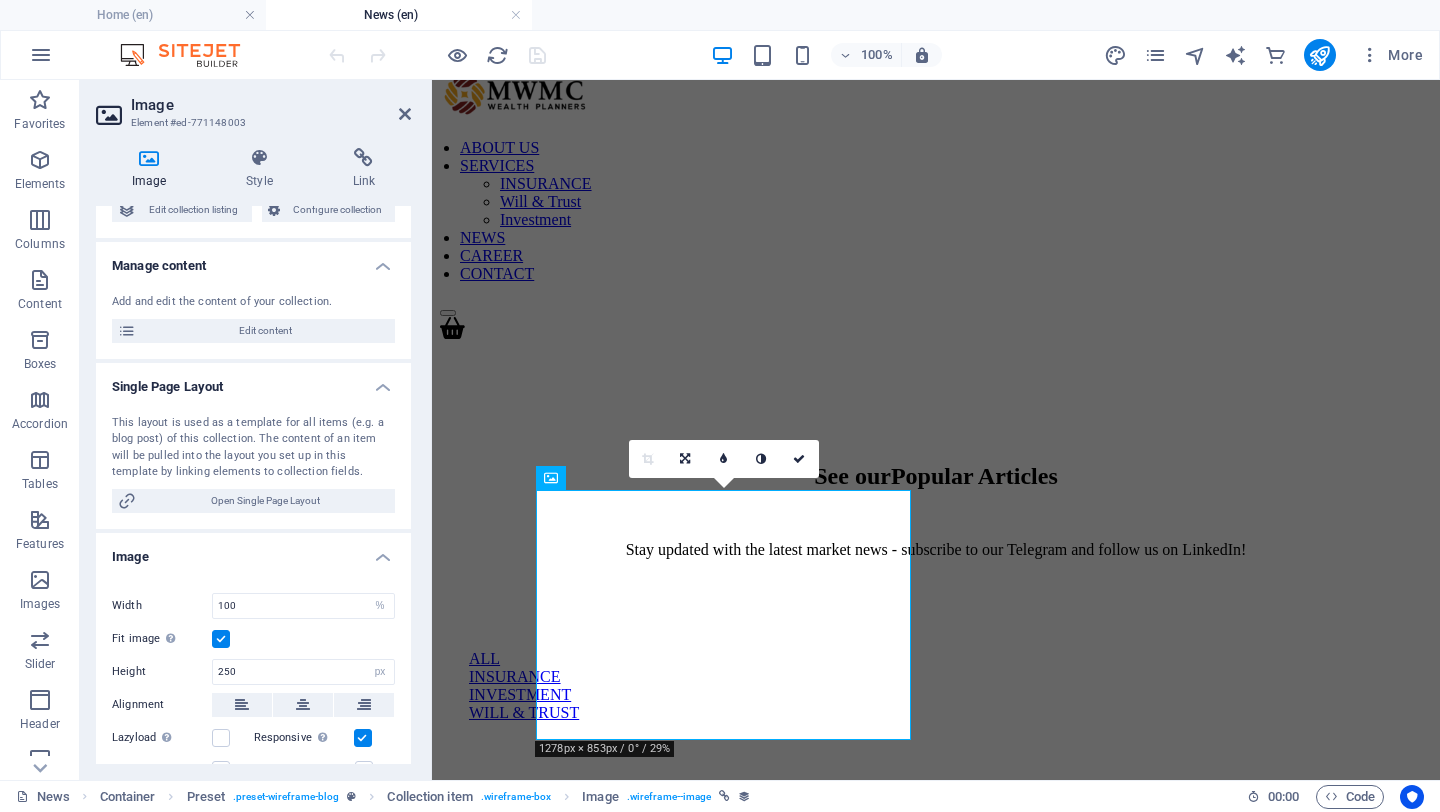 scroll, scrollTop: 99, scrollLeft: 0, axis: vertical 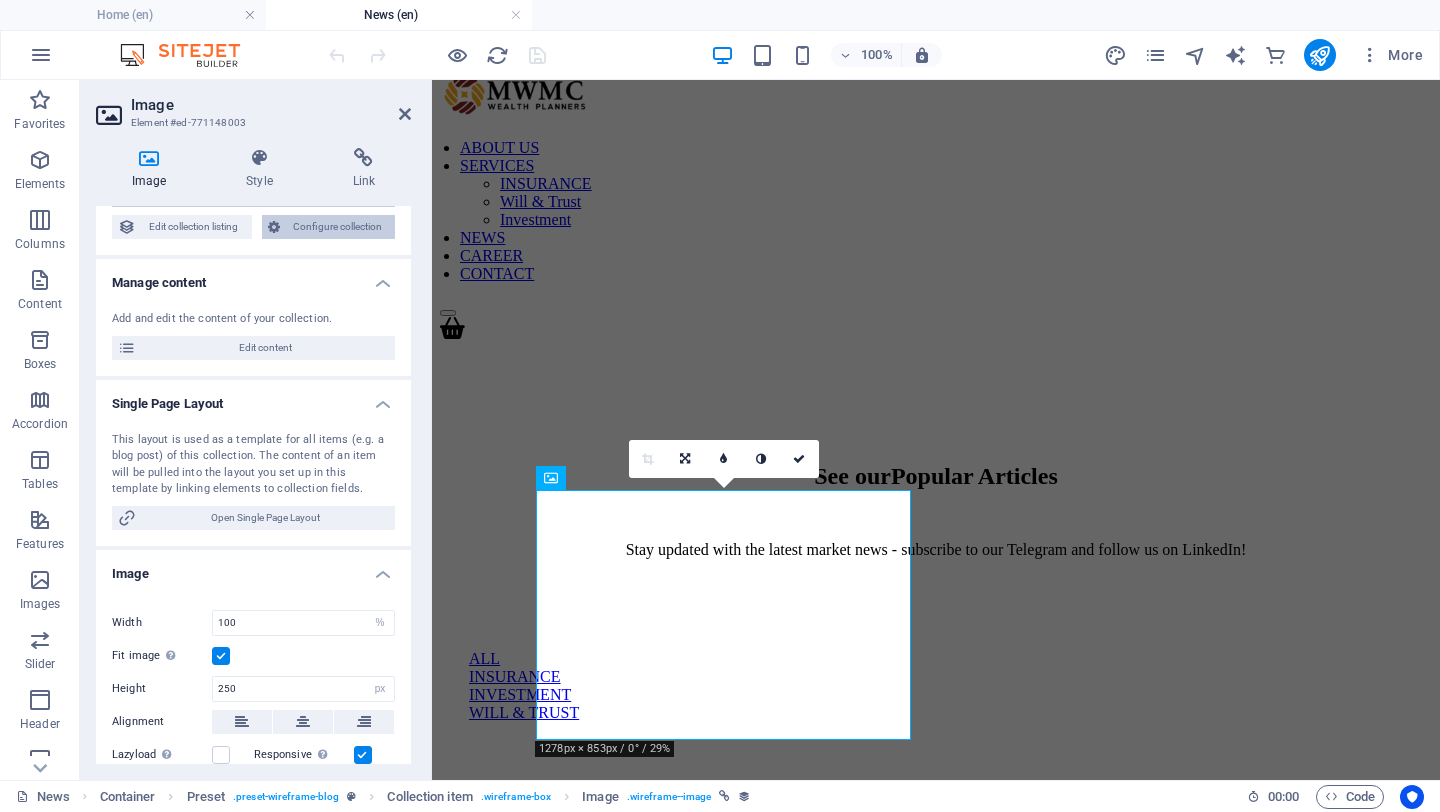 click on "Configure collection" at bounding box center (338, 227) 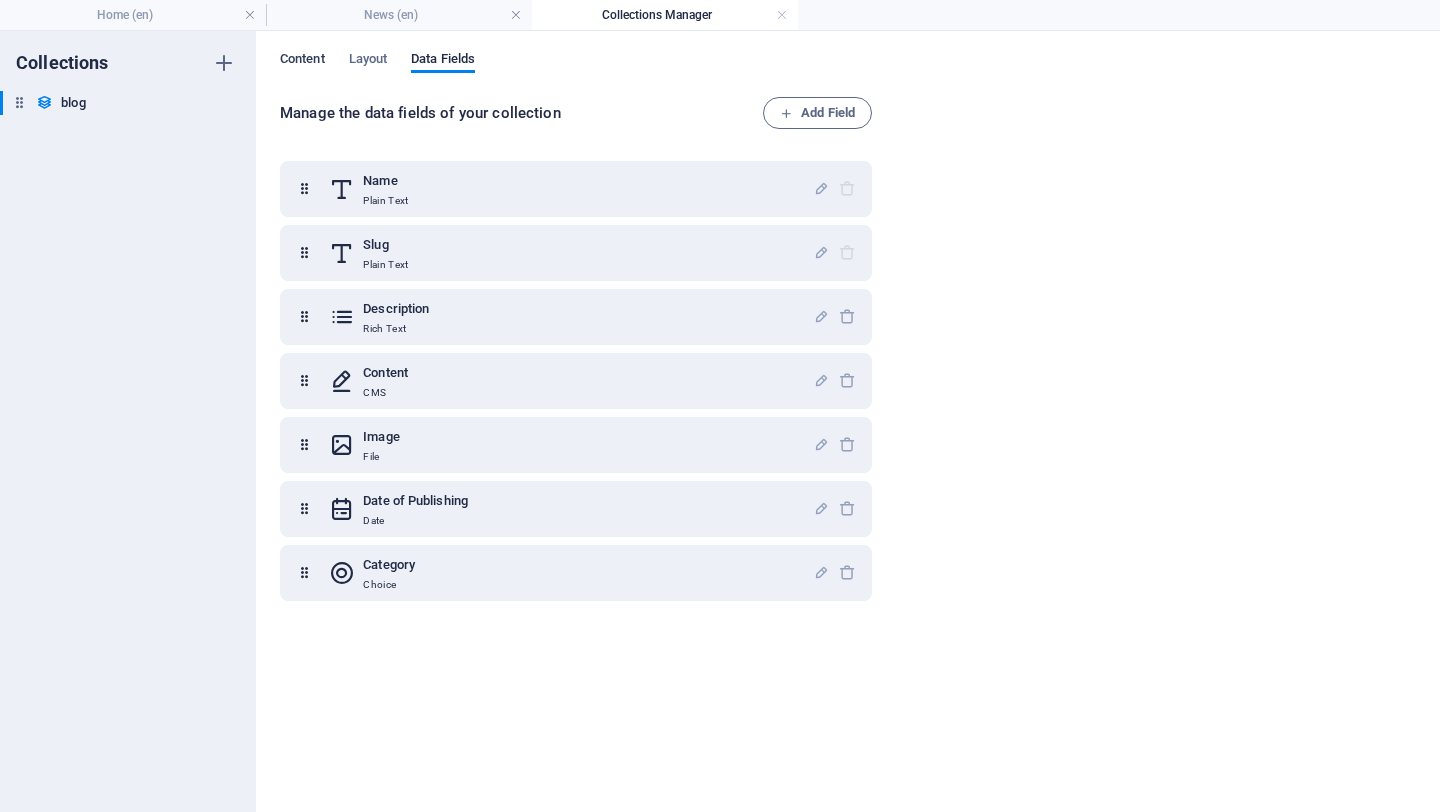 click on "Content" at bounding box center [302, 61] 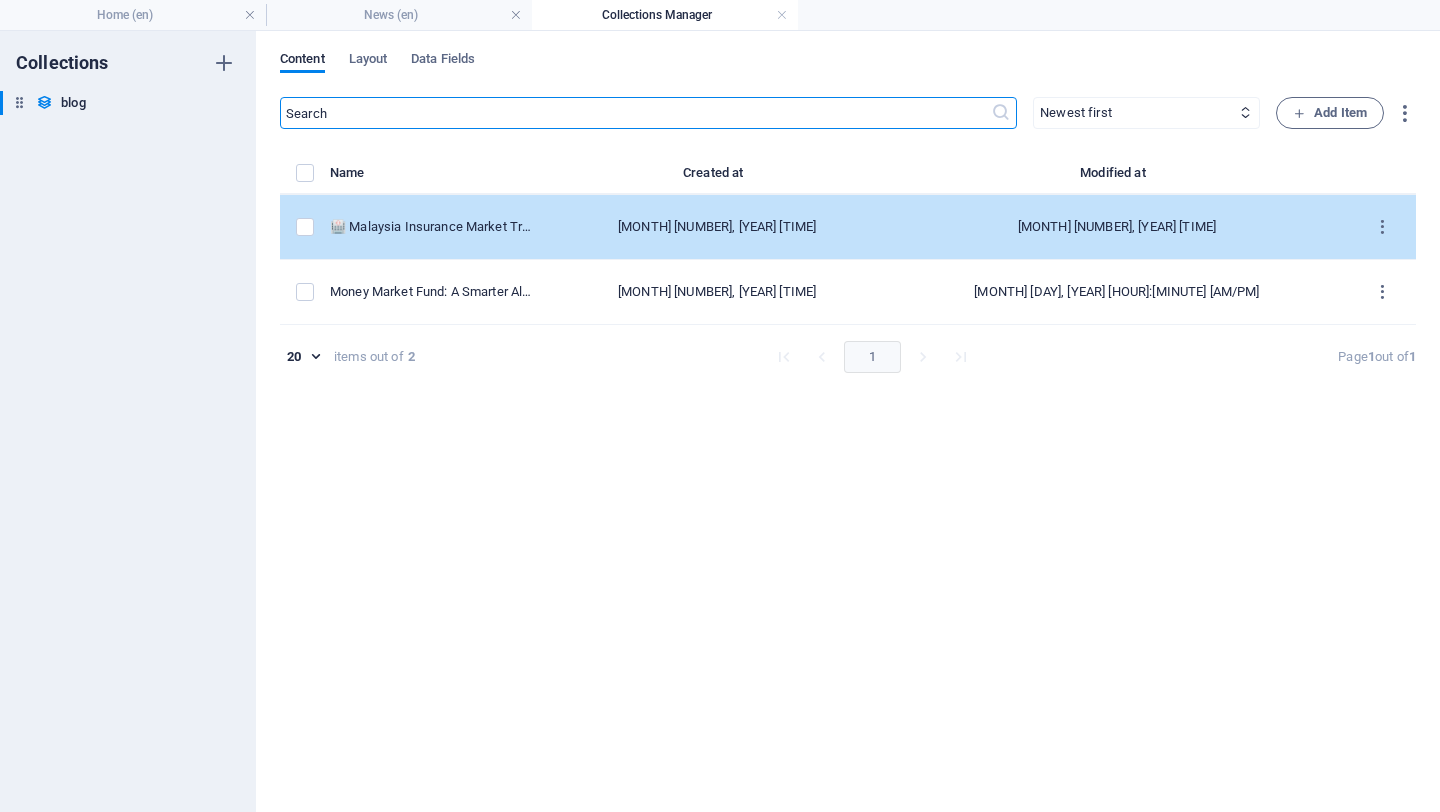 click on "🏥 Malaysia Insurance Market Trend: Will Medical Premiums Rise Again?" at bounding box center (431, 227) 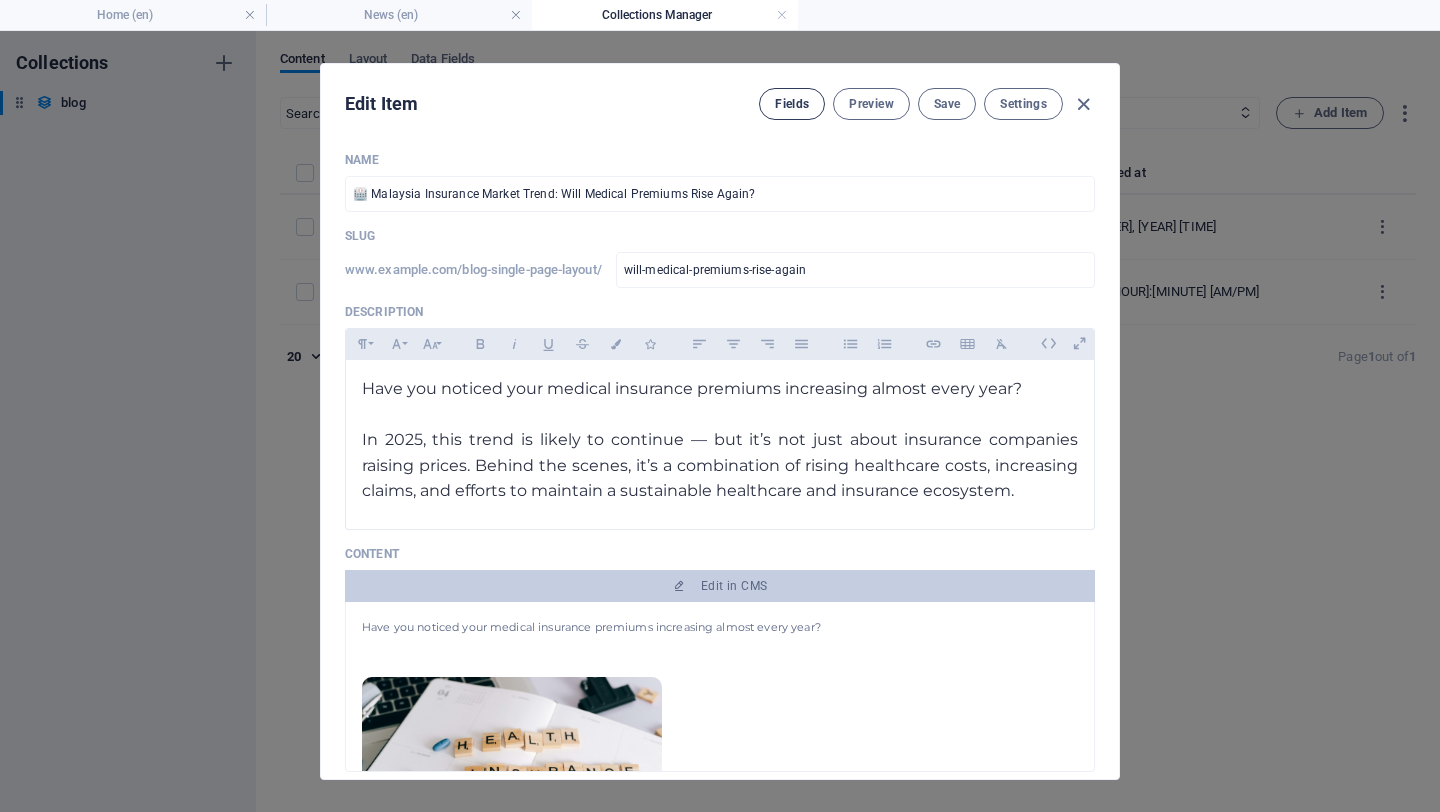 click on "Fields" at bounding box center (792, 104) 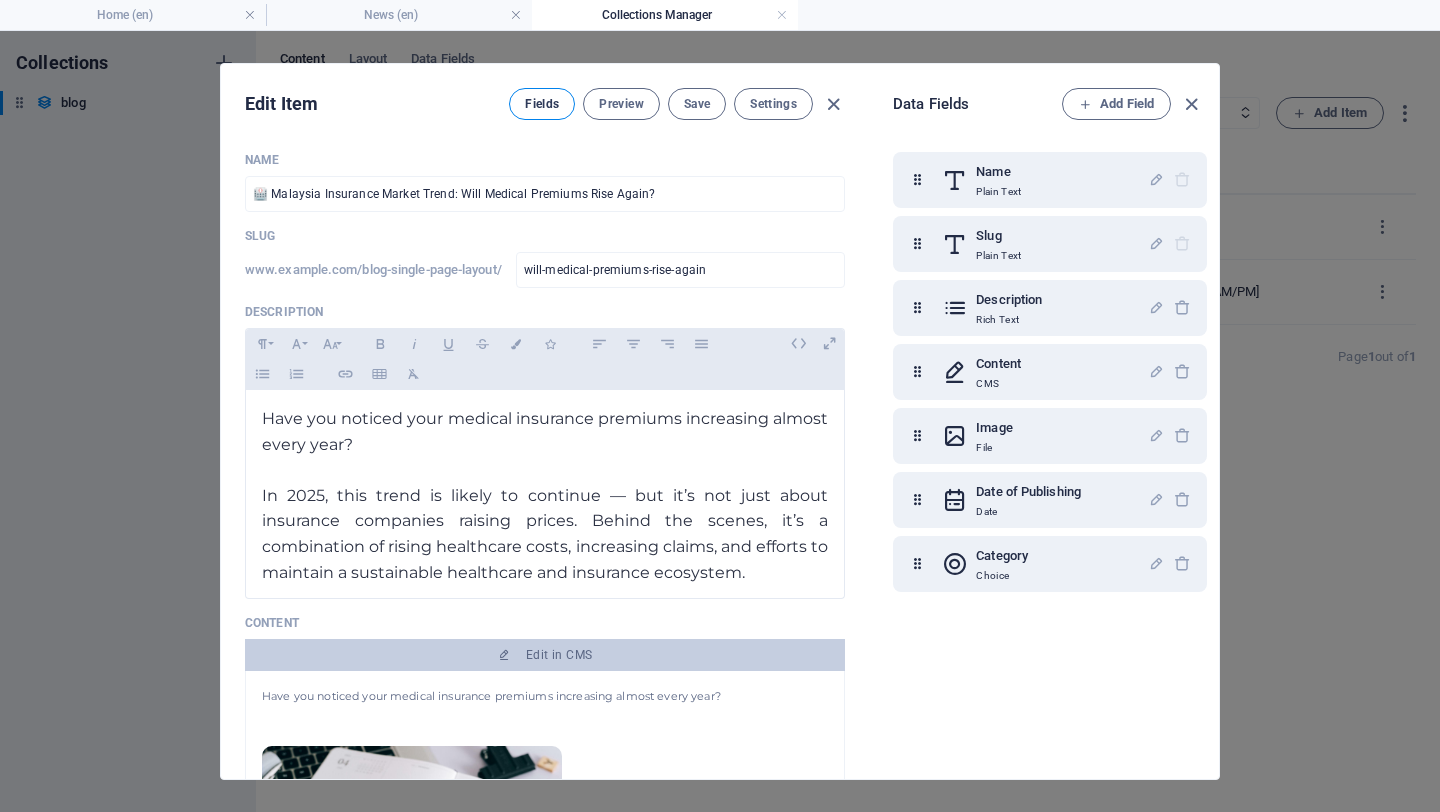 click on "Fields" at bounding box center (542, 104) 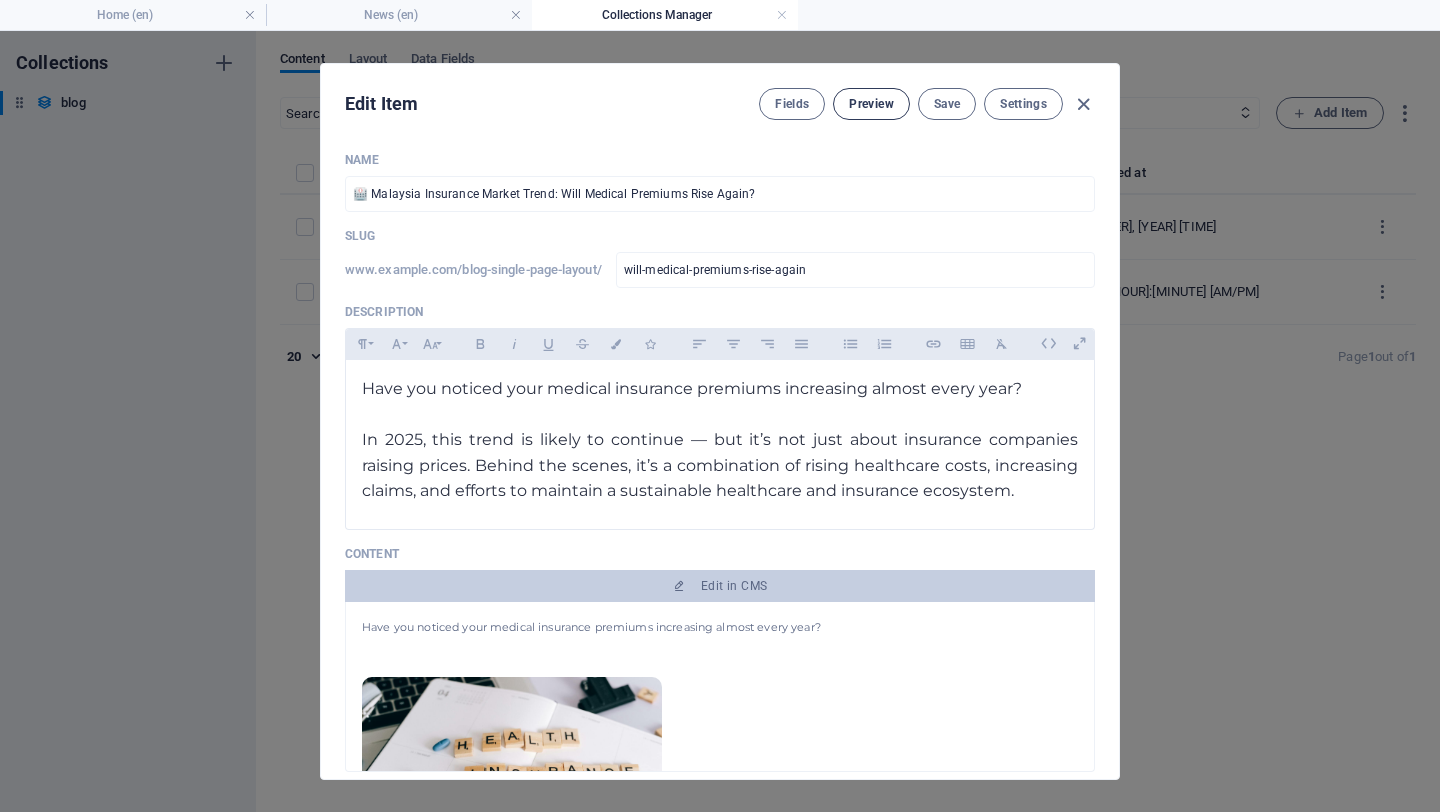 click on "Preview" at bounding box center (871, 104) 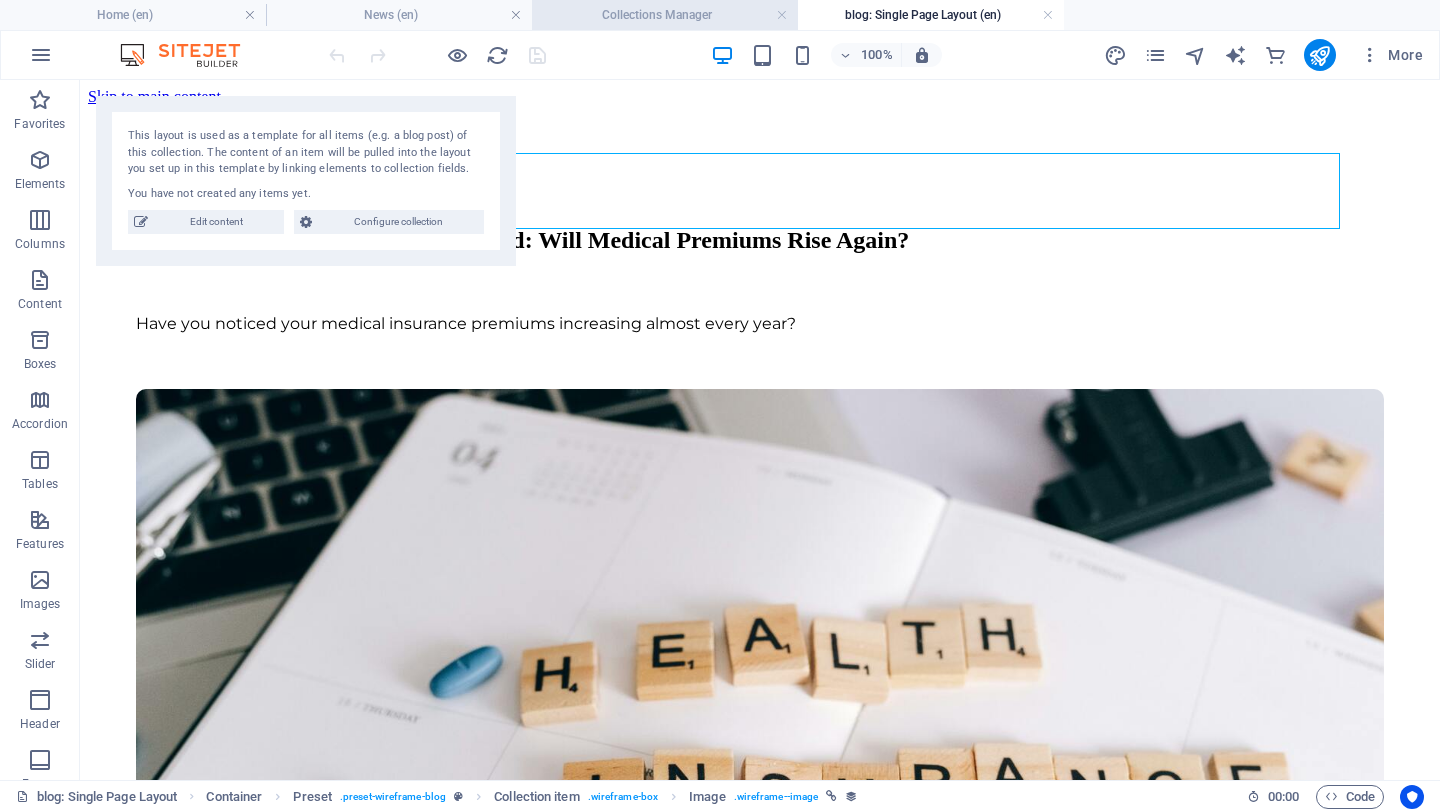 scroll, scrollTop: 0, scrollLeft: 0, axis: both 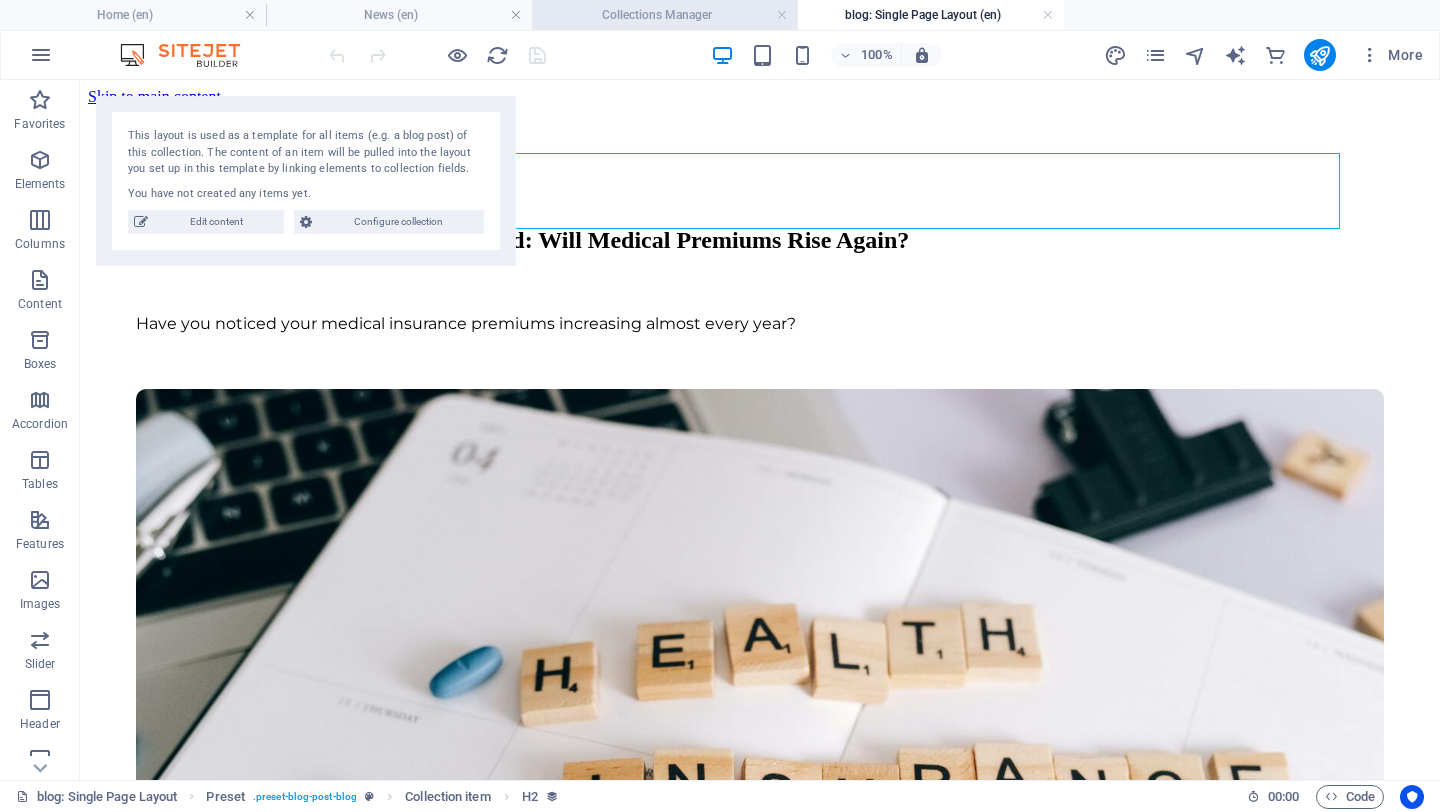 click on "Collections Manager" at bounding box center [665, 15] 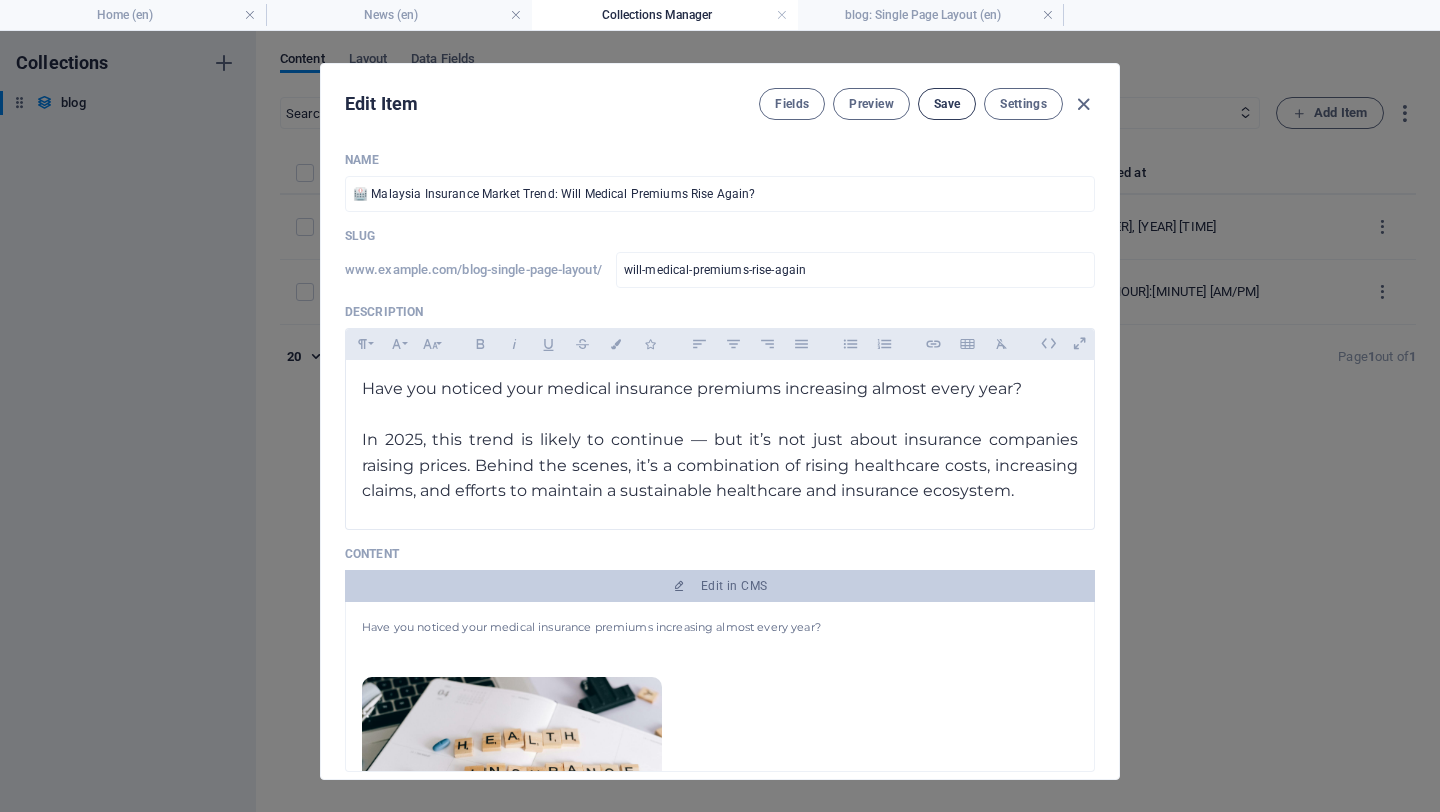 click on "Save" at bounding box center (947, 104) 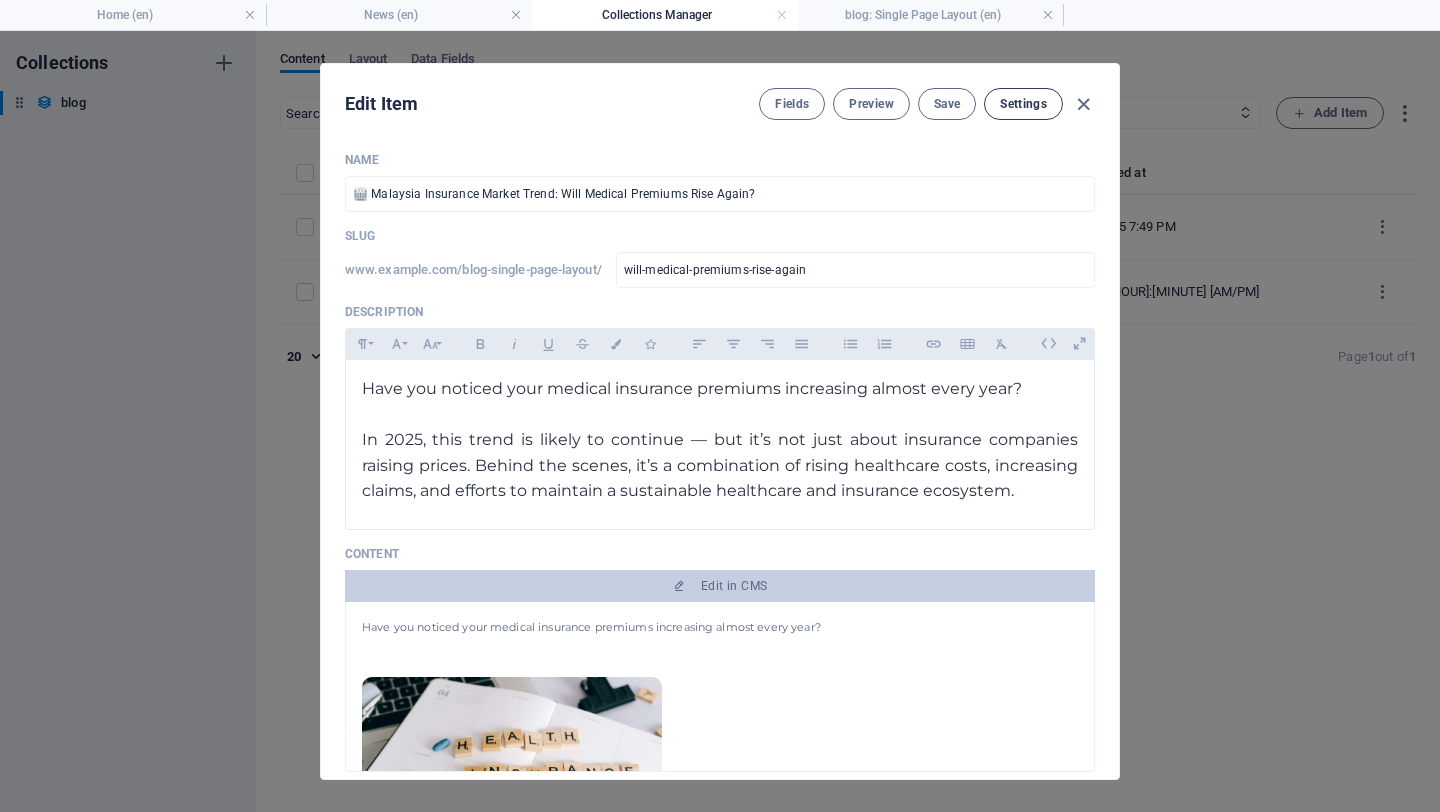 click on "Settings" at bounding box center (1023, 104) 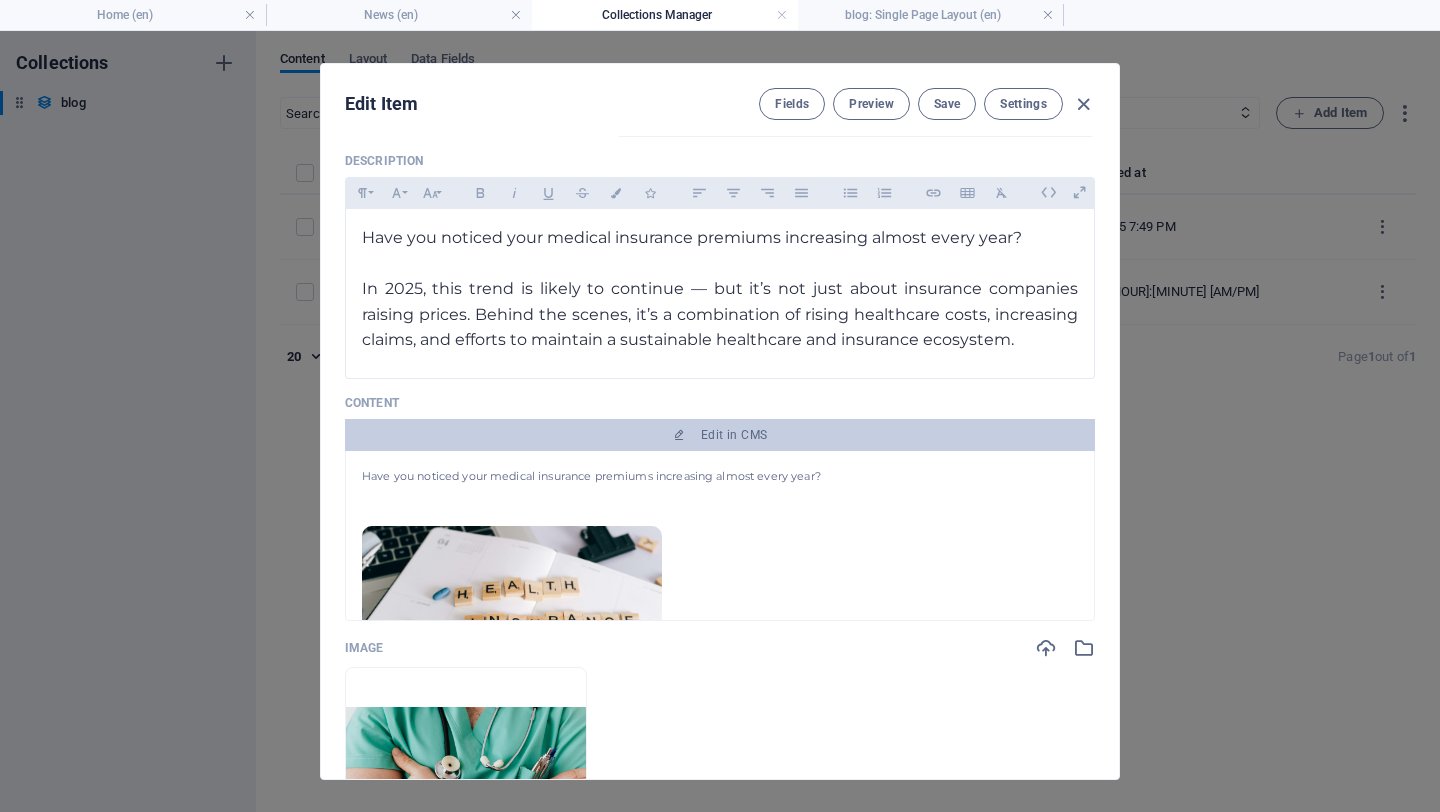 scroll, scrollTop: 0, scrollLeft: 0, axis: both 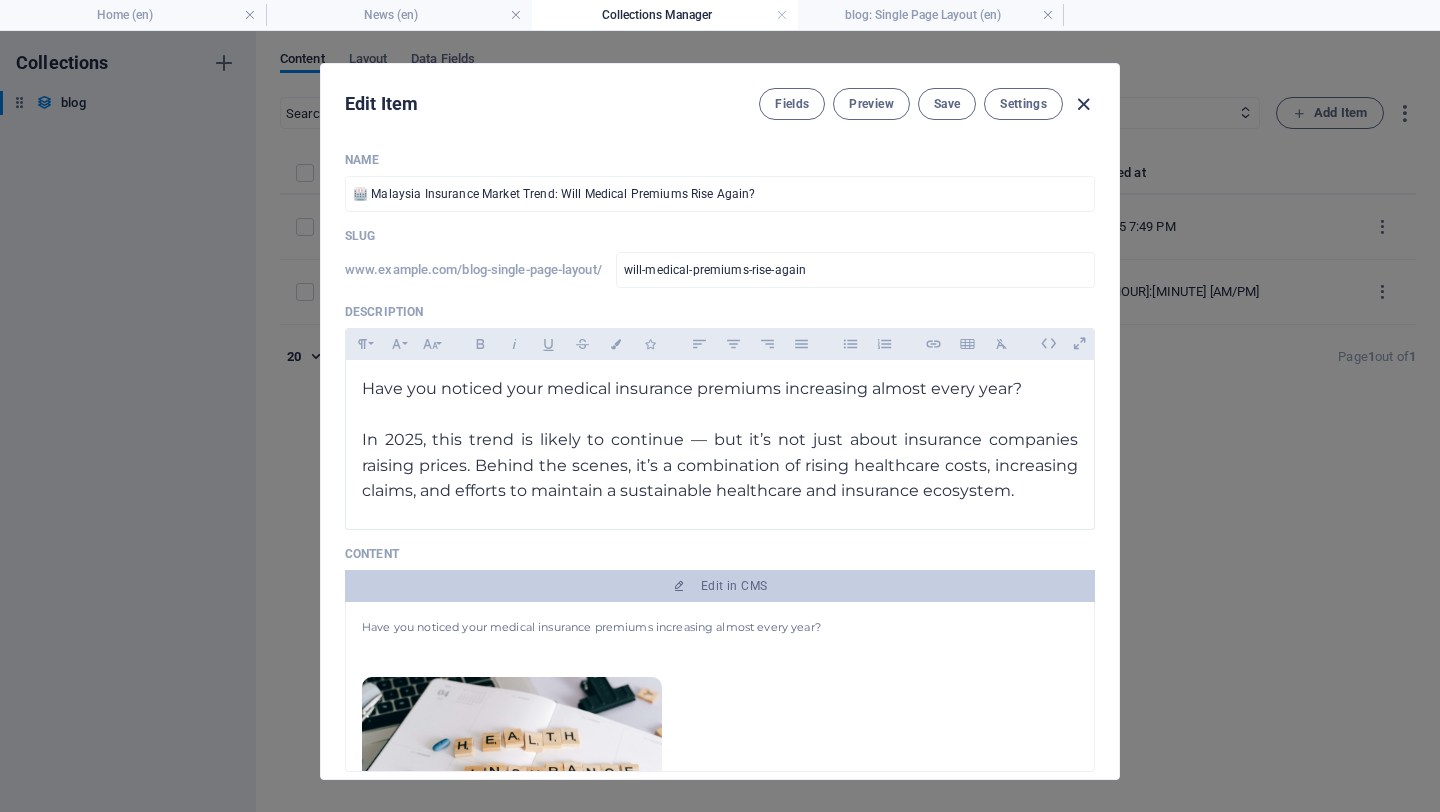click at bounding box center [1083, 104] 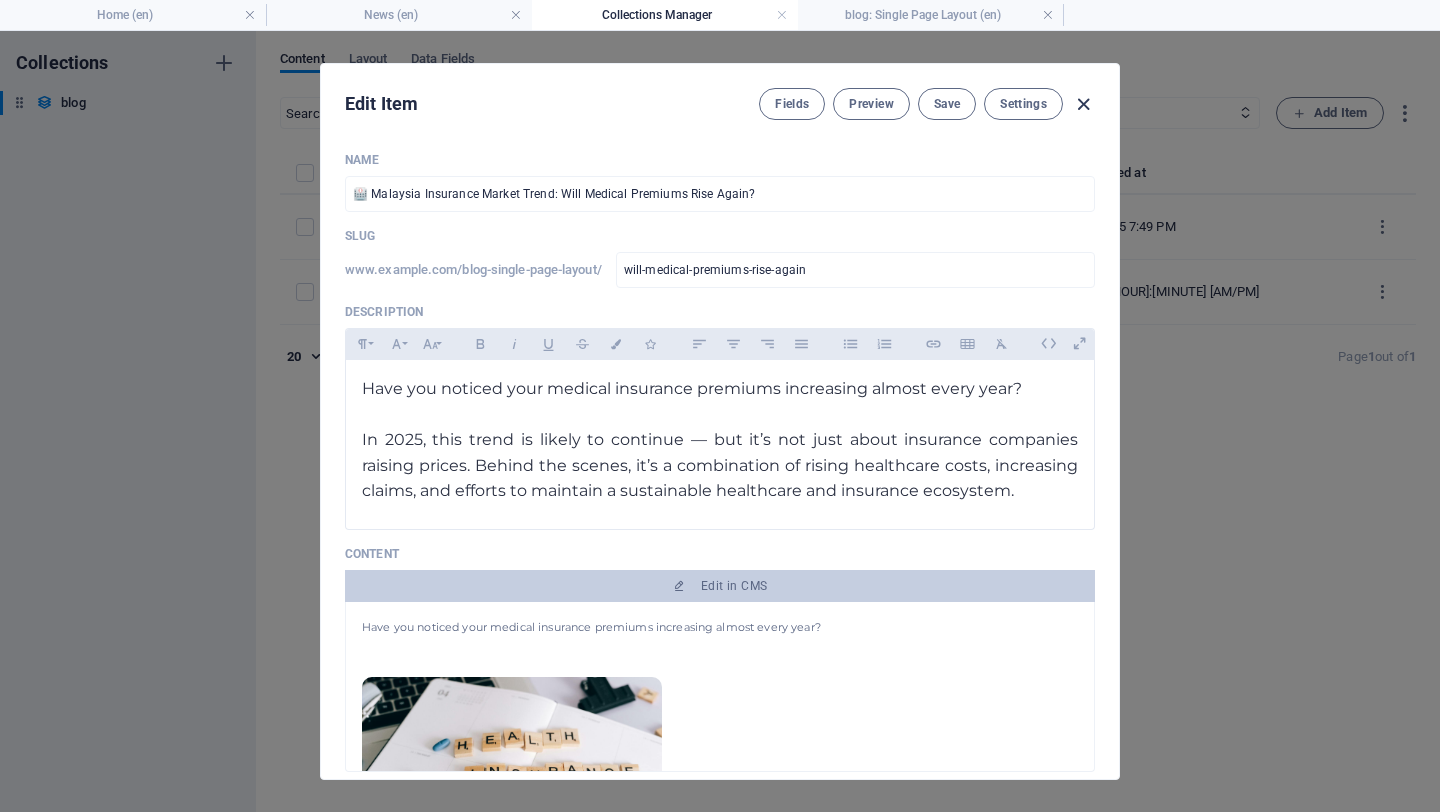 type on "2025-08-04" 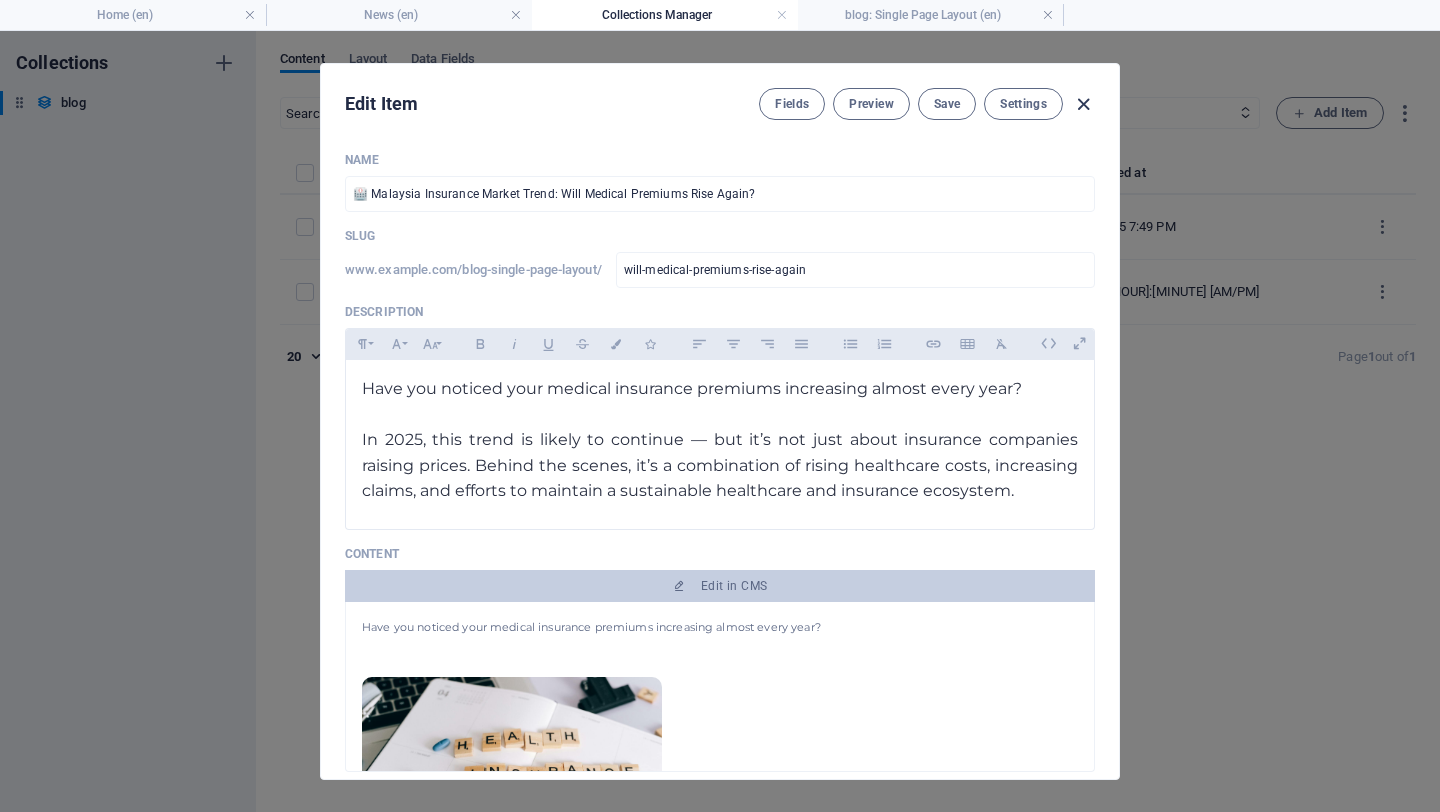 type on "will-medical-premiums-rise-again" 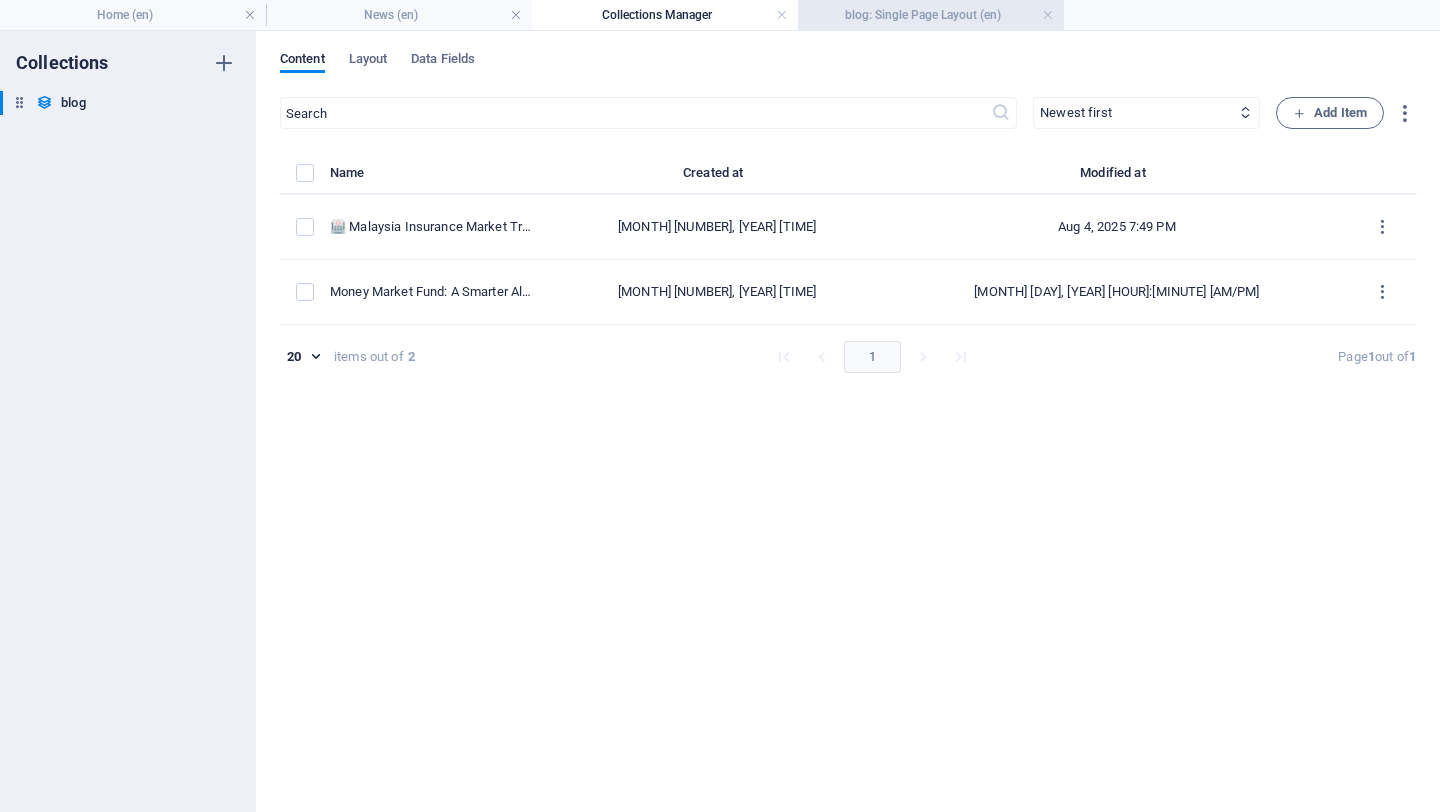 click on "blog: Single Page Layout (en)" at bounding box center [931, 15] 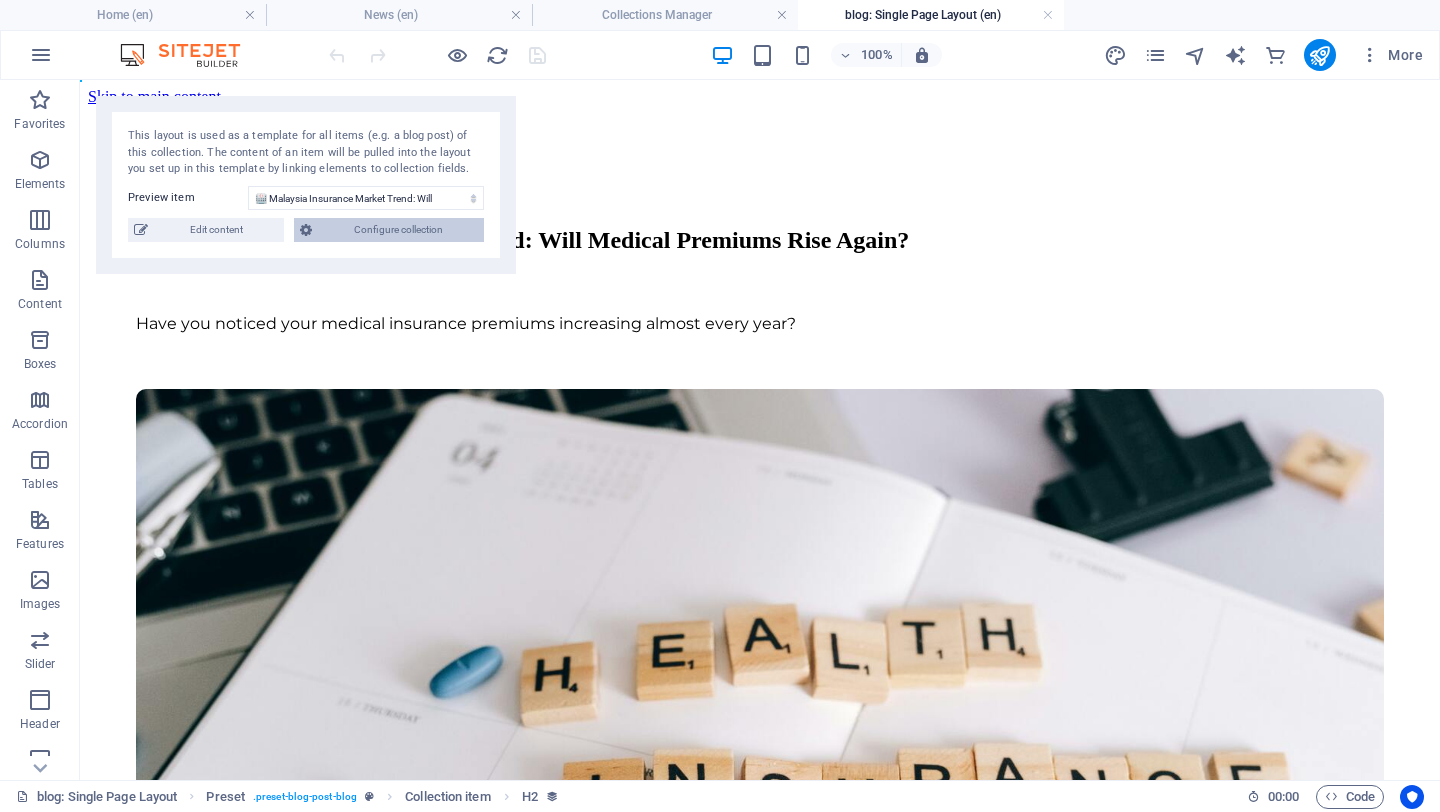 click on "Configure collection" at bounding box center (398, 230) 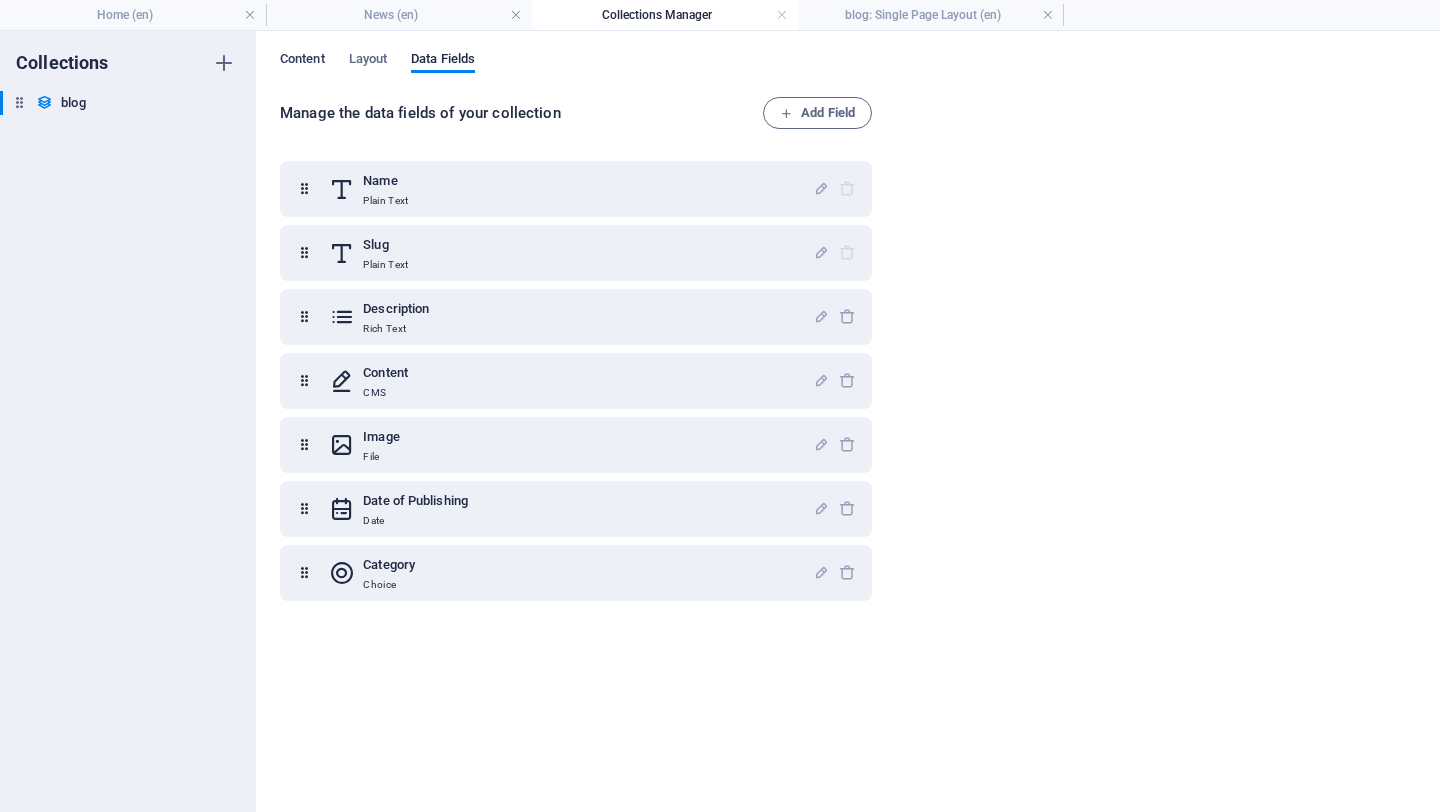 click on "Content" at bounding box center [302, 61] 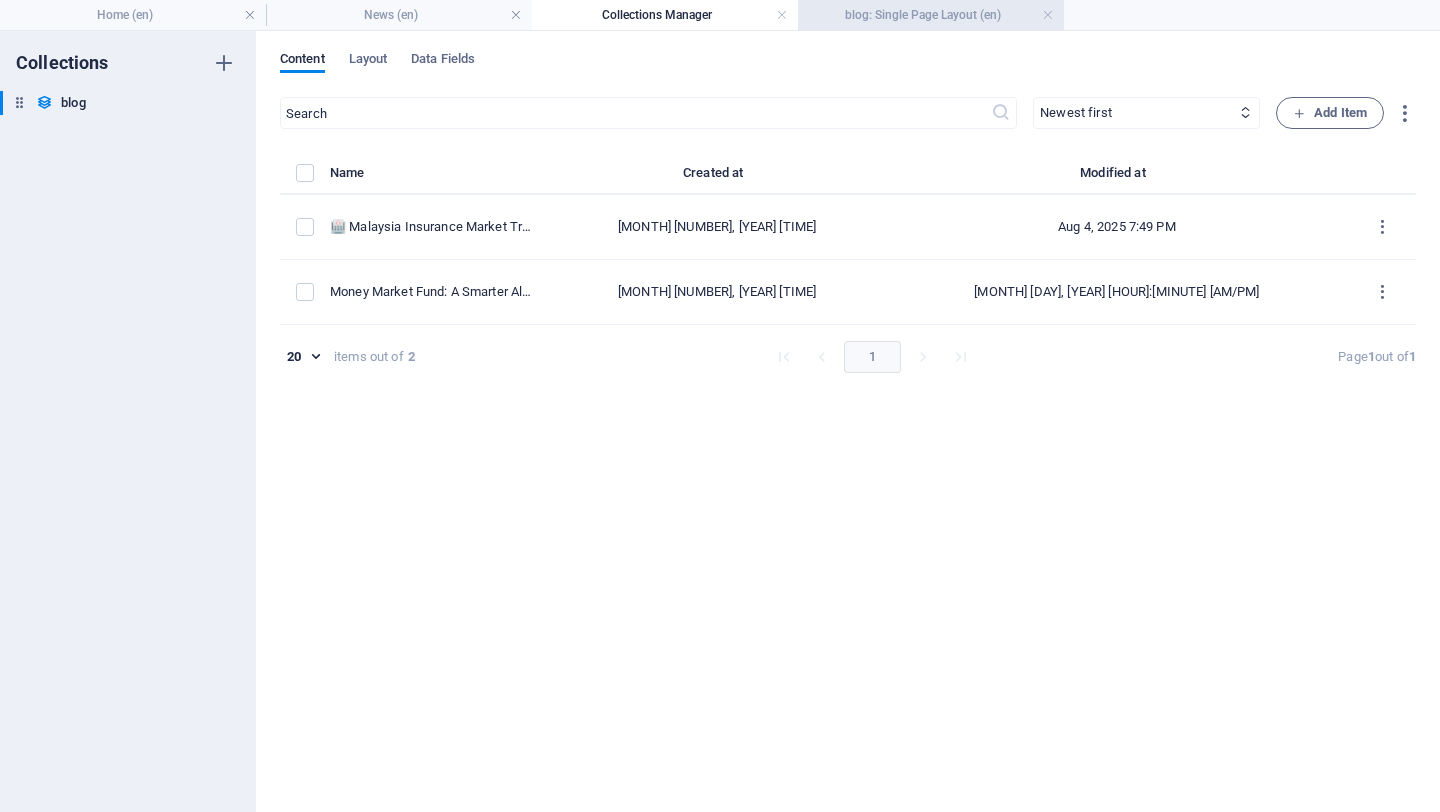 click on "blog: Single Page Layout (en)" at bounding box center [931, 15] 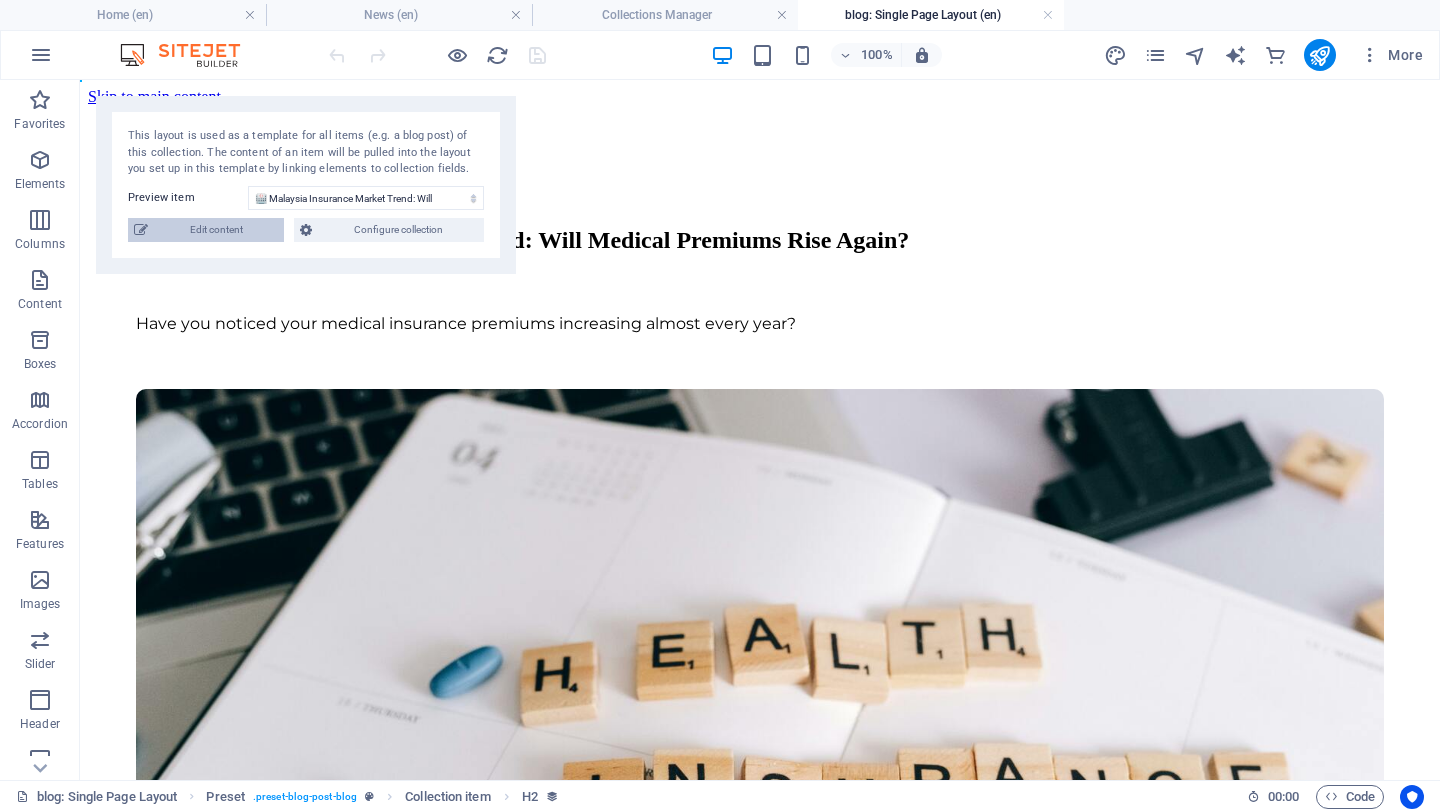 click on "Edit content" at bounding box center (216, 230) 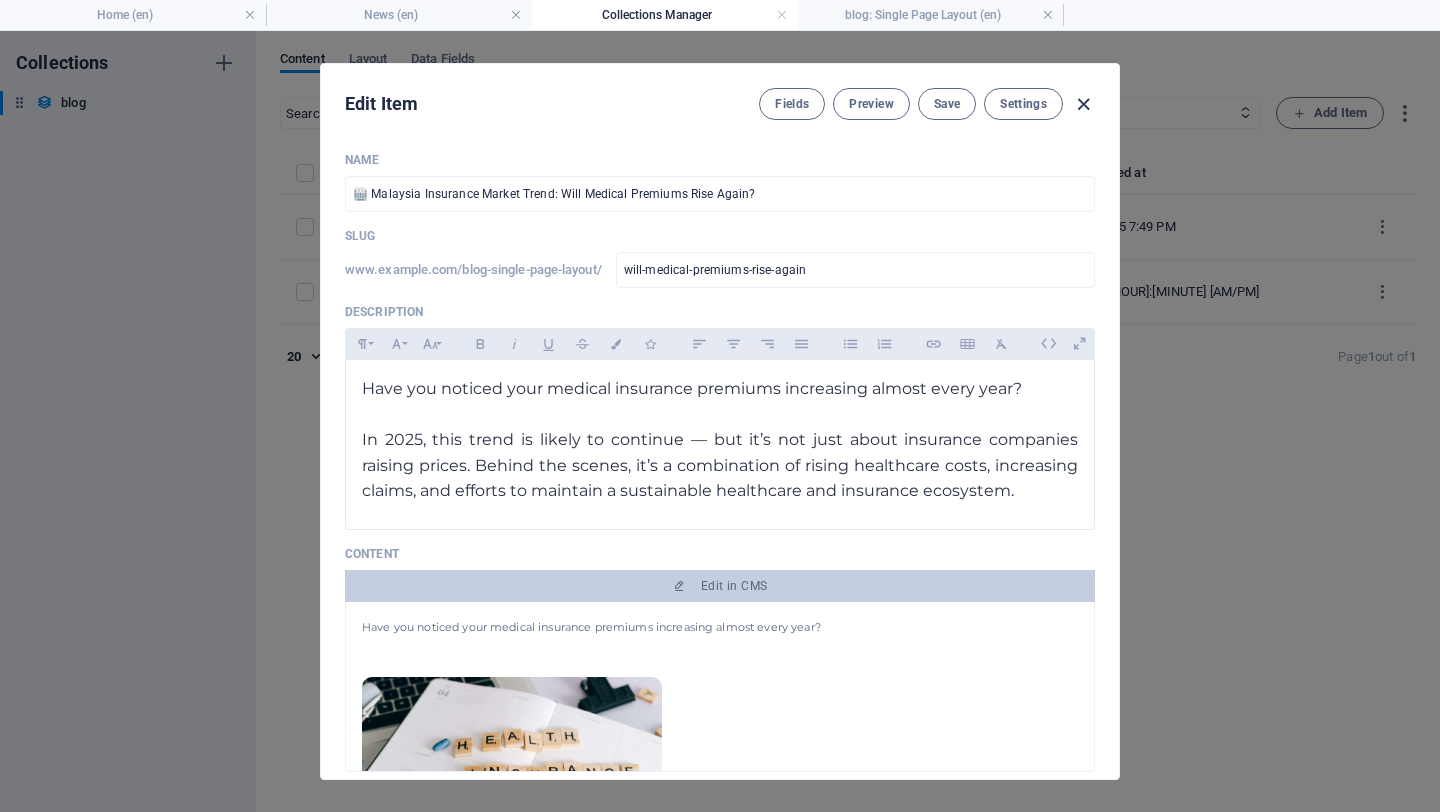 click at bounding box center [1083, 104] 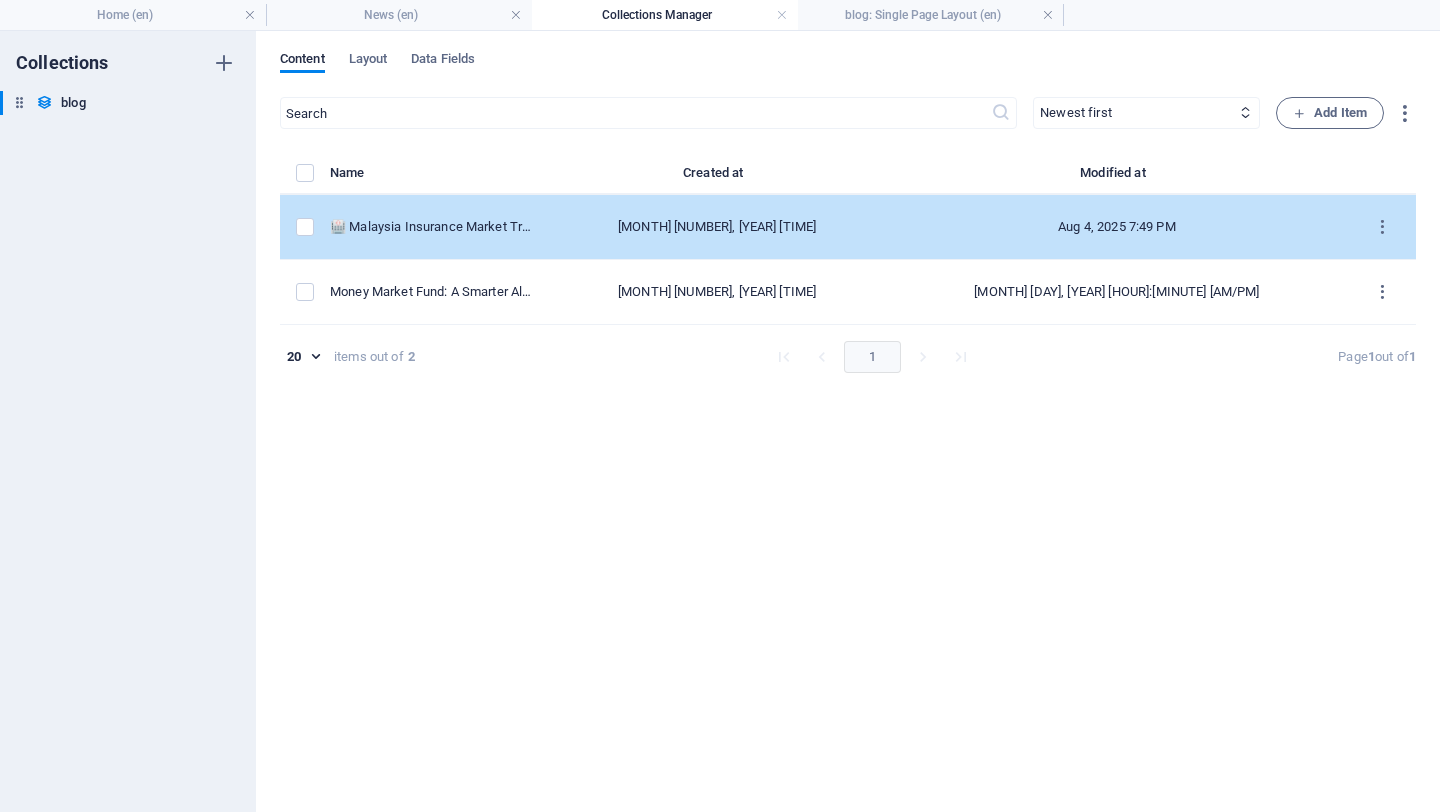 click on "[MONTH] [NUMBER], [YEAR] [TIME]" at bounding box center [717, 227] 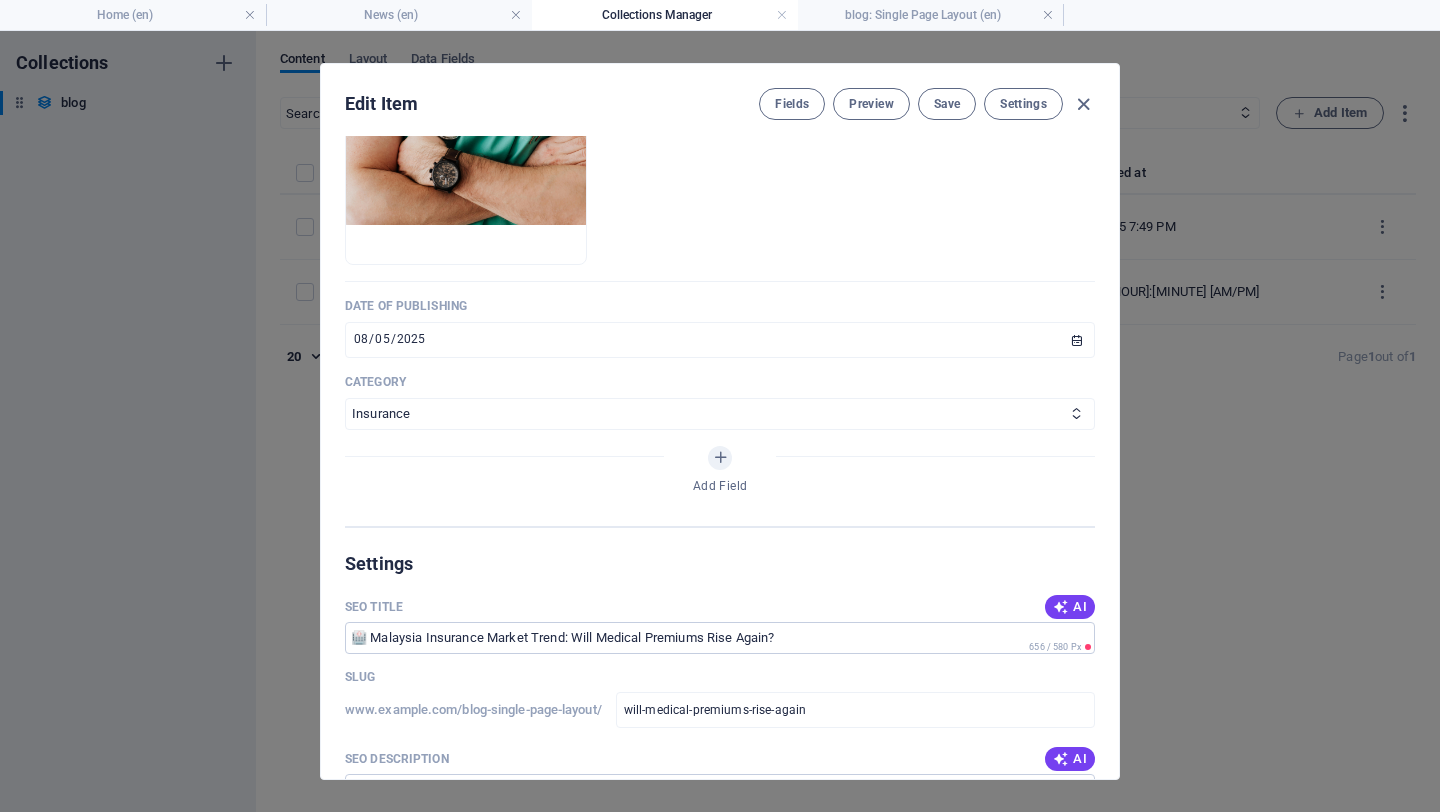 scroll, scrollTop: 789, scrollLeft: 0, axis: vertical 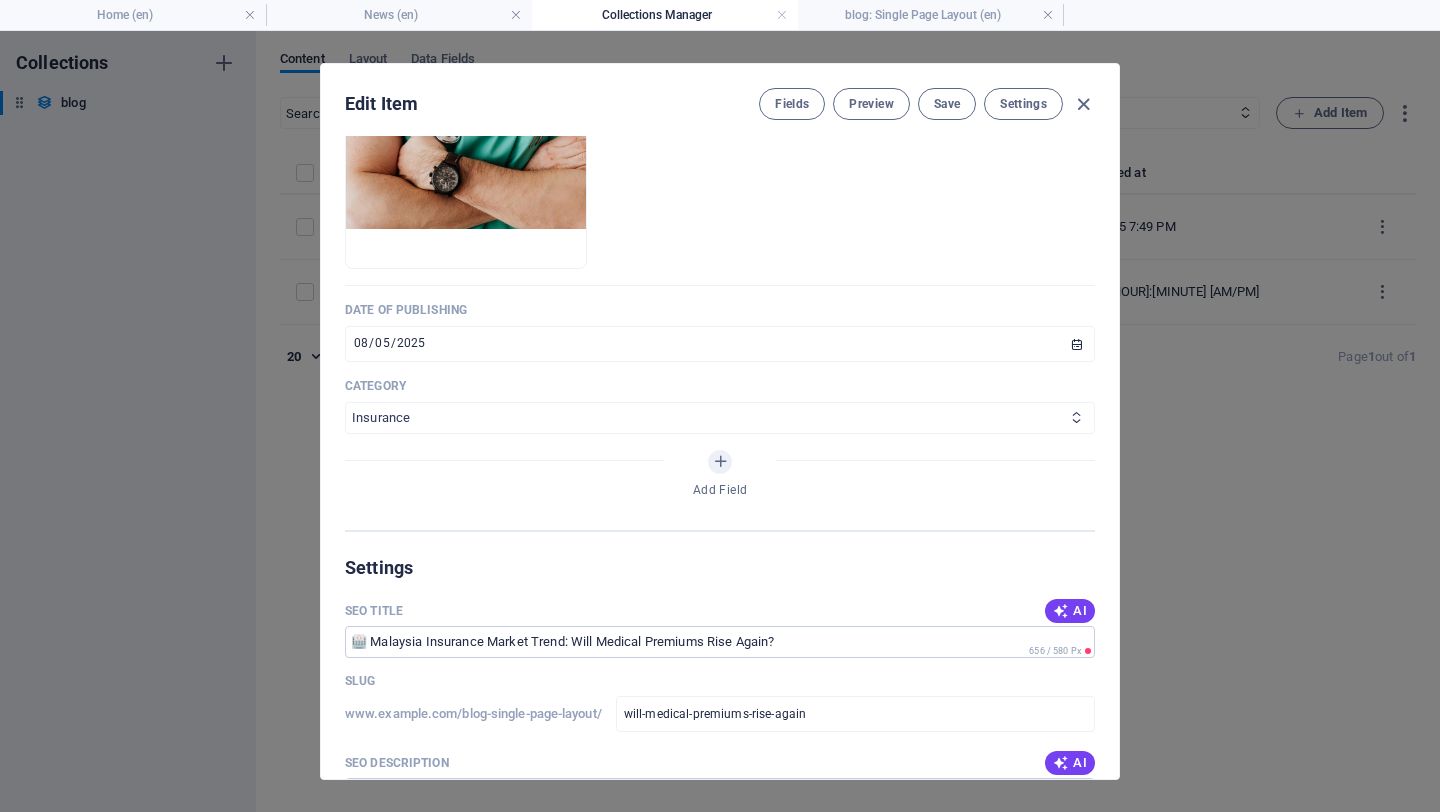 click on "Insurance Trends Investment" at bounding box center [720, 418] 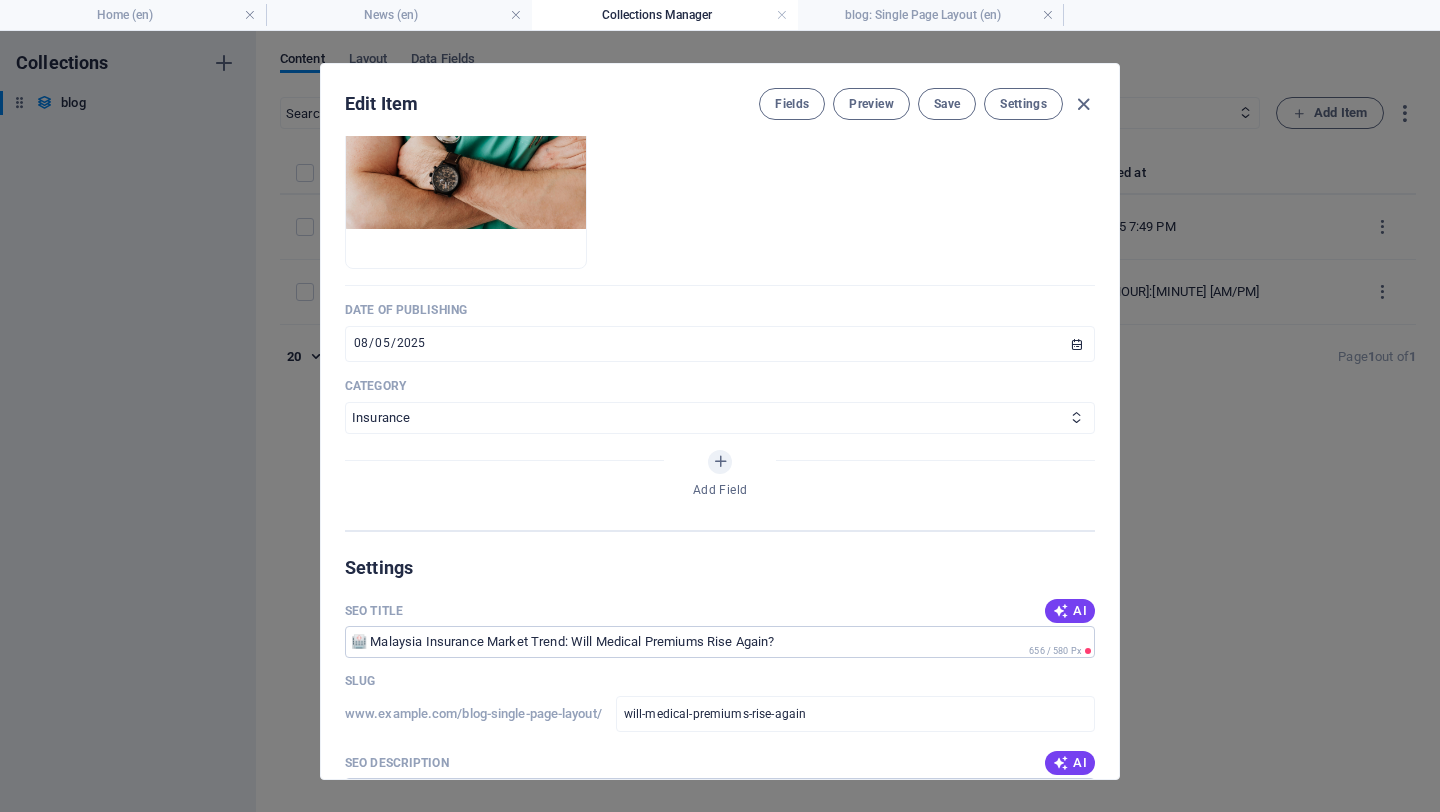 click on "Name 🏥 Malaysia Insurance Market Trend: Will Medical Premiums Rise Again? ​ Slug www.example.com/blog-single-page-layout/ will-medical-premiums-rise-again ​ Description Paragraph Format Normal Heading 1 Heading 2 Heading 3 Heading 4 Heading 5 Heading 6 Code Font Family Arial Georgia Impact Tahoma Times New Roman Verdana Font Size 8 9 10 11 12 14 18 24 30 36 48 60 72 96 Bold Italic Underline Strikethrough Colors Icons Align Left Align Center Align Right Align Justify Unordered List Ordered List Insert Link Insert Table Clear Formatting Have you noticed your medical insurance premiums increasing almost every year? In [YEAR], this trend is likely to continue — but it’s not just about insurance companies raising prices. Behind the scenes, it’s a combination of rising healthcare costs, increasing claims, and efforts to maintain a sustainable healthcare and insurance ecosystem. Content Edit in CMS Have you noticed your medical insurance premiums increasing almost every year? 📌 15% in [YEAR] 🏛️ 📉" at bounding box center (720, -54) 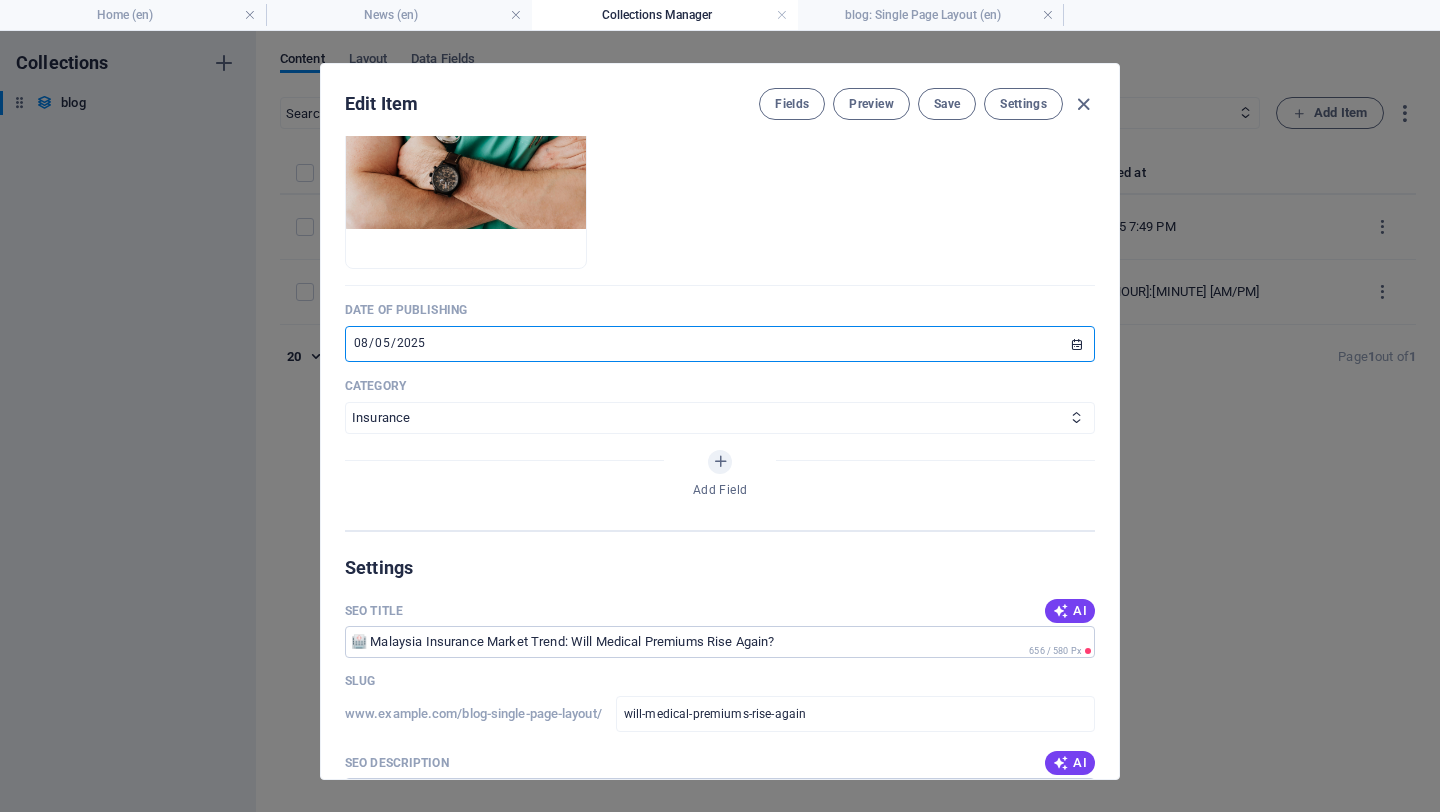 click on "2025-08-05" at bounding box center [720, 344] 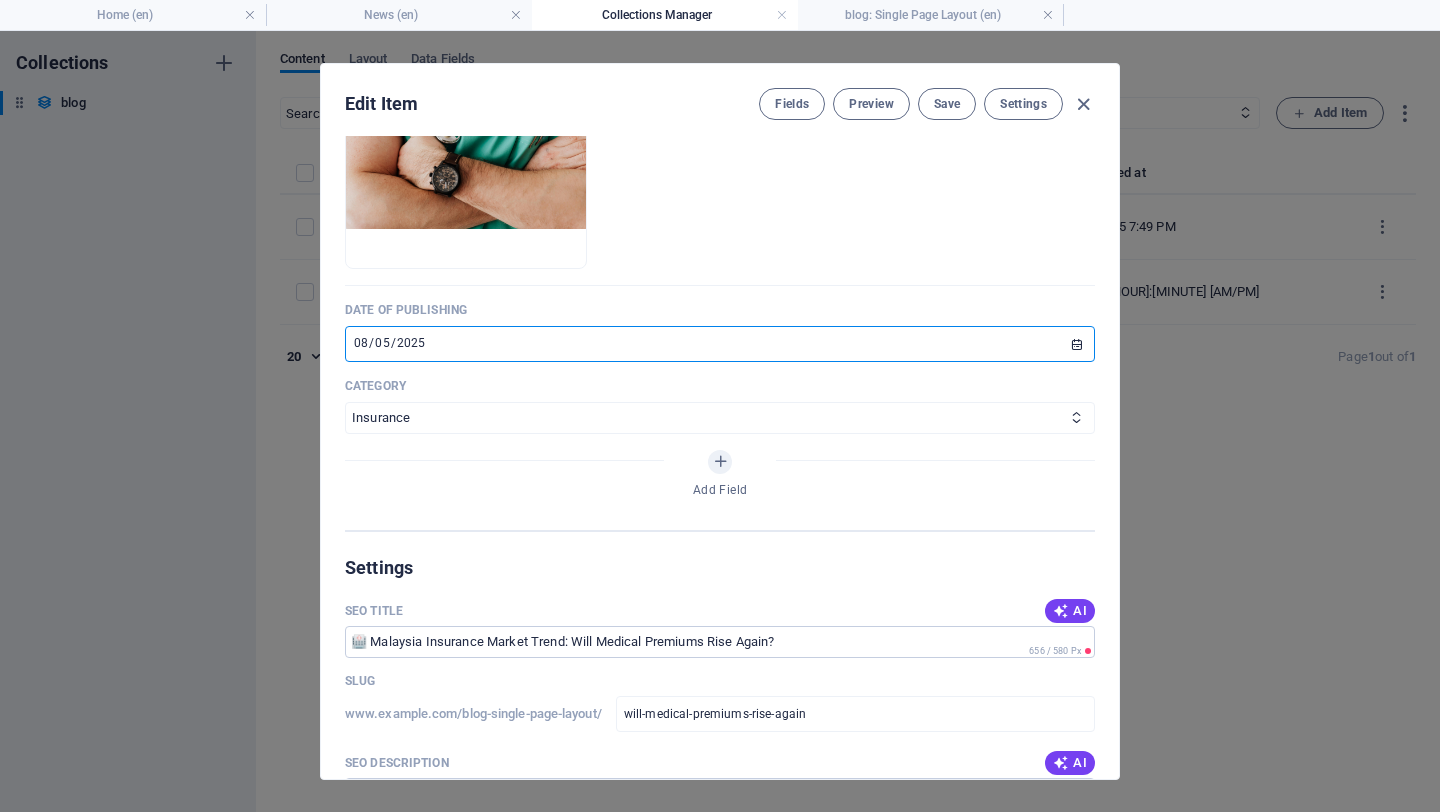 click on "2025-08-05" at bounding box center [720, 344] 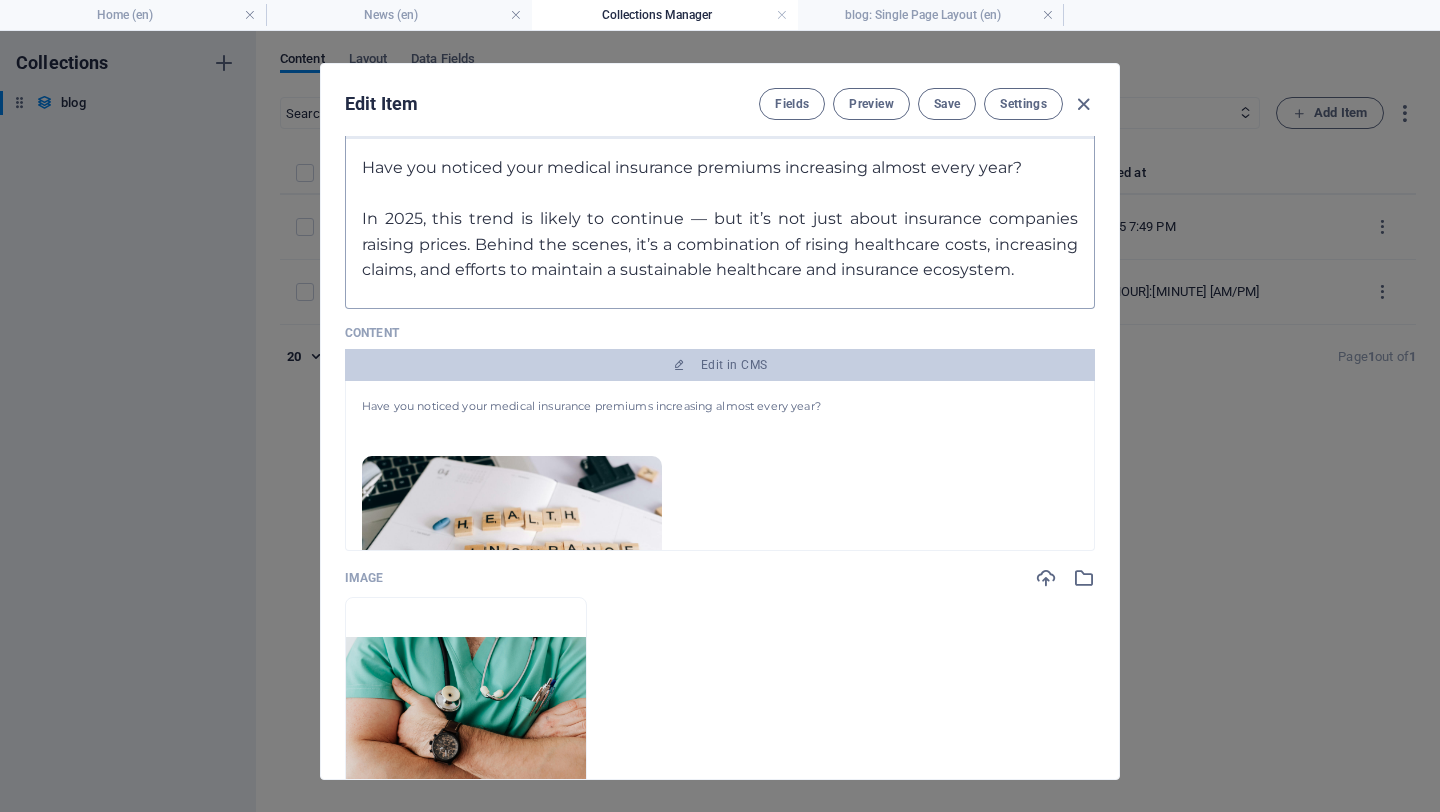 scroll, scrollTop: 224, scrollLeft: 0, axis: vertical 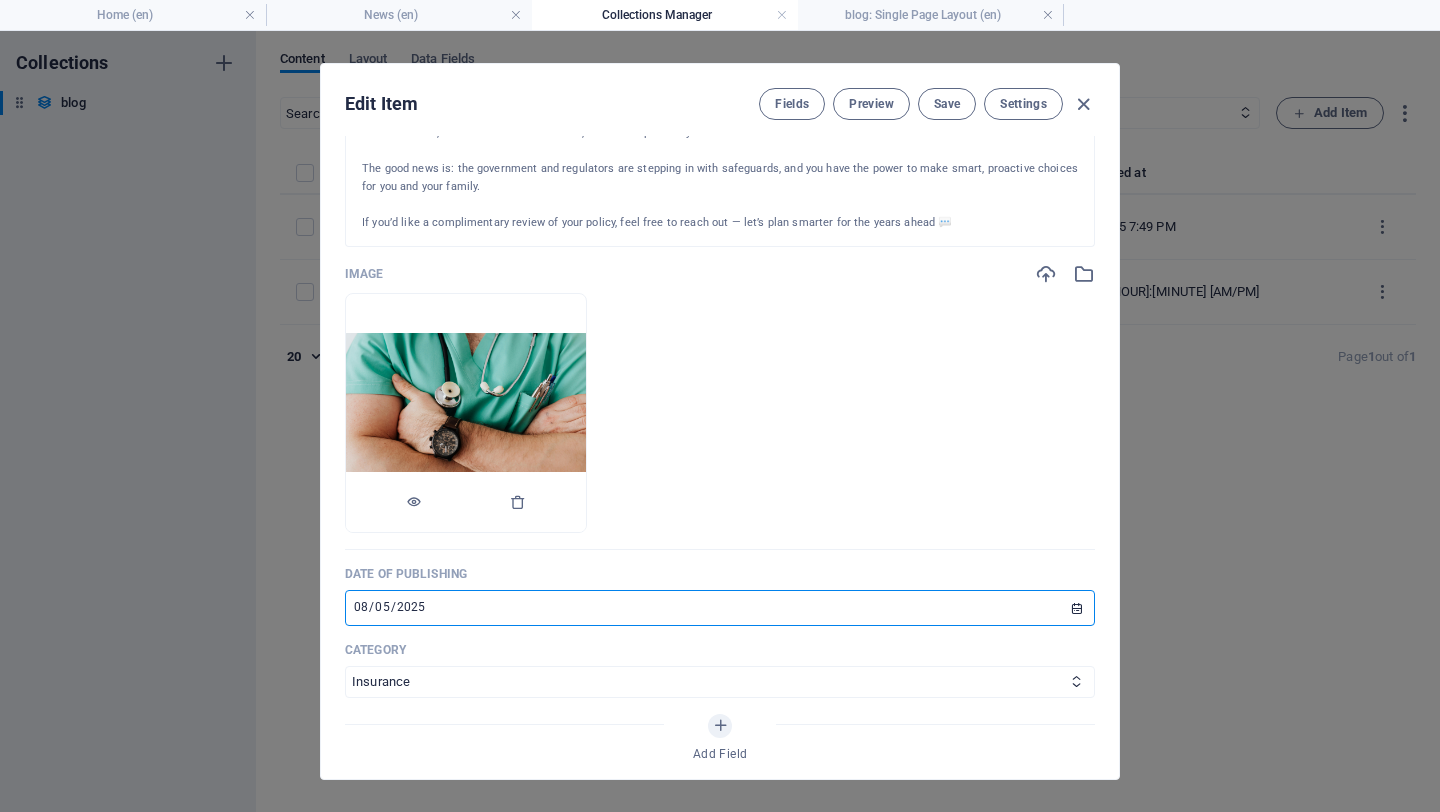 click at bounding box center [466, 413] 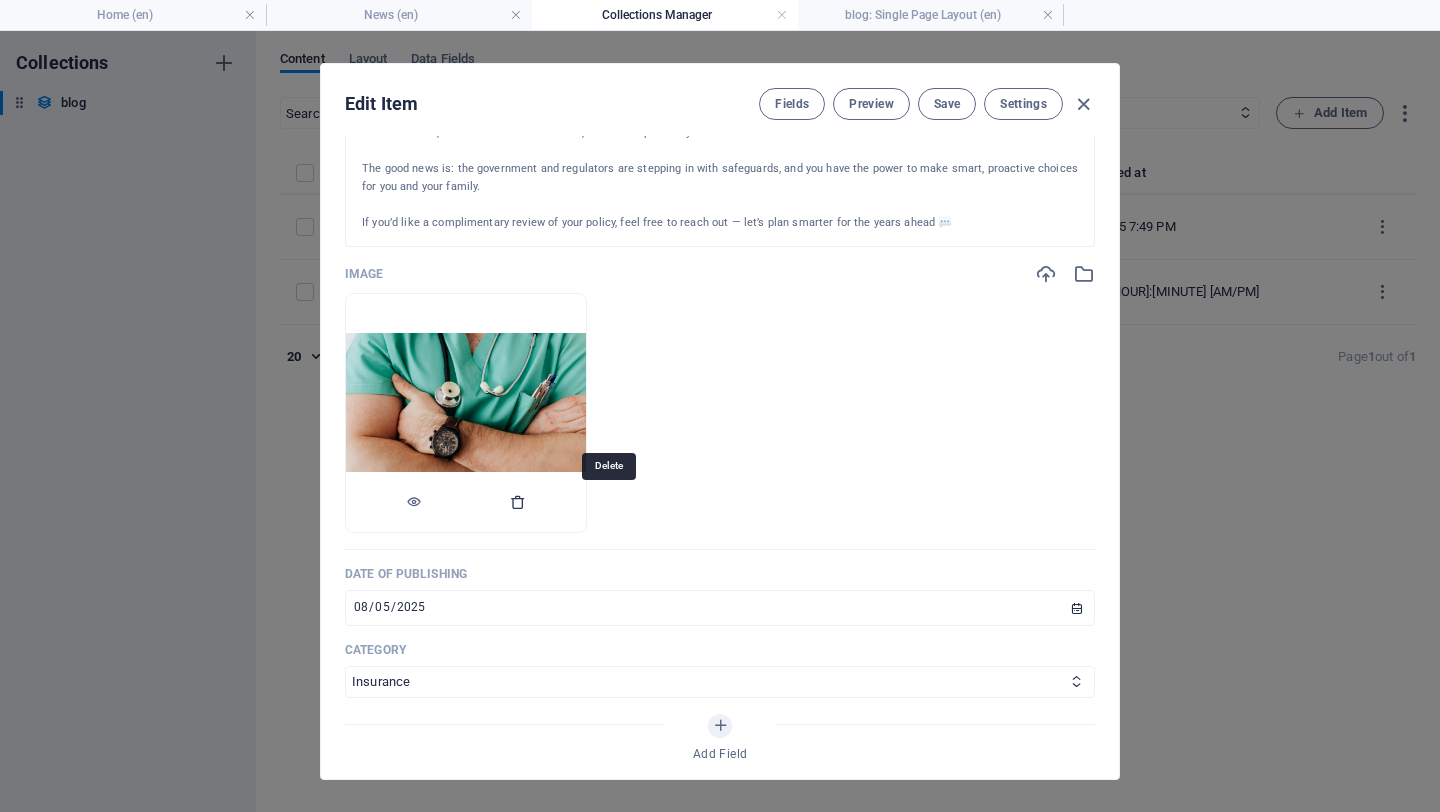 click at bounding box center [518, 502] 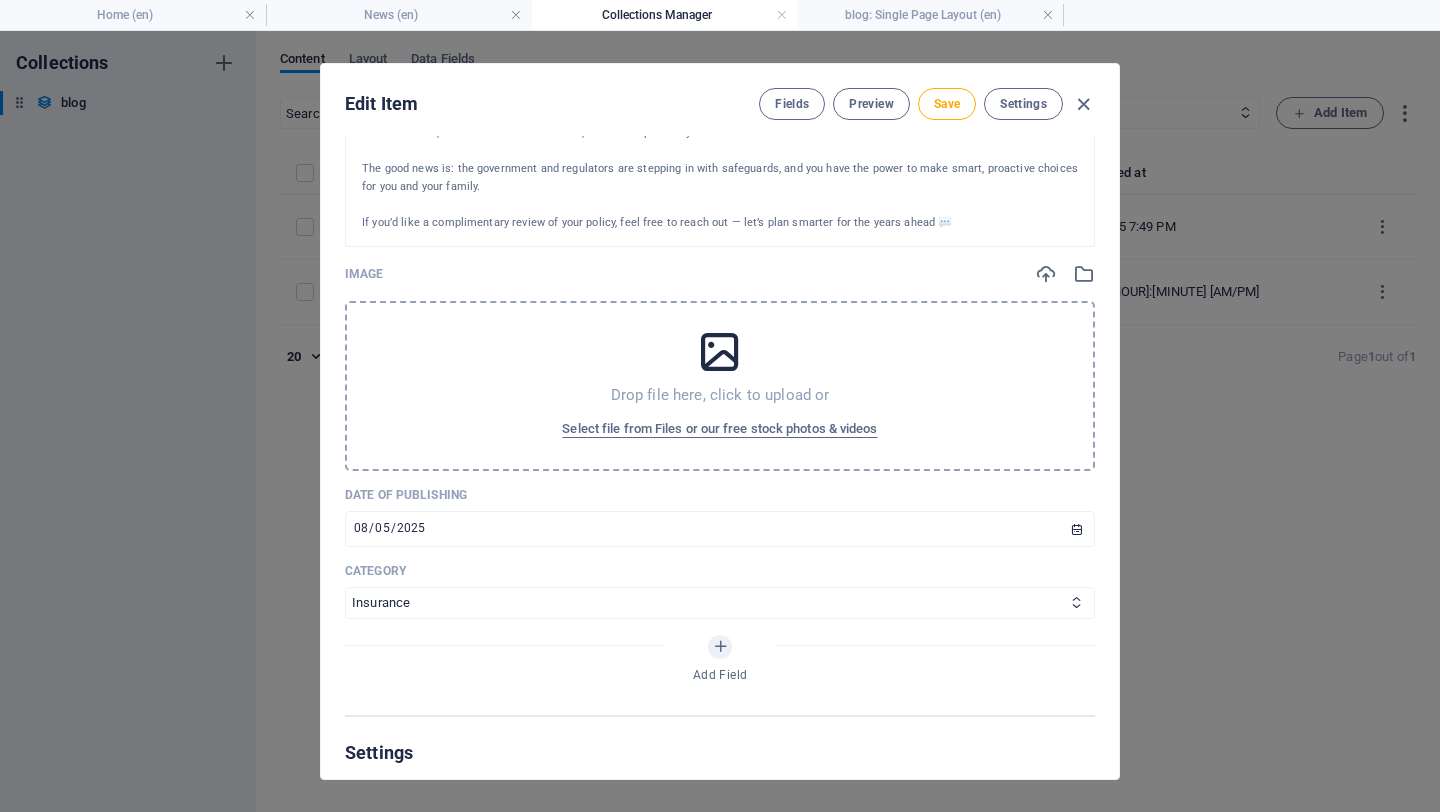 click at bounding box center [720, 352] 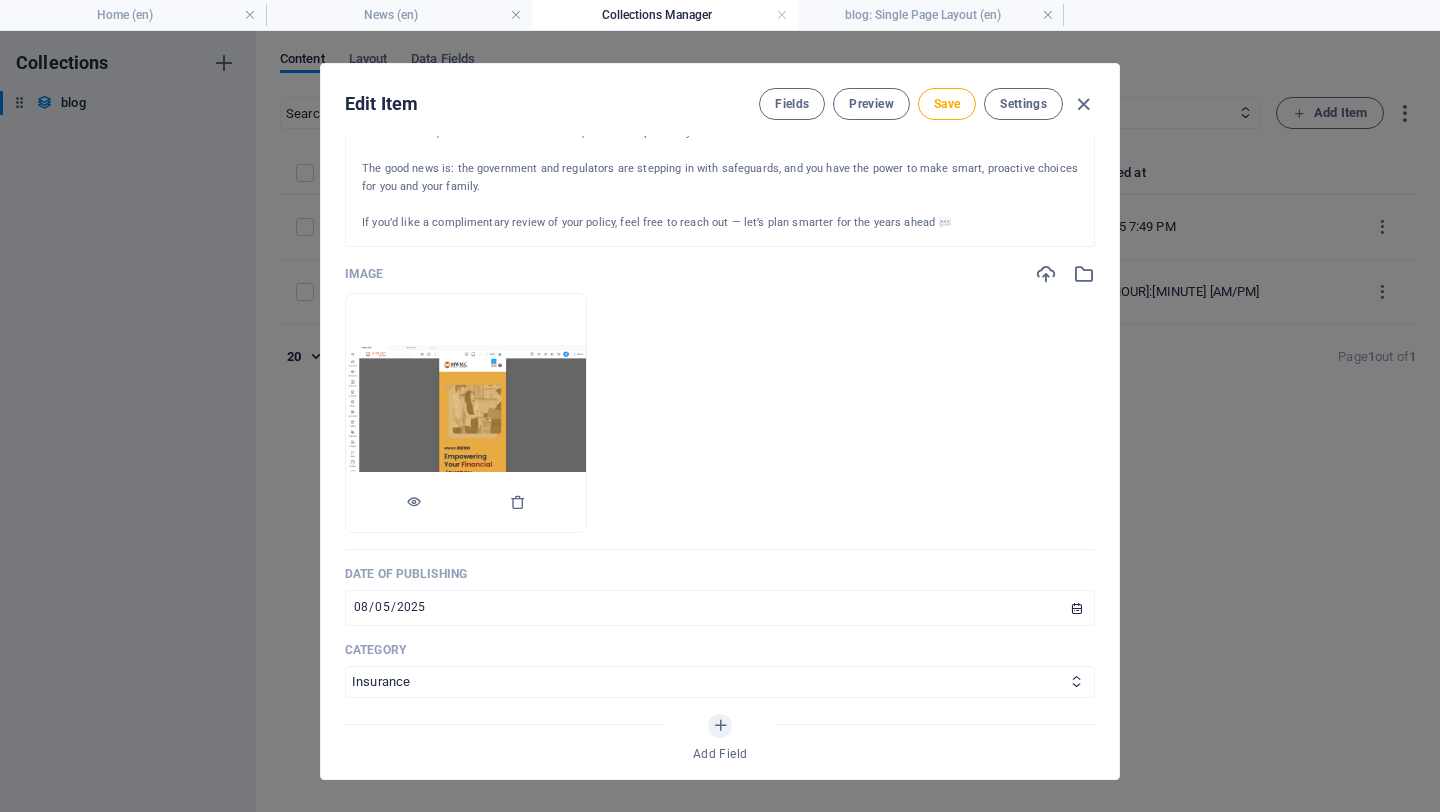 click at bounding box center (466, 412) 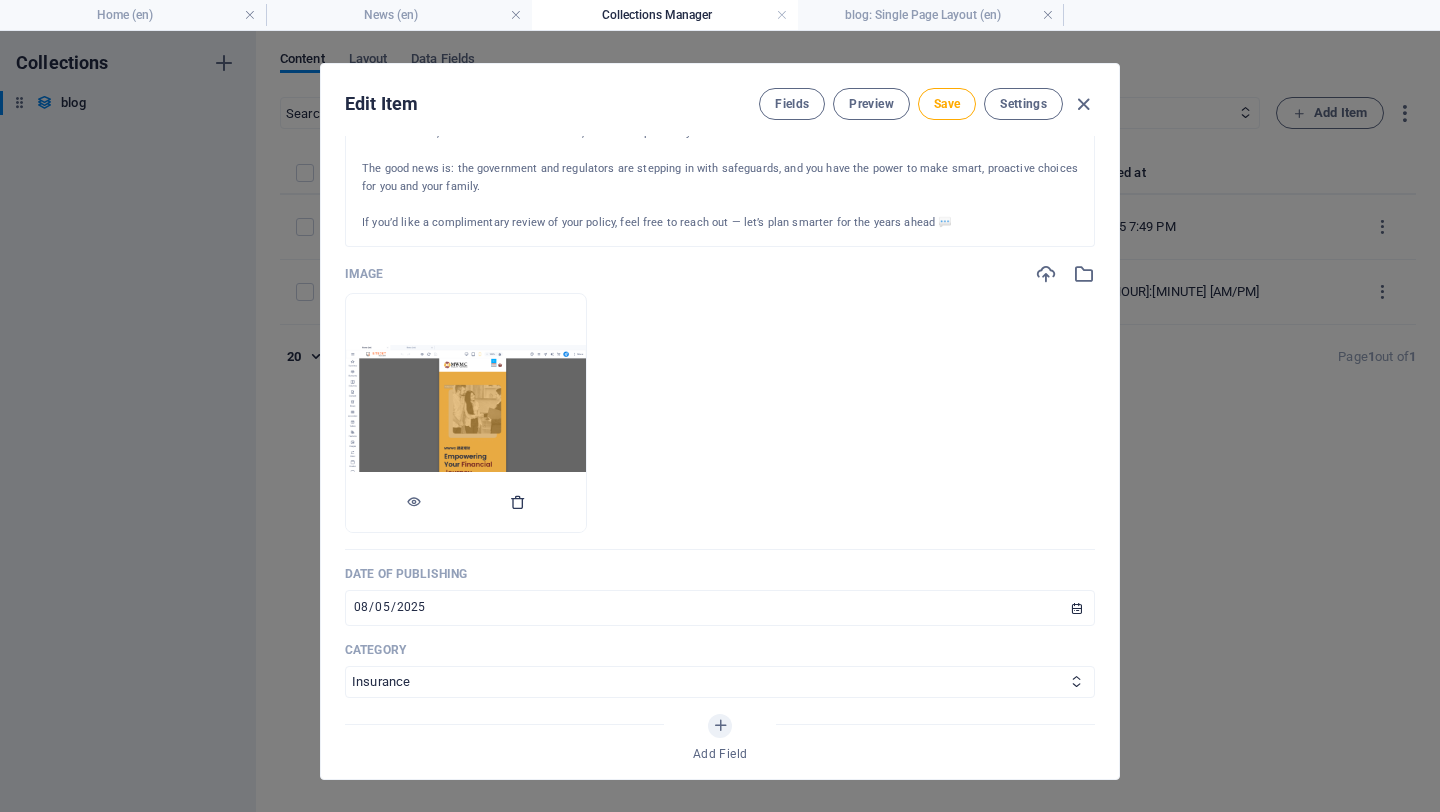 click at bounding box center [518, 502] 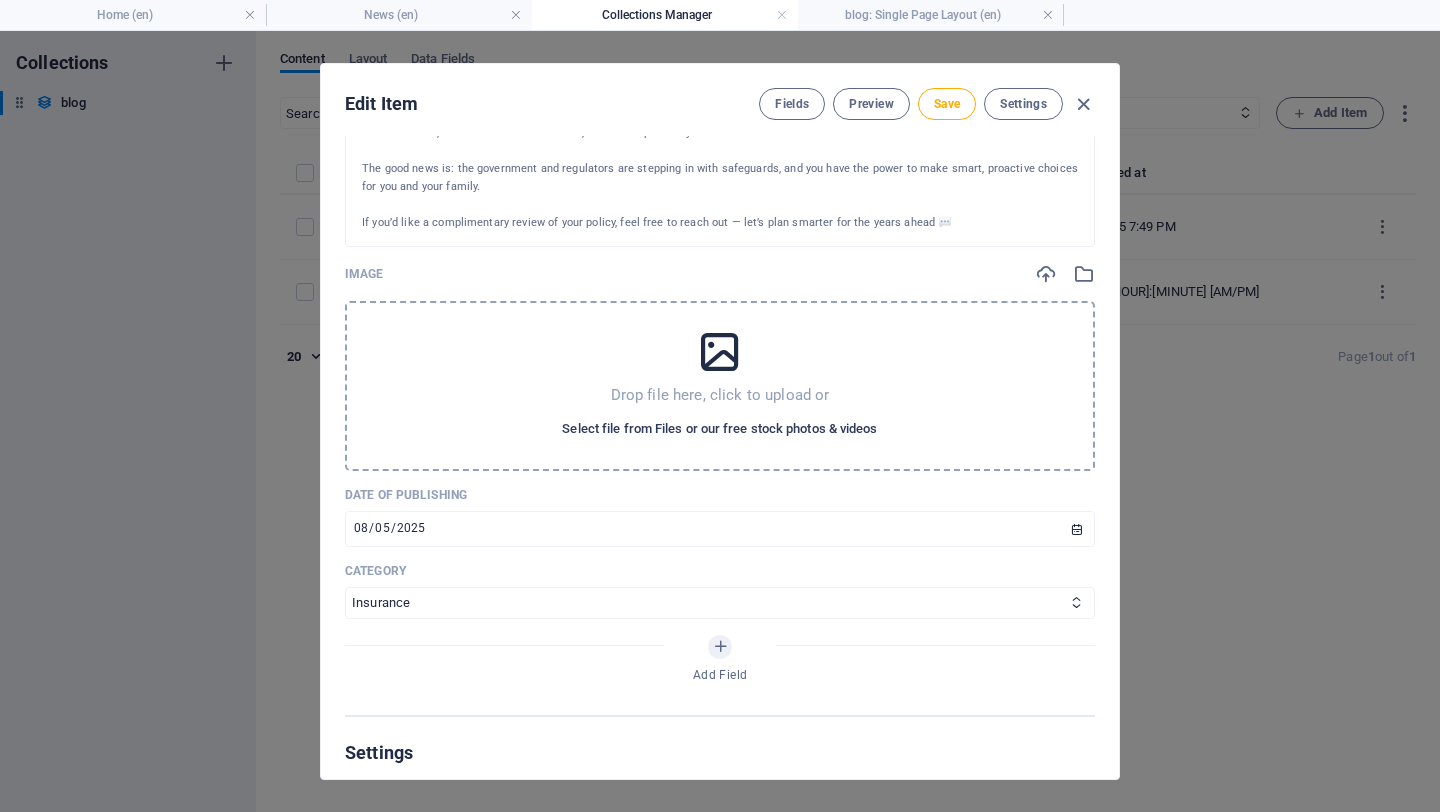 click on "Select file from Files or our free stock photos & videos" at bounding box center (719, 429) 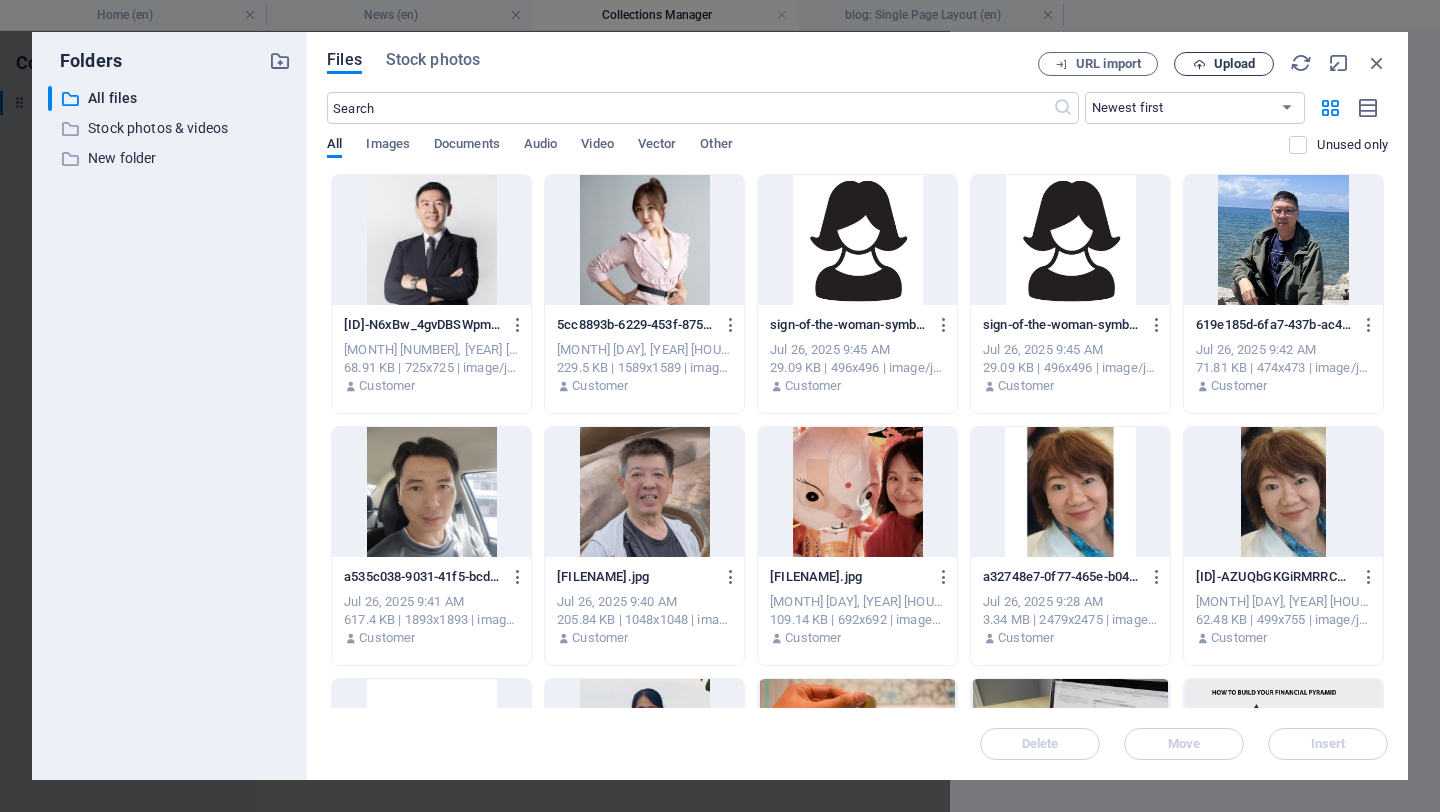 click on "Upload" at bounding box center [1224, 64] 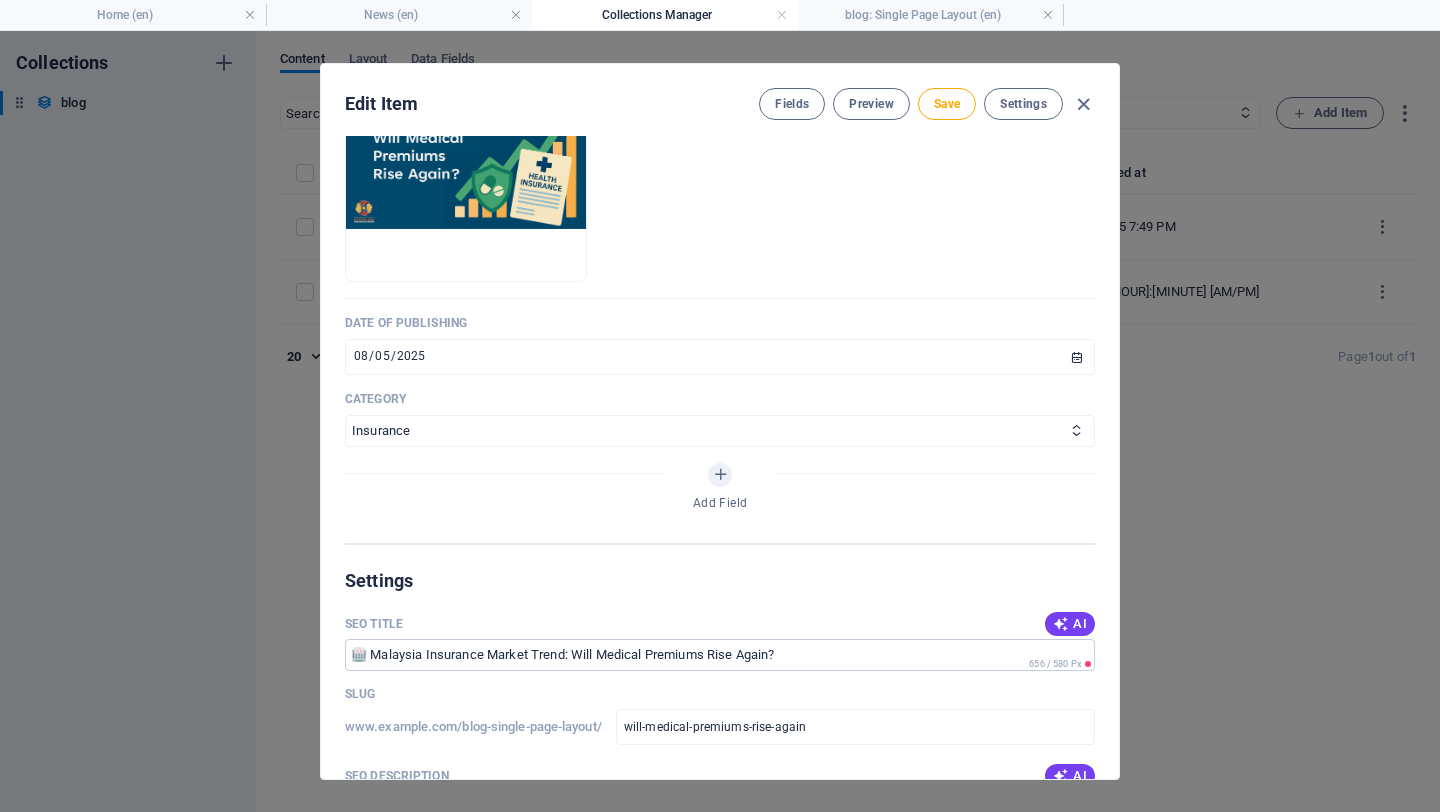 scroll, scrollTop: 786, scrollLeft: 0, axis: vertical 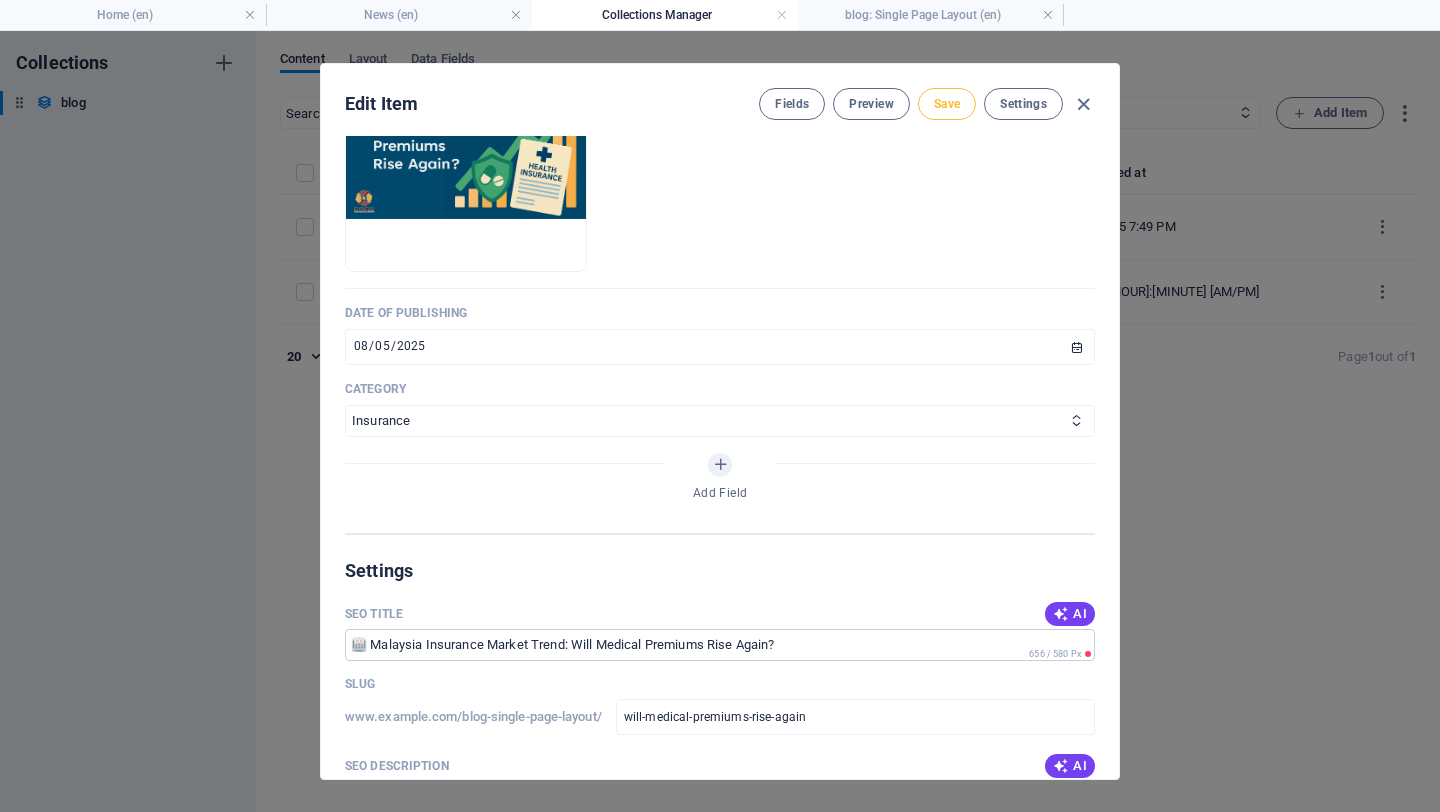 click on "Save" at bounding box center (947, 104) 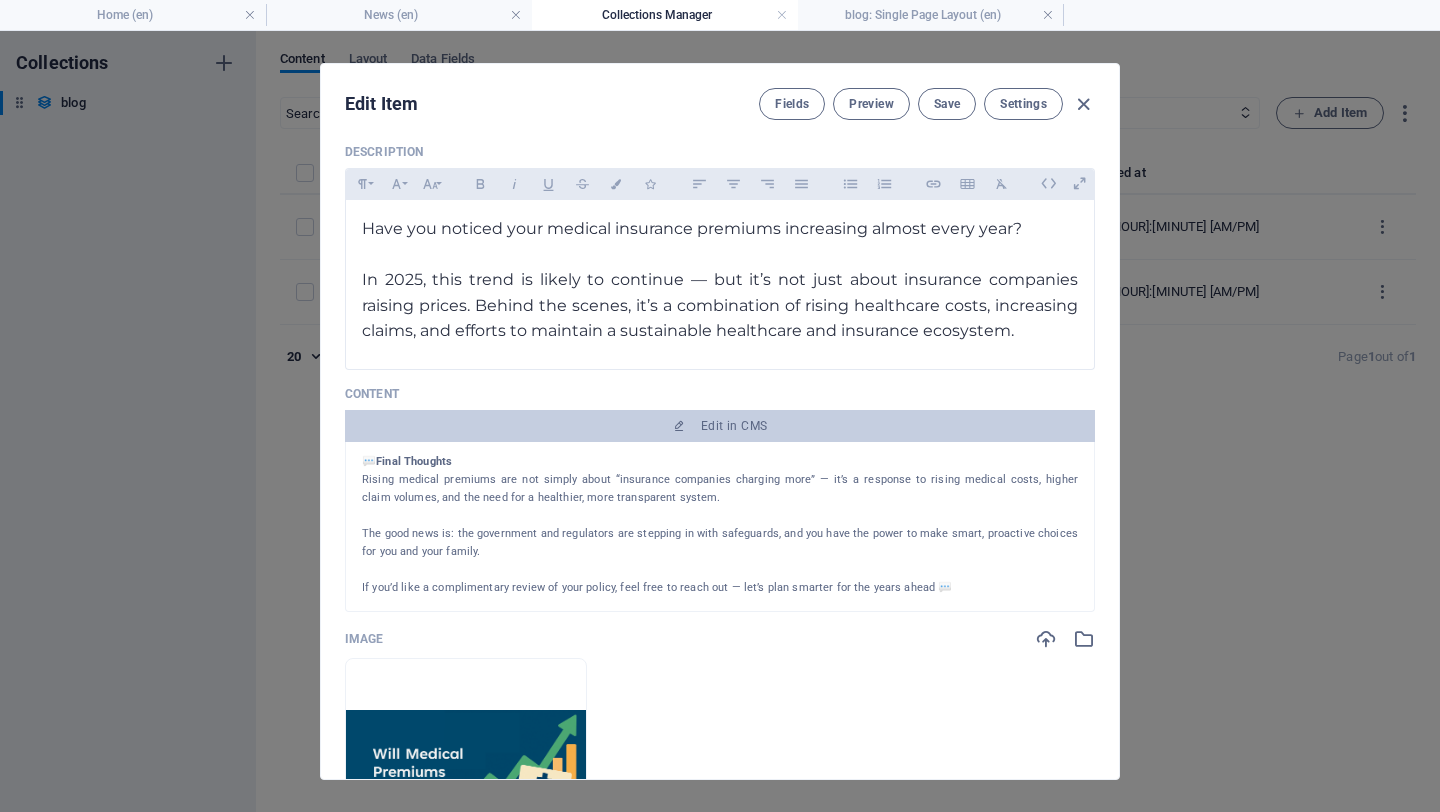 scroll, scrollTop: 0, scrollLeft: 0, axis: both 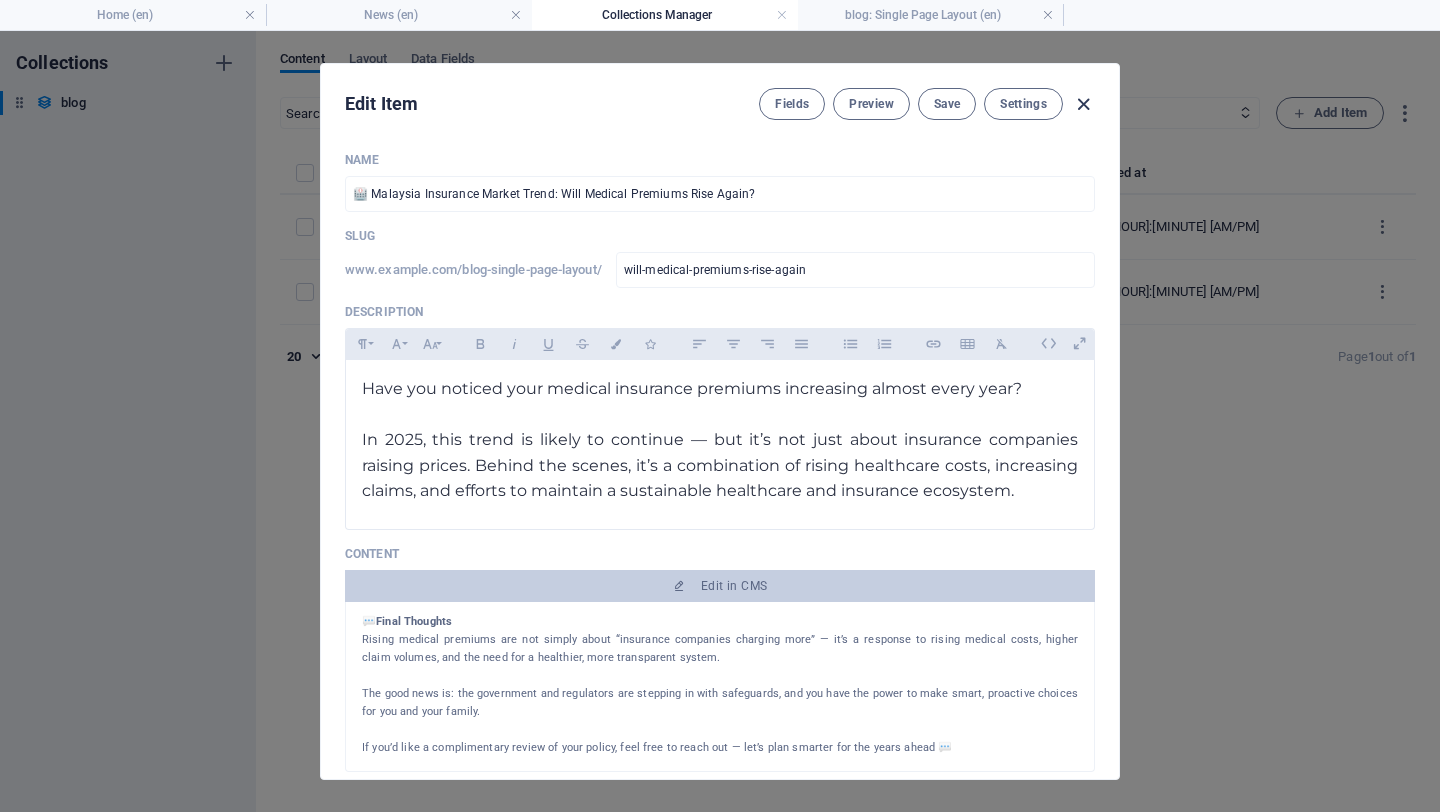 click at bounding box center (1083, 104) 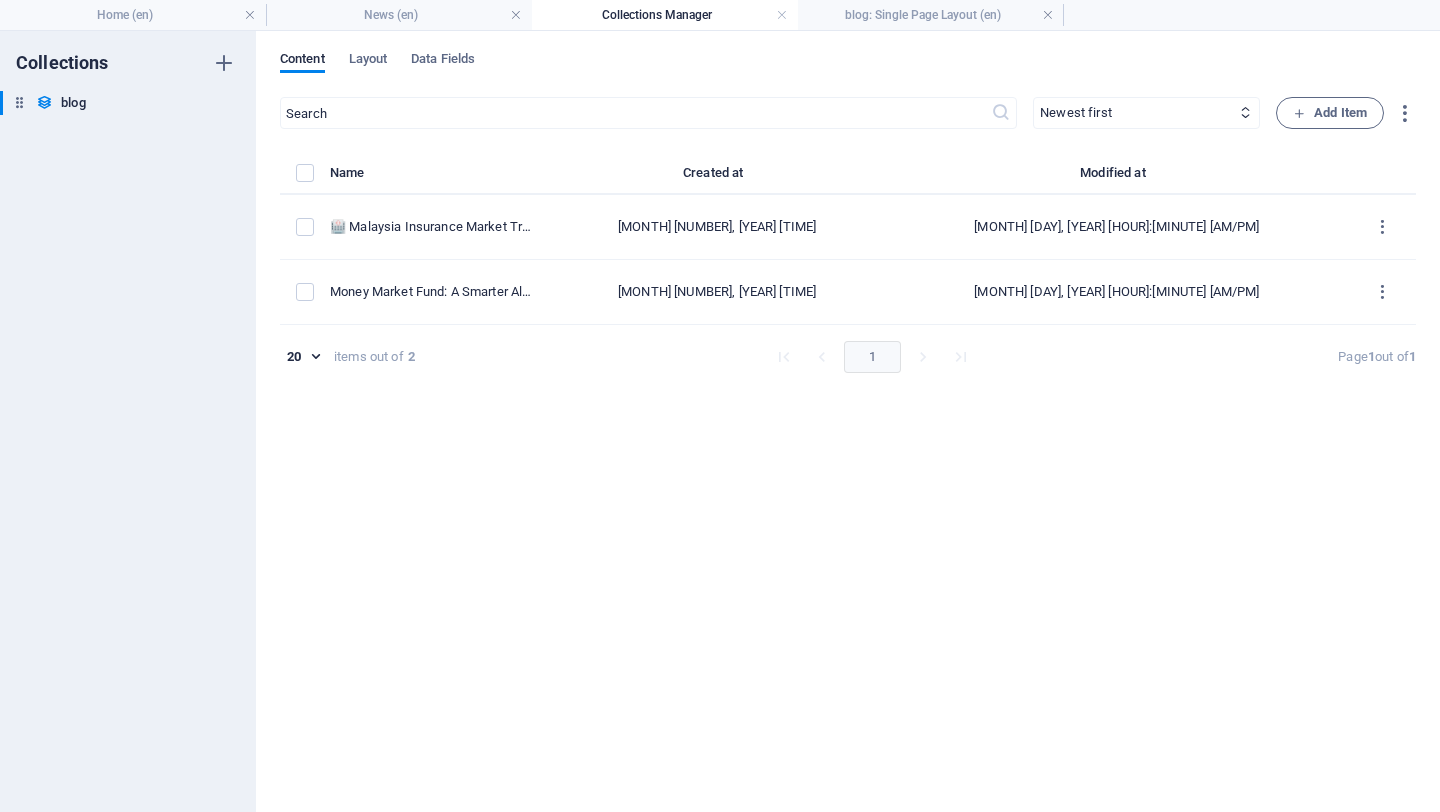 scroll, scrollTop: 0, scrollLeft: 0, axis: both 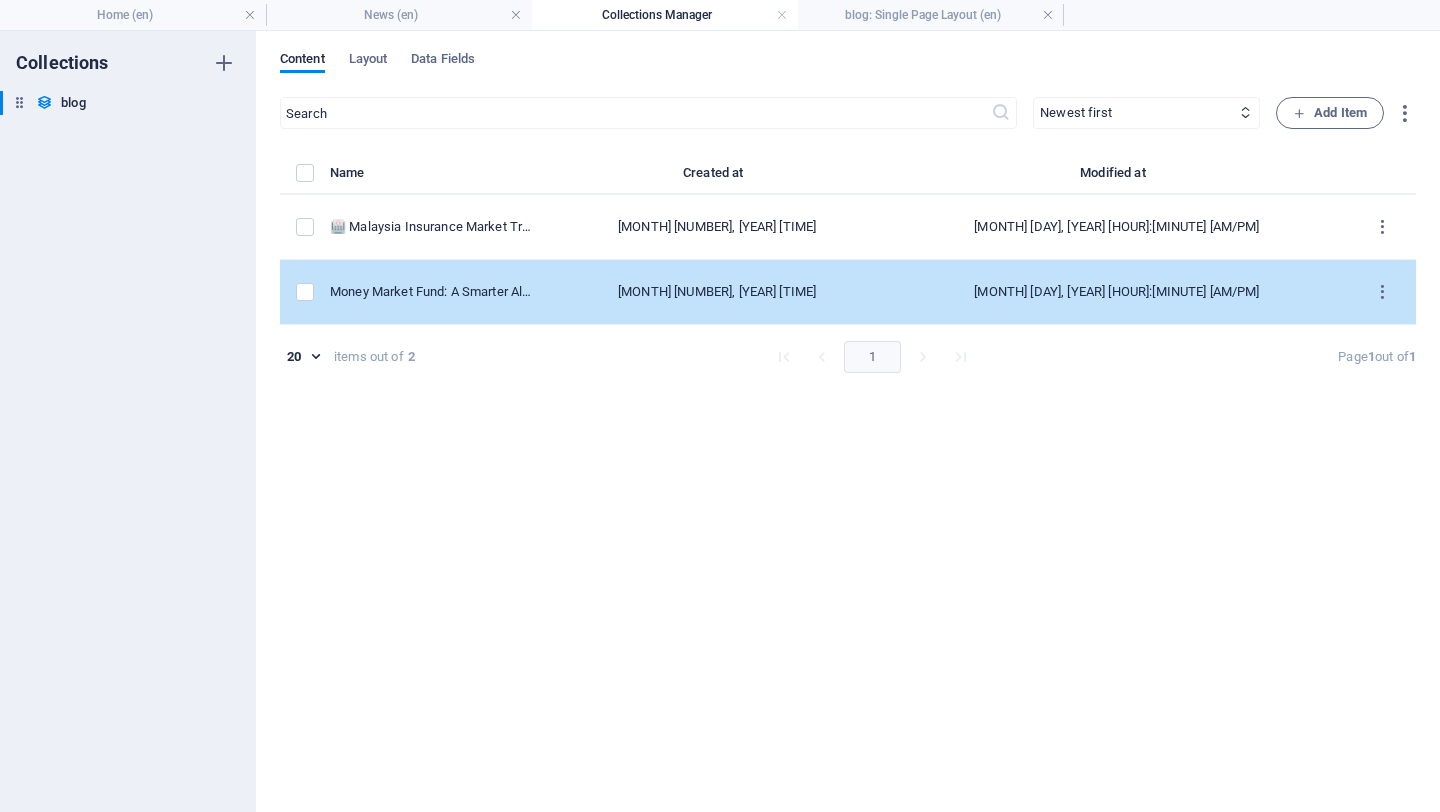 click on "Money Market Fund: A Smarter Alternative to Fixed Deposits?" at bounding box center [439, 292] 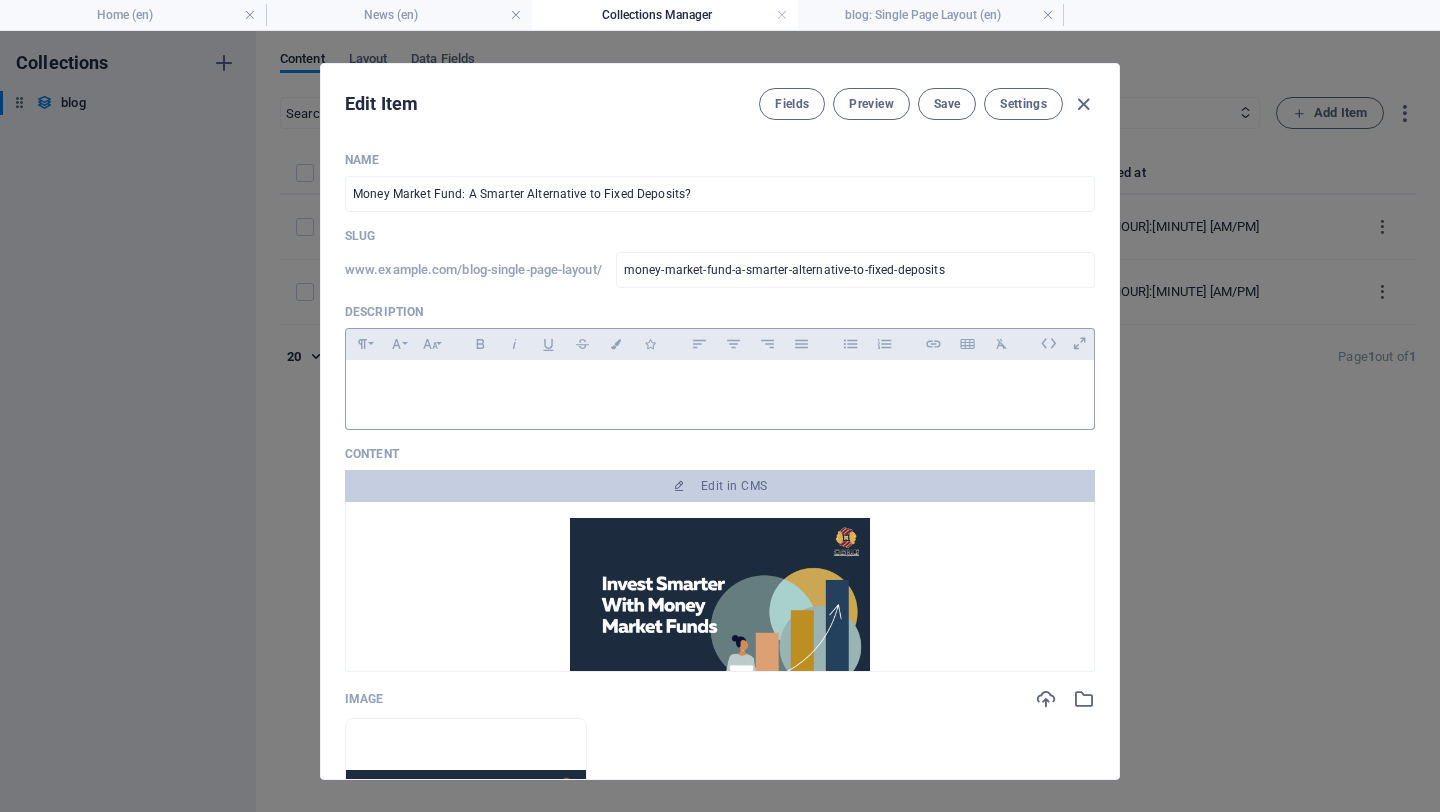 scroll, scrollTop: 177, scrollLeft: 0, axis: vertical 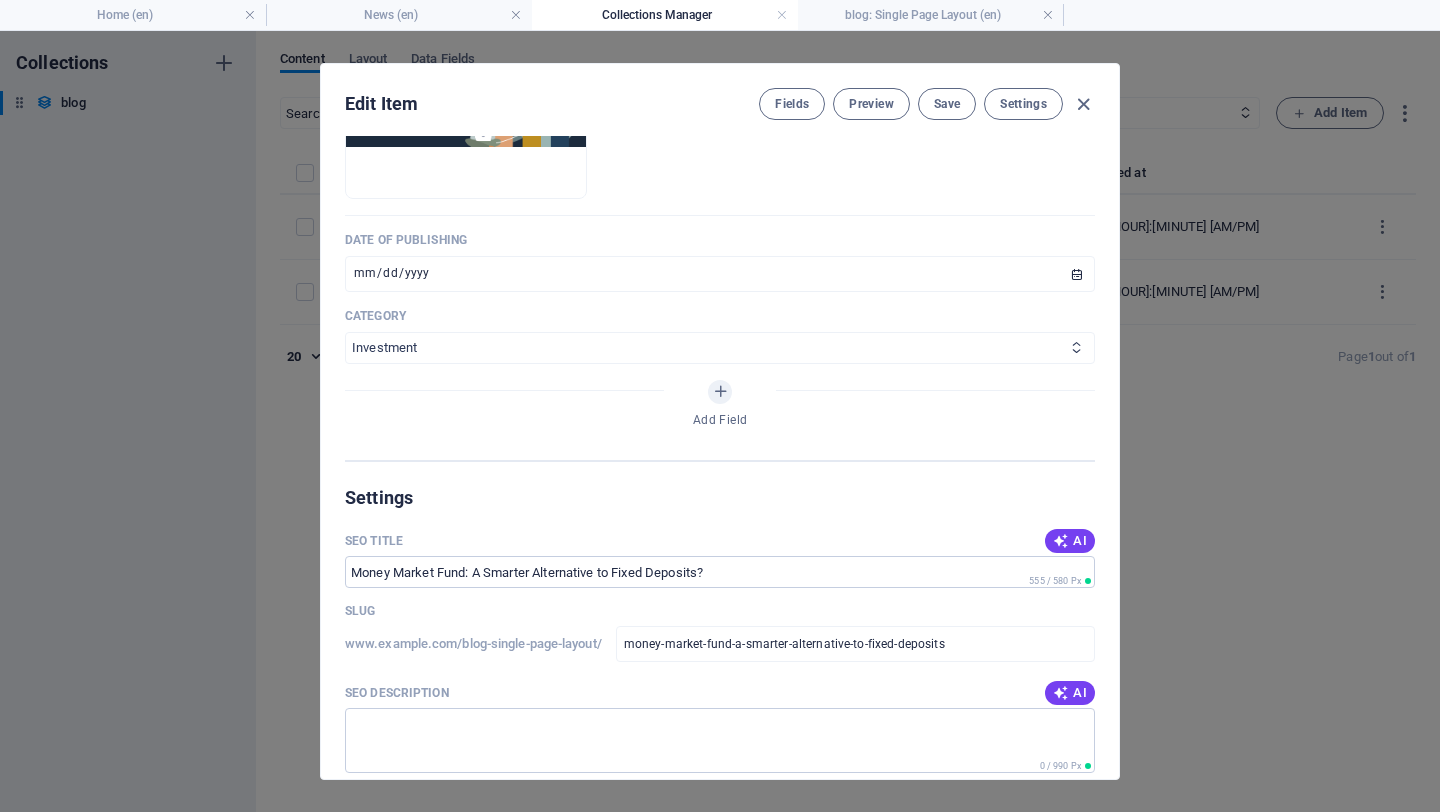 click on "Insurance Trends Investment" at bounding box center [720, 348] 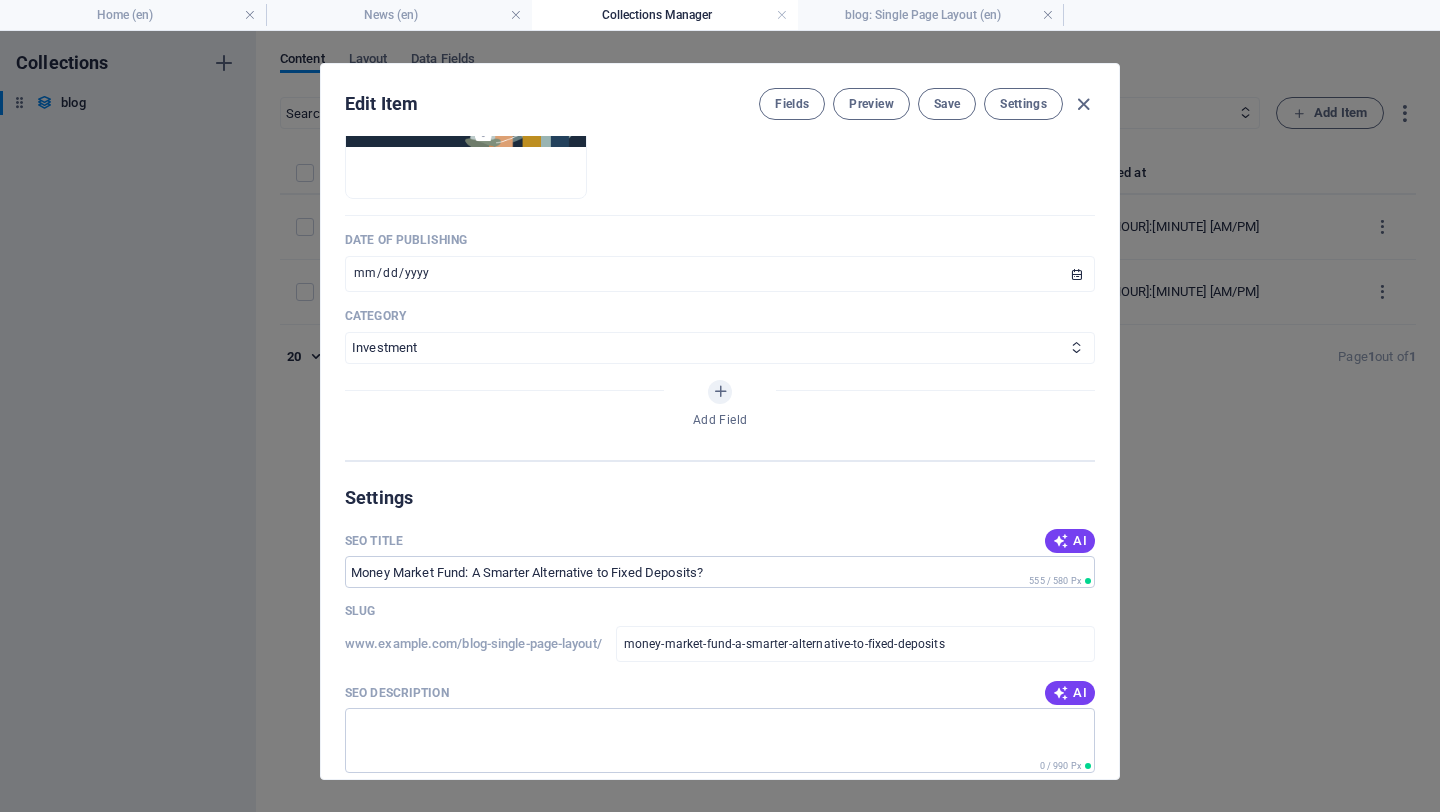 scroll, scrollTop: 0, scrollLeft: 0, axis: both 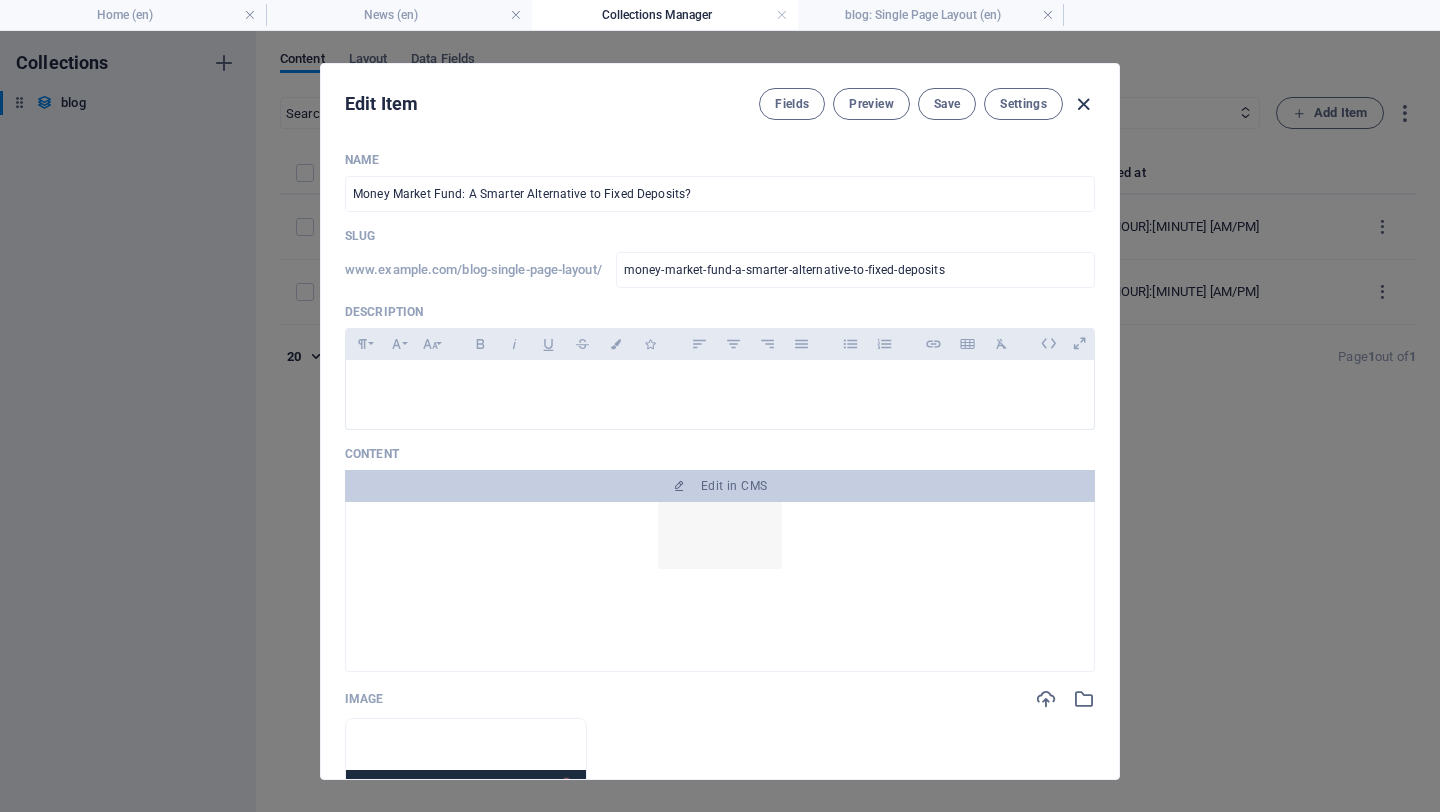 click at bounding box center (1083, 104) 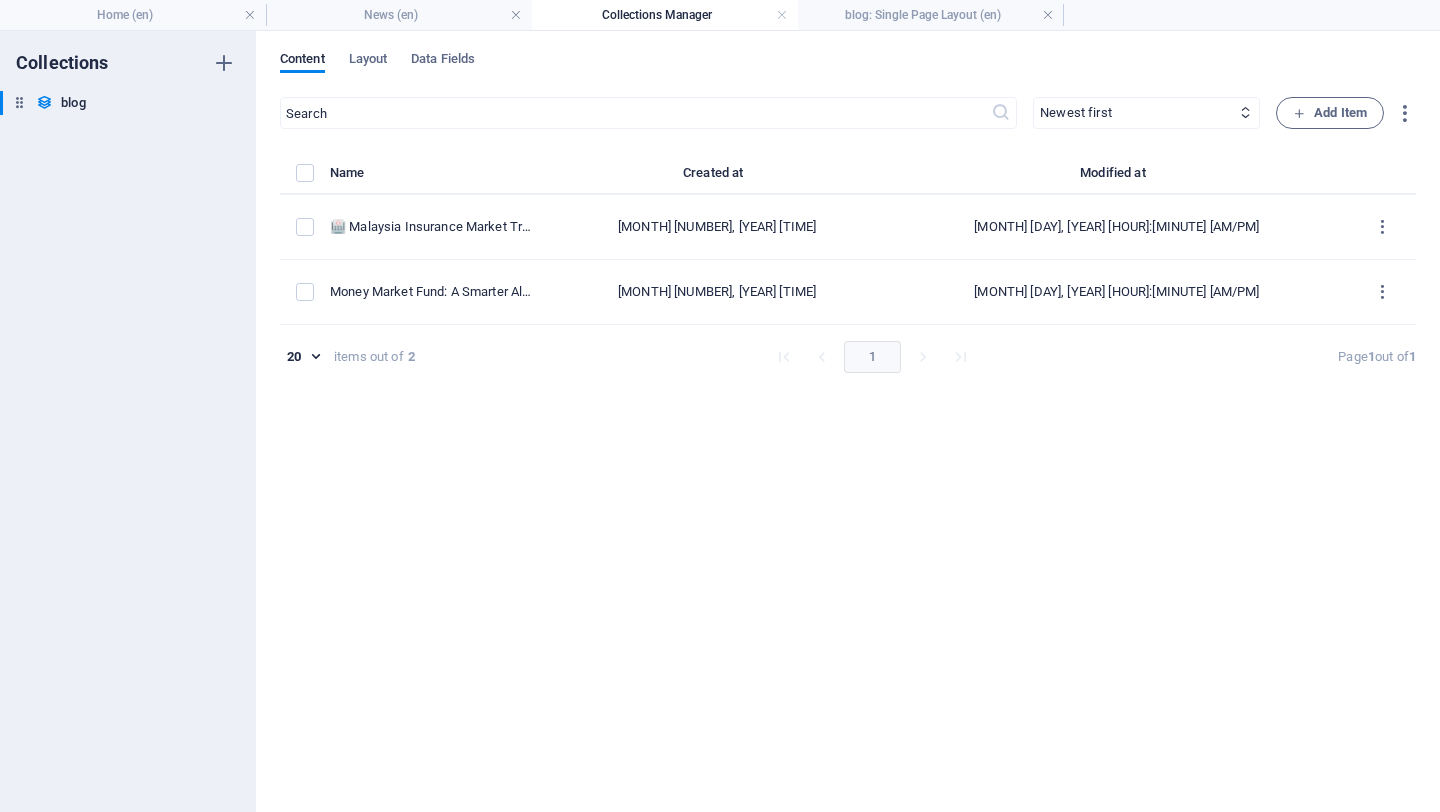 scroll, scrollTop: 0, scrollLeft: 0, axis: both 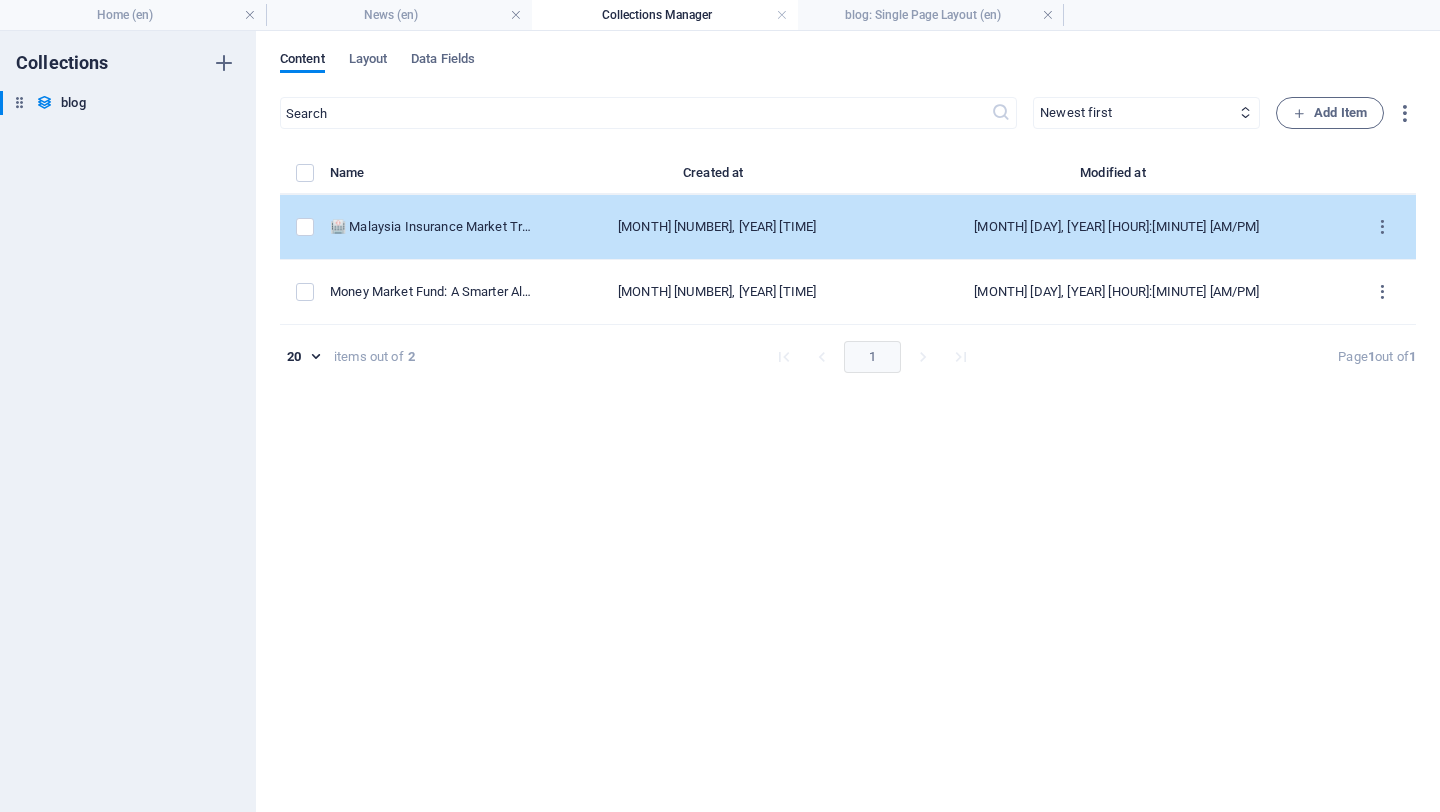 click on "[MONTH] [DAY], [YEAR] [HOUR]:[MINUTE] [AM/PM]" at bounding box center (1116, 227) 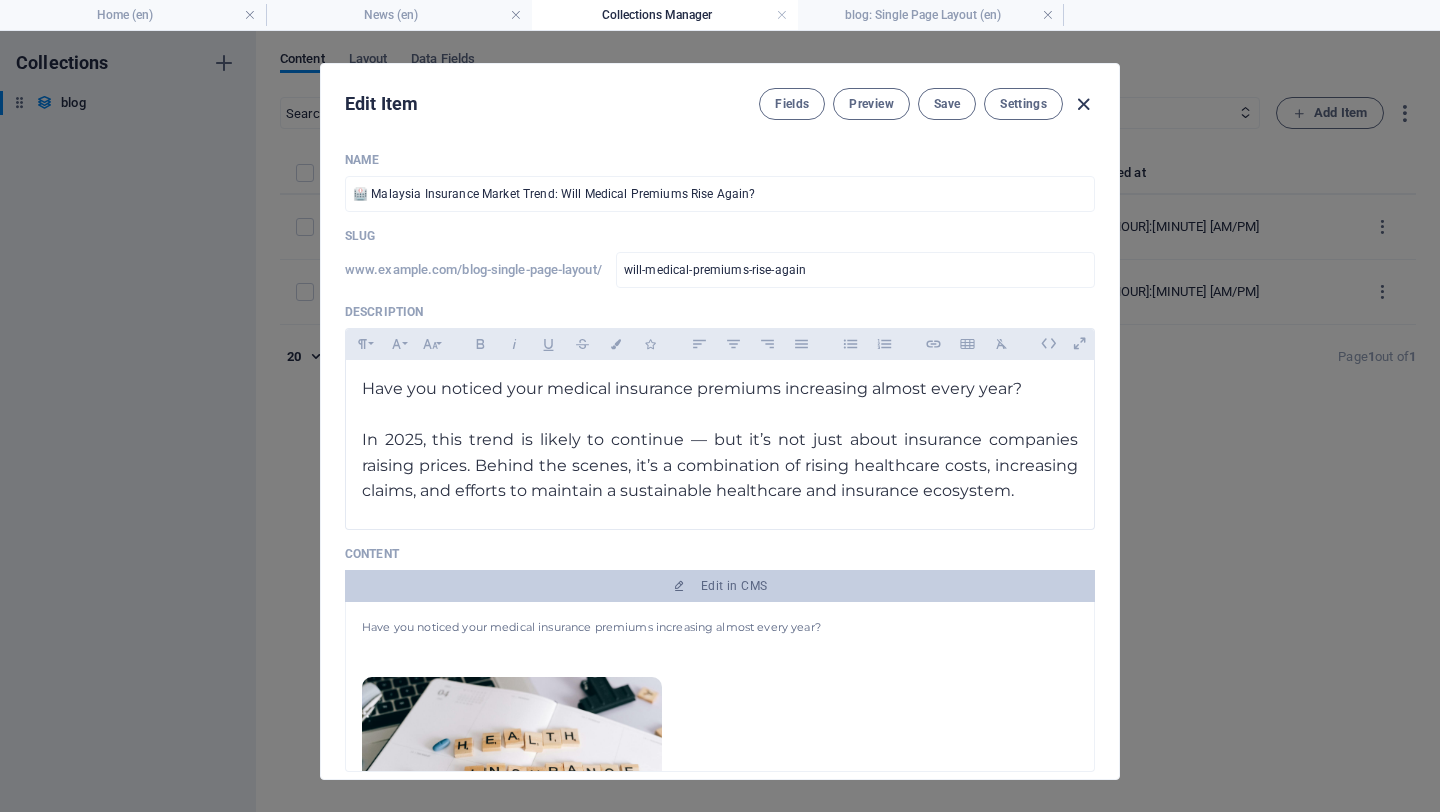 click at bounding box center [1083, 104] 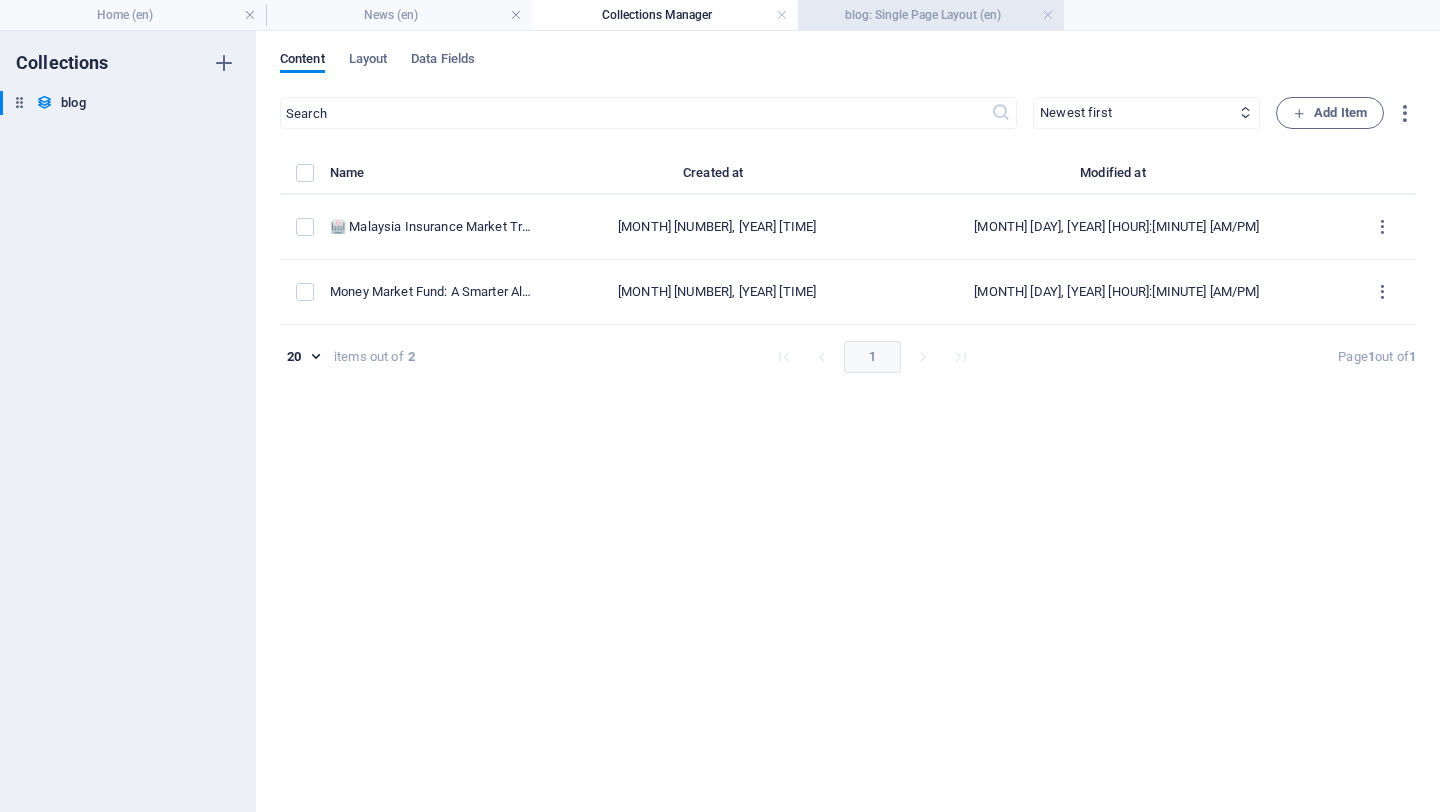 click on "blog: Single Page Layout (en)" at bounding box center [931, 15] 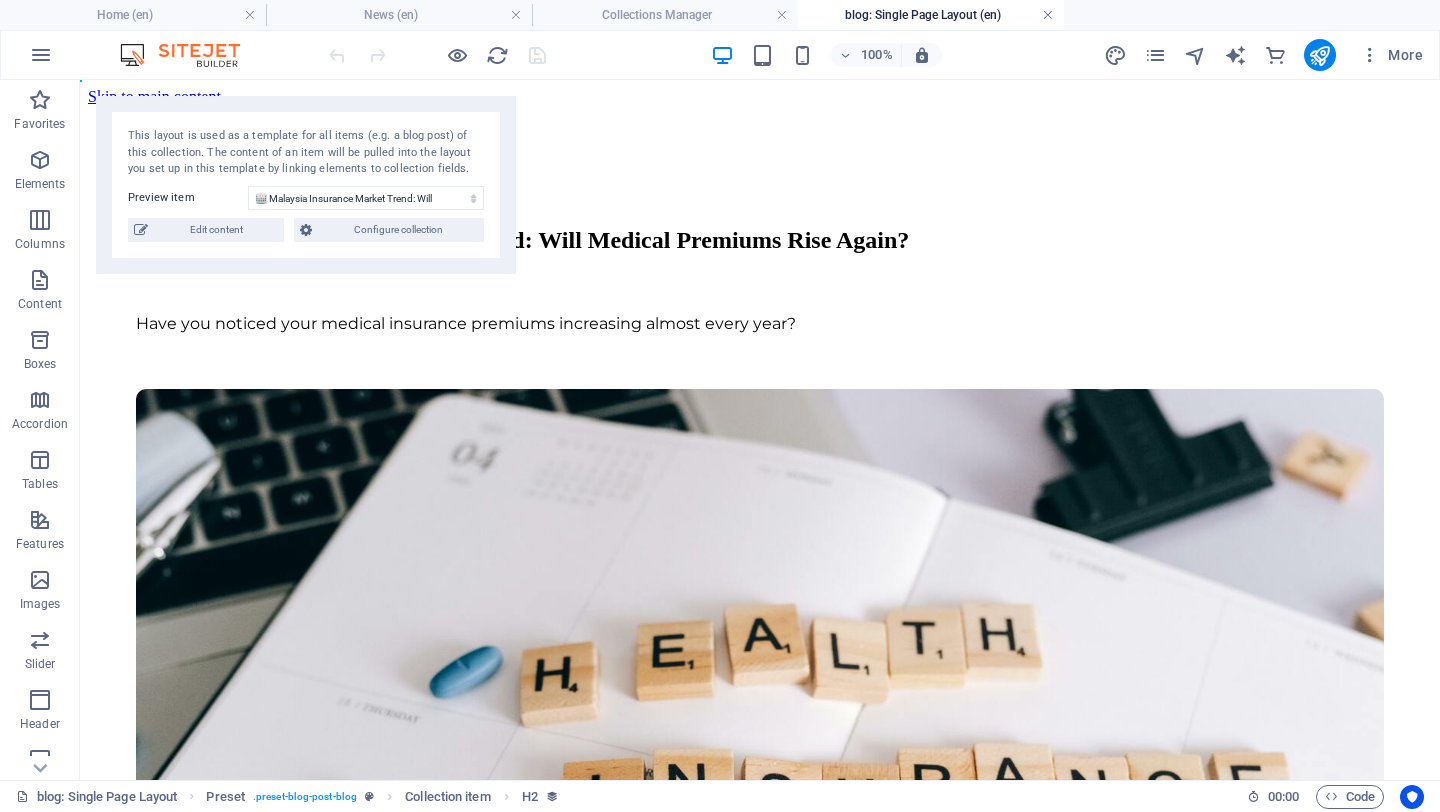 click at bounding box center (1048, 15) 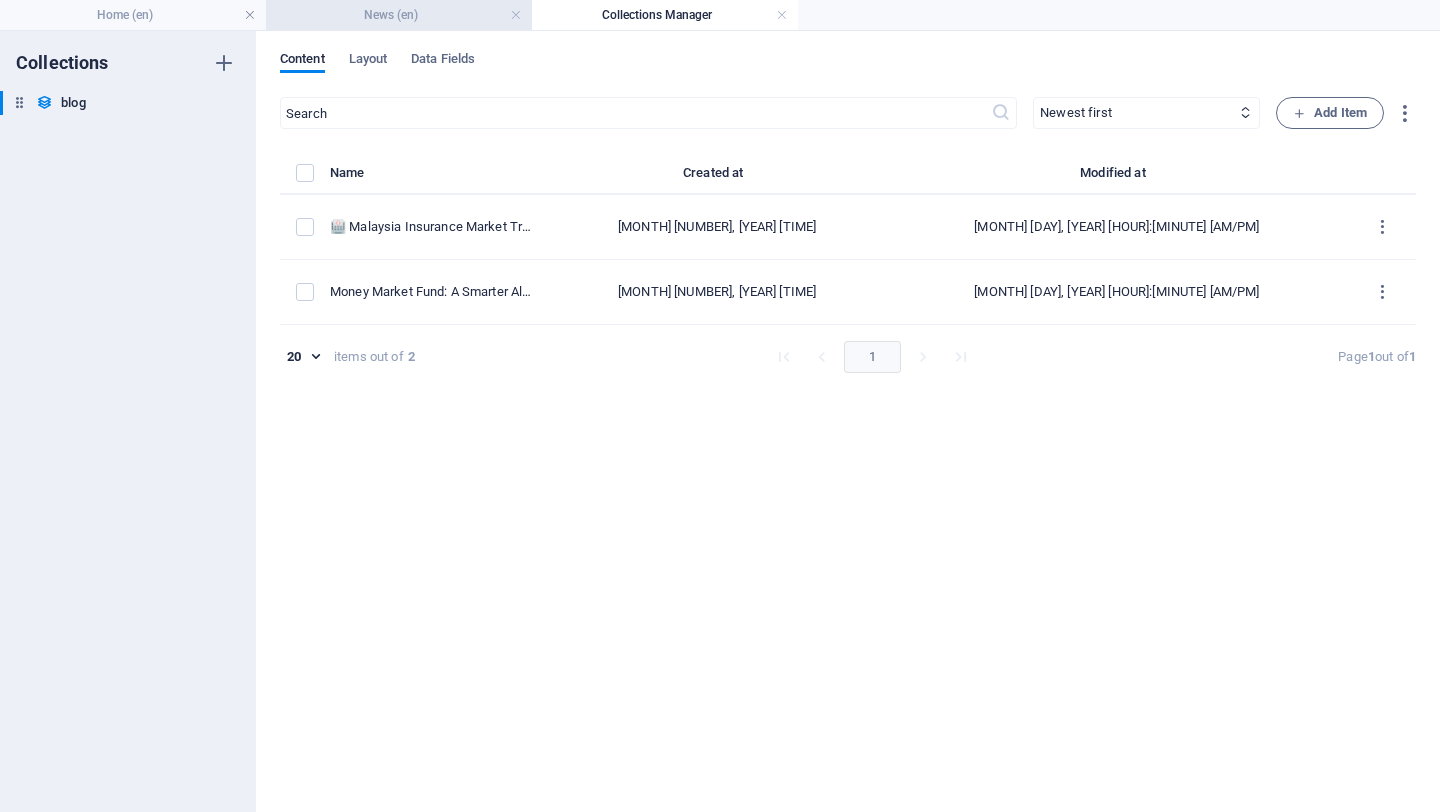 click on "News (en)" at bounding box center [399, 15] 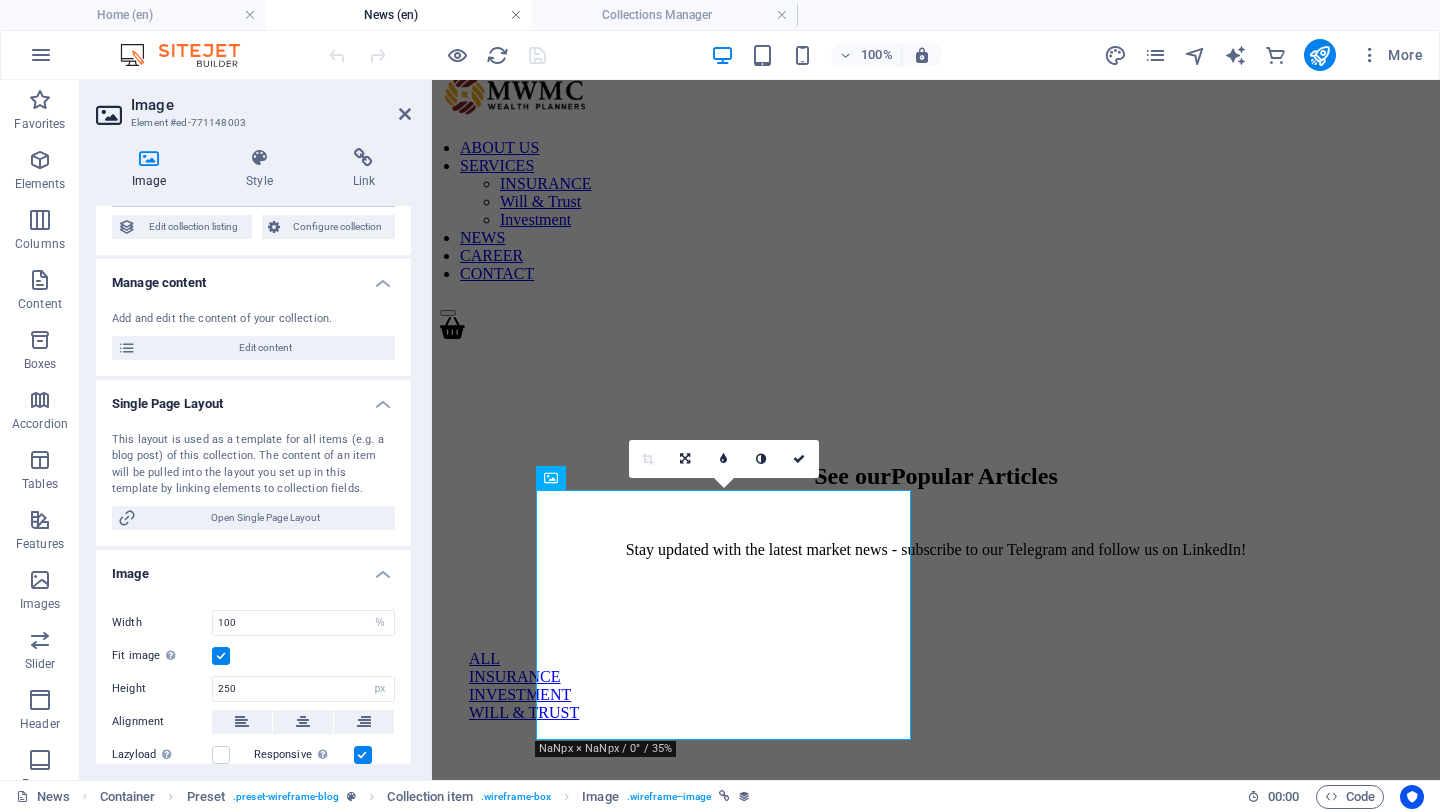 click at bounding box center [516, 15] 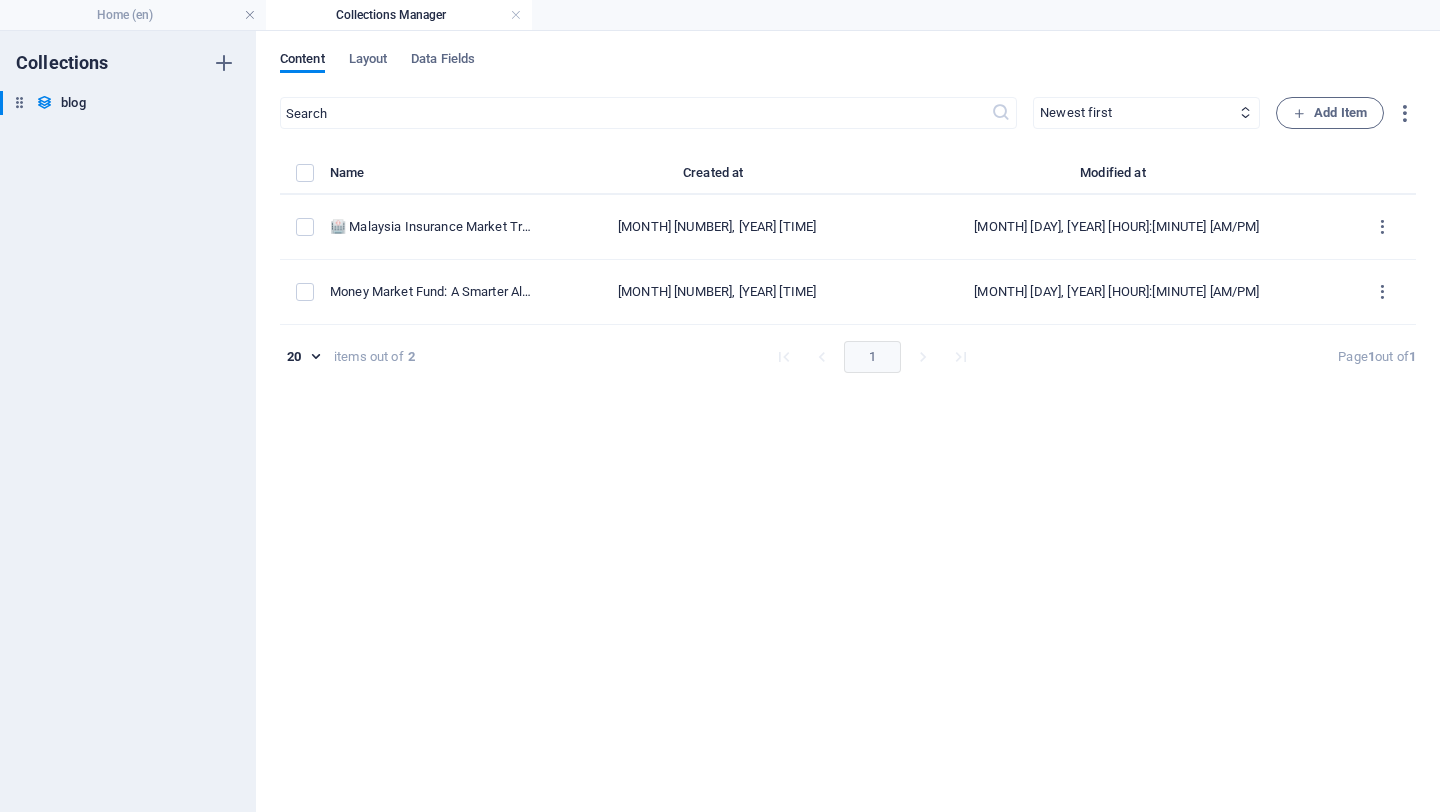 click on "Collections blog blog" at bounding box center (128, 421) 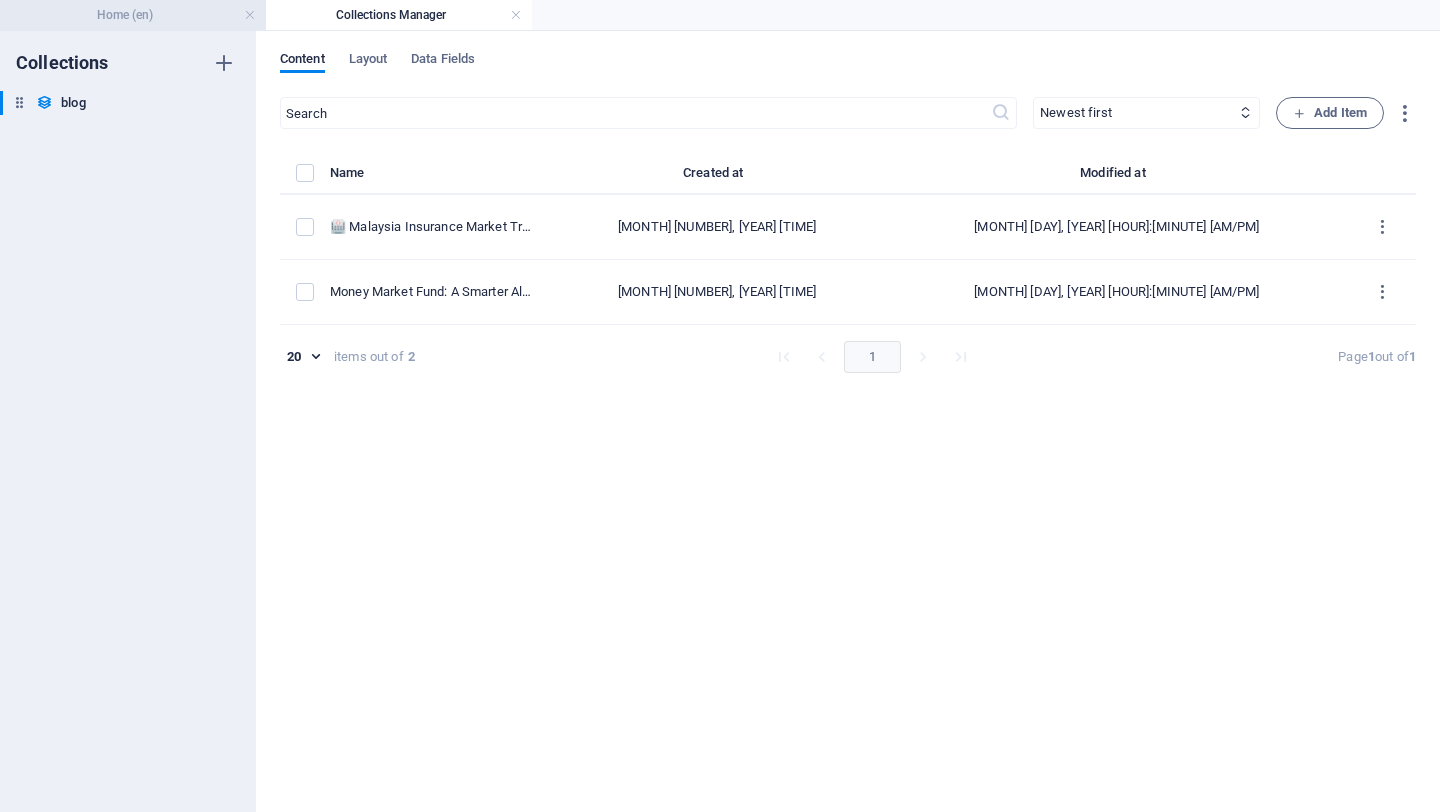 click on "Home (en)" at bounding box center [133, 15] 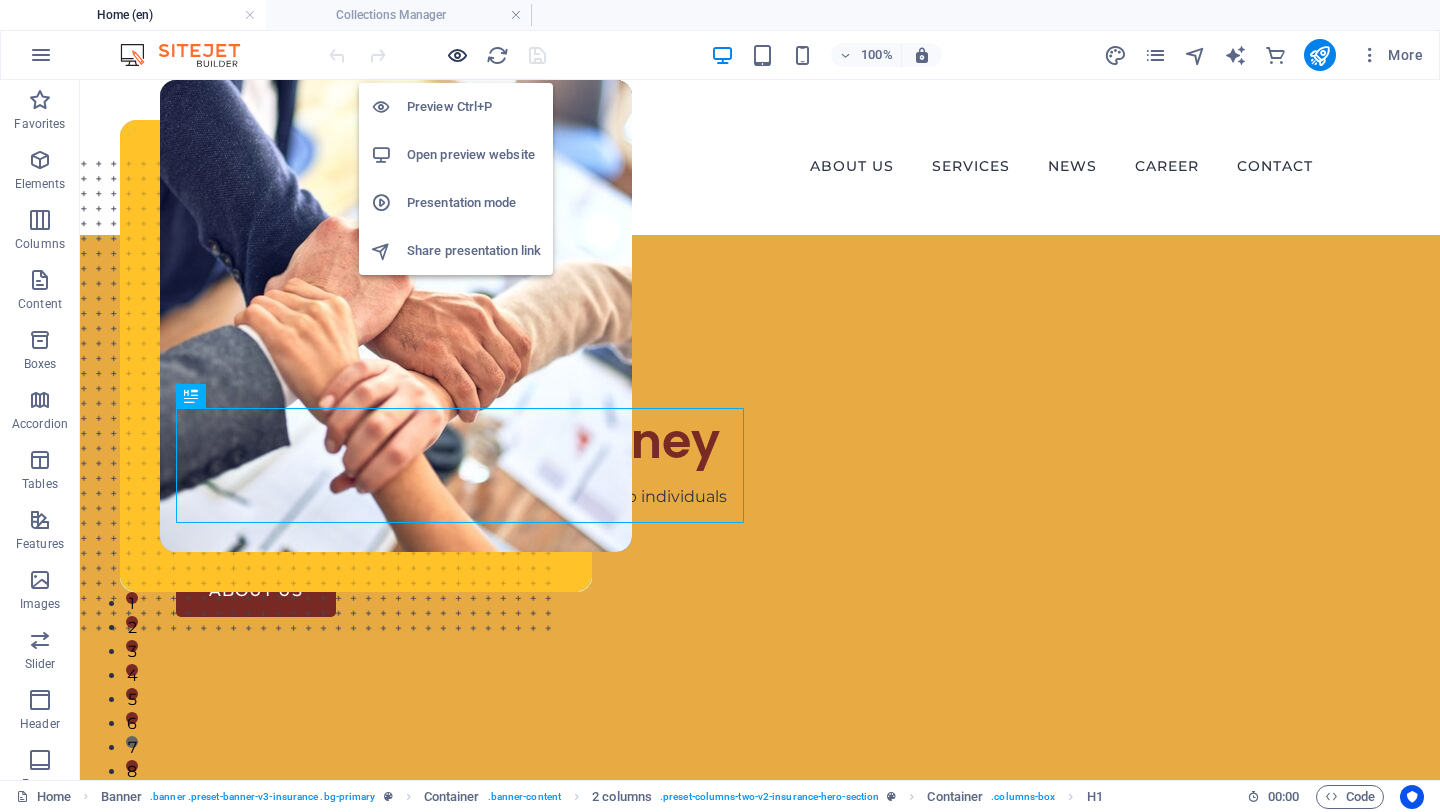 click at bounding box center [457, 55] 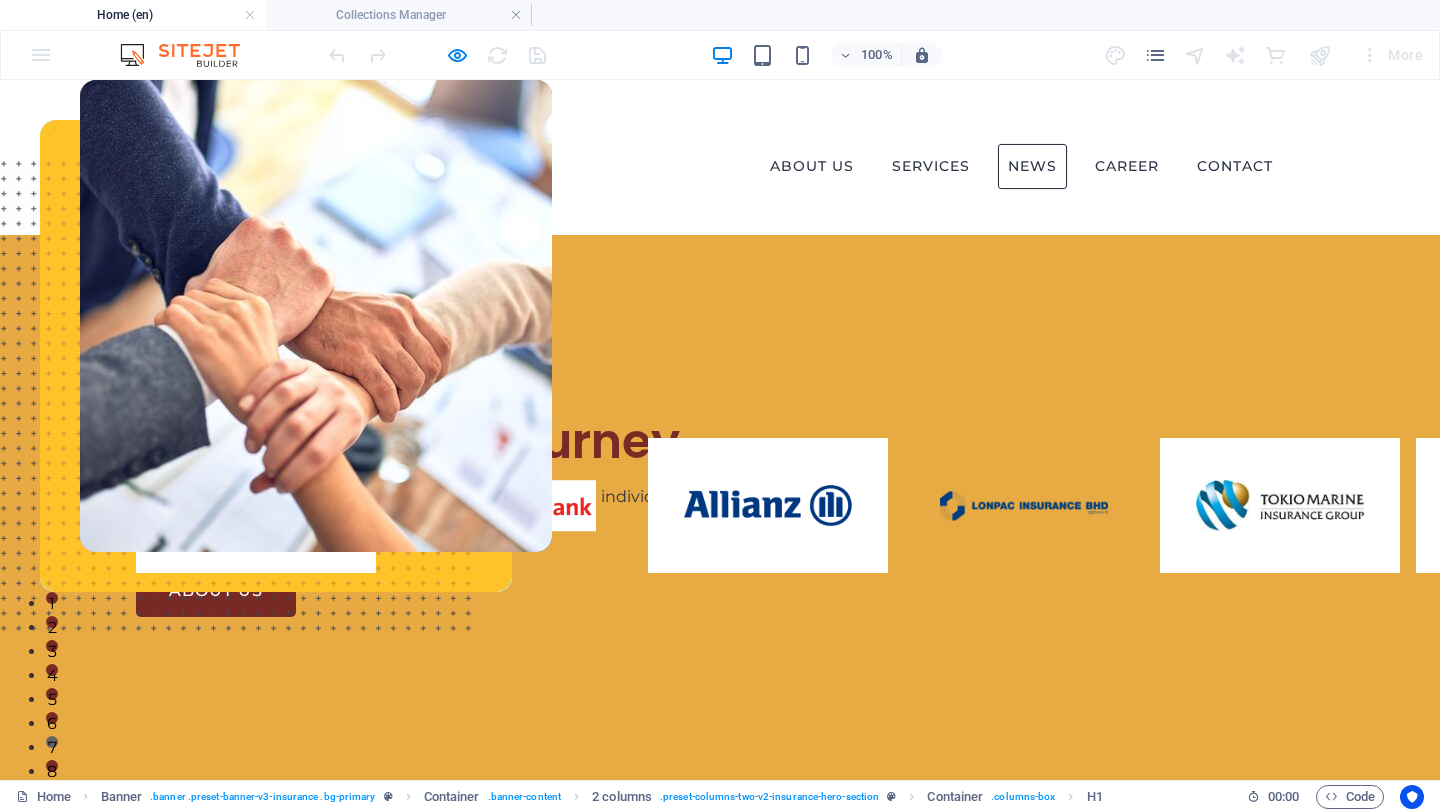click on "NEWS" at bounding box center (1032, 166) 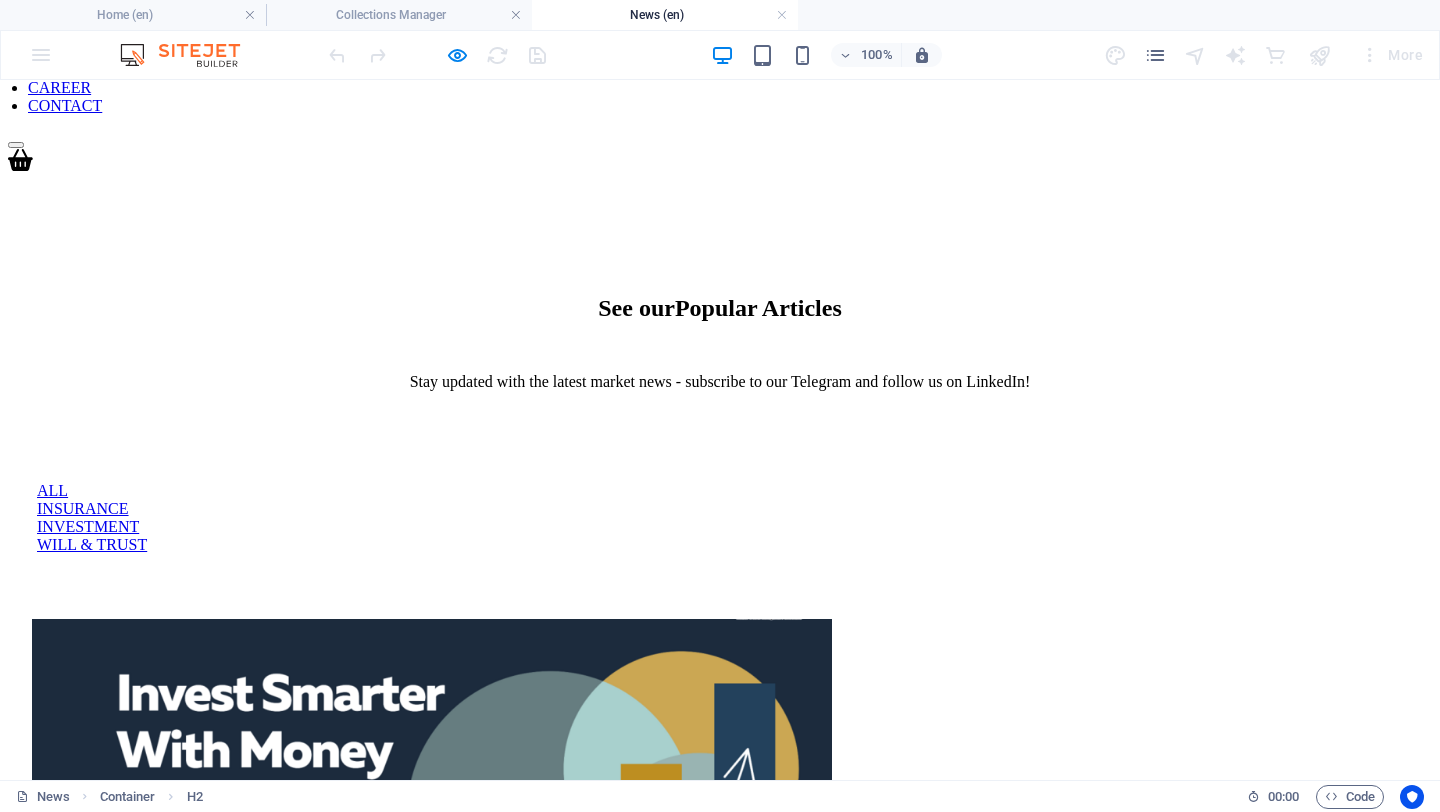 scroll, scrollTop: 162, scrollLeft: 0, axis: vertical 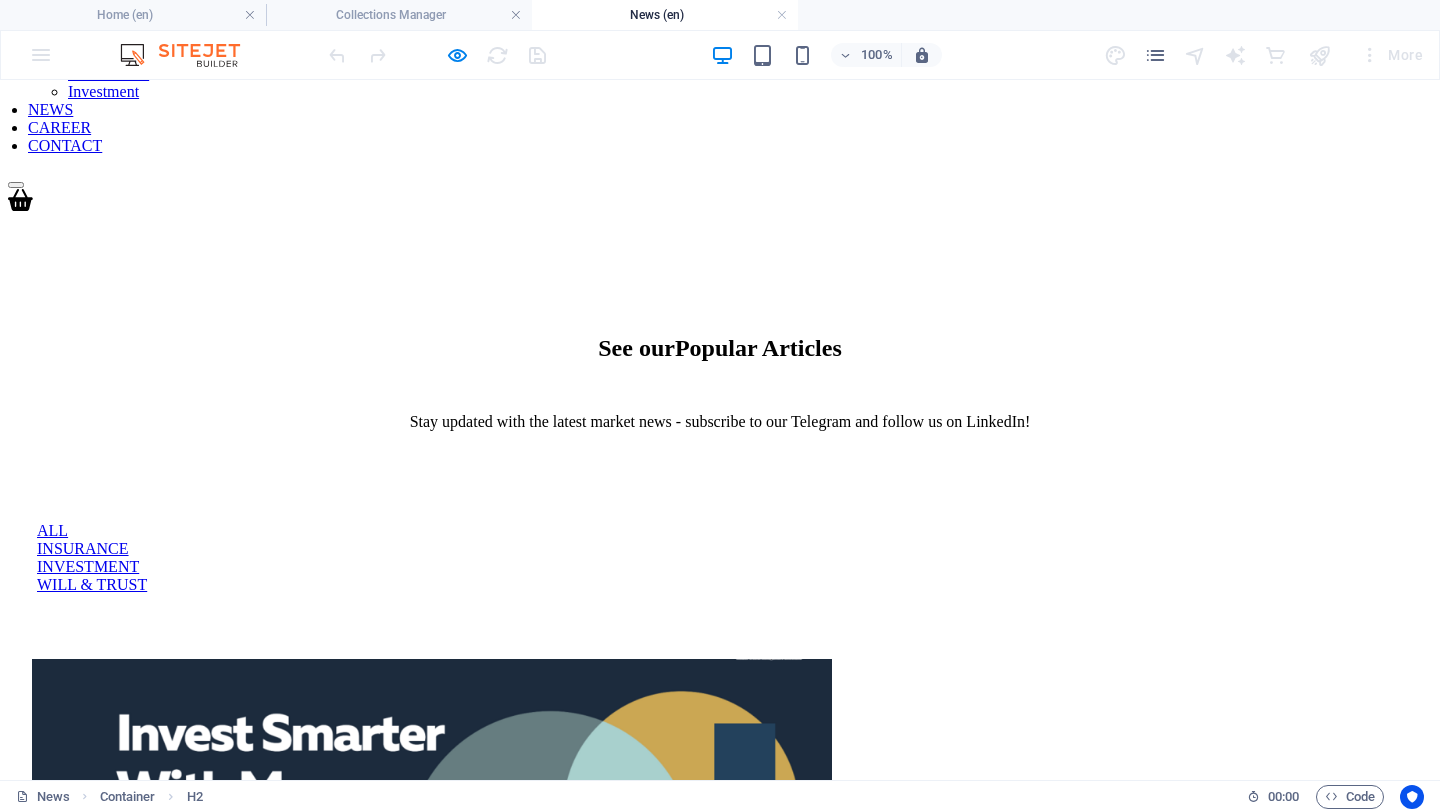 click on "INSURANCE" at bounding box center [720, 549] 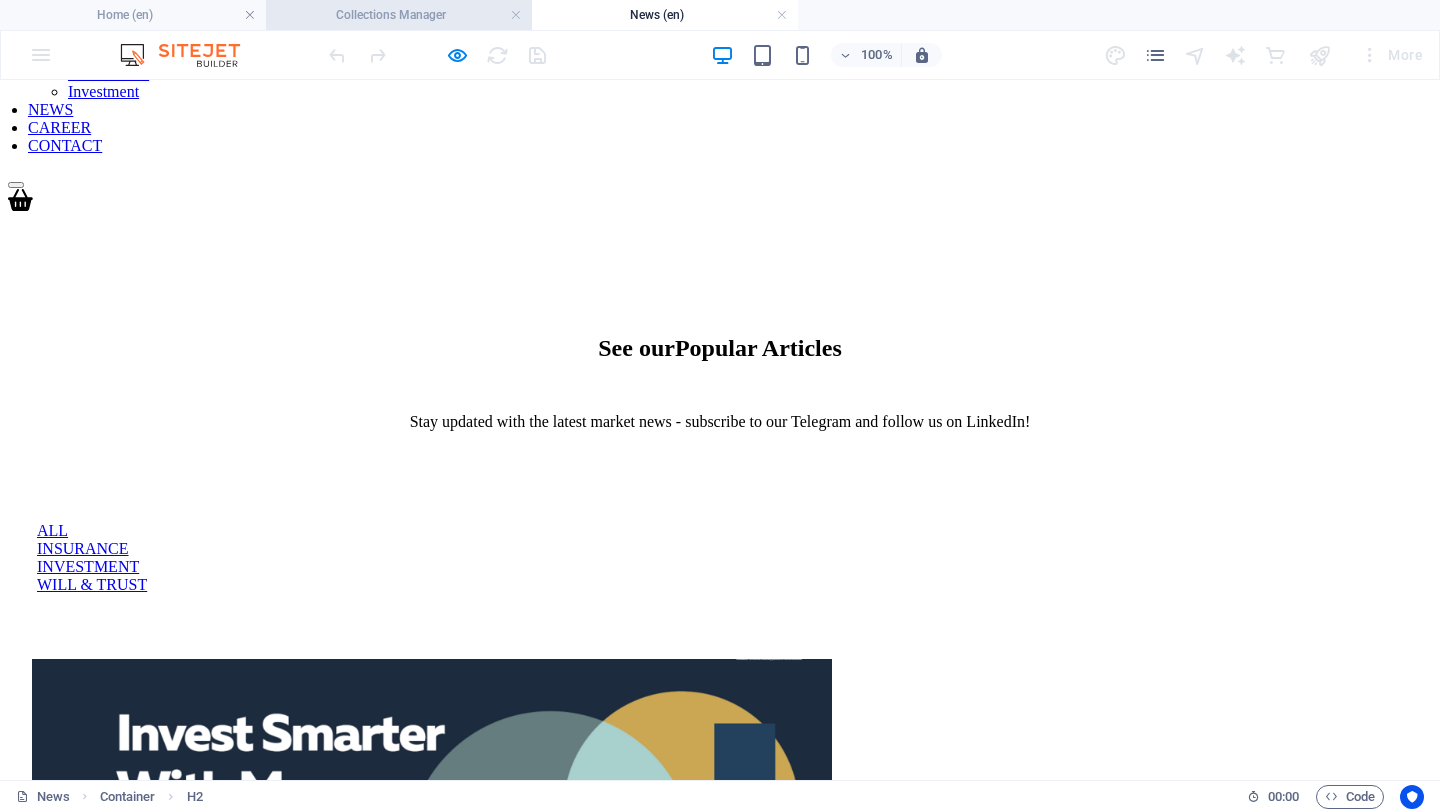 click on "Collections Manager" at bounding box center [399, 15] 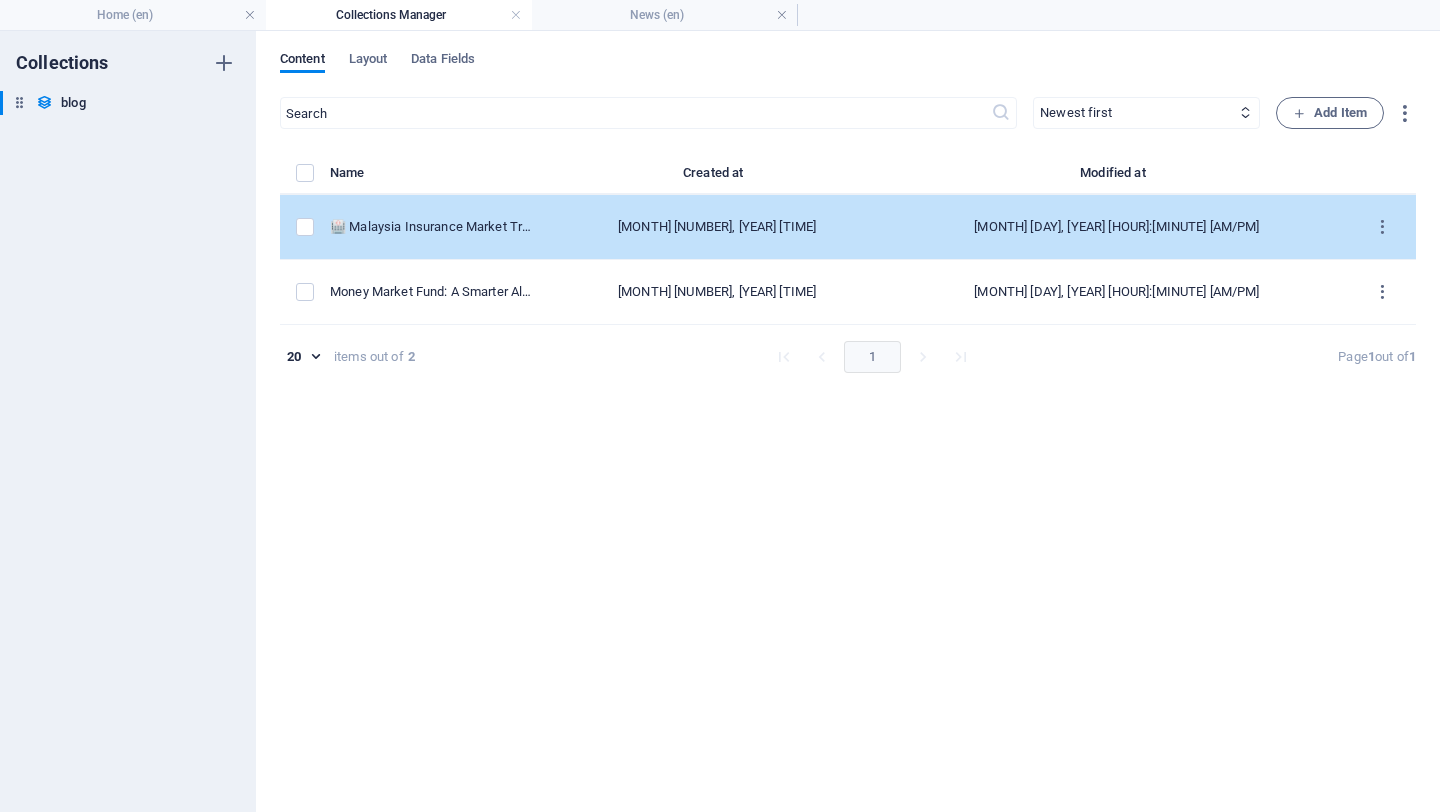 click at bounding box center (305, 227) 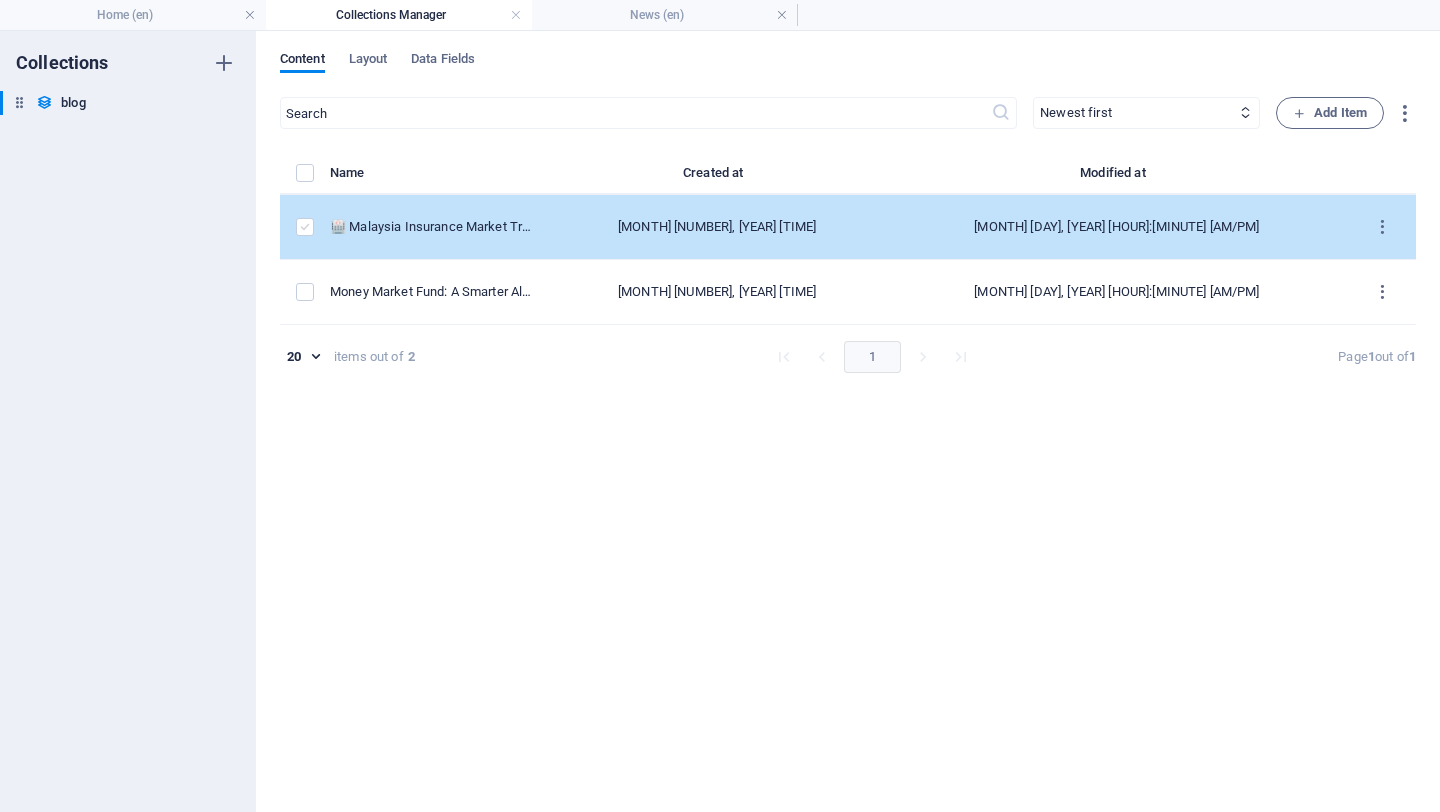 click at bounding box center [305, 227] 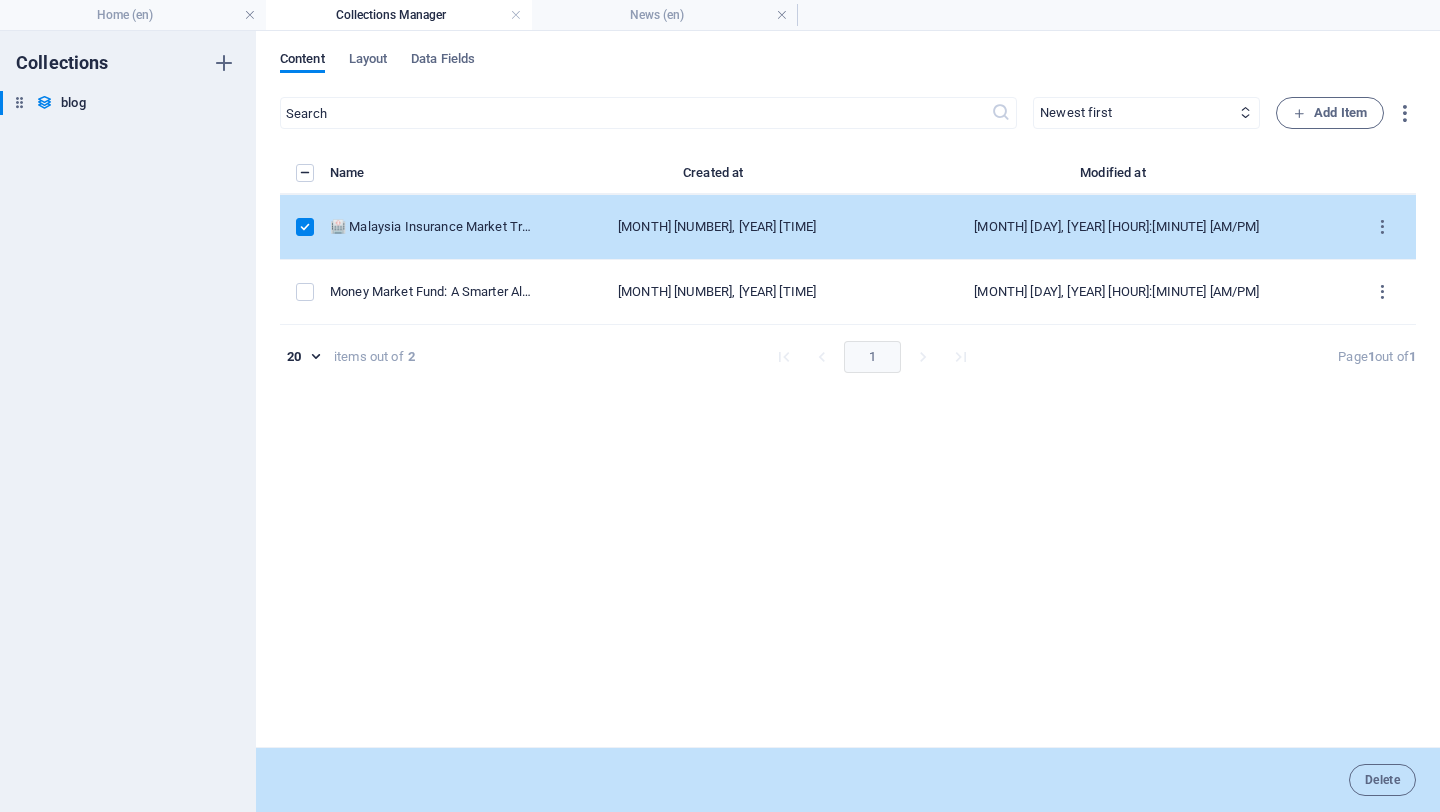 click at bounding box center (305, 227) 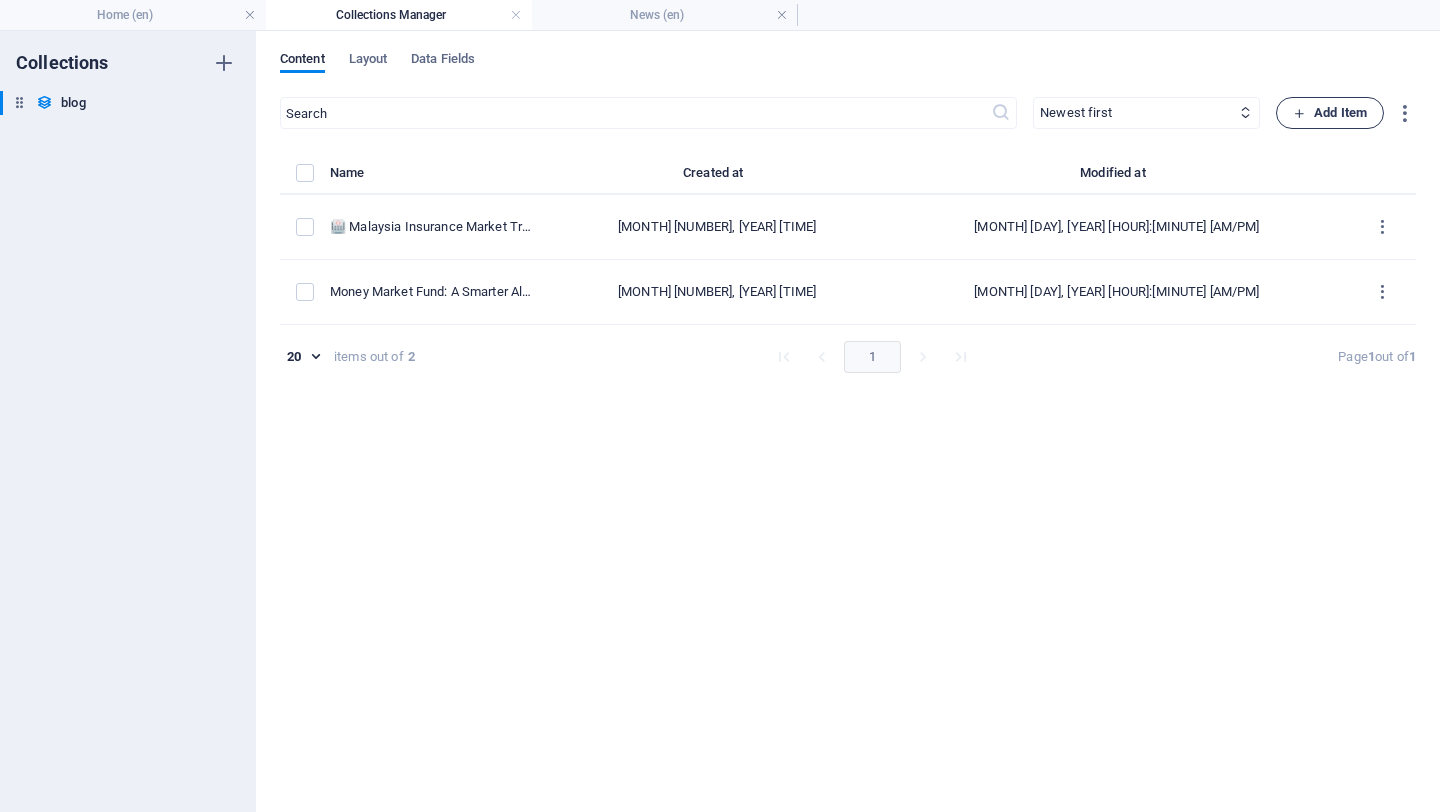 click on "Add Item" at bounding box center (1330, 113) 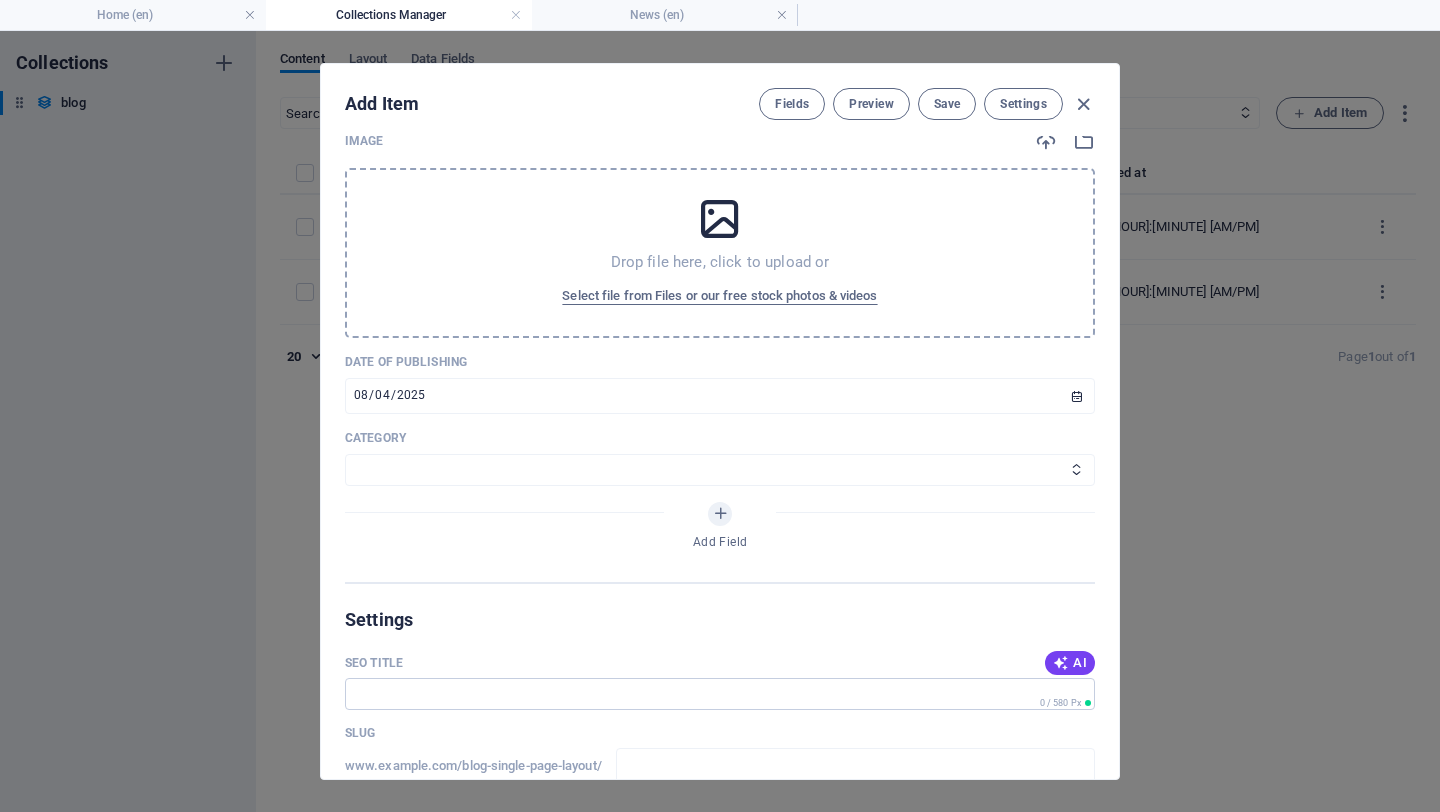 scroll, scrollTop: 423, scrollLeft: 0, axis: vertical 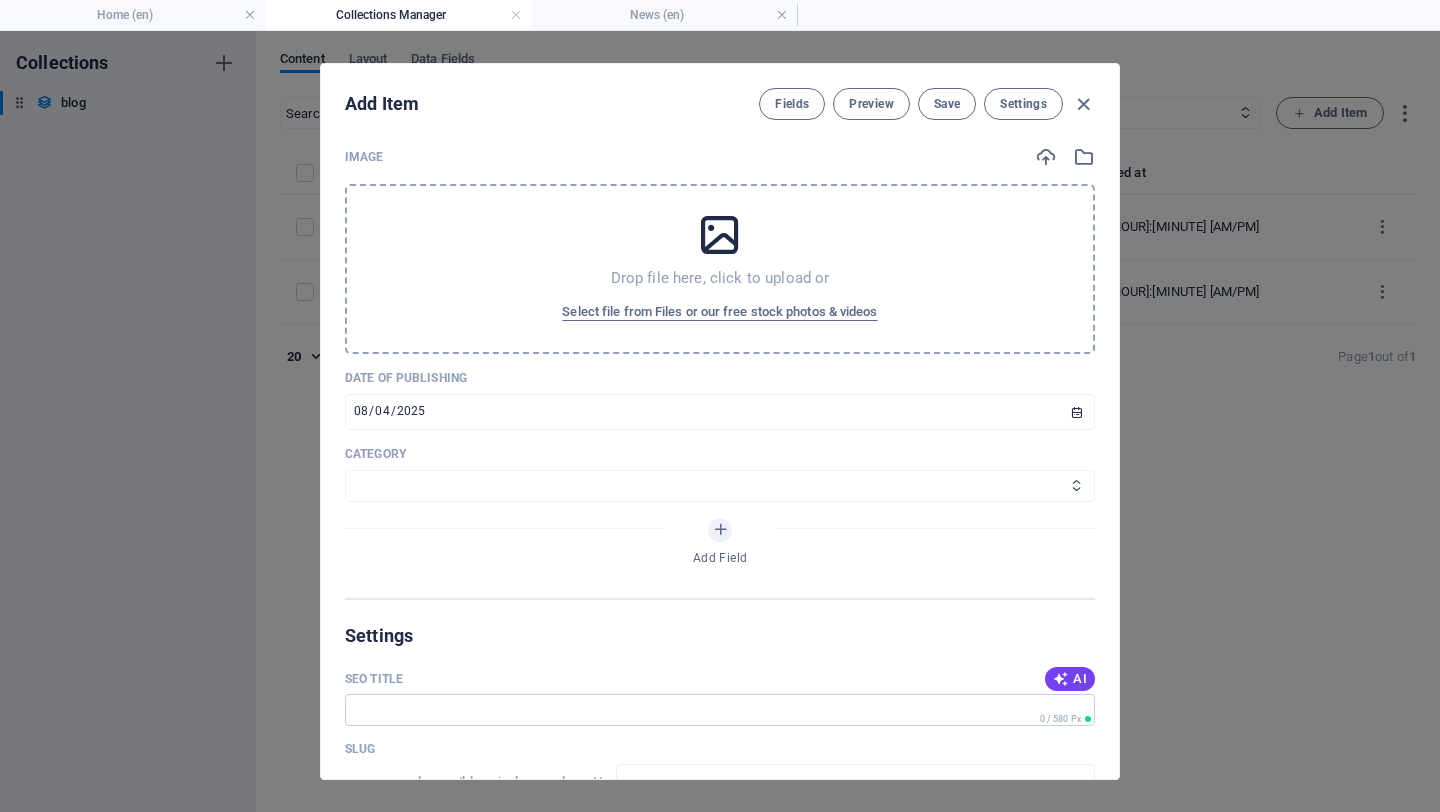 click on "Insurance Trends Investment" at bounding box center [720, 486] 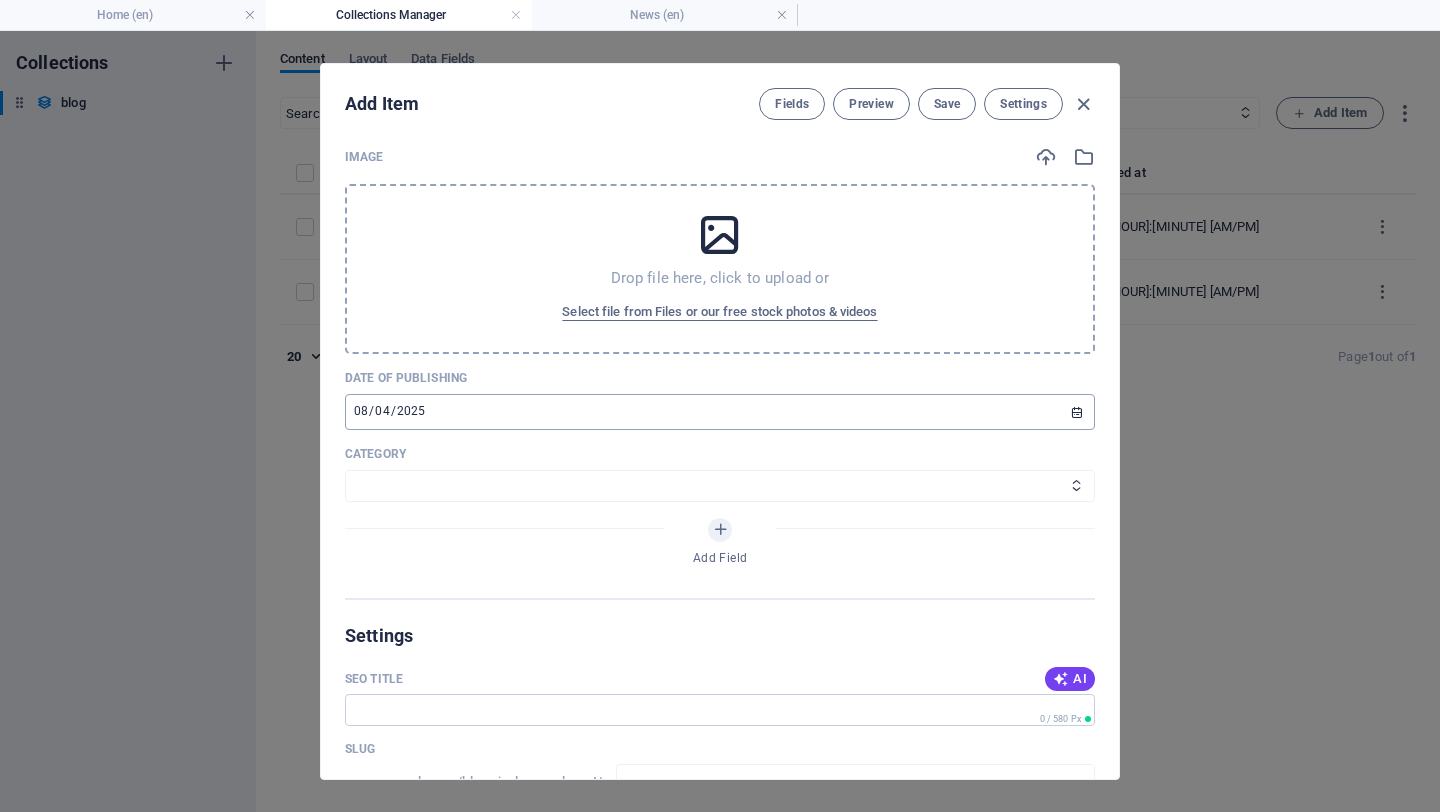 scroll, scrollTop: 0, scrollLeft: 0, axis: both 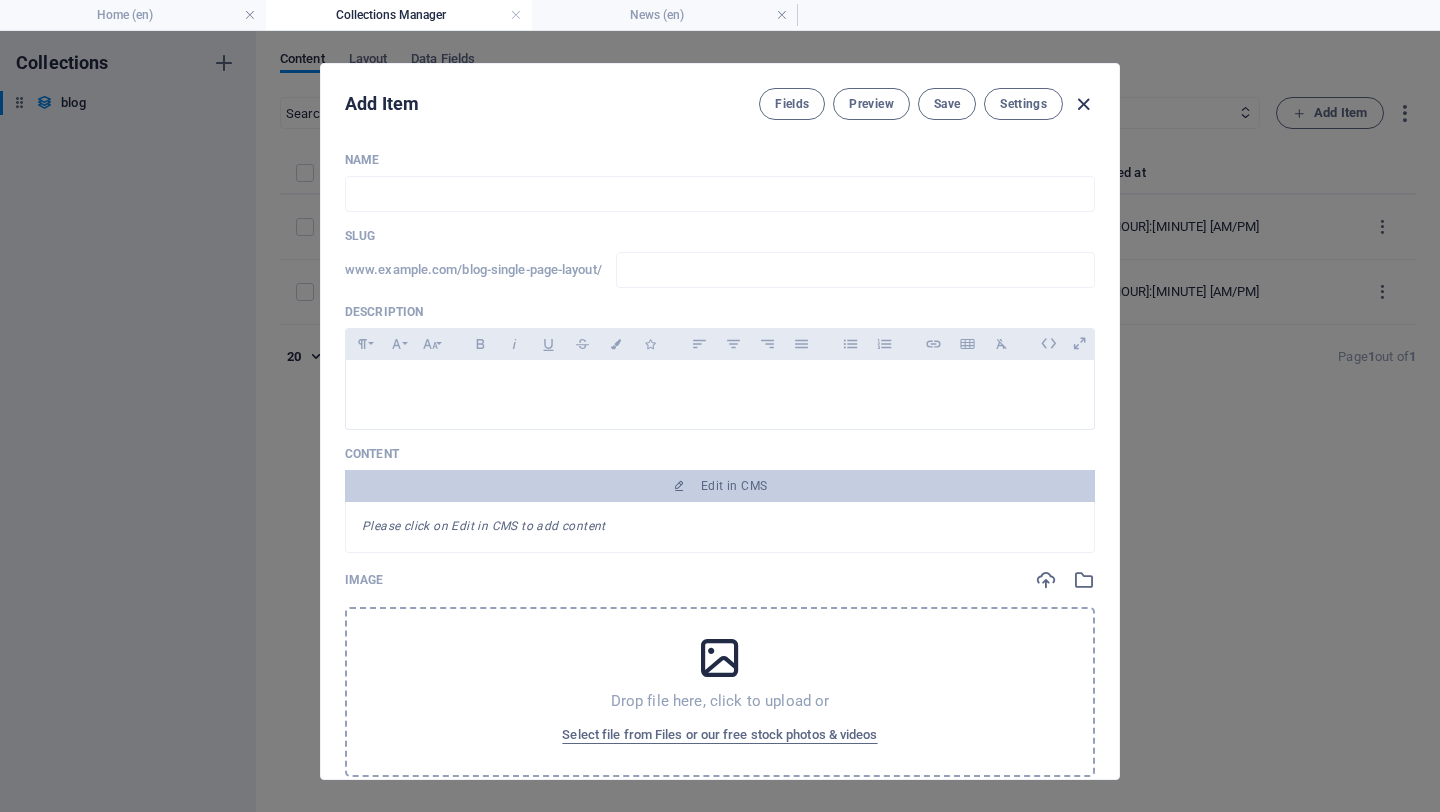 click at bounding box center (1083, 104) 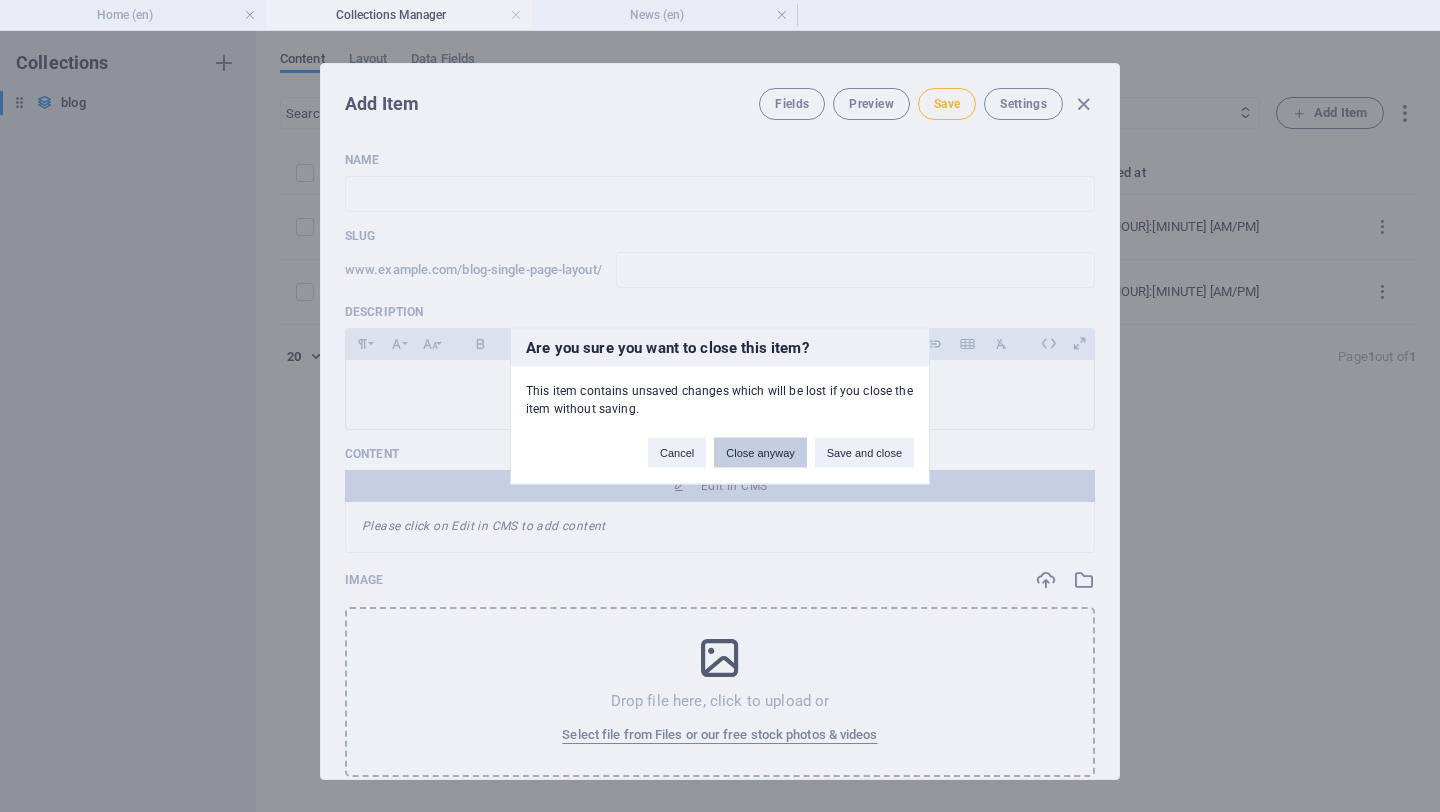 click on "Close anyway" at bounding box center (760, 453) 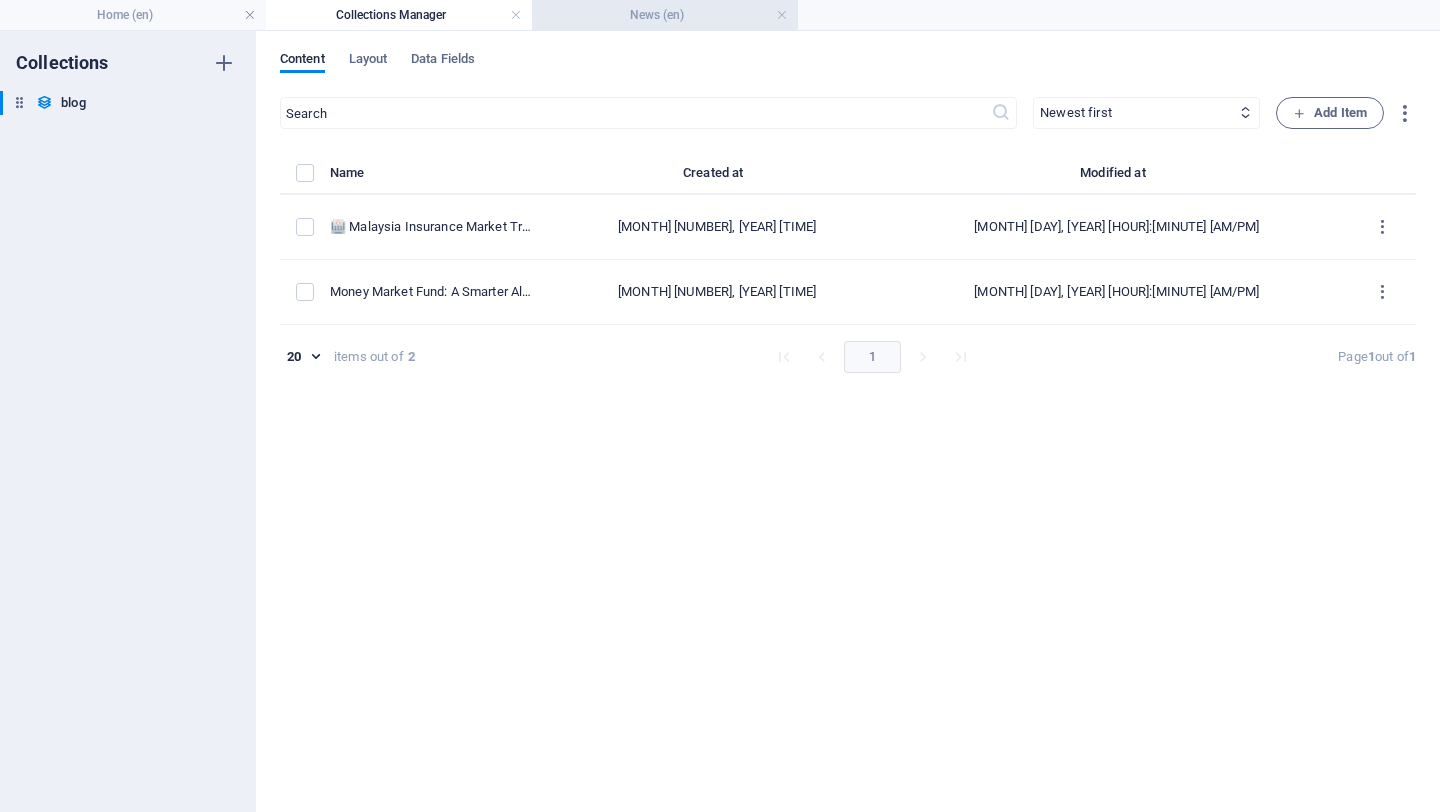 click on "News (en)" at bounding box center [665, 15] 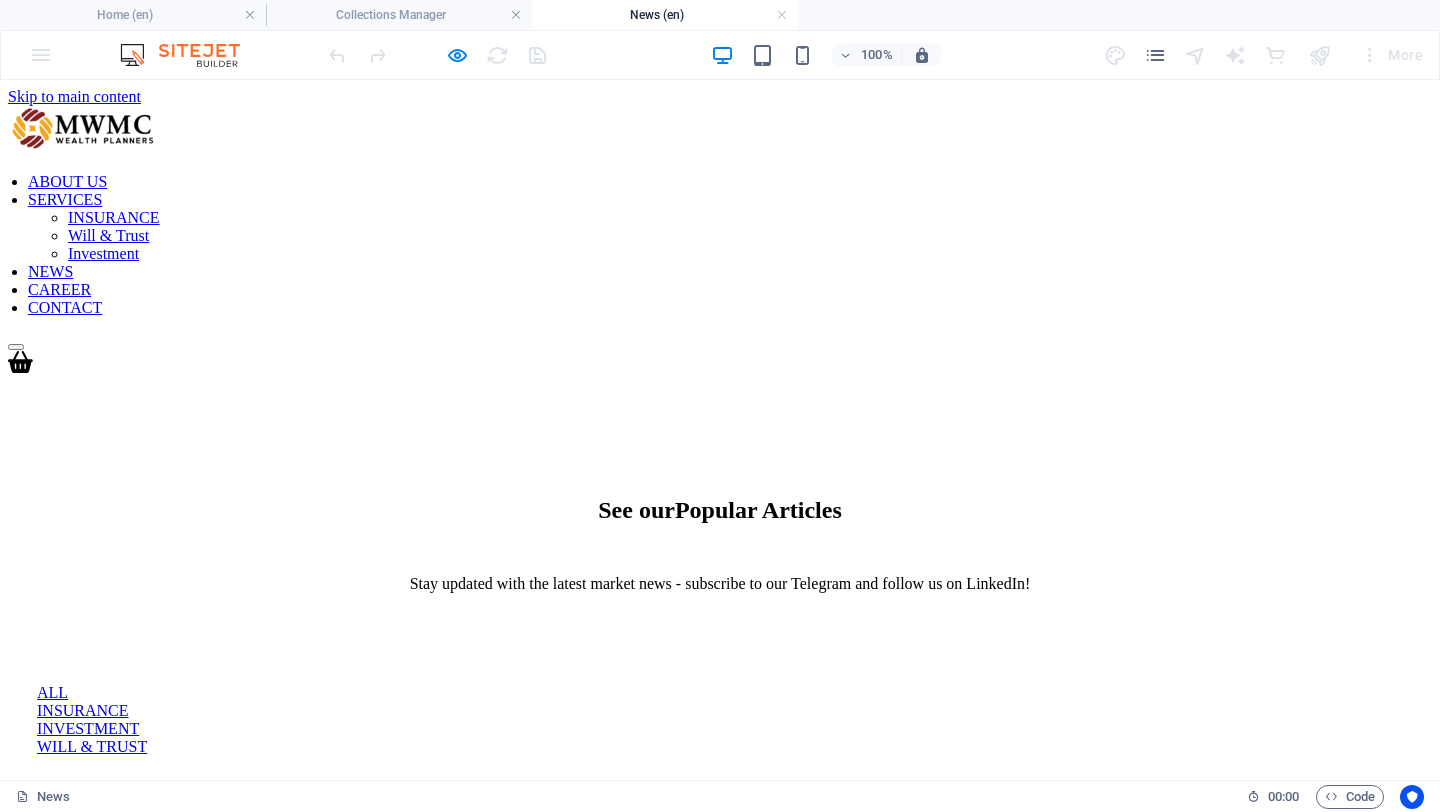 scroll, scrollTop: 162, scrollLeft: 0, axis: vertical 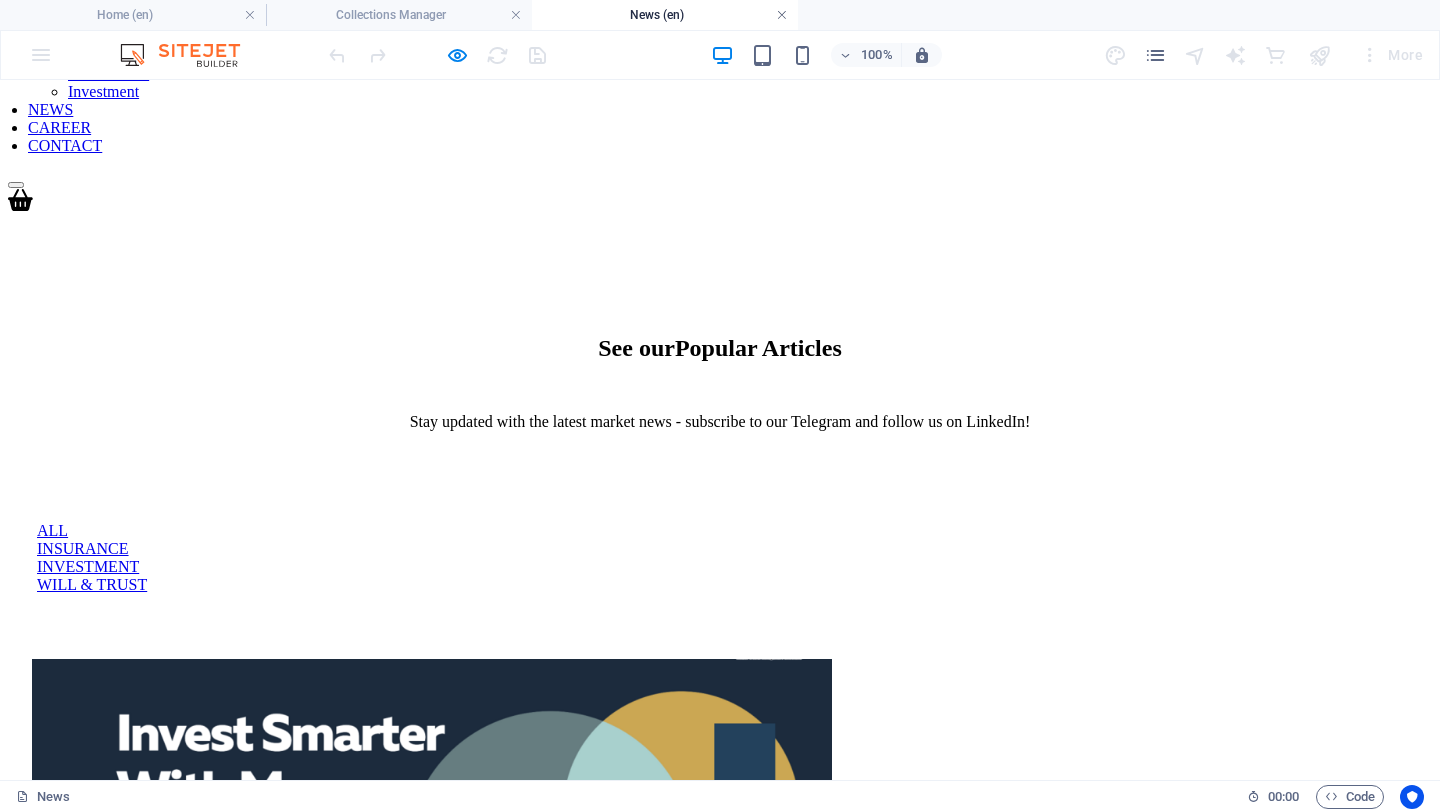 click at bounding box center (782, 15) 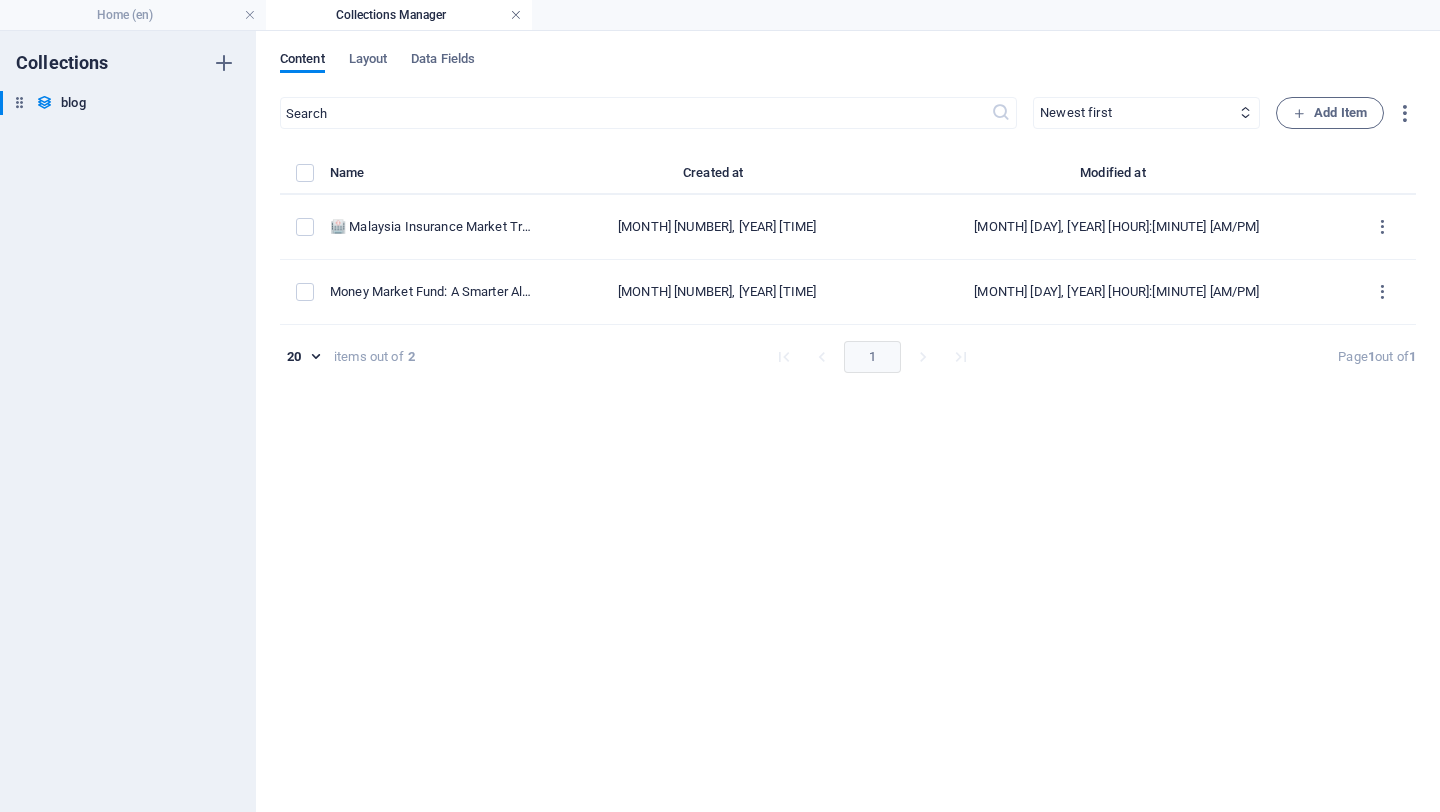click at bounding box center (516, 15) 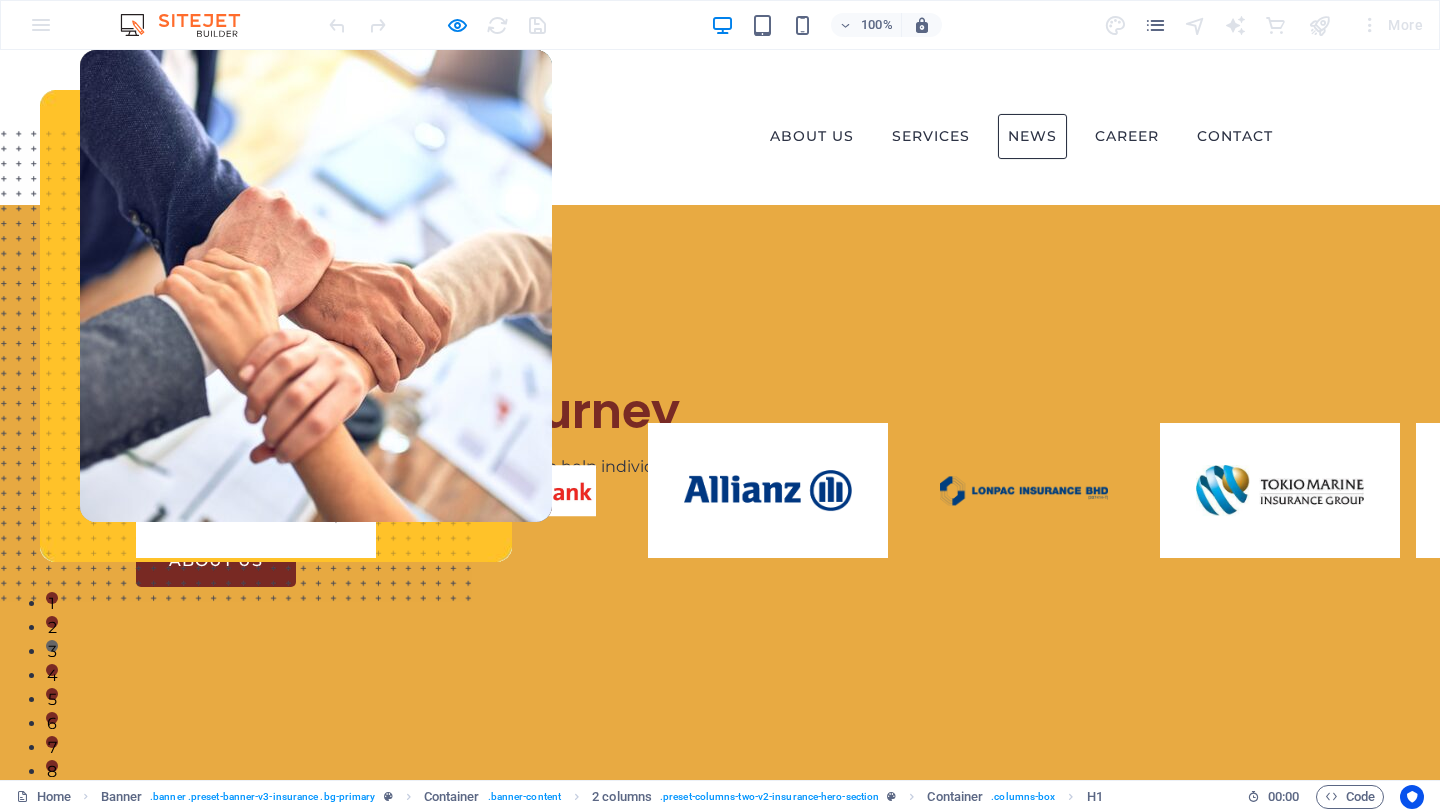 click on "NEWS" at bounding box center (1032, 136) 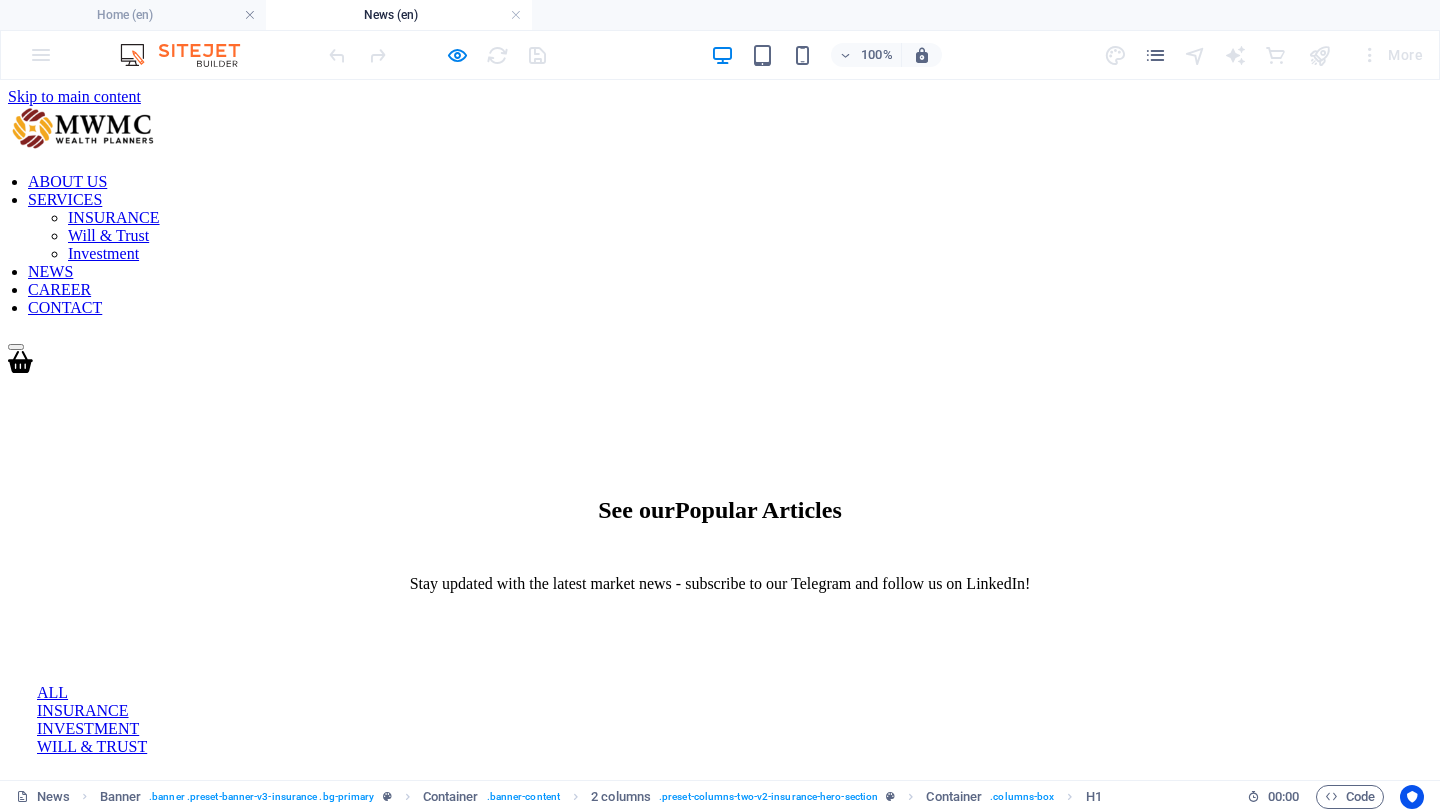 scroll, scrollTop: 0, scrollLeft: 0, axis: both 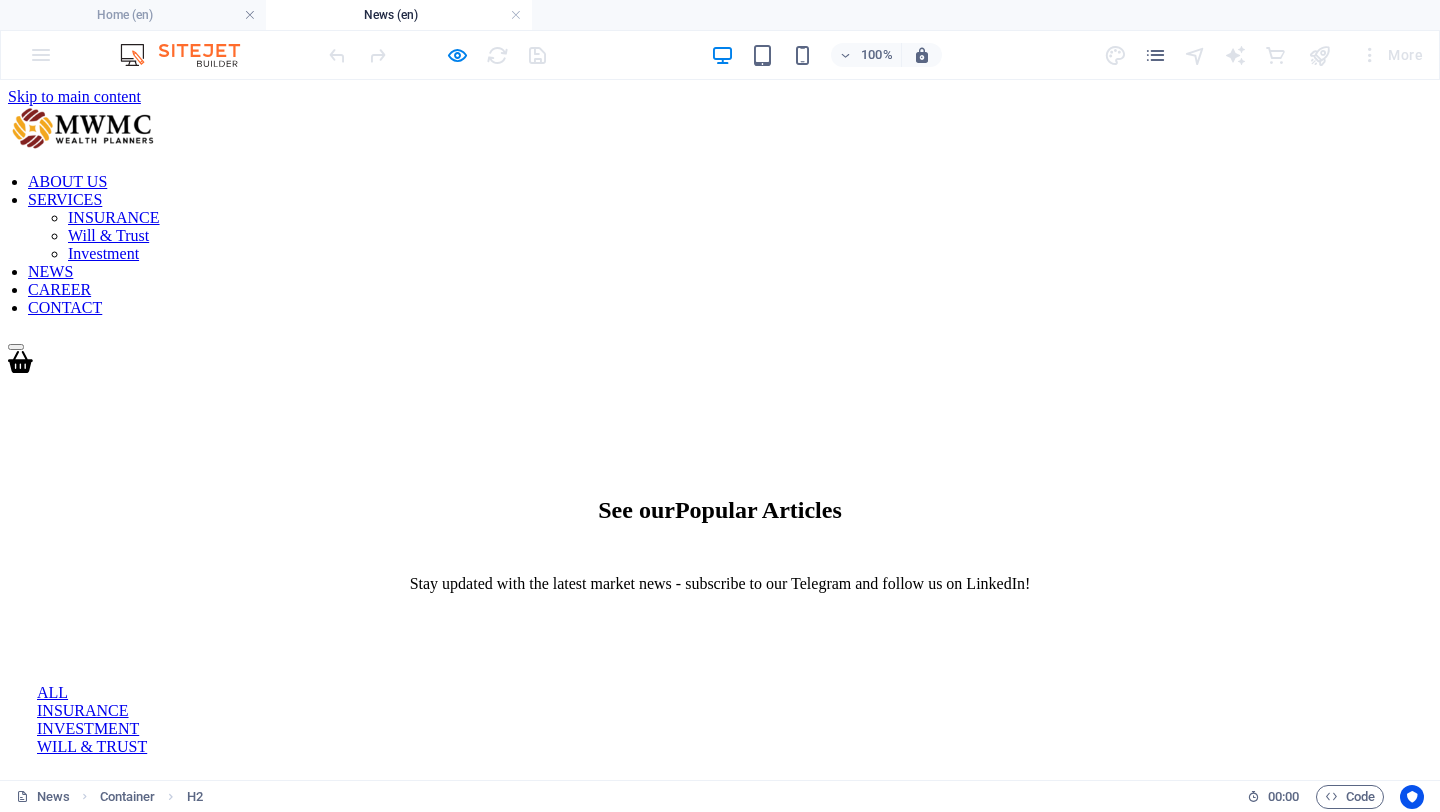 click on "ALL INSURANCE INVESTMENT WILL & TRUST" at bounding box center (720, 720) 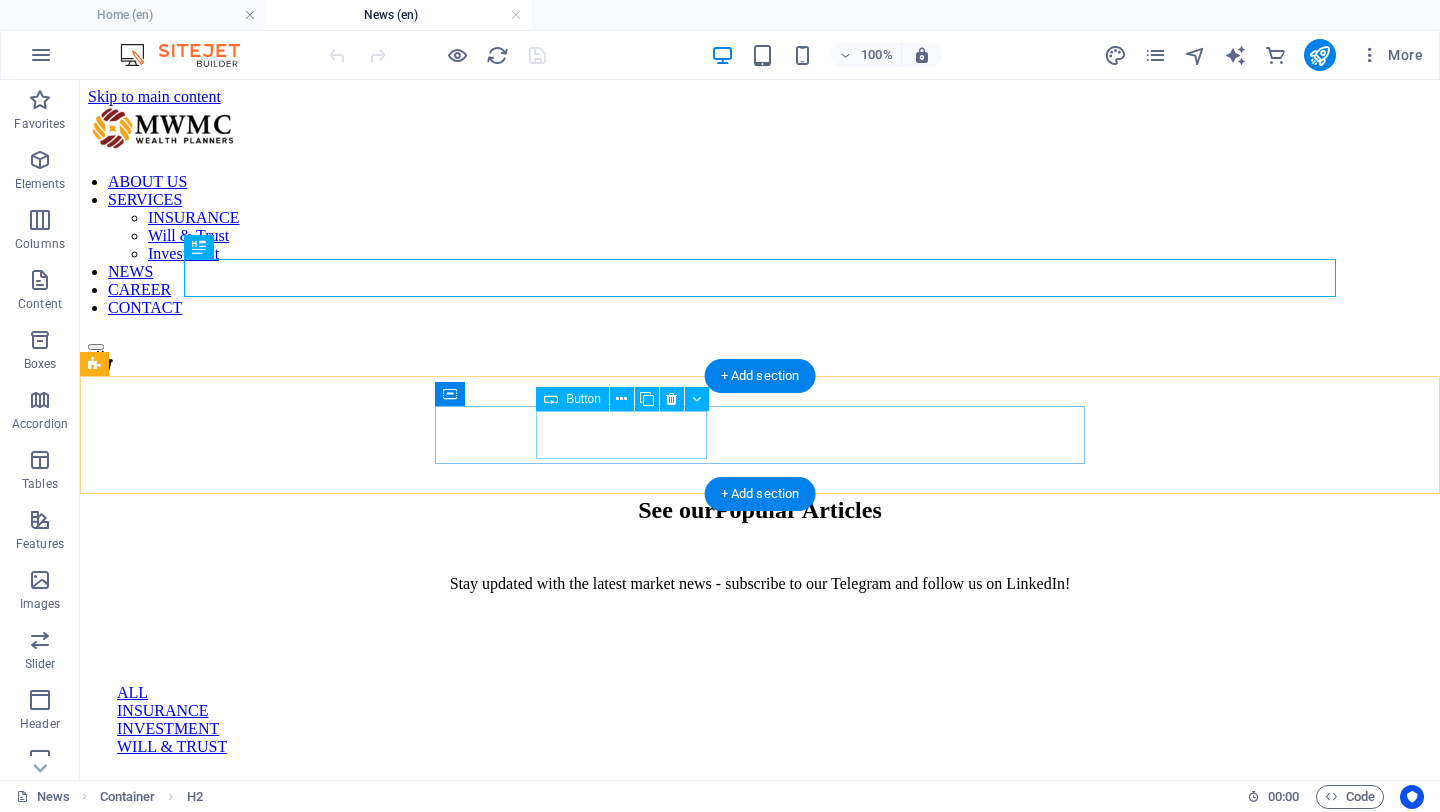 click on "INSURANCE" at bounding box center [760, 711] 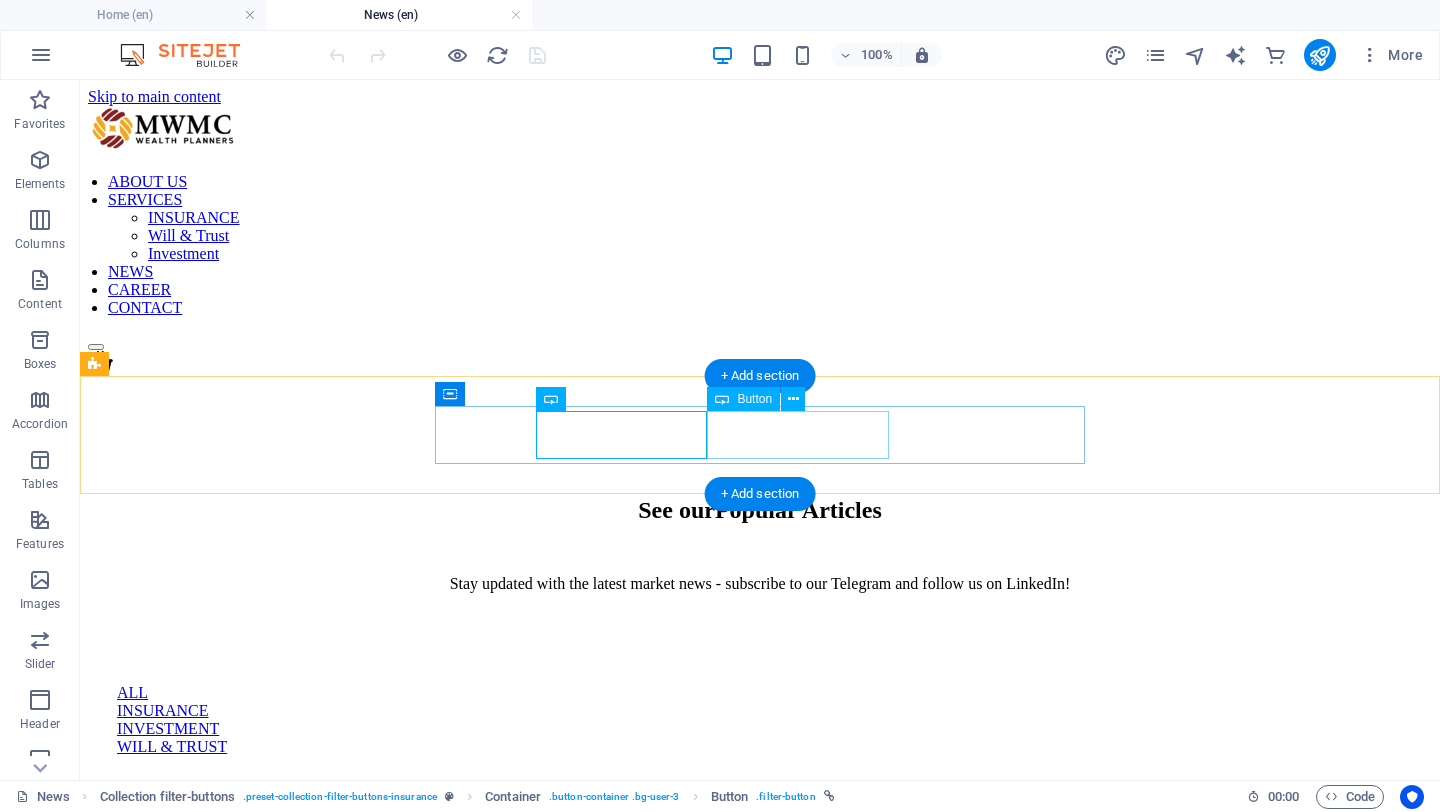 click on "INVESTMENT" at bounding box center (760, 729) 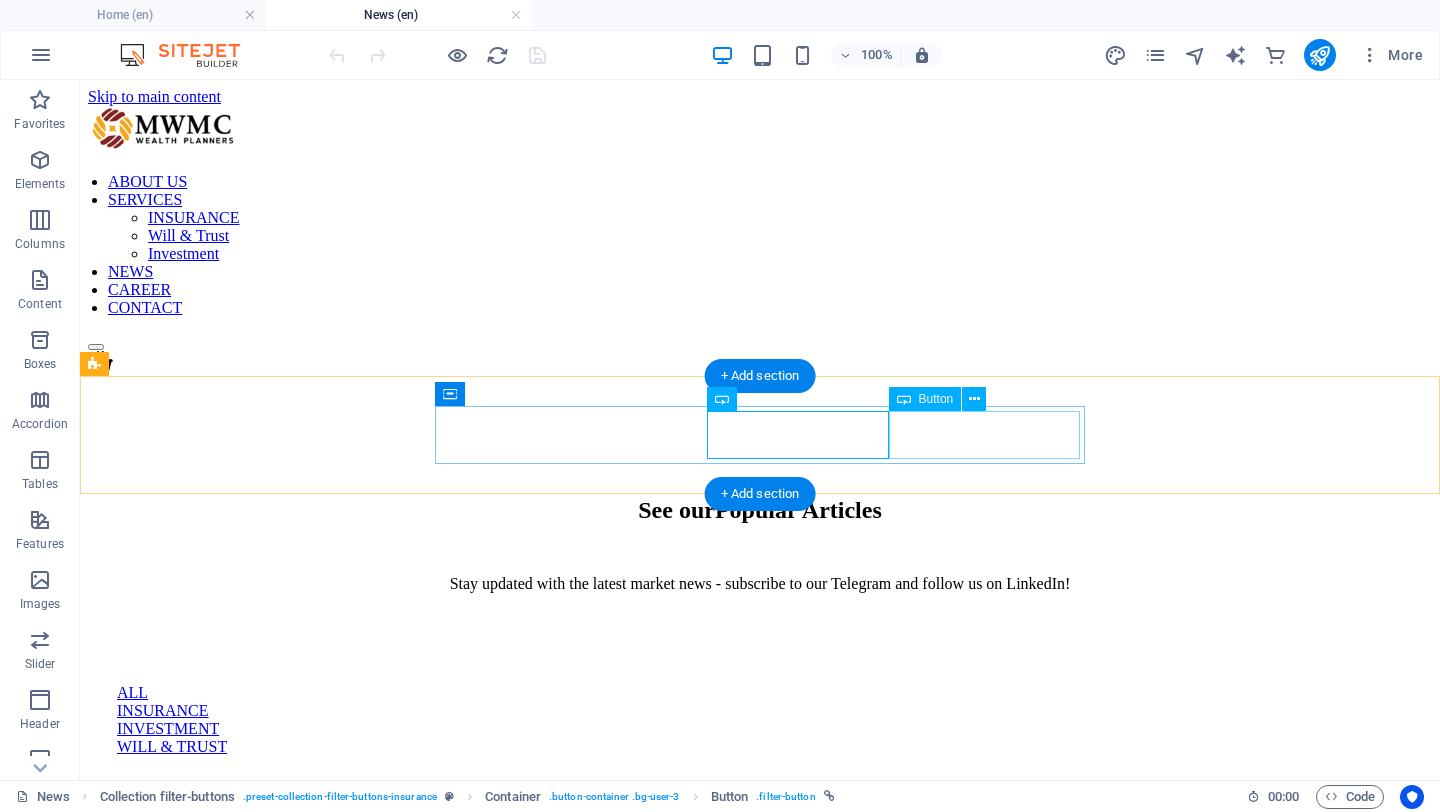 click on "WILL & TRUST" at bounding box center [760, 747] 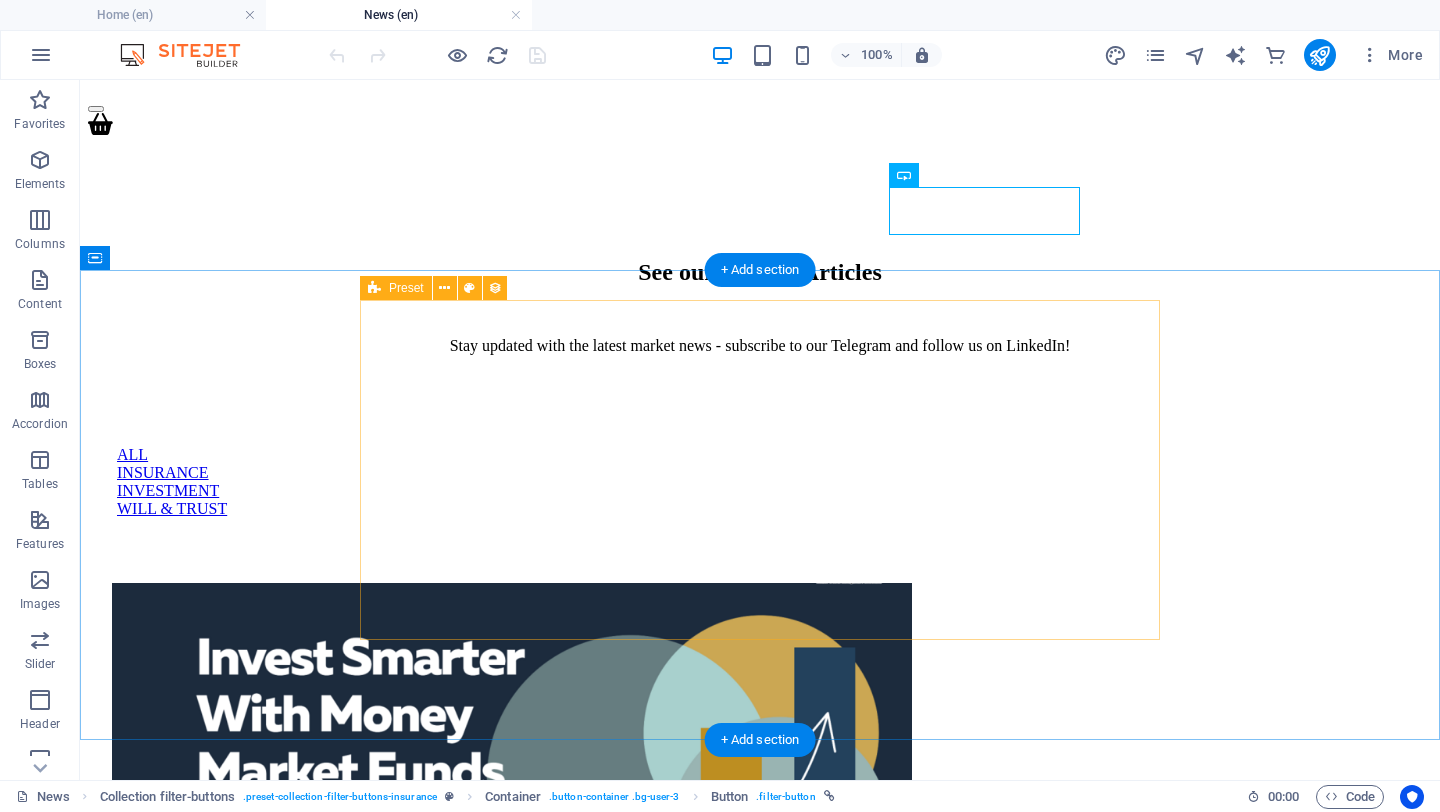 scroll, scrollTop: 239, scrollLeft: 0, axis: vertical 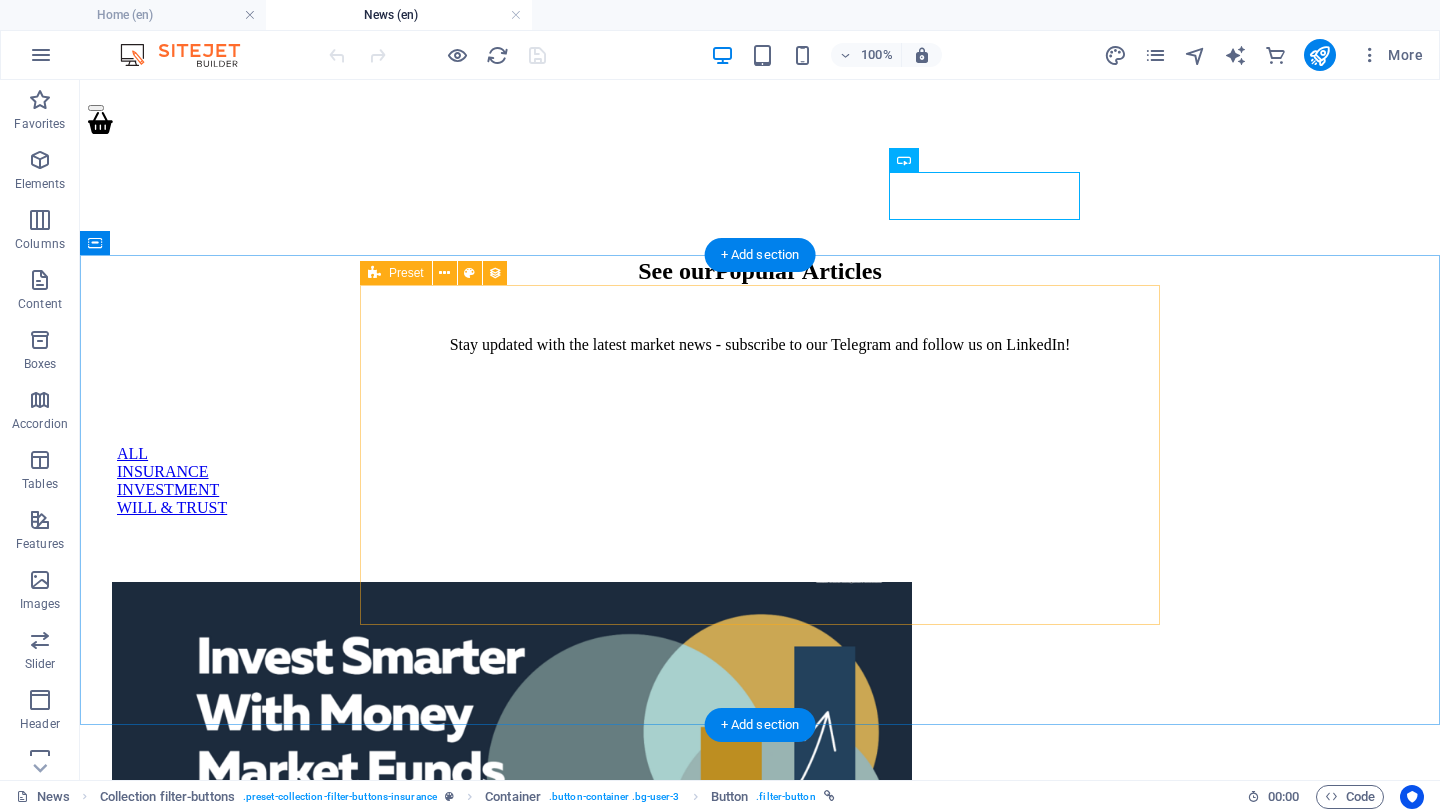 click on "Money Market Fund: A Smarter Alternative to Fixed Deposits?   [MONTH] [NUMBER], [YEAR] Read more        Previous Next" at bounding box center [512, 1452] 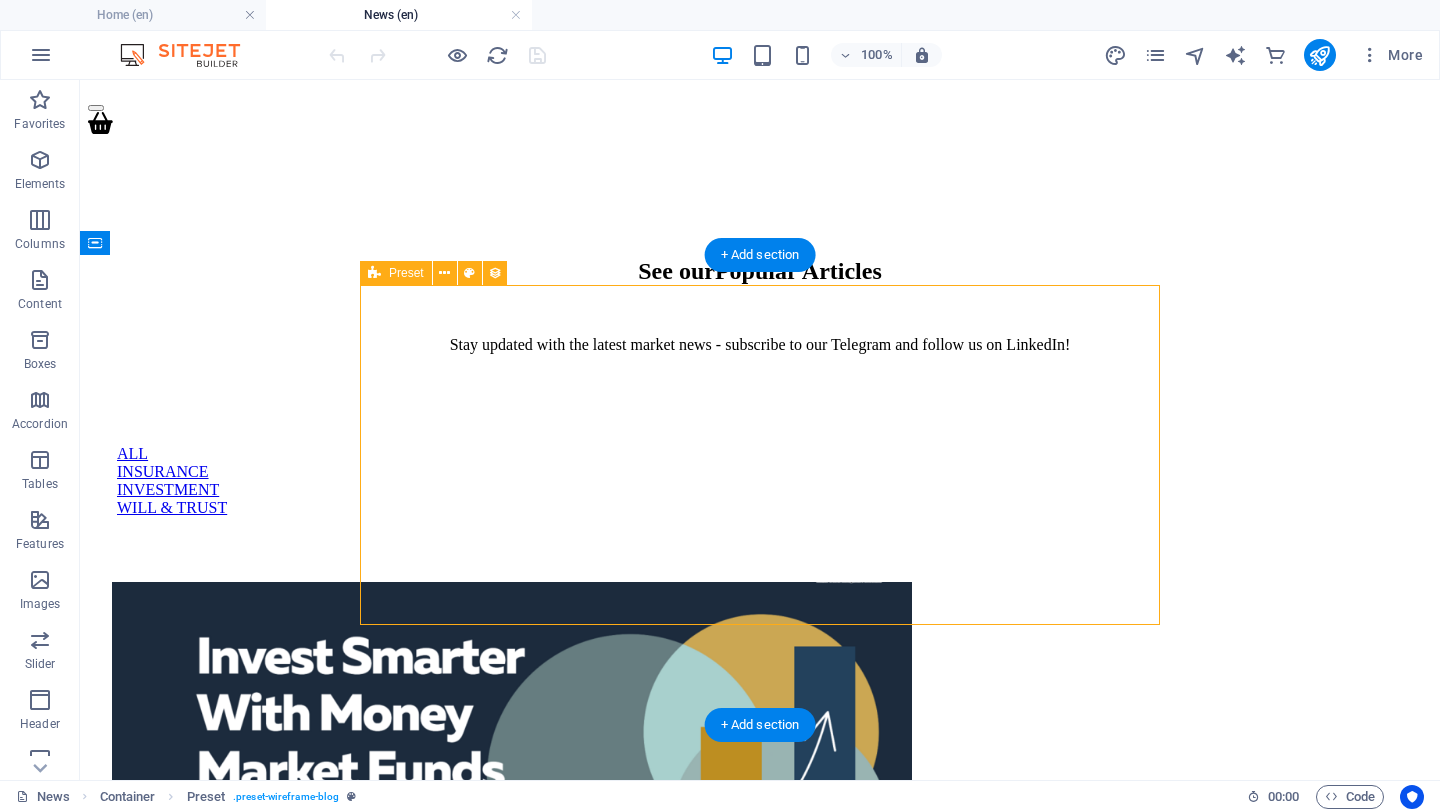 click on "Money Market Fund: A Smarter Alternative to Fixed Deposits?   [MONTH] [NUMBER], [YEAR] Read more        Previous Next" at bounding box center (512, 1452) 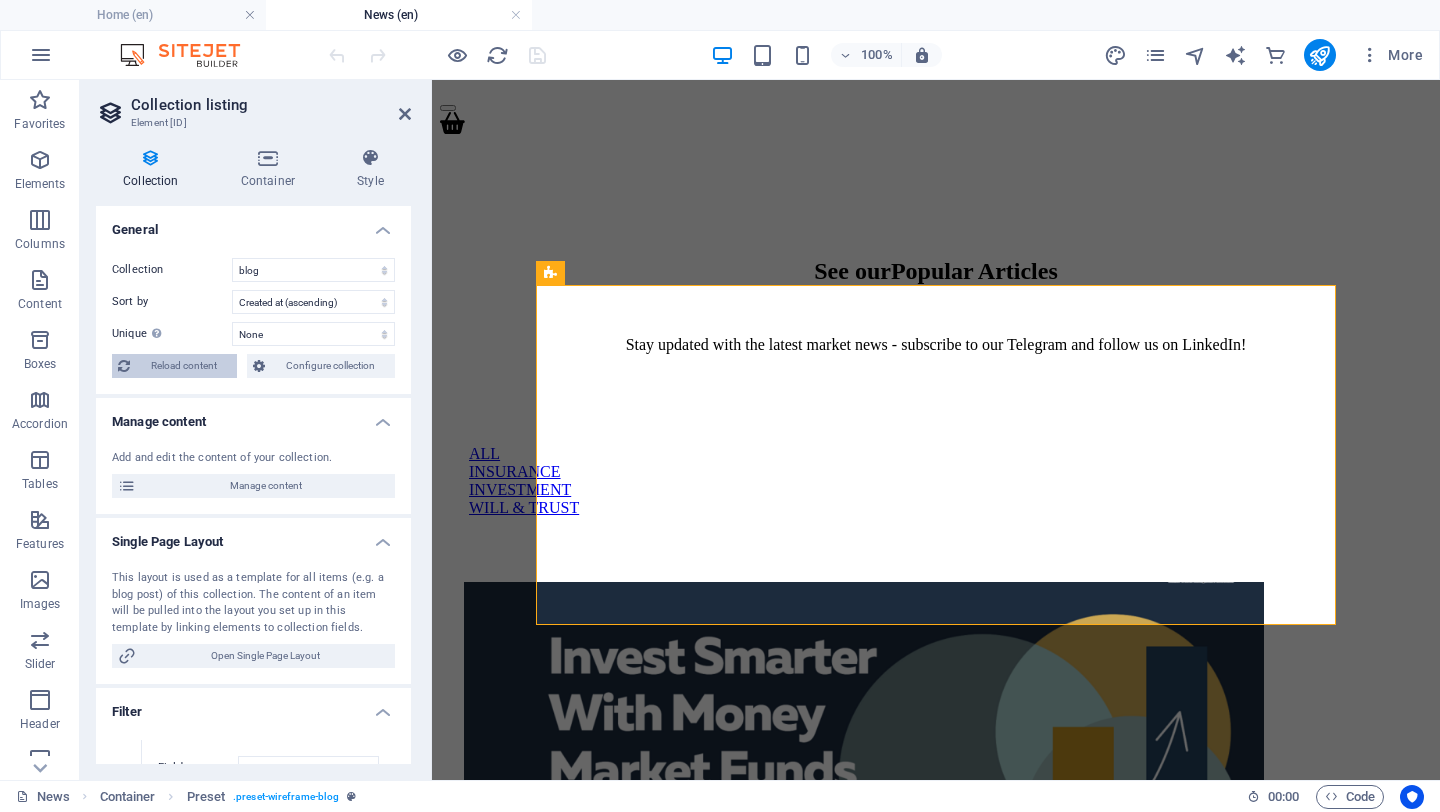 click on "Reload content" at bounding box center (183, 366) 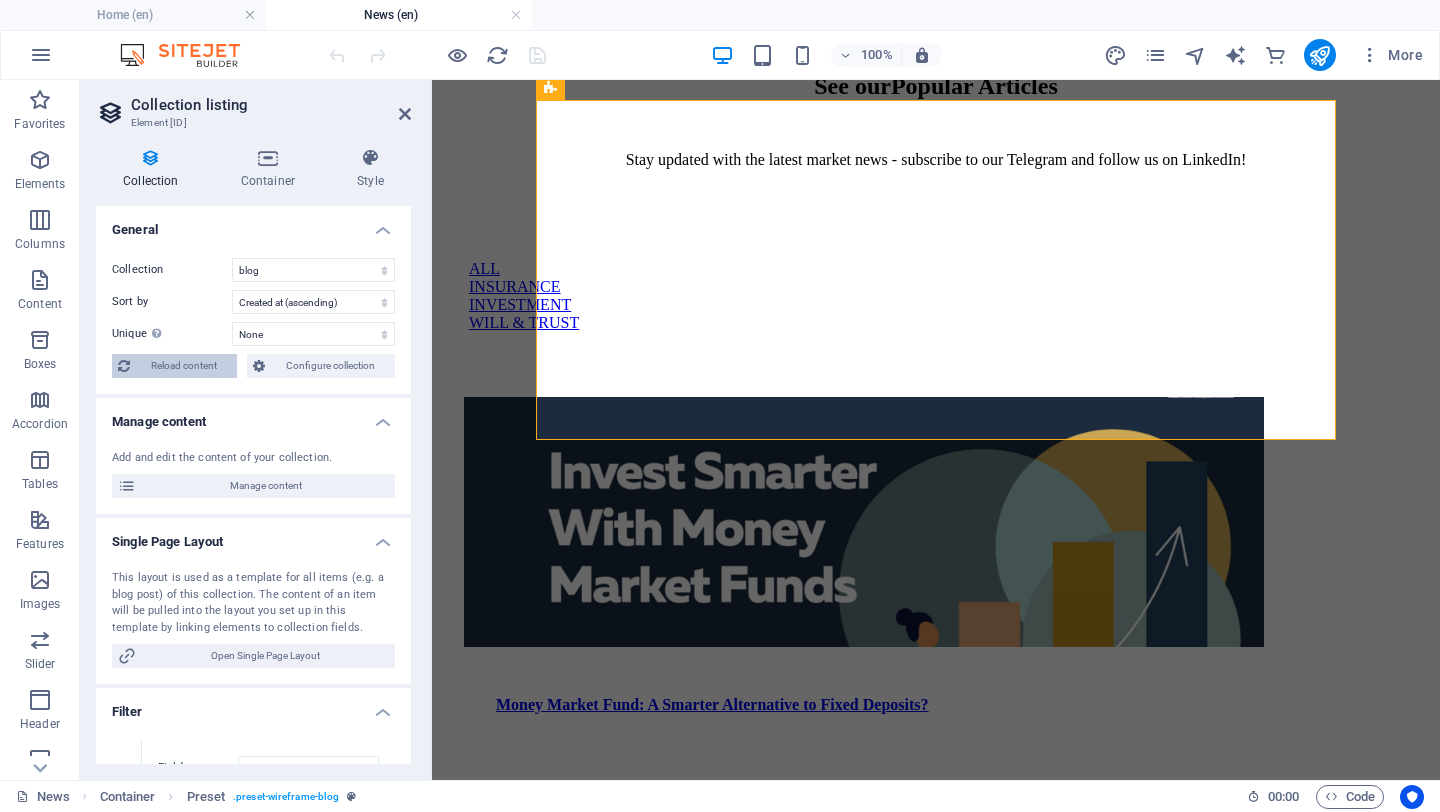 click on "Reload content" at bounding box center [183, 366] 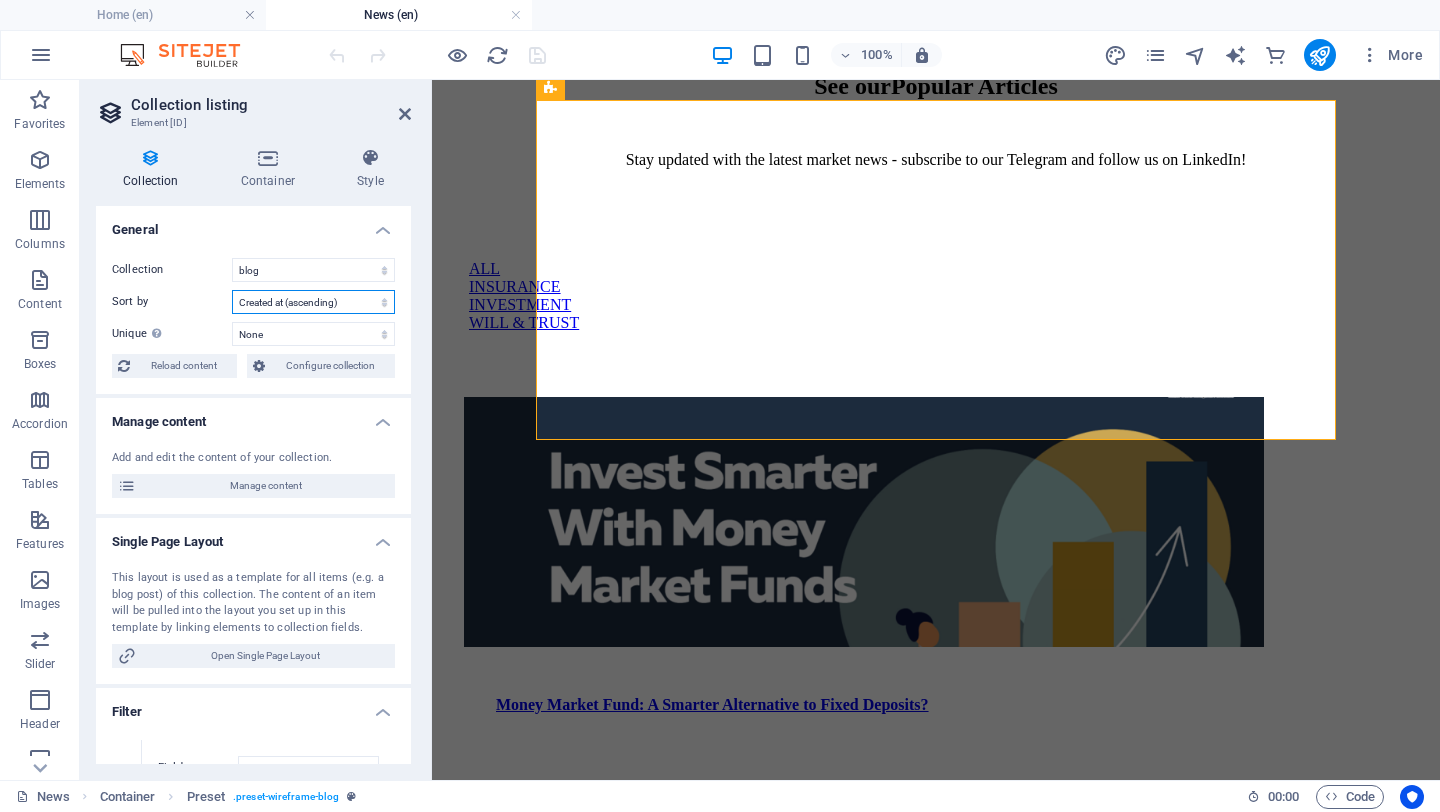 click on "Created at (ascending) Created at (descending) Updated at (ascending) Updated at (descending) Name (ascending) Name (descending) Slug (ascending) Slug (descending) Date of Publishing (ascending) Date of Publishing (descending) Category (ascending) Category (descending) Random" at bounding box center (313, 302) 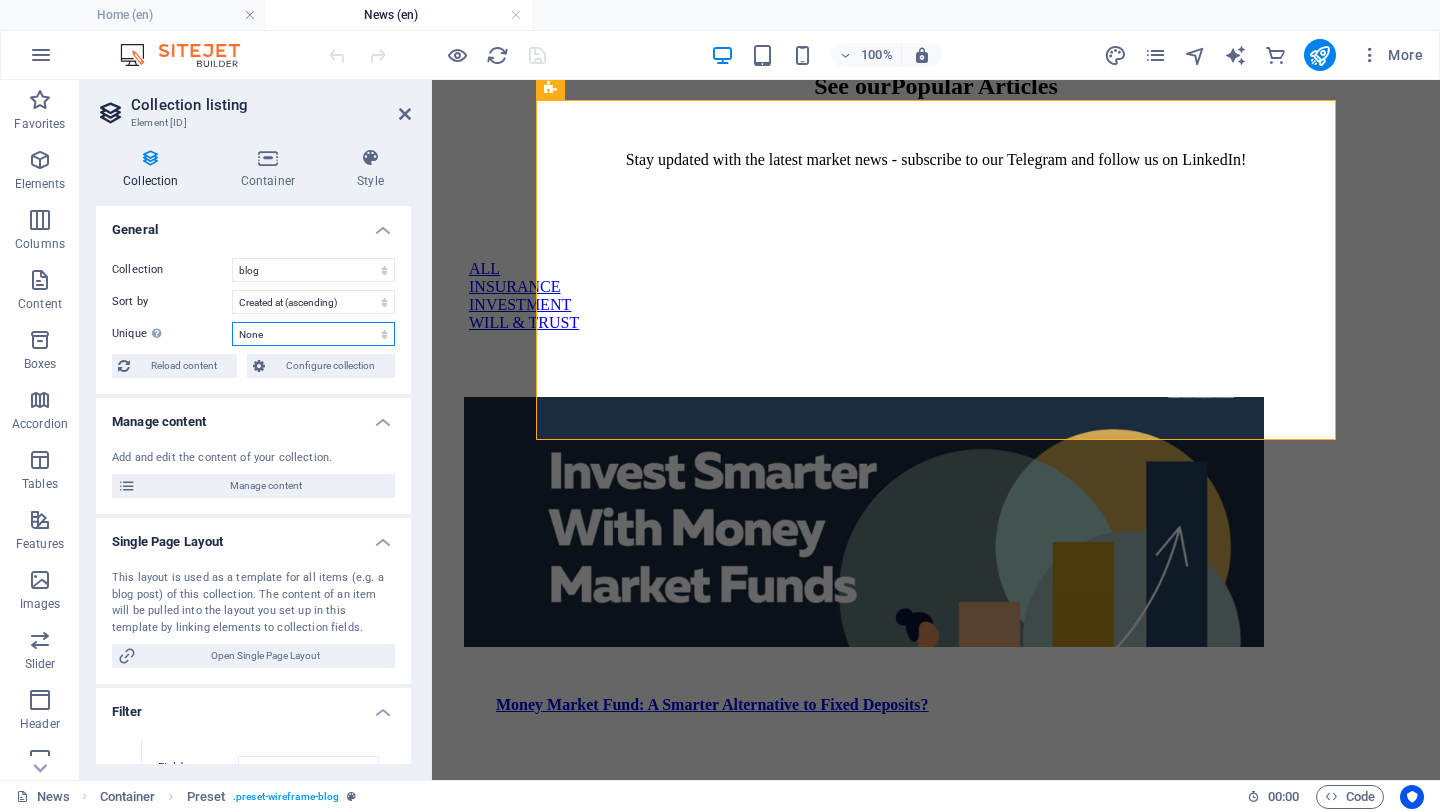 click on "None Name Slug Description Content Image Date of Publishing Category" at bounding box center [313, 334] 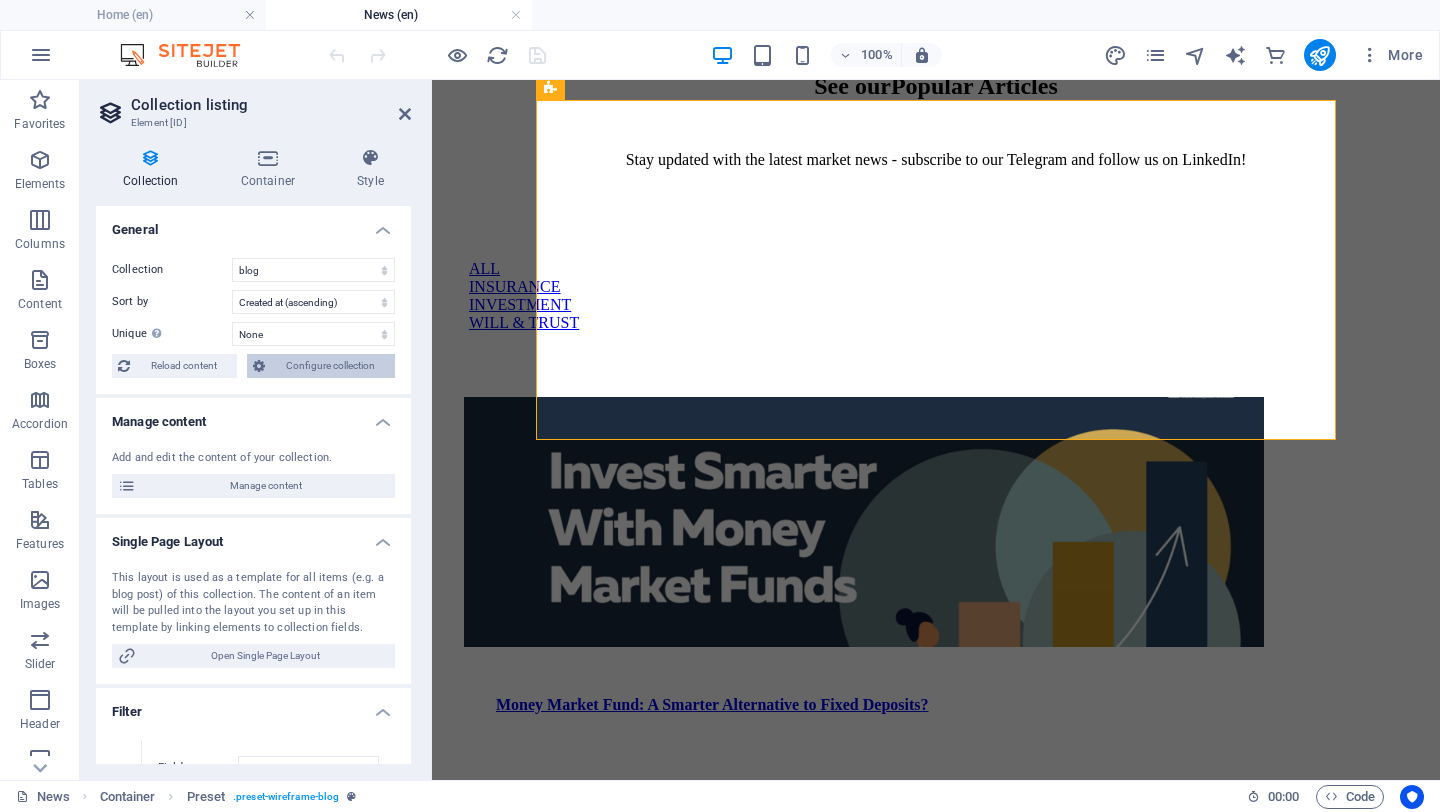 click on "Configure collection" at bounding box center [330, 366] 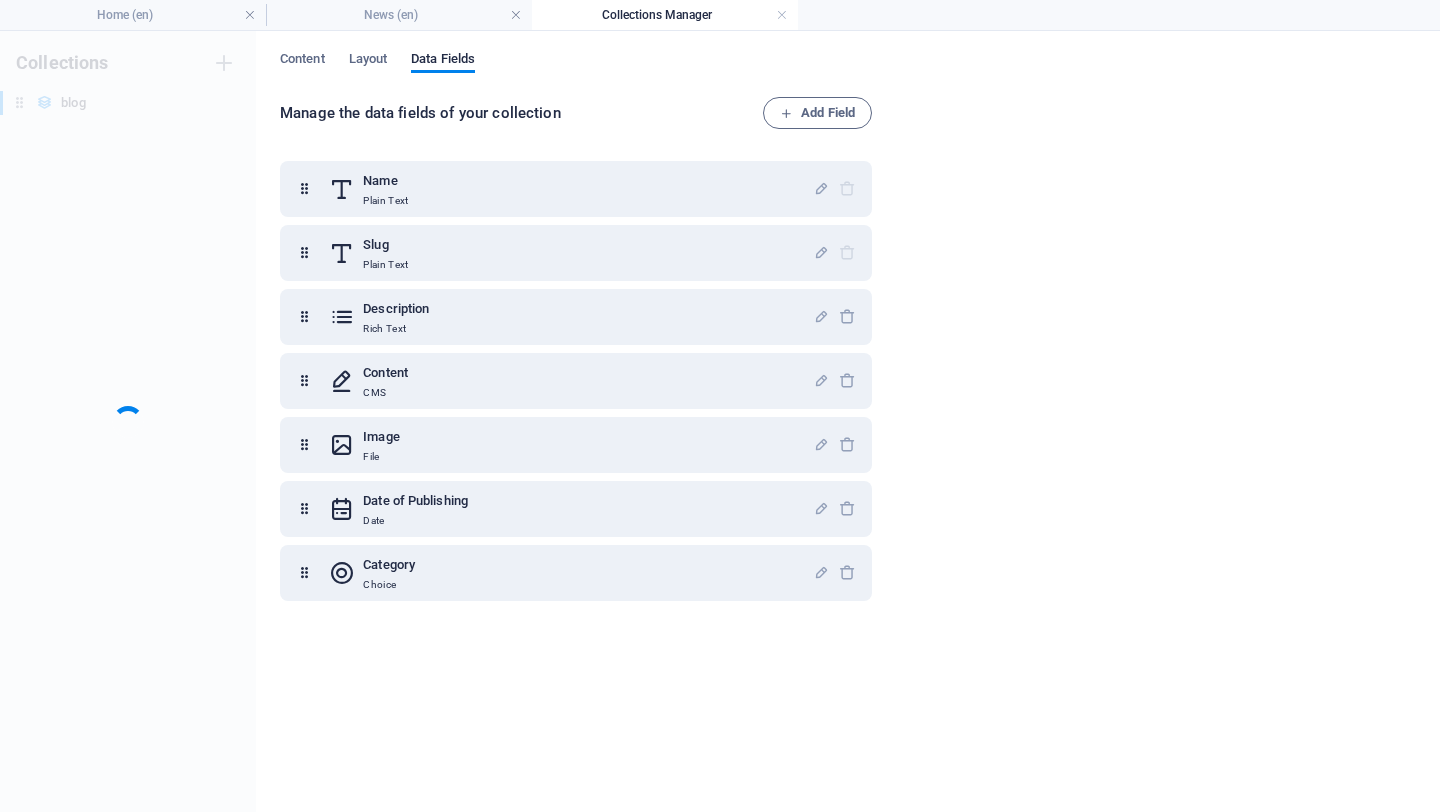 scroll, scrollTop: 0, scrollLeft: 0, axis: both 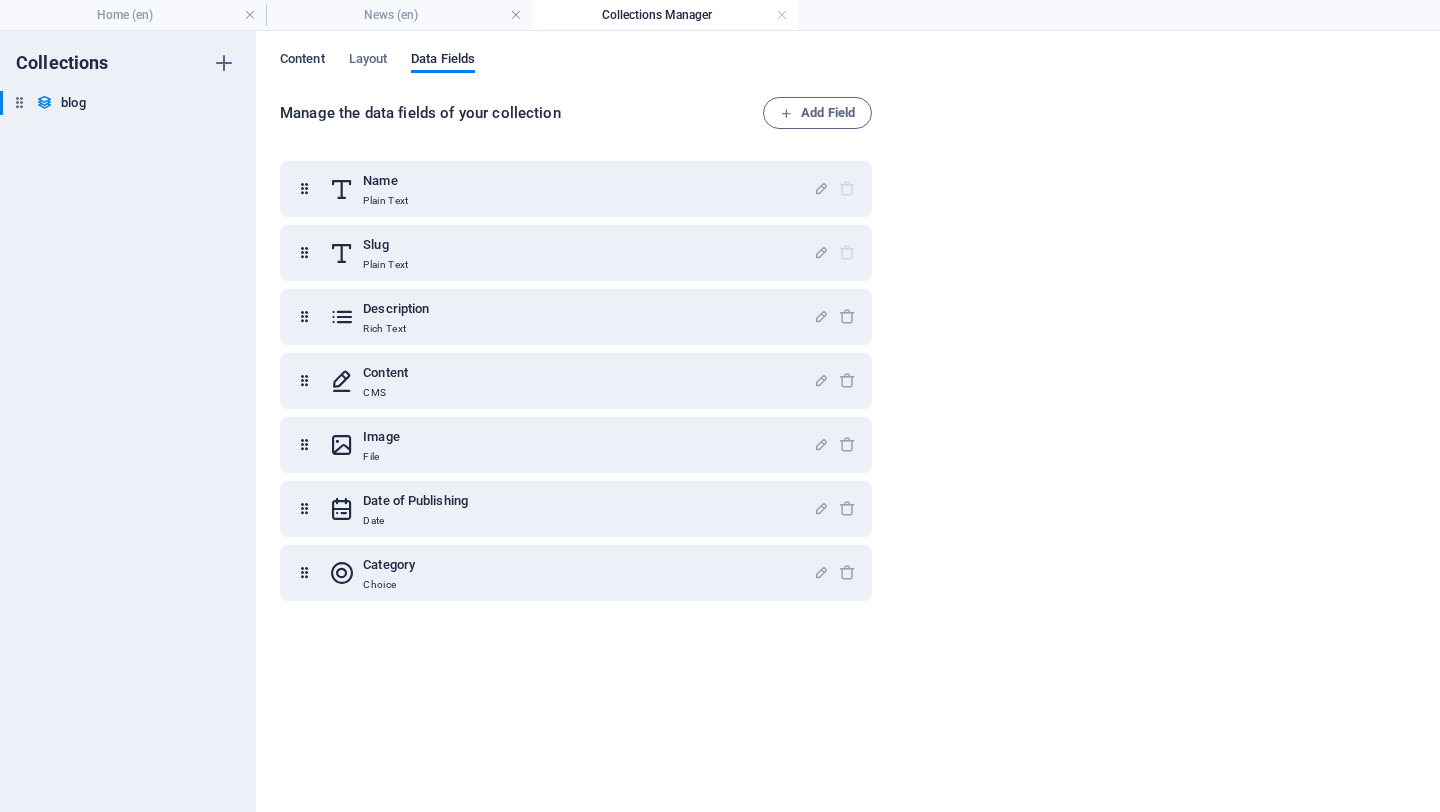 click on "Content" at bounding box center (302, 61) 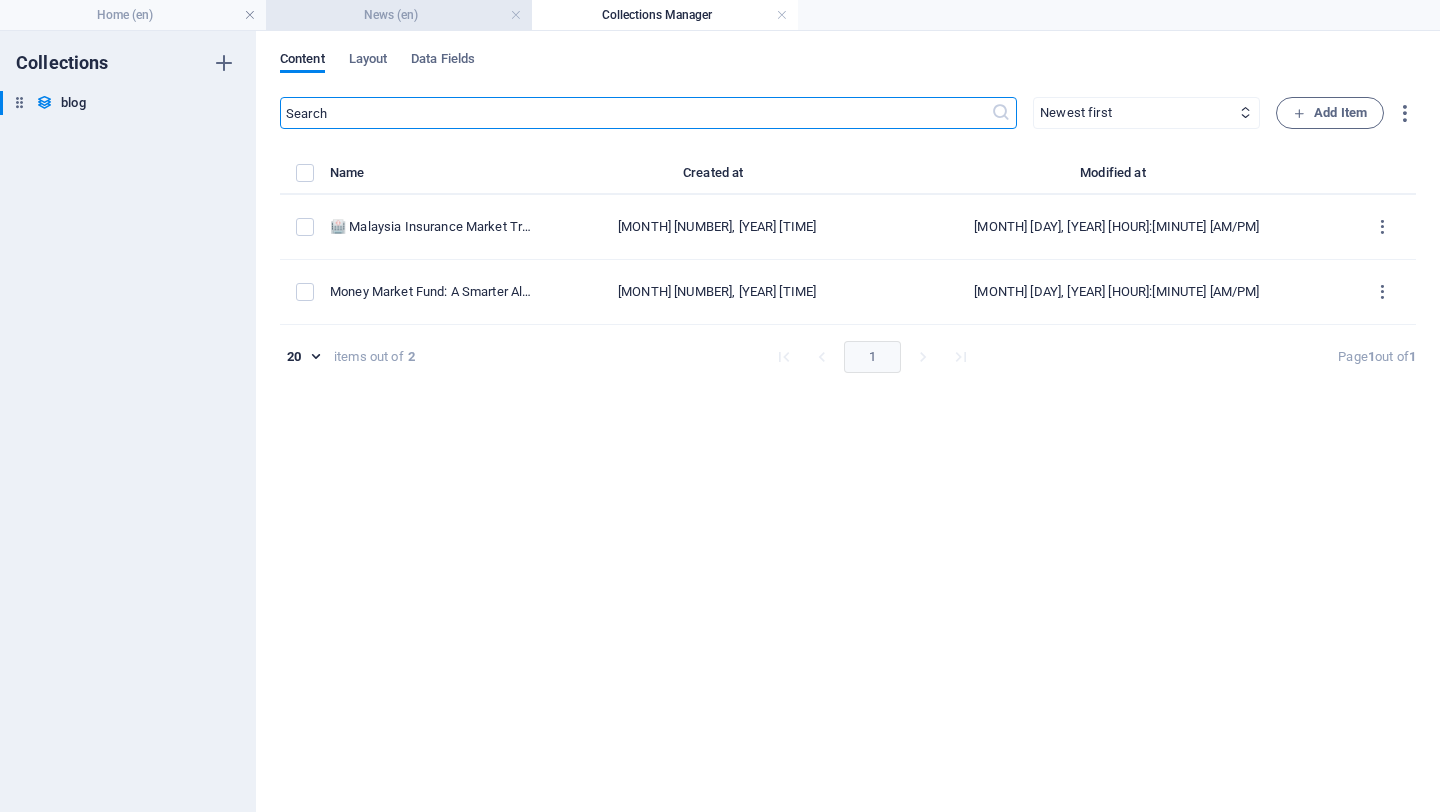 click on "News (en)" at bounding box center (399, 15) 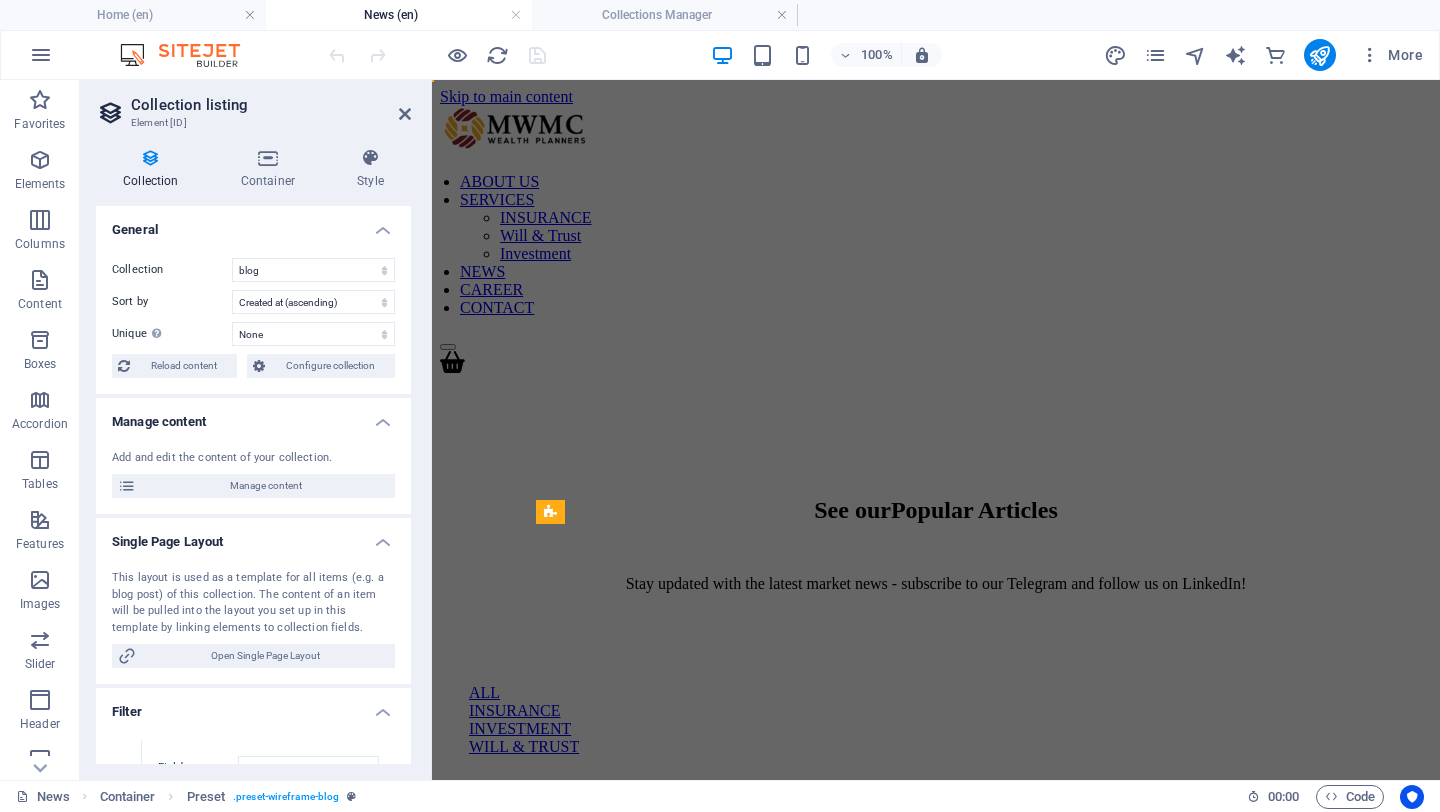 scroll, scrollTop: 424, scrollLeft: 0, axis: vertical 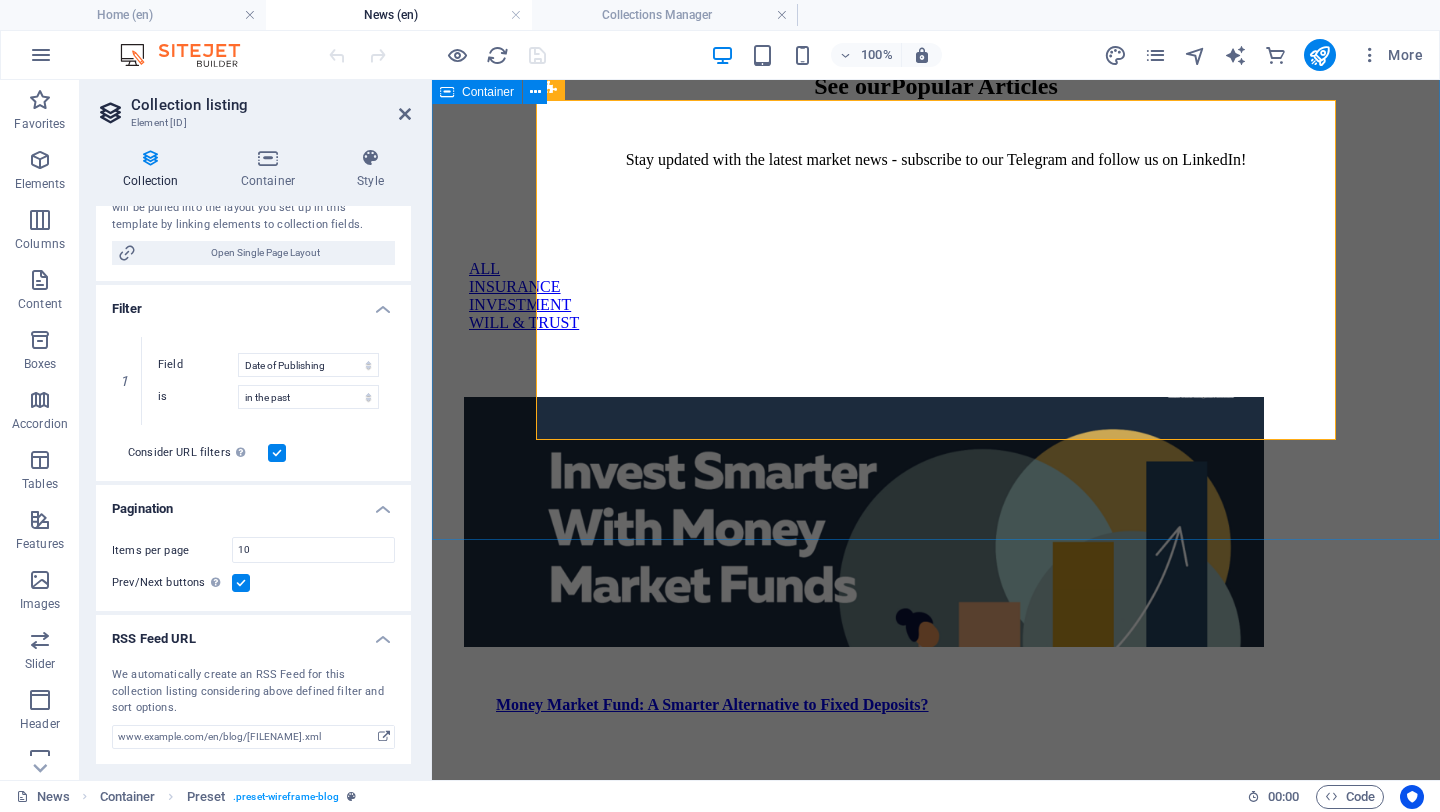 click on "Money Market Fund: A Smarter Alternative to Fixed Deposits?   [MONTH] [NUMBER], [YEAR] Read more        Previous Next" at bounding box center [936, 1302] 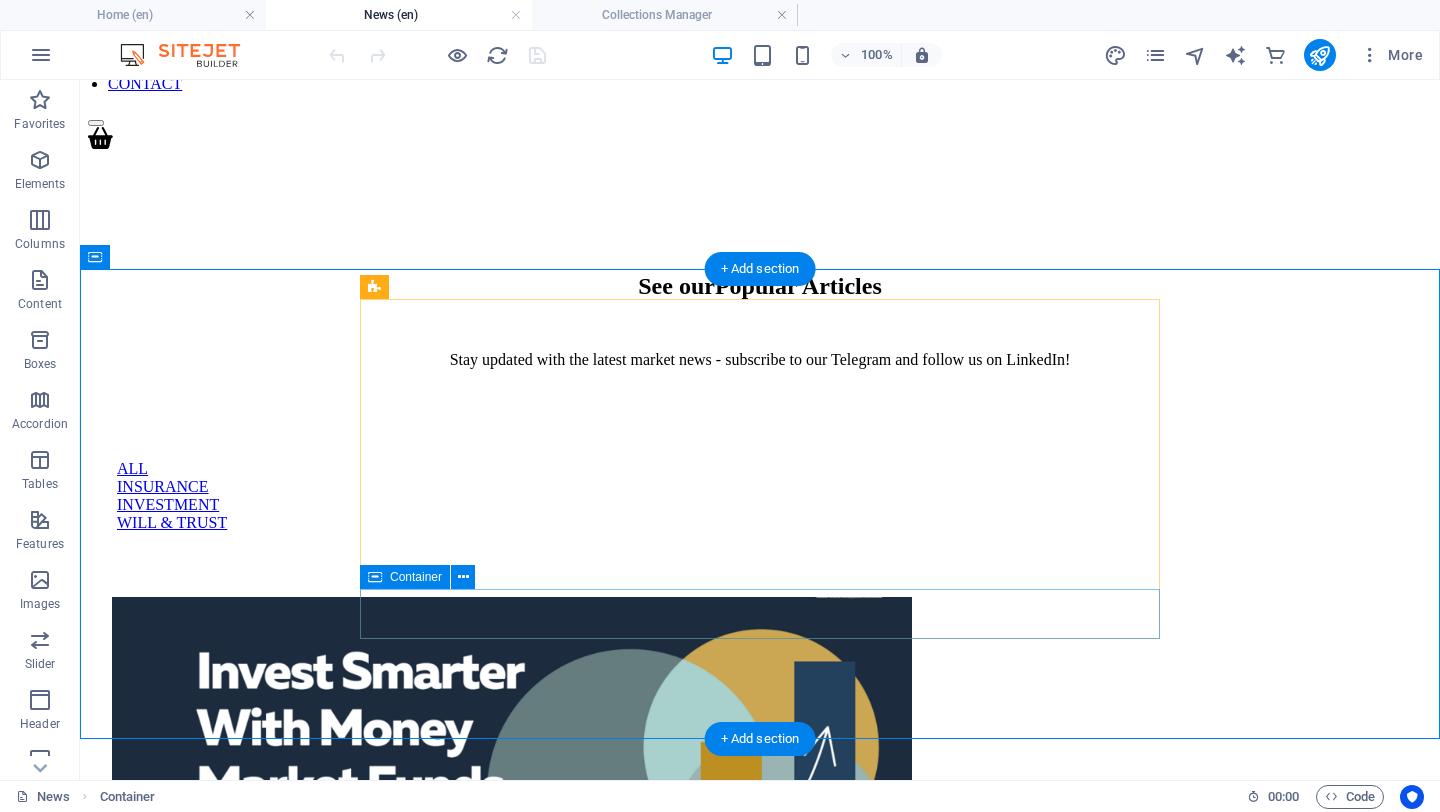 scroll, scrollTop: 226, scrollLeft: 0, axis: vertical 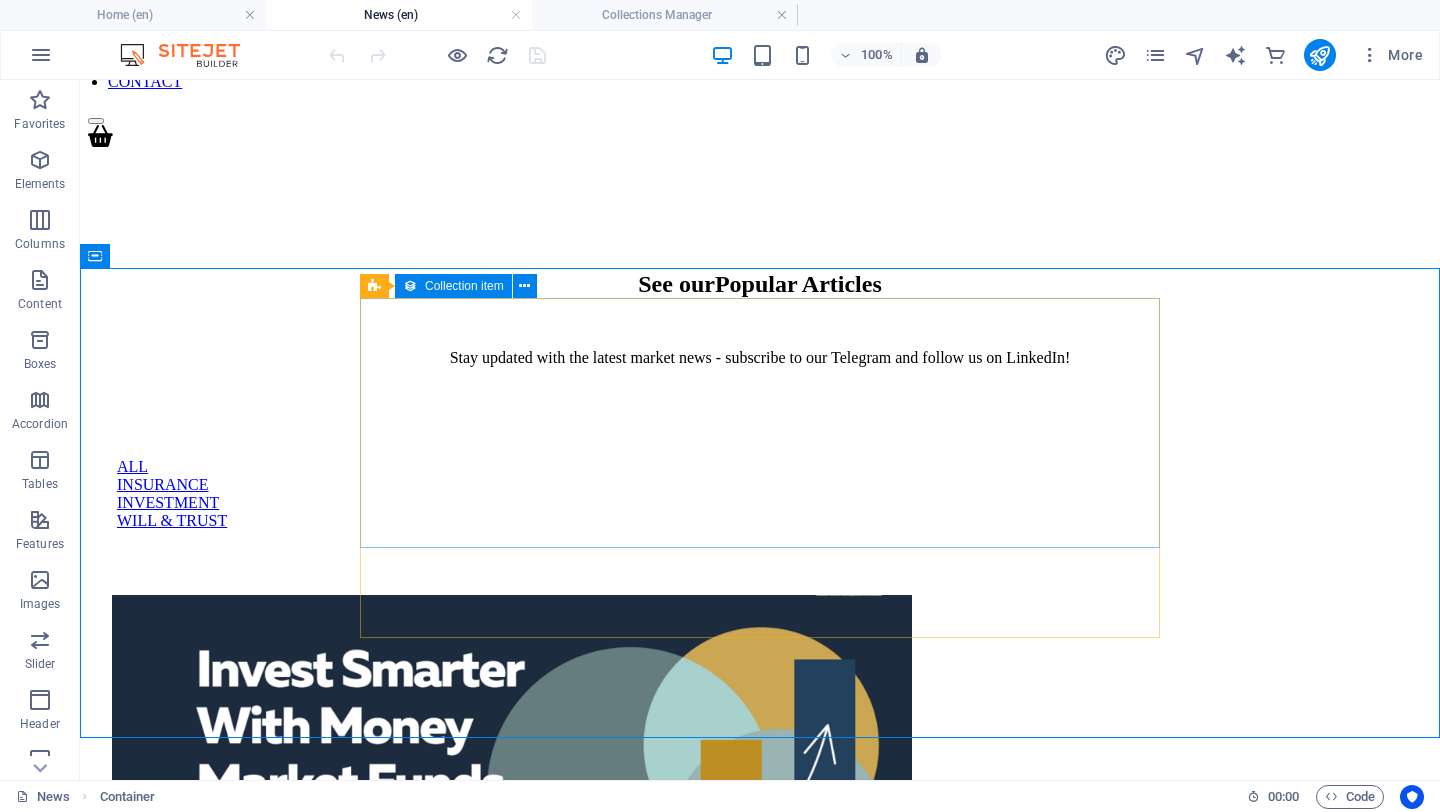 click on "Collection item" at bounding box center (453, 286) 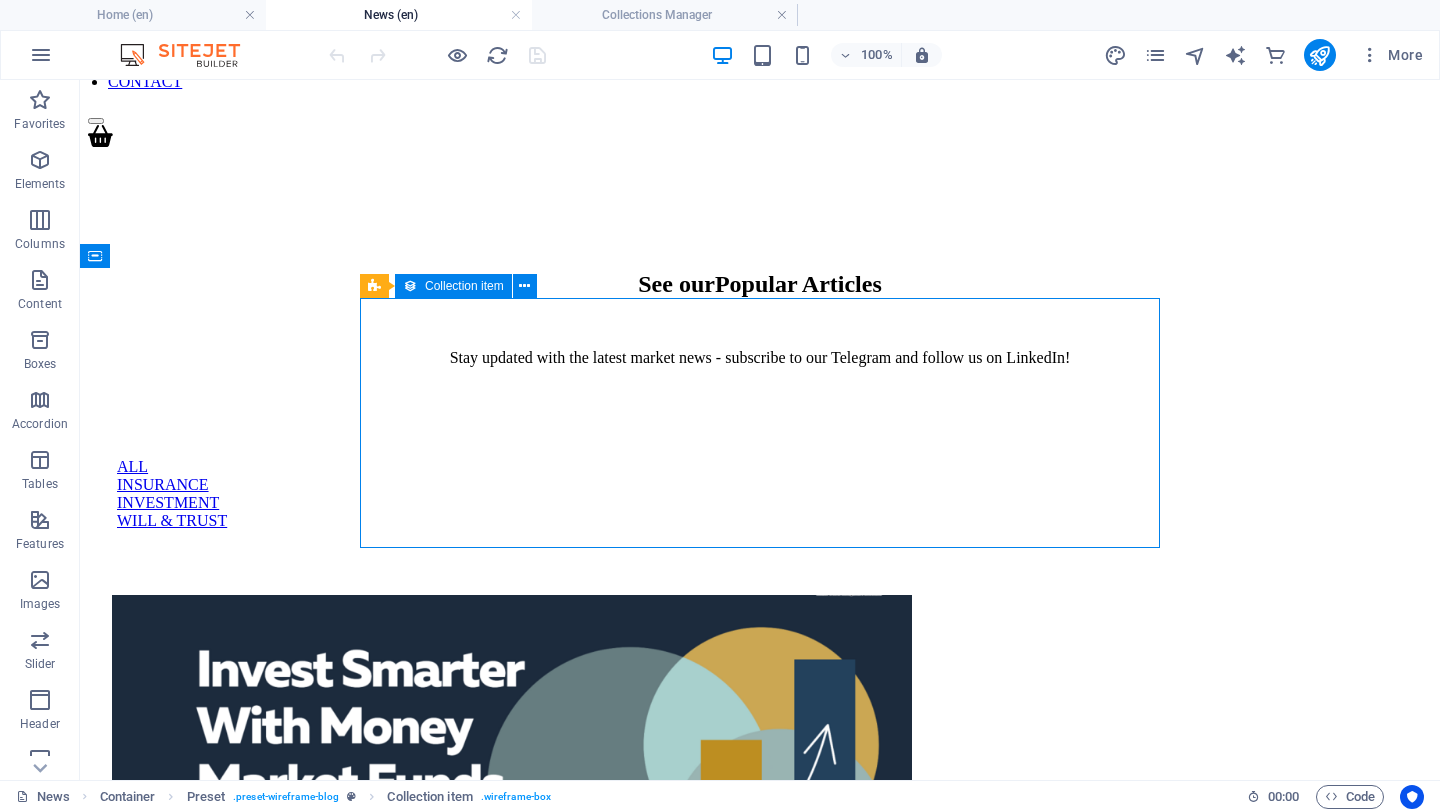 click on "Collection item" at bounding box center [453, 286] 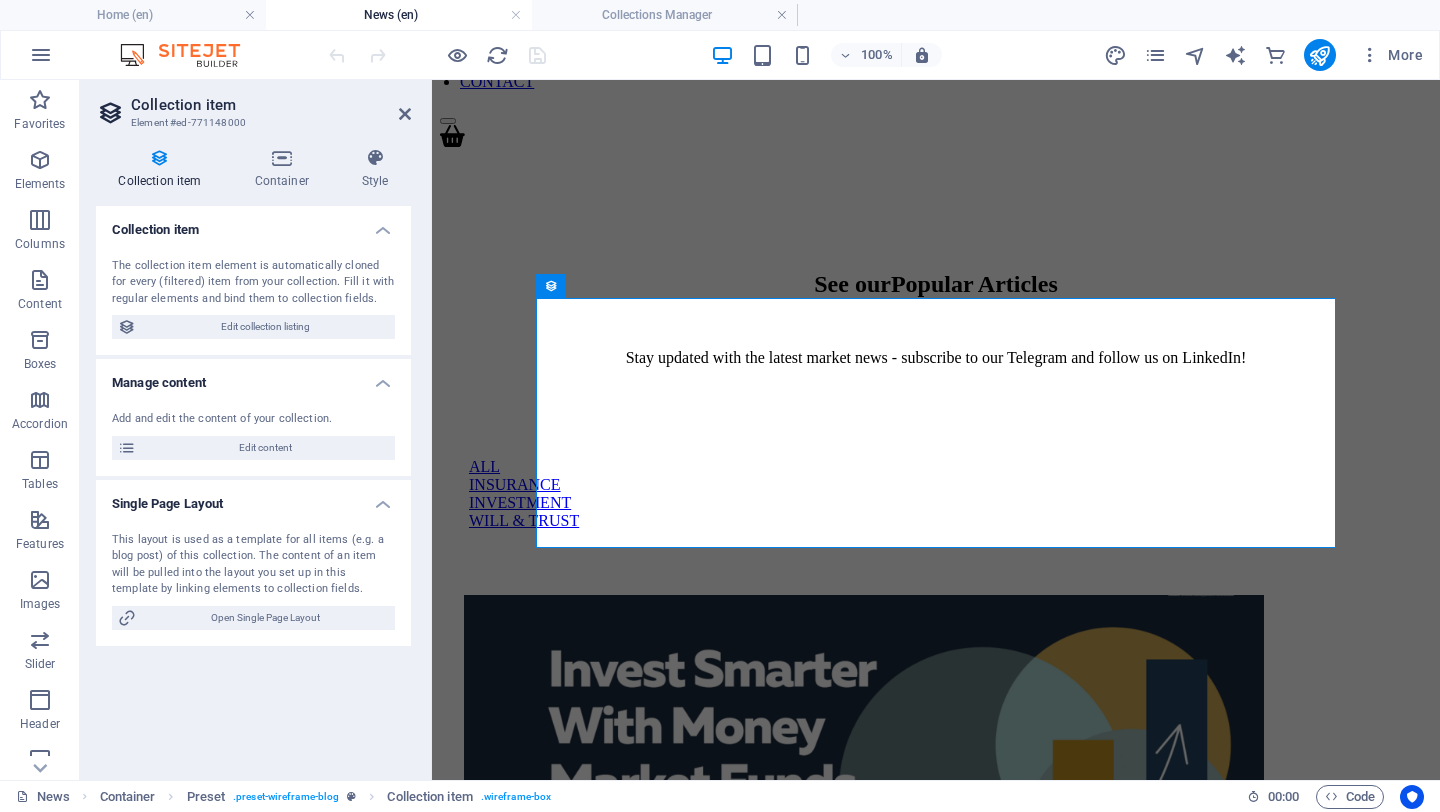 click on "The collection item element is automatically cloned for every (filtered) item from your collection. Fill it with regular elements and bind them to collection fields. Edit collection listing" at bounding box center [253, 299] 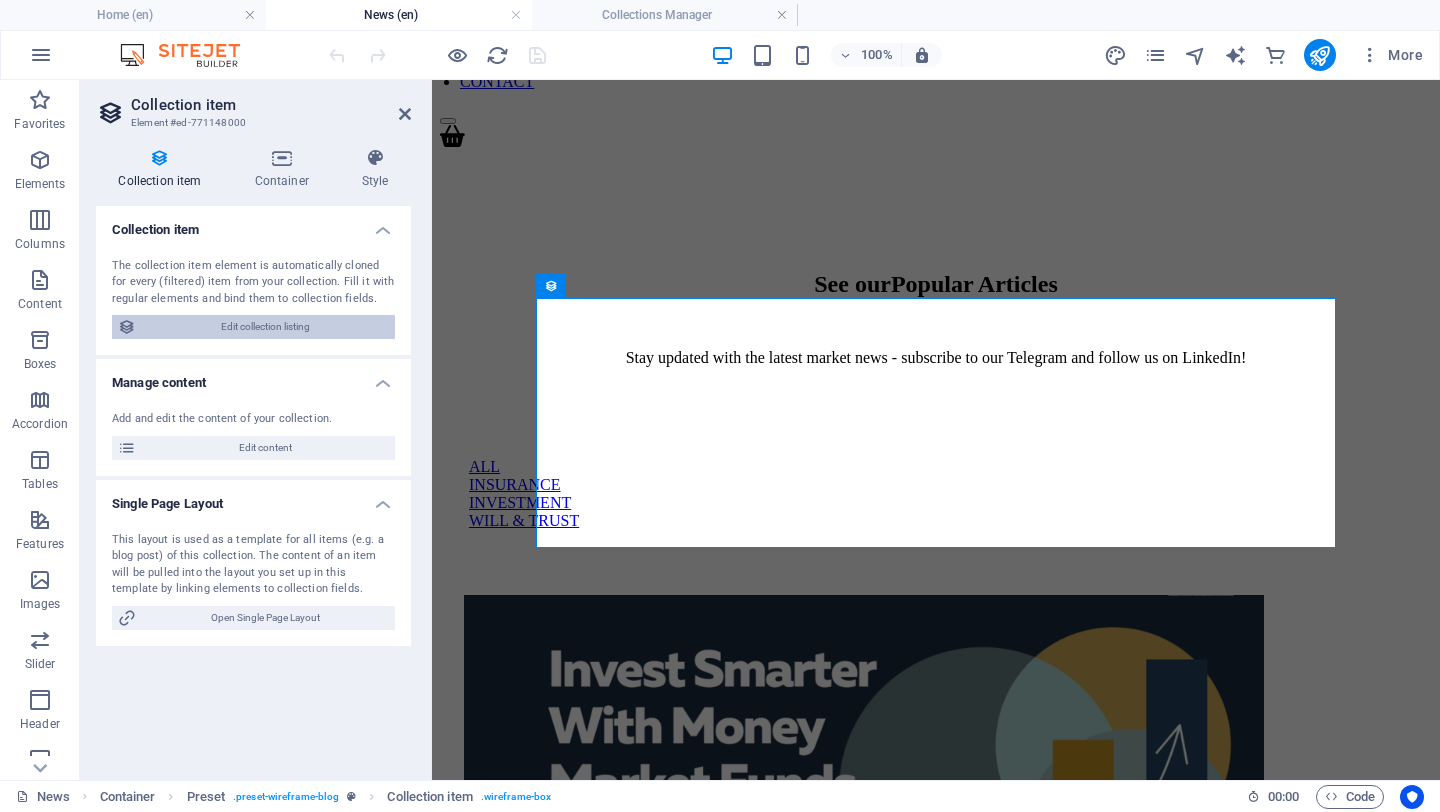 click on "Edit collection listing" at bounding box center (265, 327) 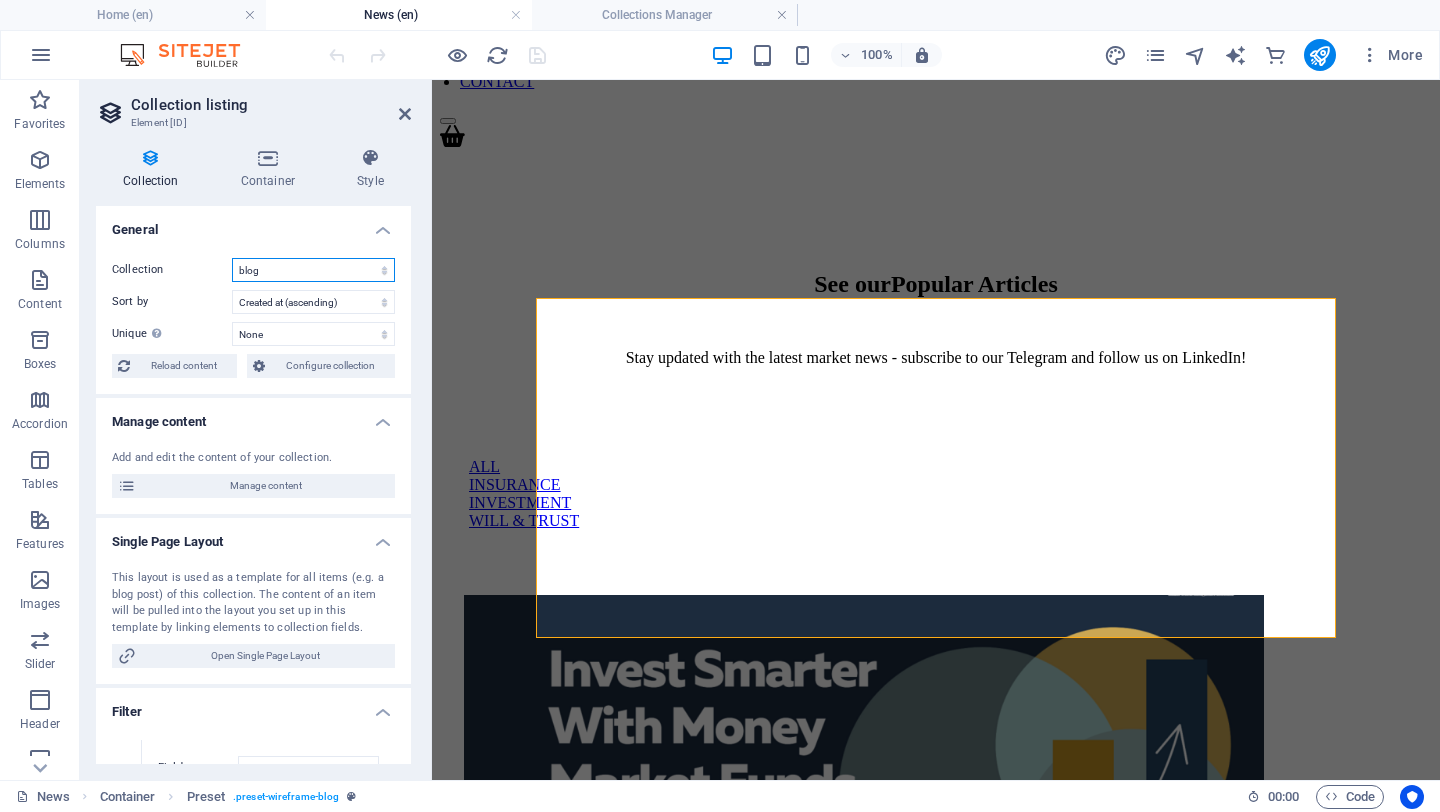 click on "blog" at bounding box center (313, 270) 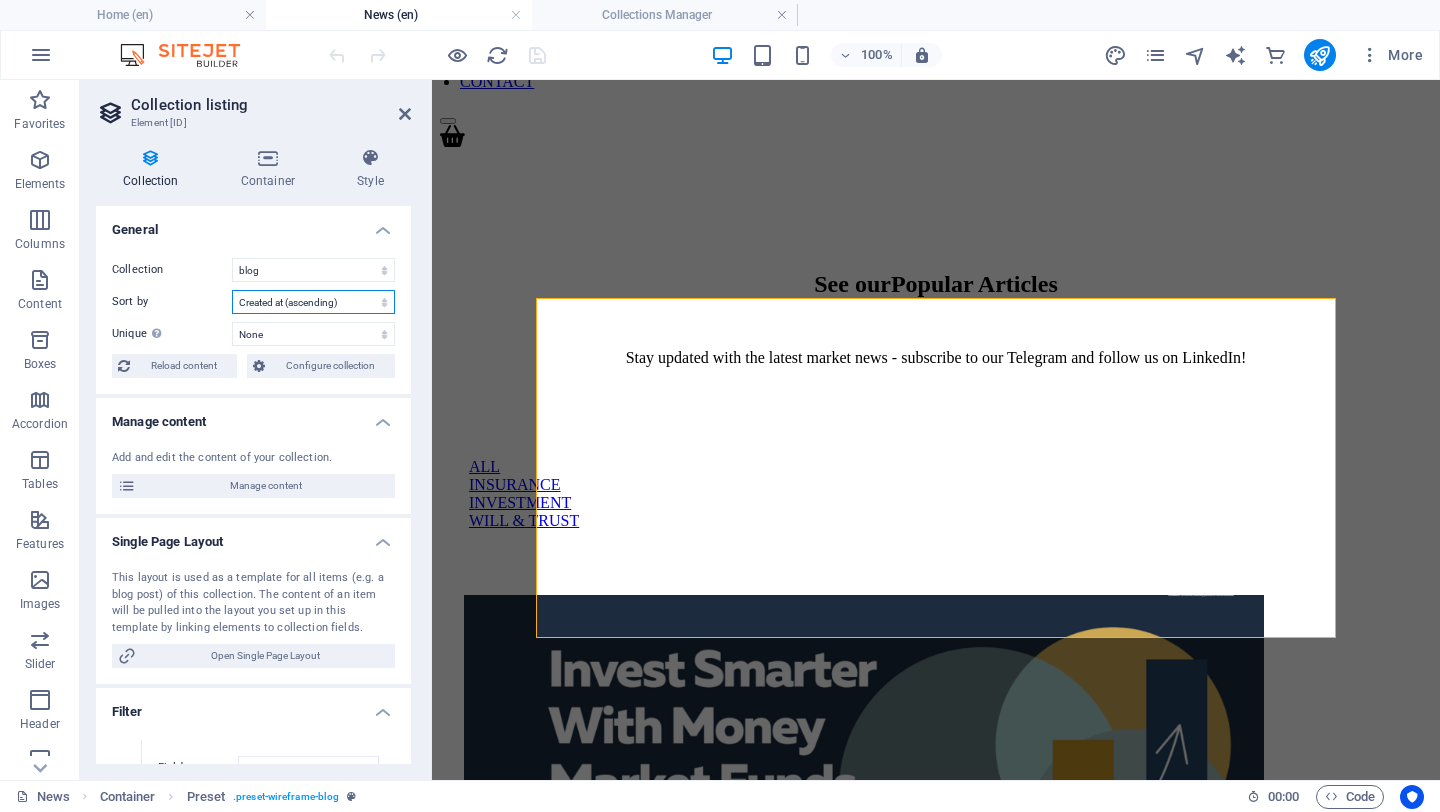 click on "Created at (ascending) Created at (descending) Updated at (ascending) Updated at (descending) Name (ascending) Name (descending) Slug (ascending) Slug (descending) Date of Publishing (ascending) Date of Publishing (descending) Category (ascending) Category (descending) Random" at bounding box center (313, 302) 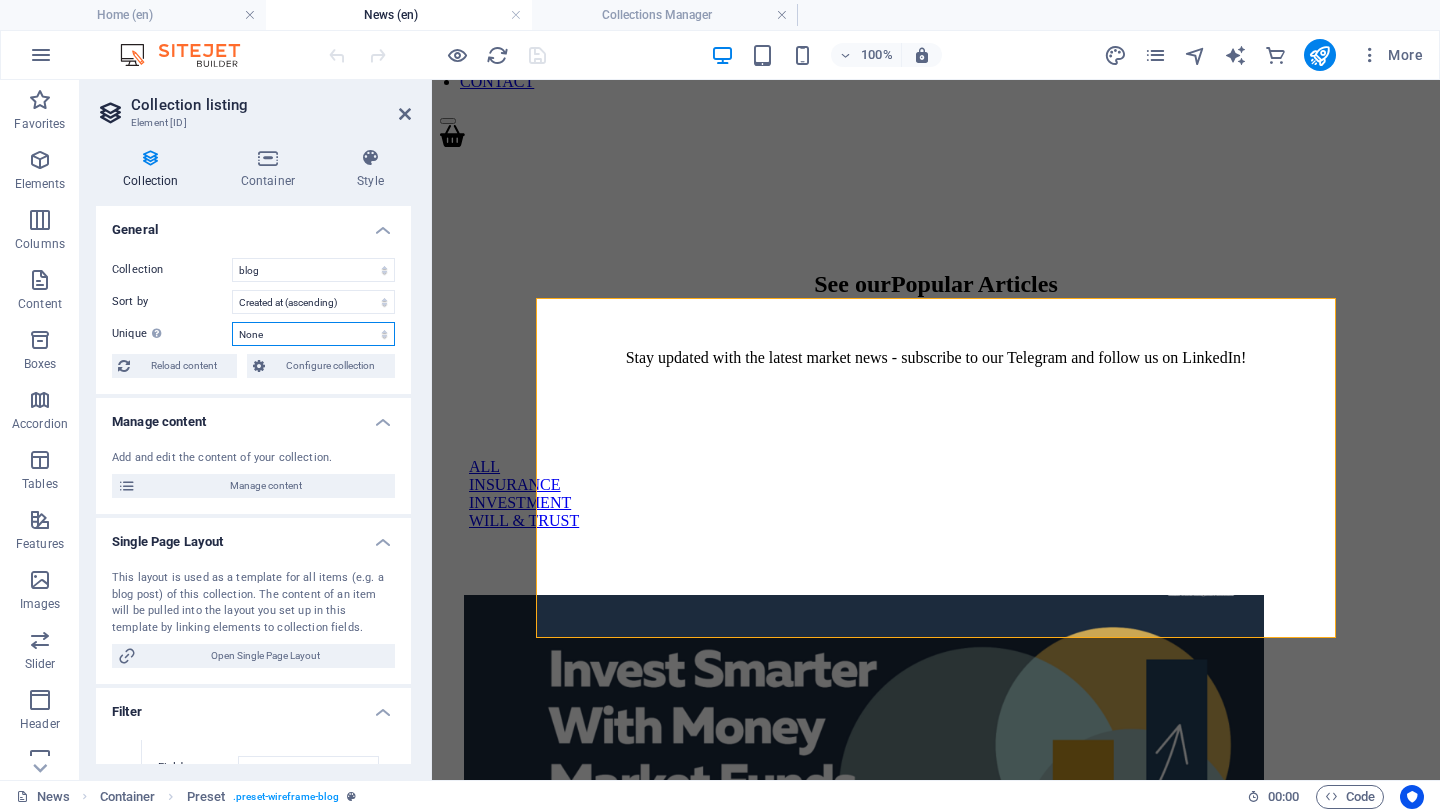 click on "None Name Slug Description Content Image Date of Publishing Category" at bounding box center (313, 334) 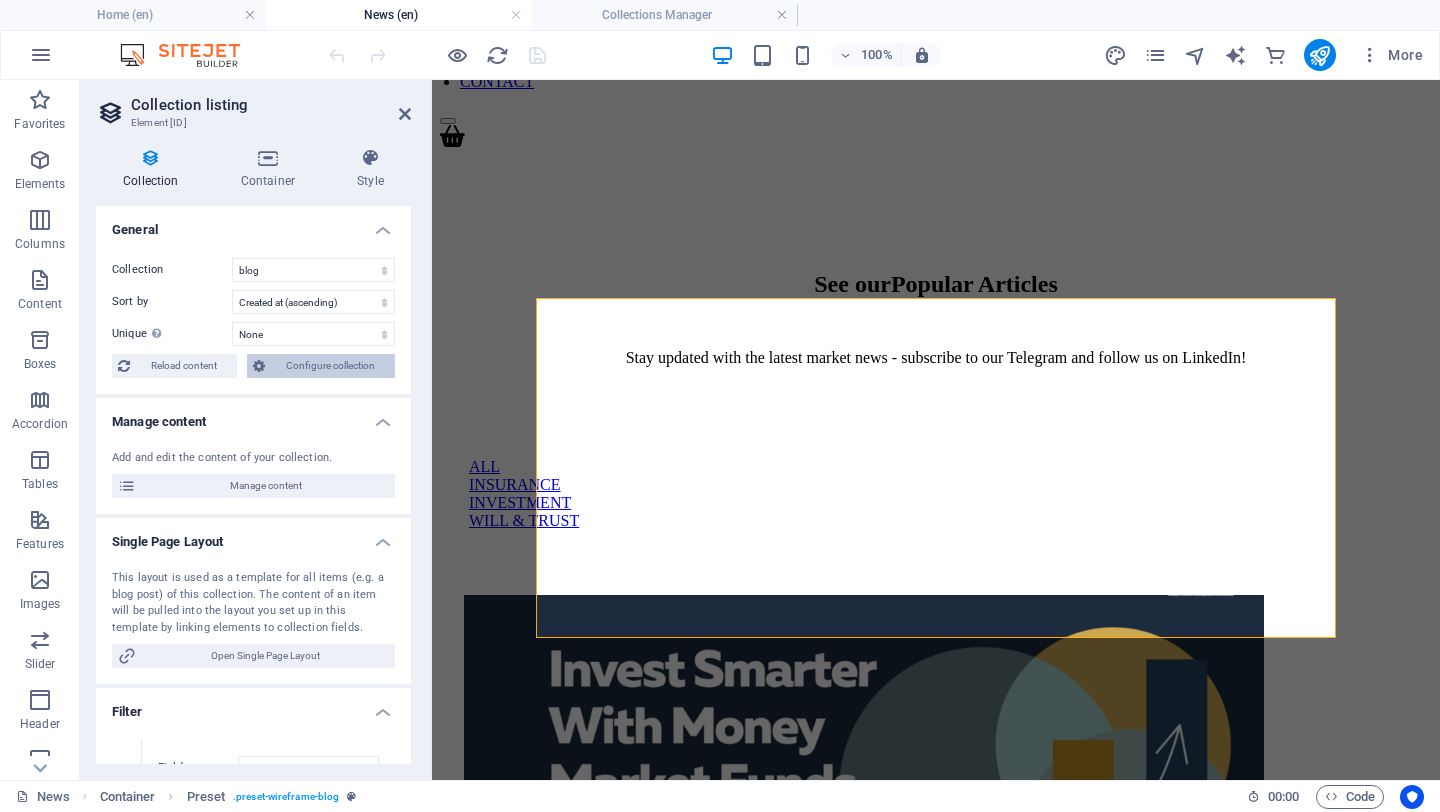 click on "Configure collection" at bounding box center (330, 366) 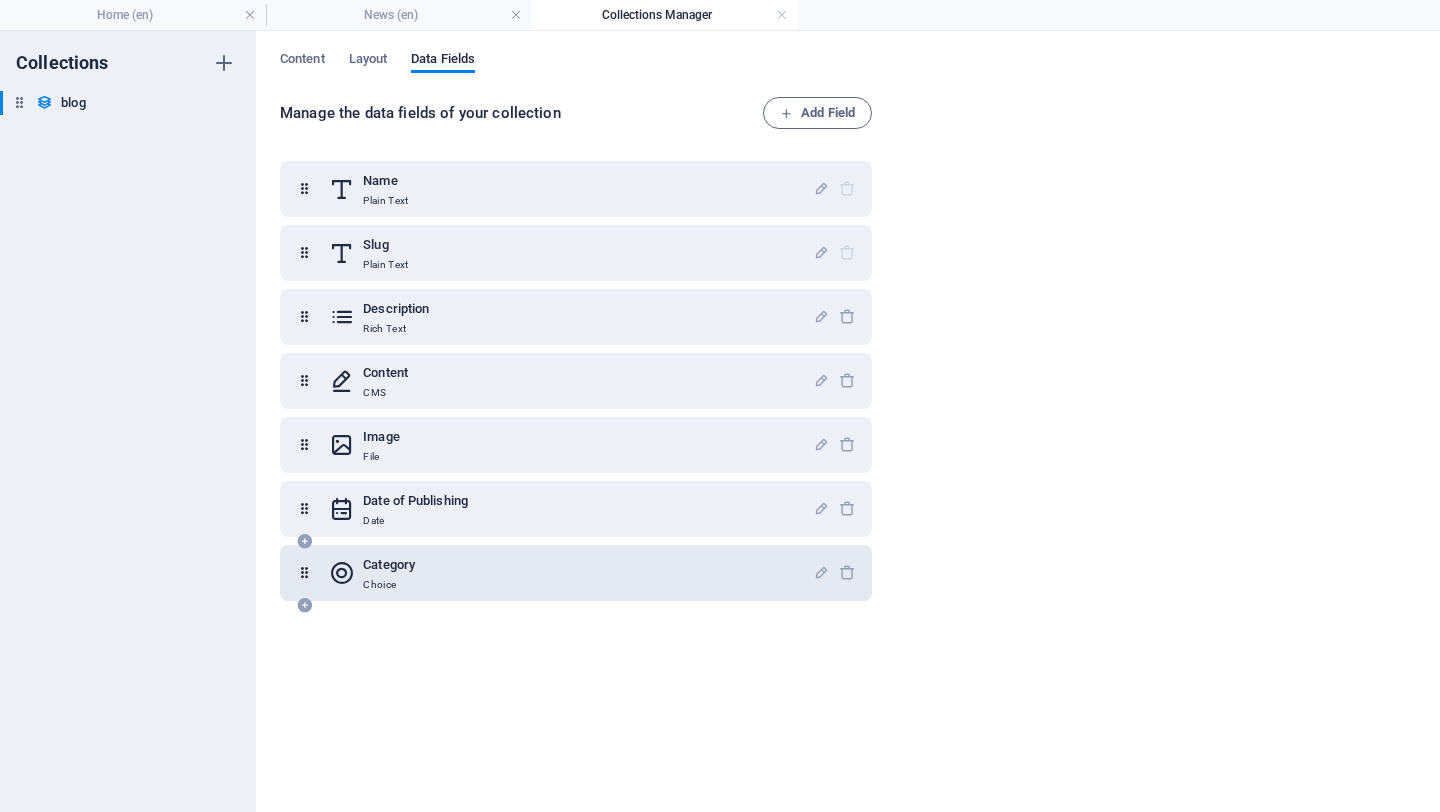 click on "Category Choice" at bounding box center [571, 573] 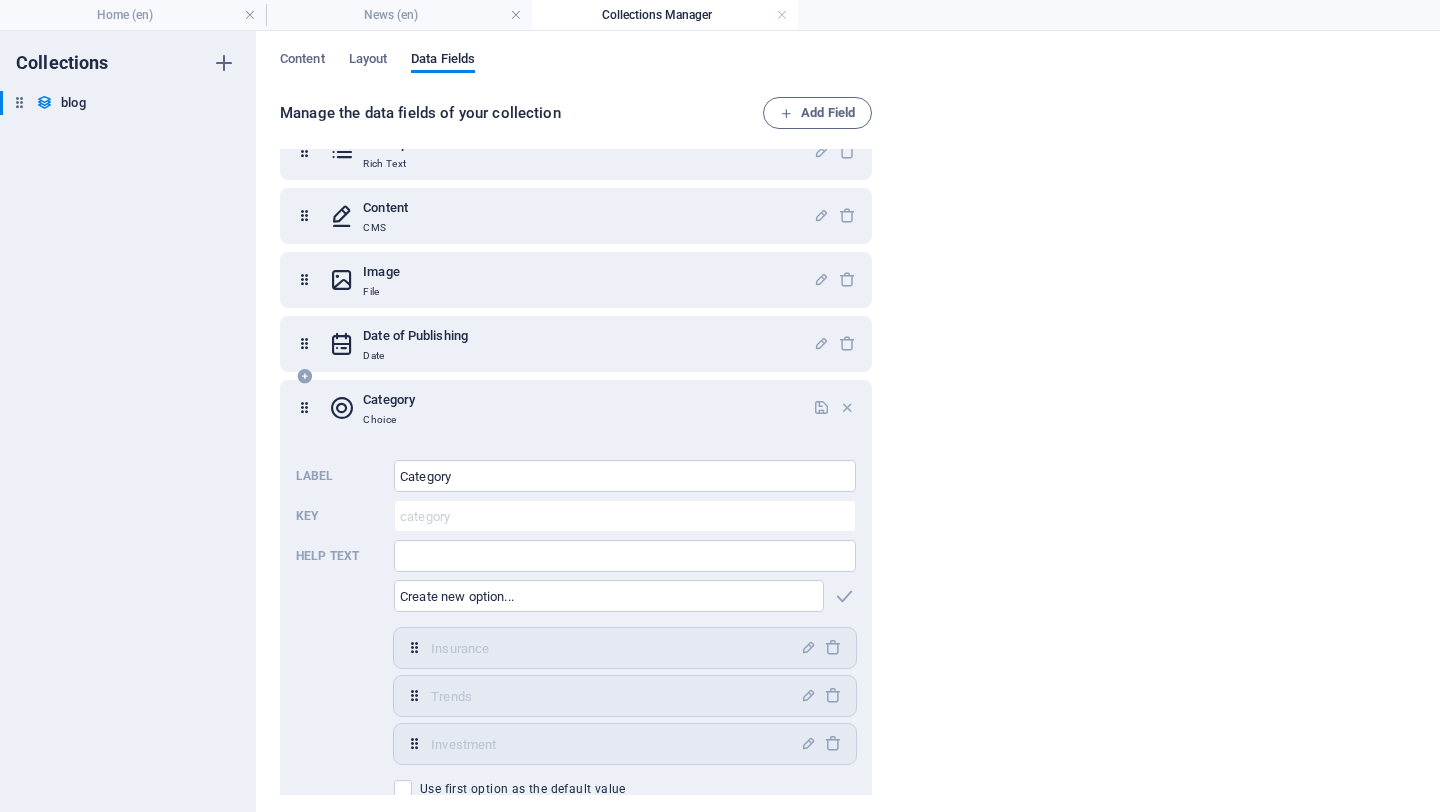 scroll, scrollTop: 226, scrollLeft: 0, axis: vertical 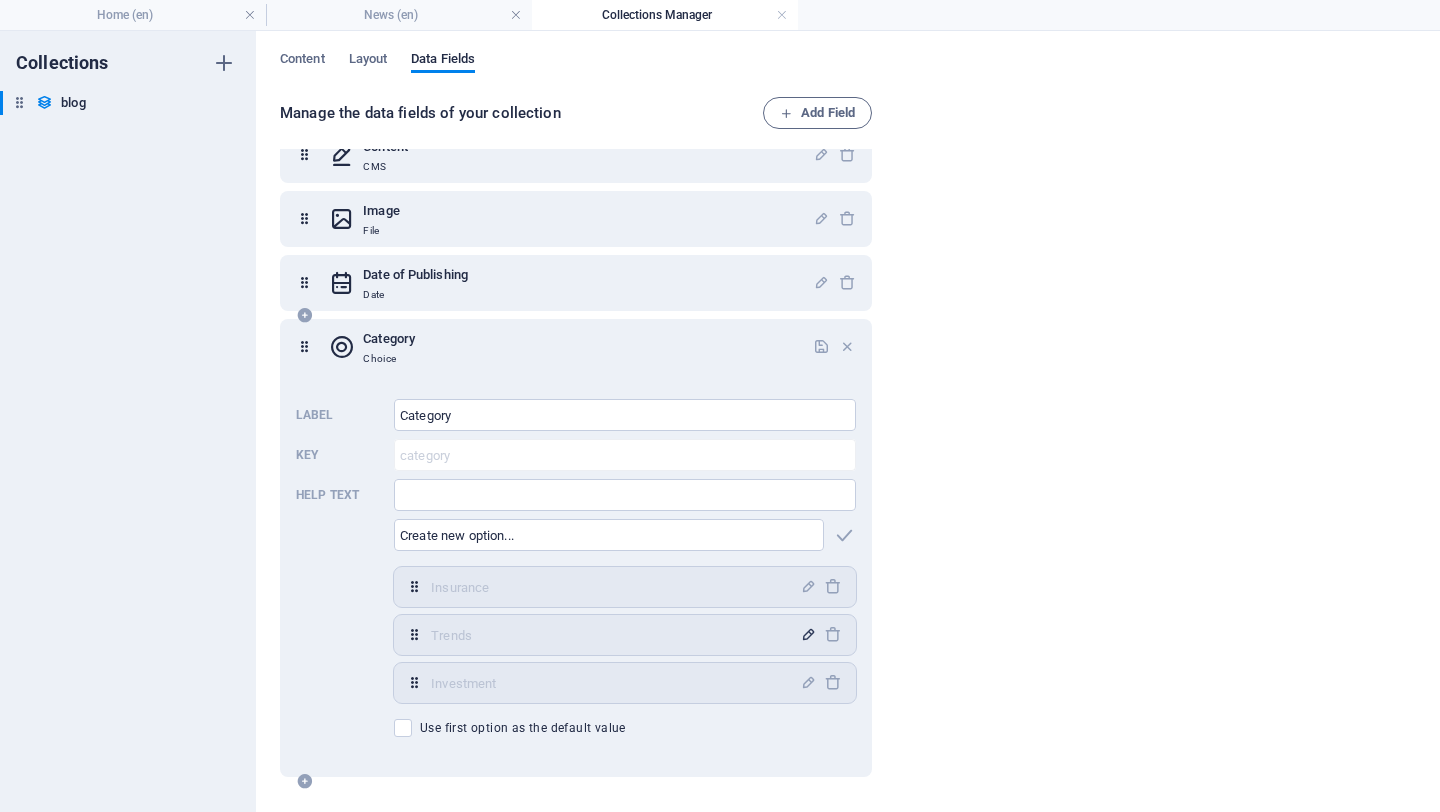 click at bounding box center [808, 634] 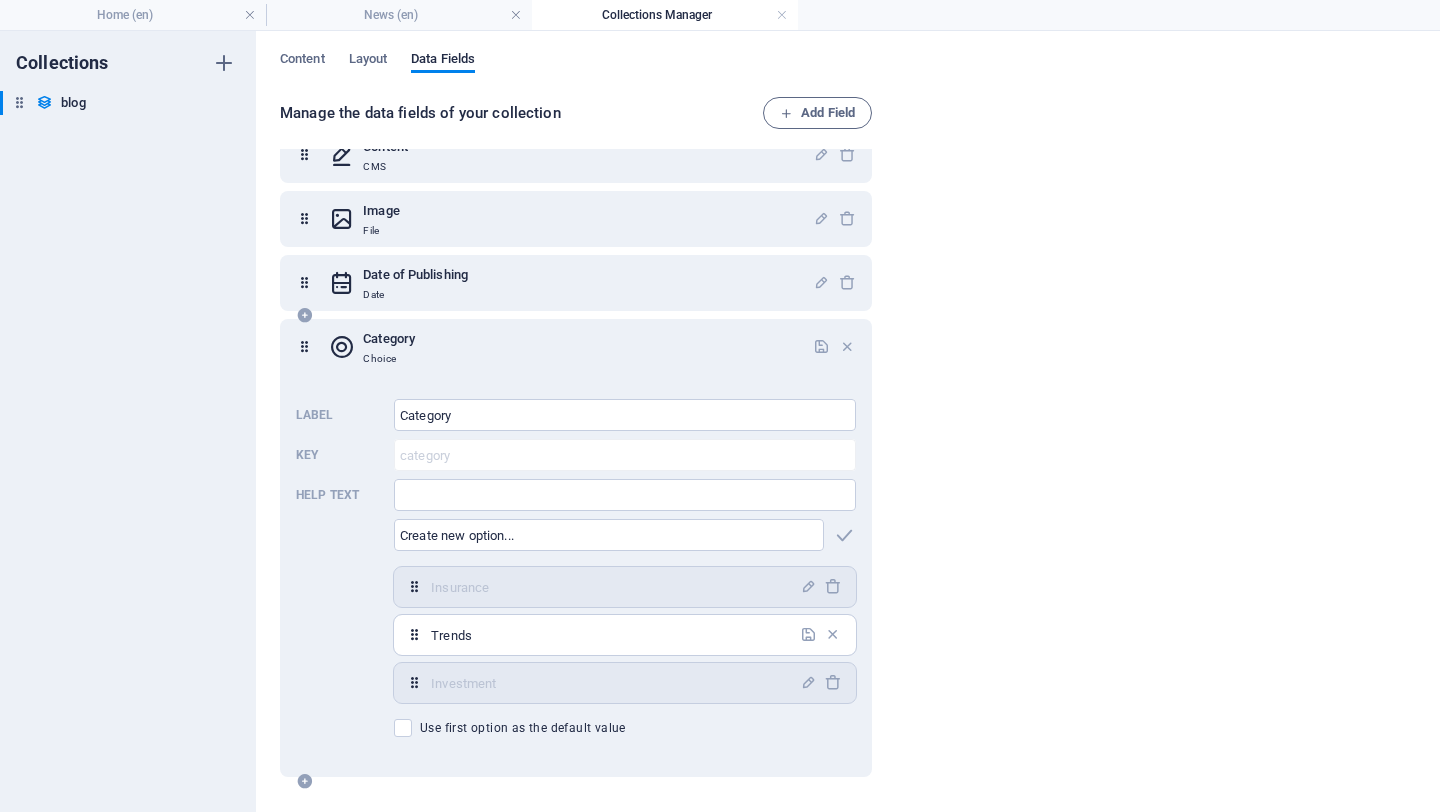 click on "Trends" at bounding box center (609, 635) 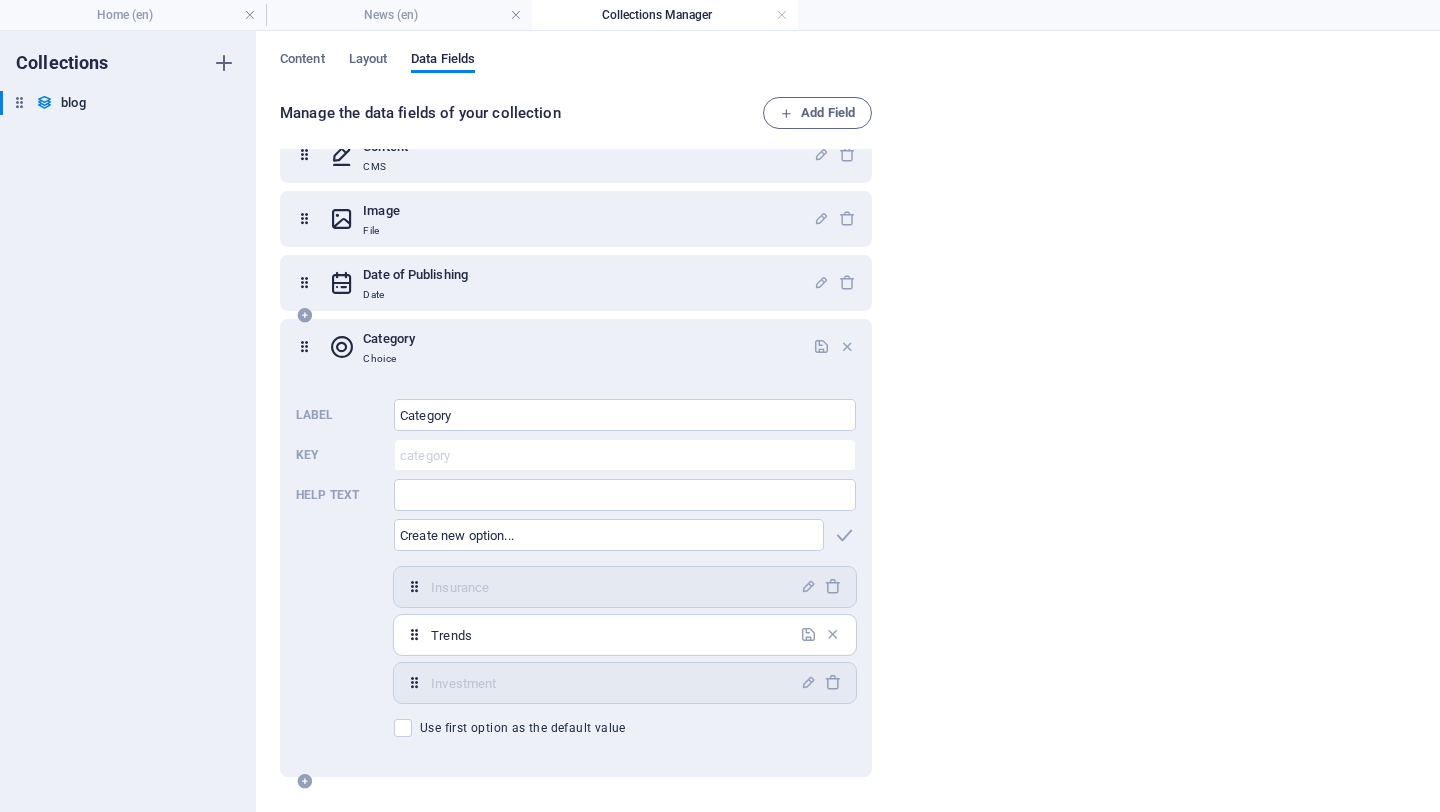click on "Label Category ​ Key category ​ Help text ​ ​ Insurance,Trends,Investment Insurance ​ Trends ​ Investment ​ Use first option as the default value" at bounding box center [576, 568] 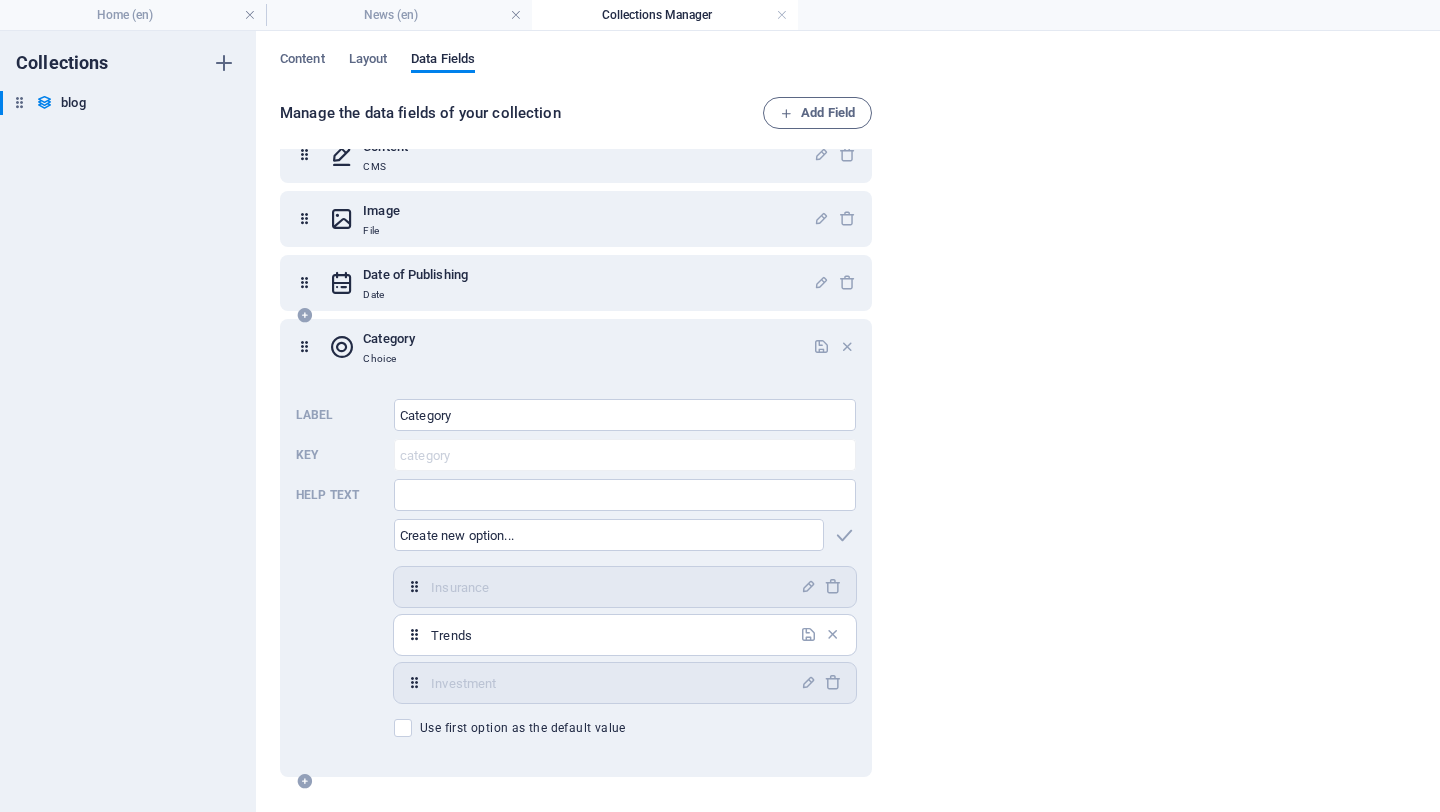click on "Use first option as the default value" at bounding box center [523, 728] 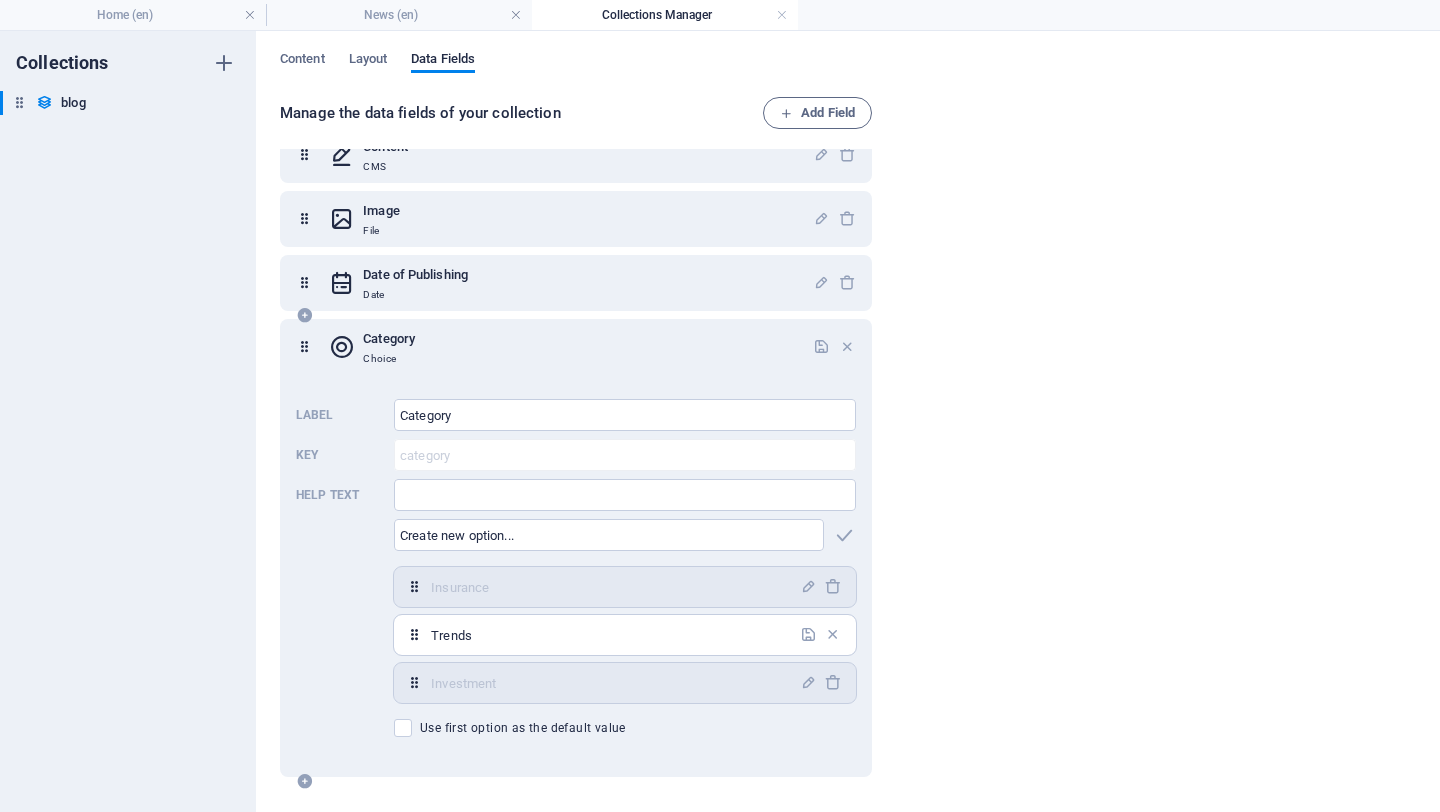 click on "Use first option as the default value" at bounding box center (407, 728) 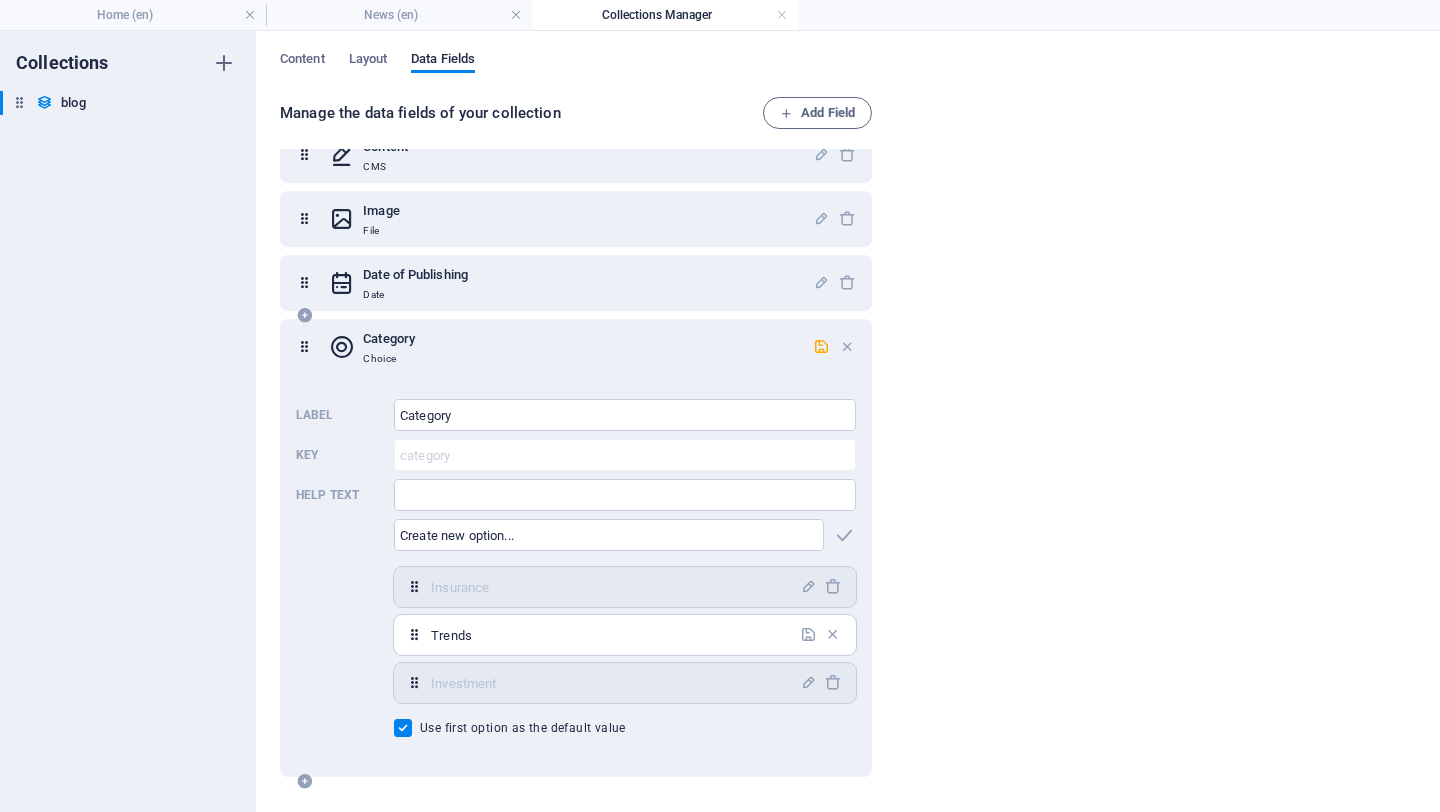 click on "Use first option as the default value" at bounding box center [523, 728] 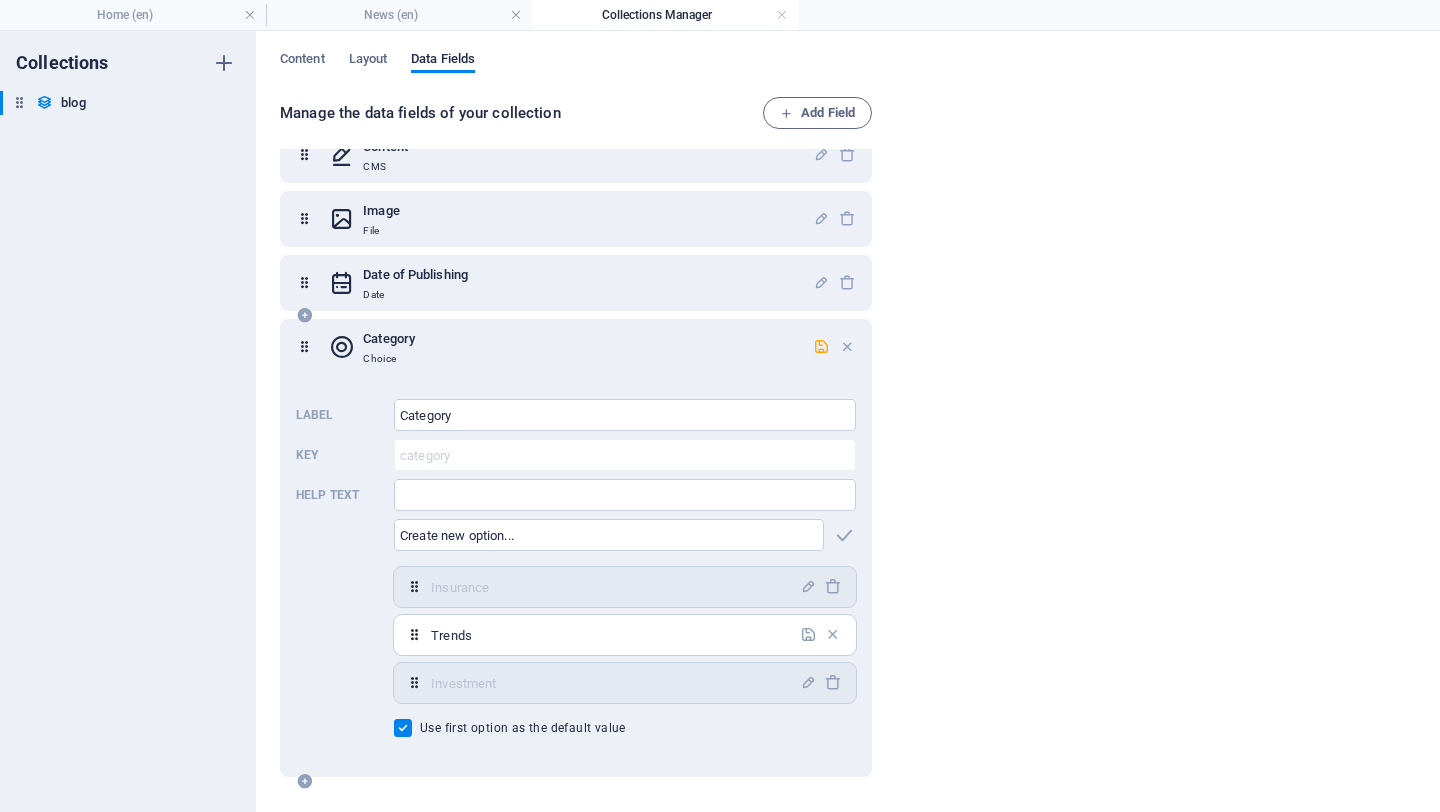 click on "Use first option as the default value" at bounding box center [407, 728] 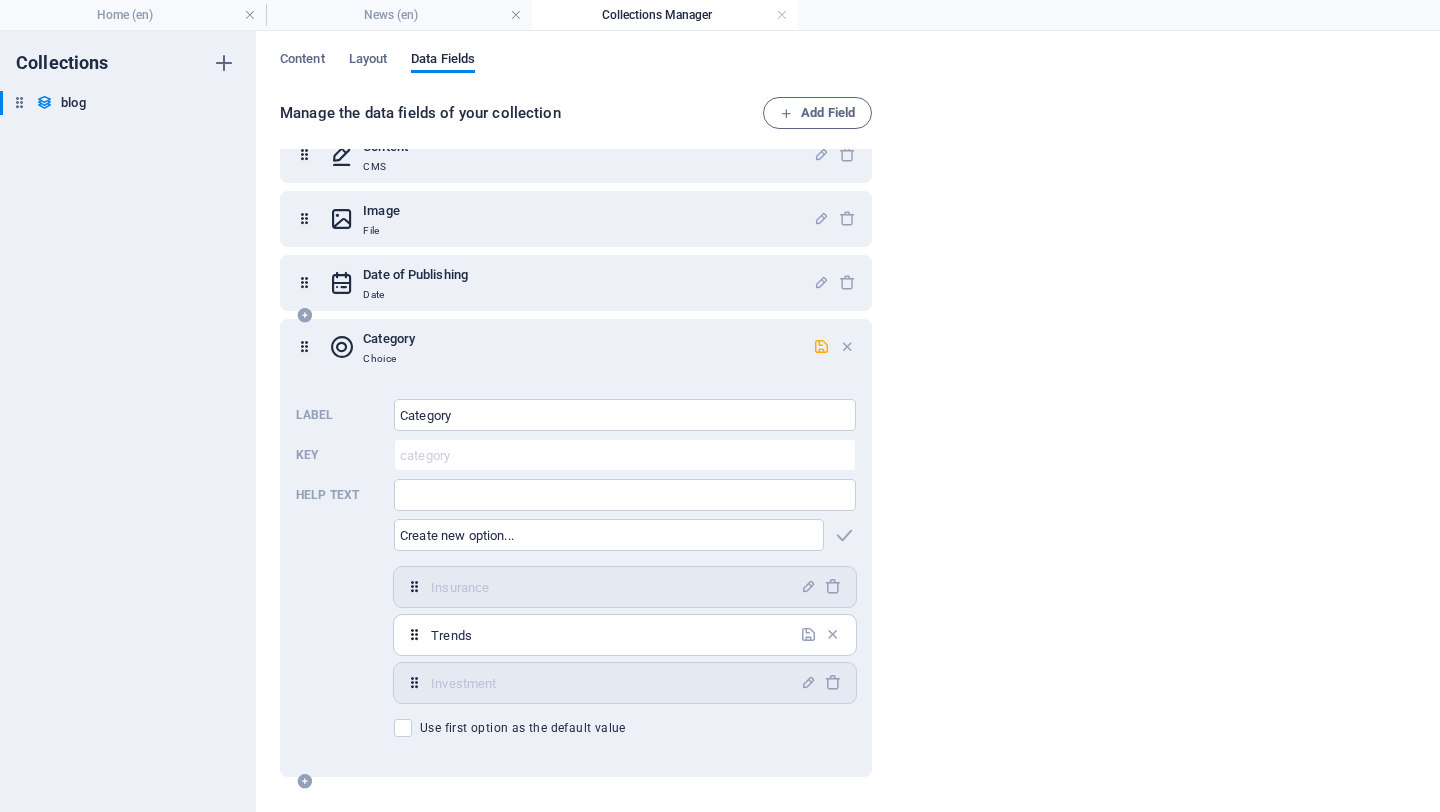 click on "Trends" at bounding box center (609, 635) 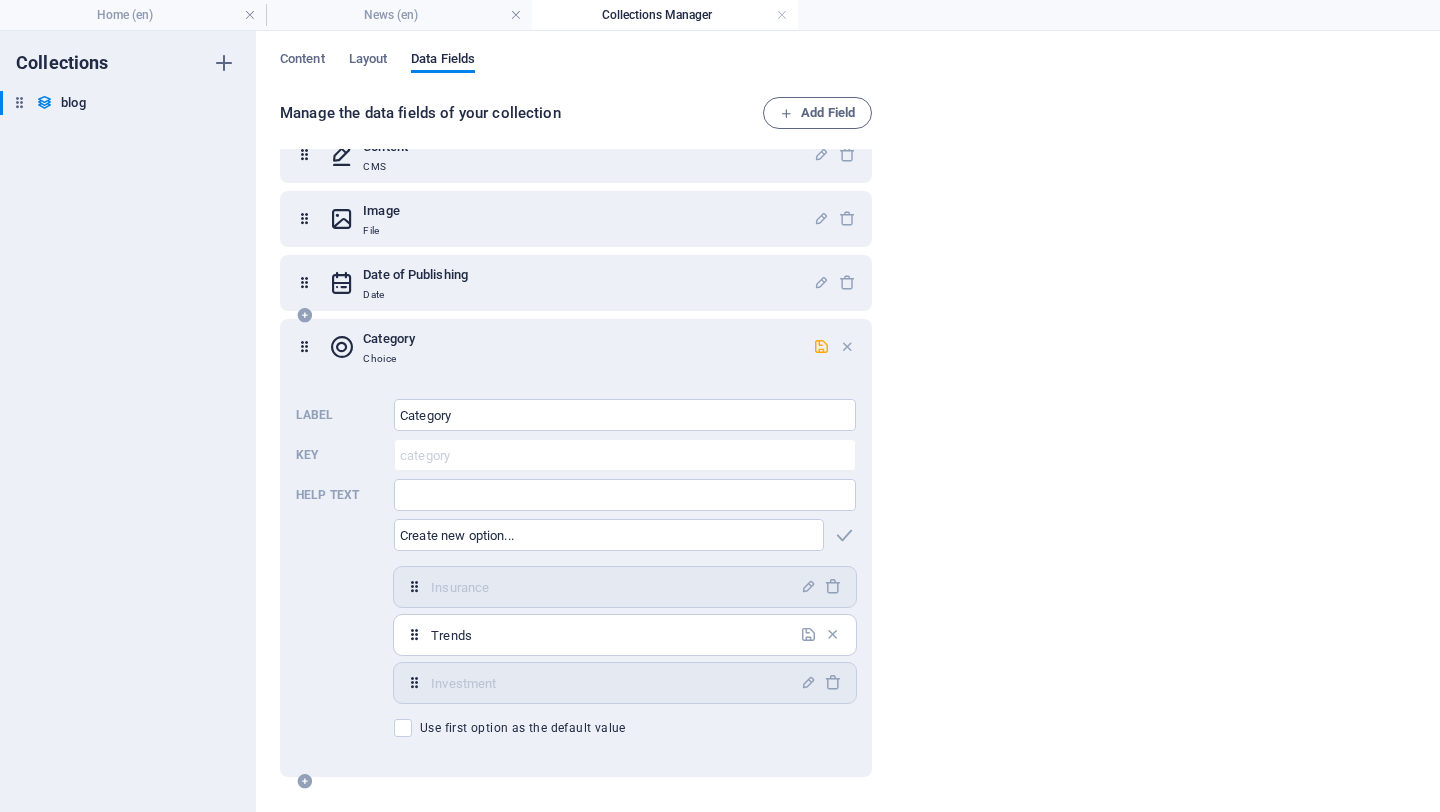 click on "Trends" at bounding box center [609, 635] 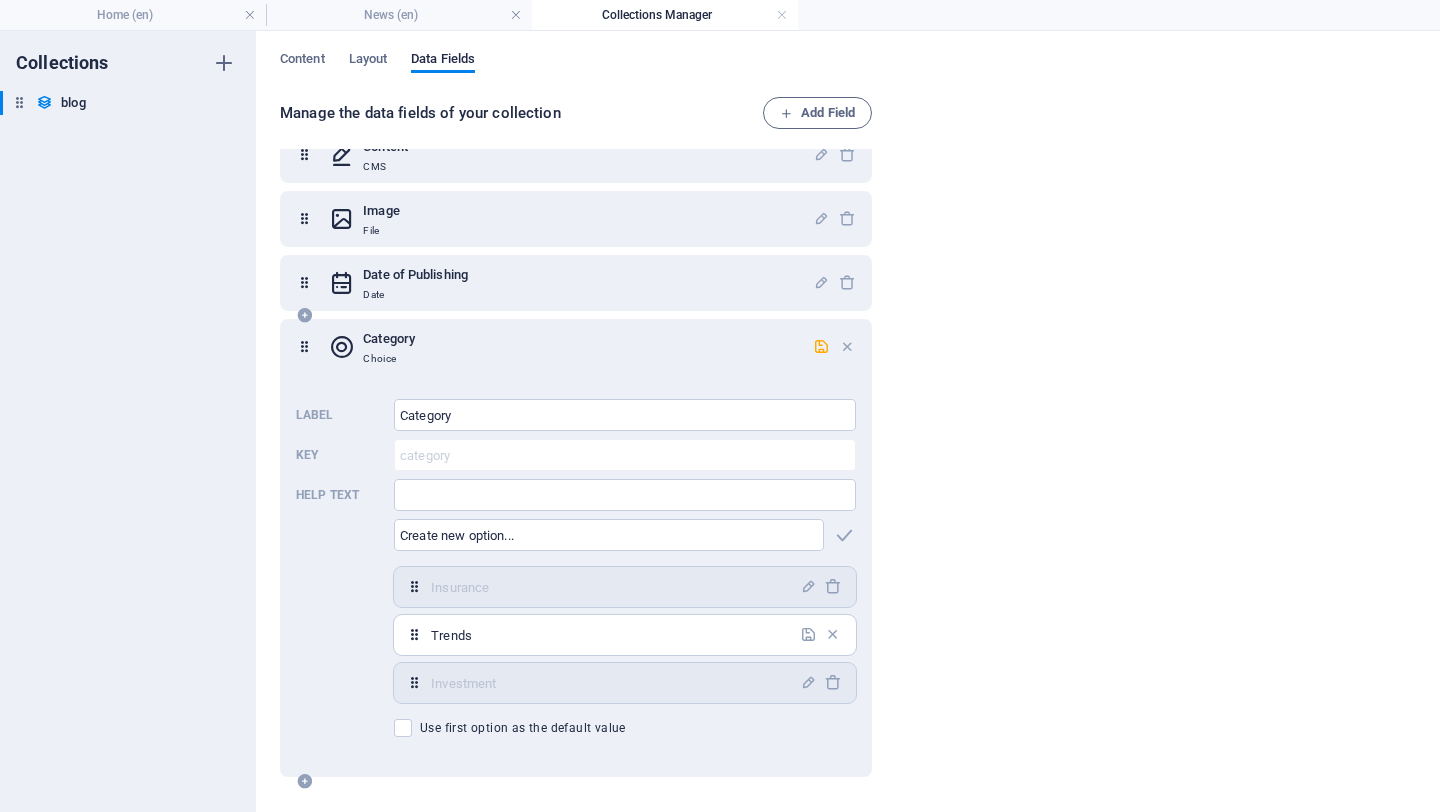 click on "Insurance ​ Trends ​ Investment ​" at bounding box center (625, 635) 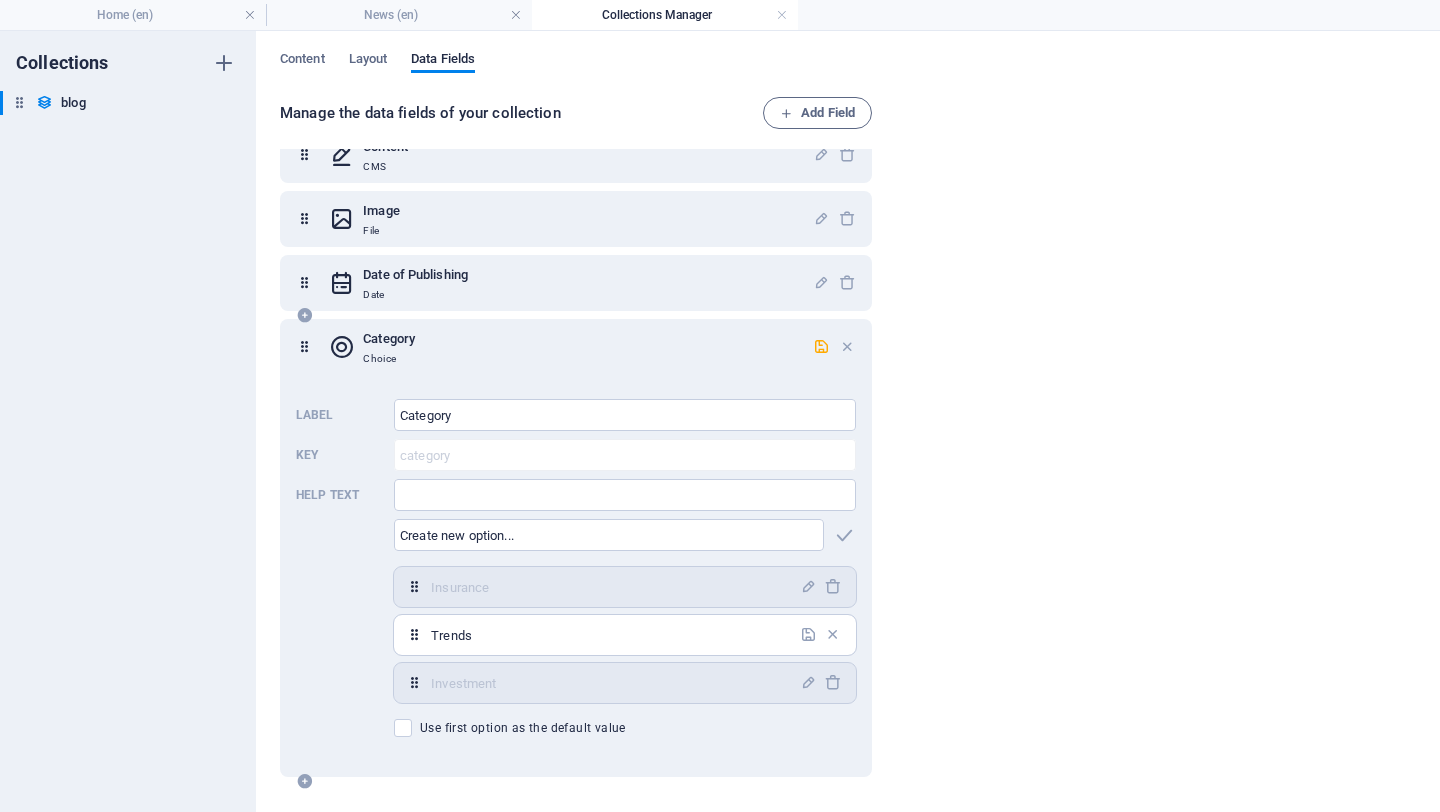 click on "Trends" at bounding box center [609, 635] 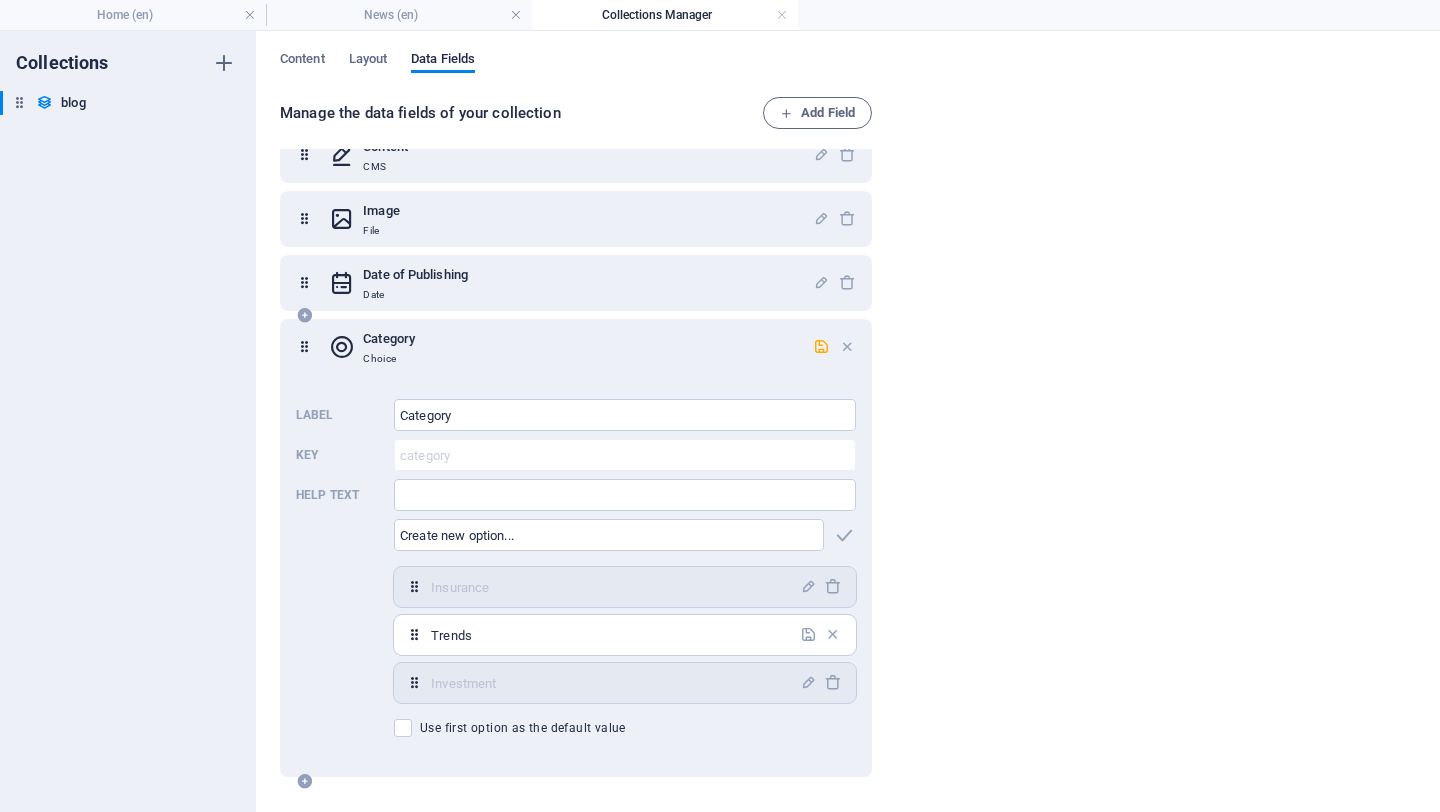 click on "Trends" at bounding box center [609, 635] 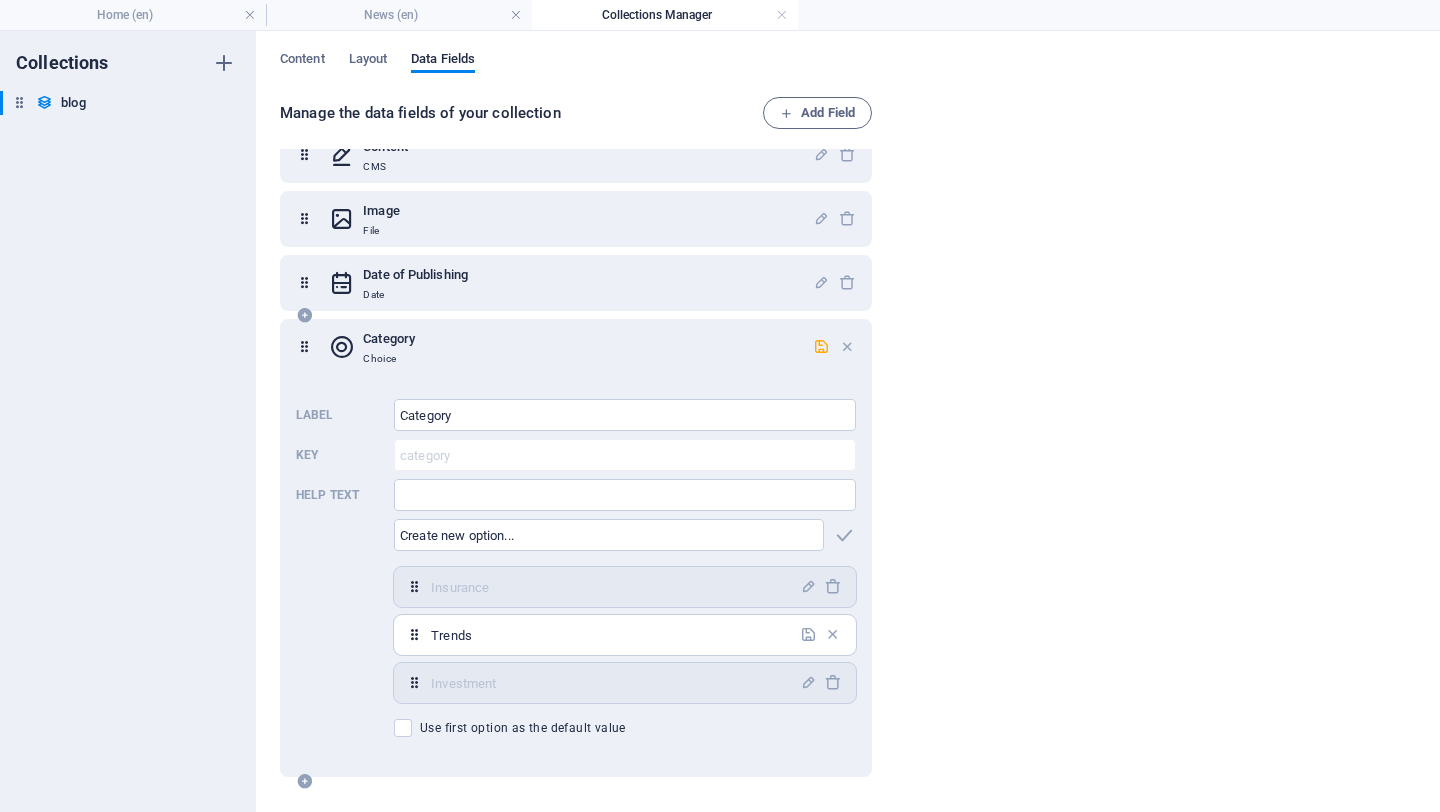 click on "Trends" at bounding box center [609, 635] 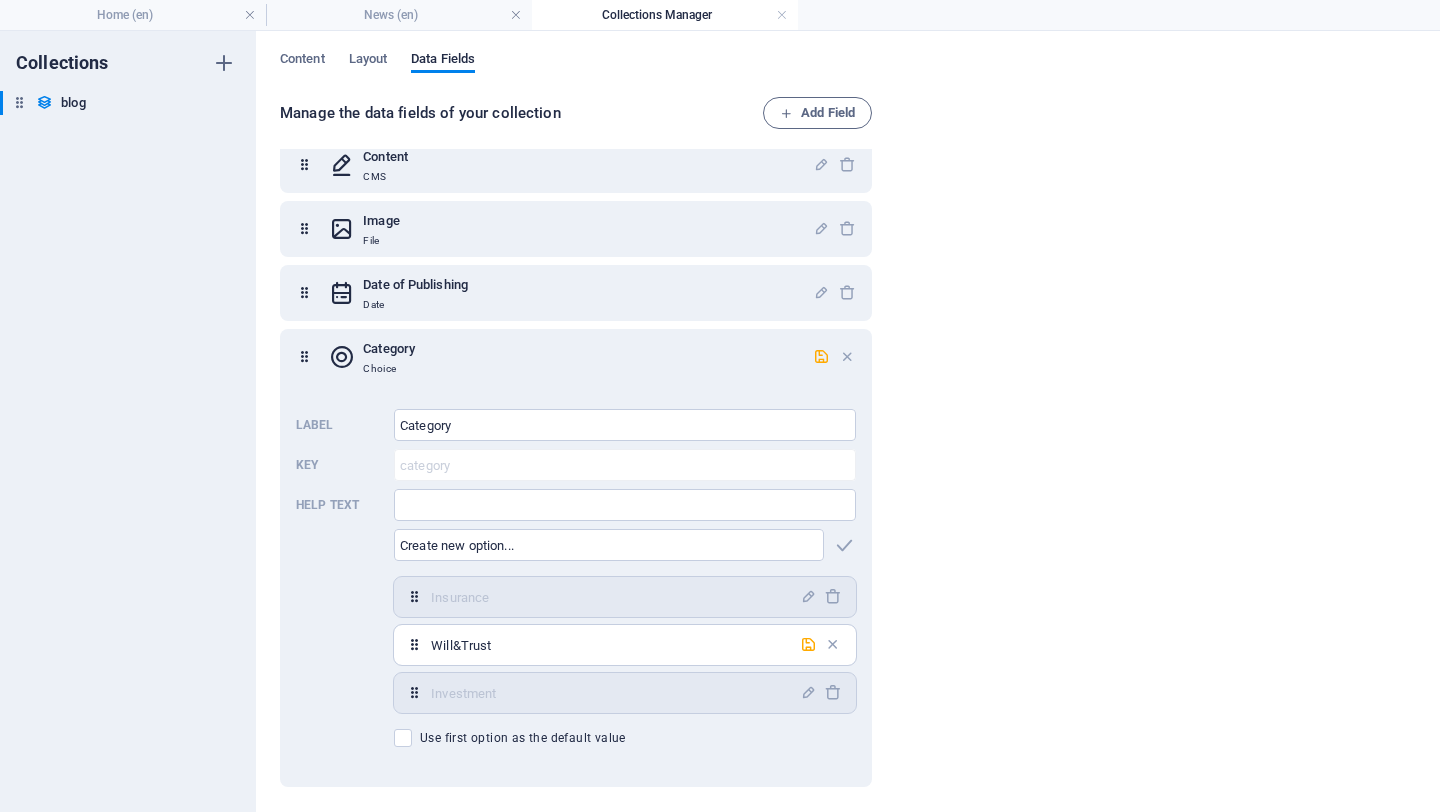 scroll, scrollTop: 216, scrollLeft: 0, axis: vertical 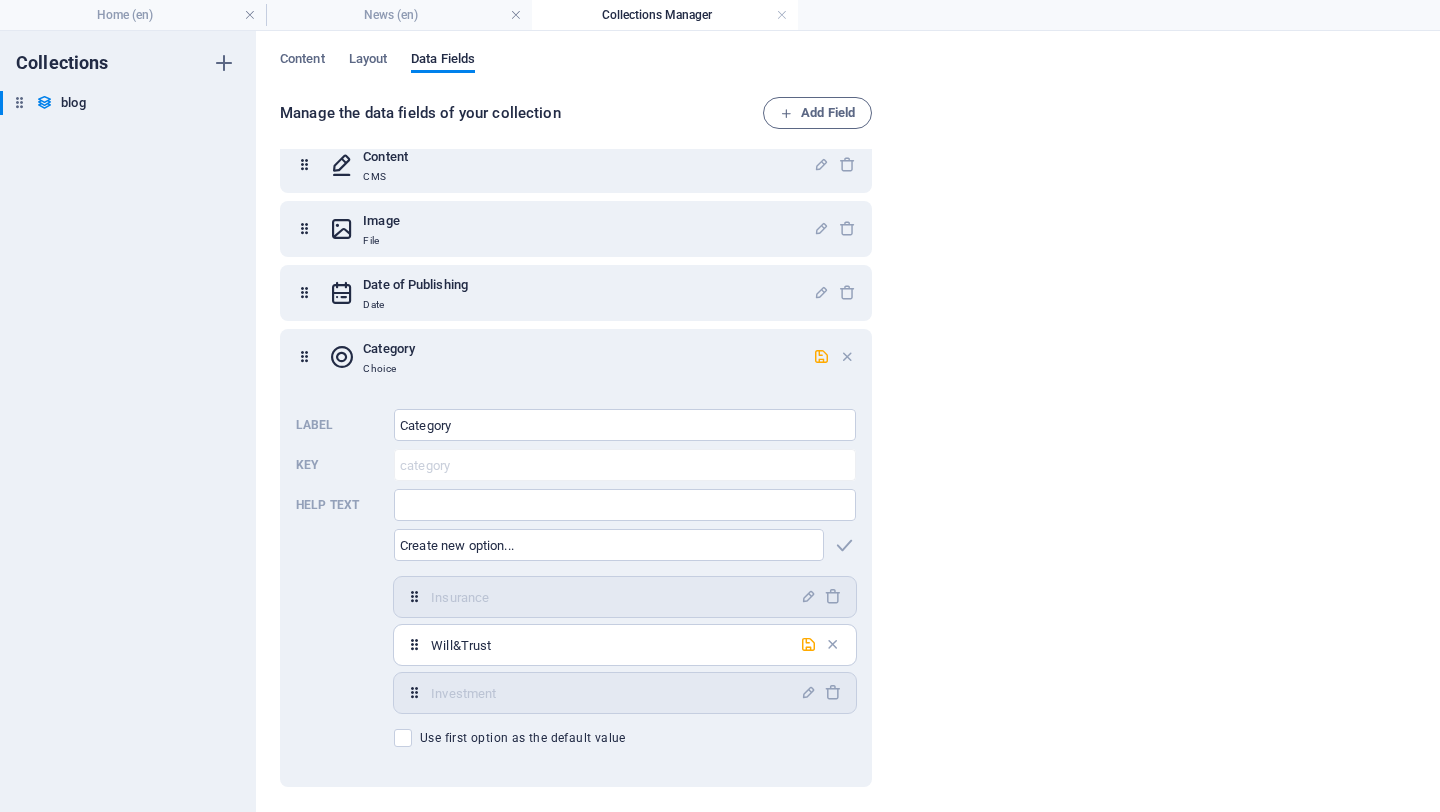 type on "Will&Trust" 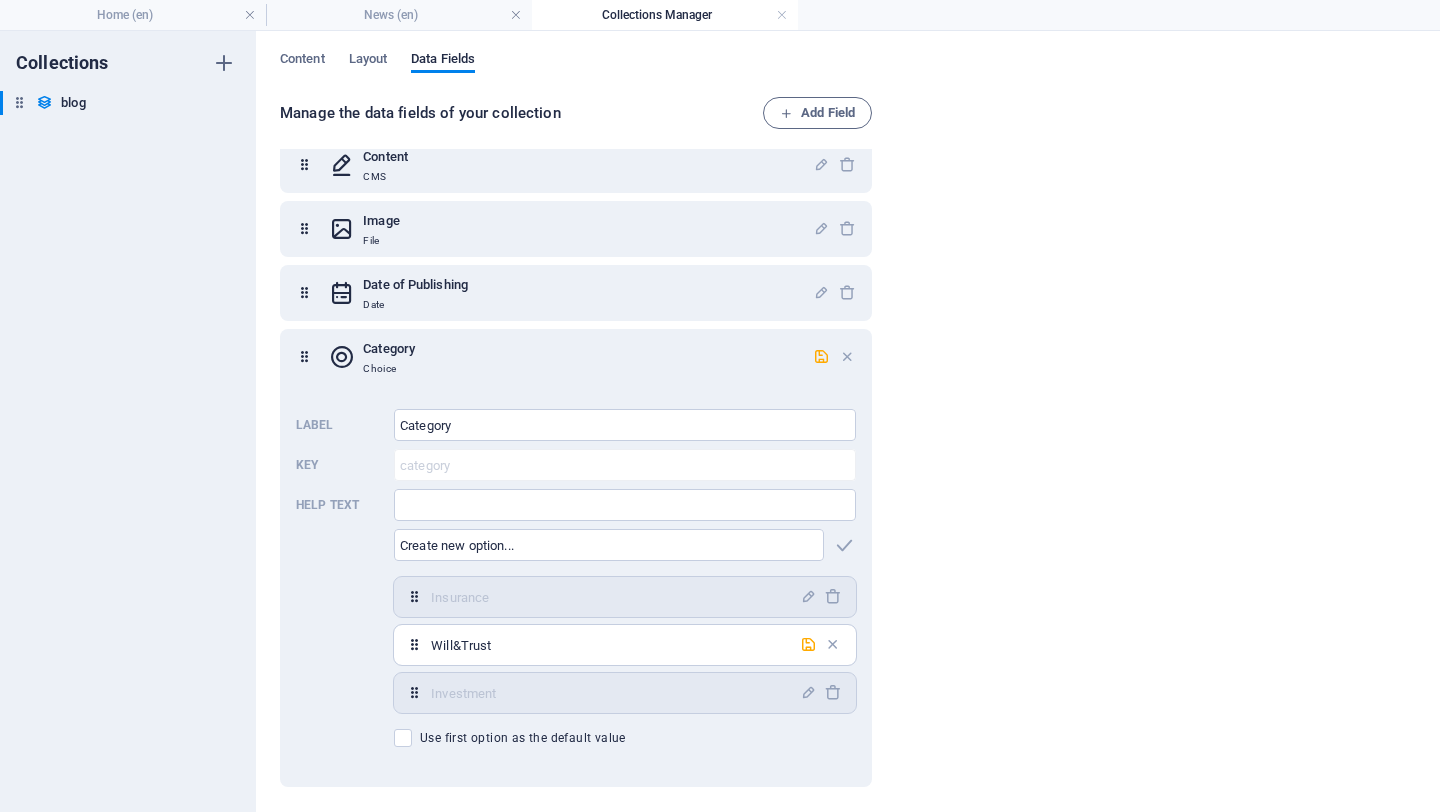 click on "Manage the data fields of your collection Add Field Name Plain Text Slug Plain Text Description Rich Text Content CMS Image File Date of Publishing Date Category Choice Label Category ​ Key category ​ Help text ​ ​ Insurance,Trends,Investment Insurance ​ Will &Trust ​ Investment ​ Use first option as the default value" at bounding box center [848, 447] 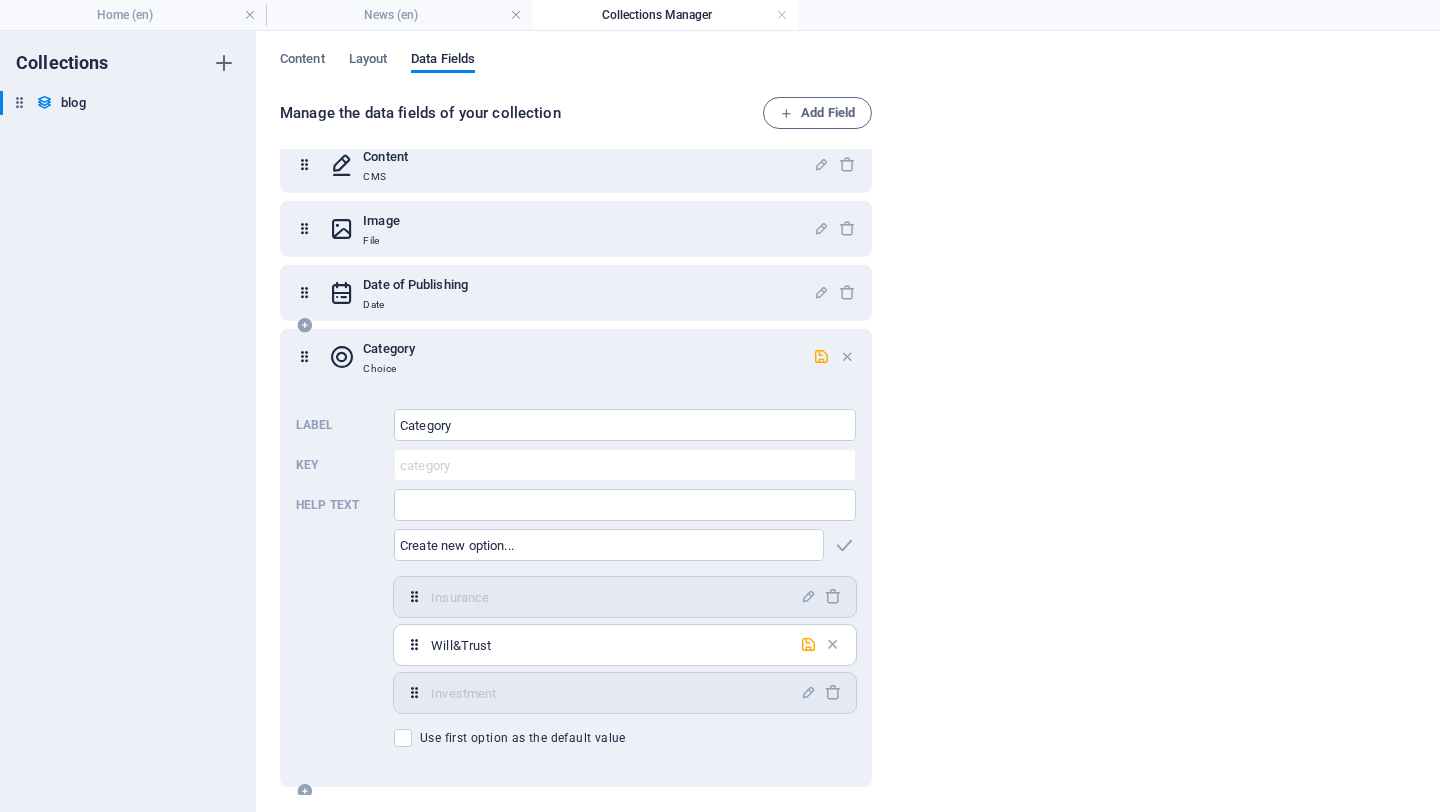 scroll, scrollTop: 226, scrollLeft: 0, axis: vertical 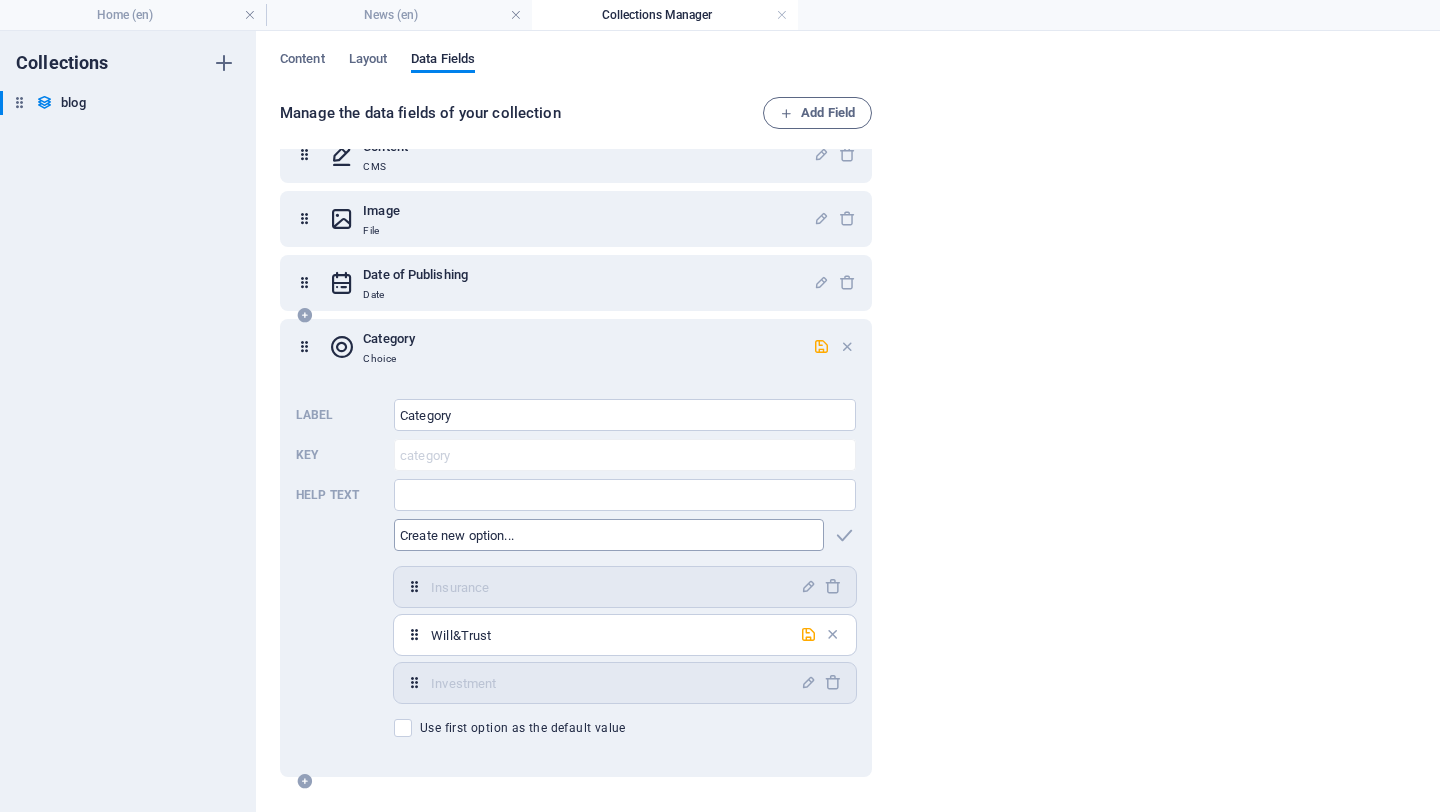 click at bounding box center [609, 535] 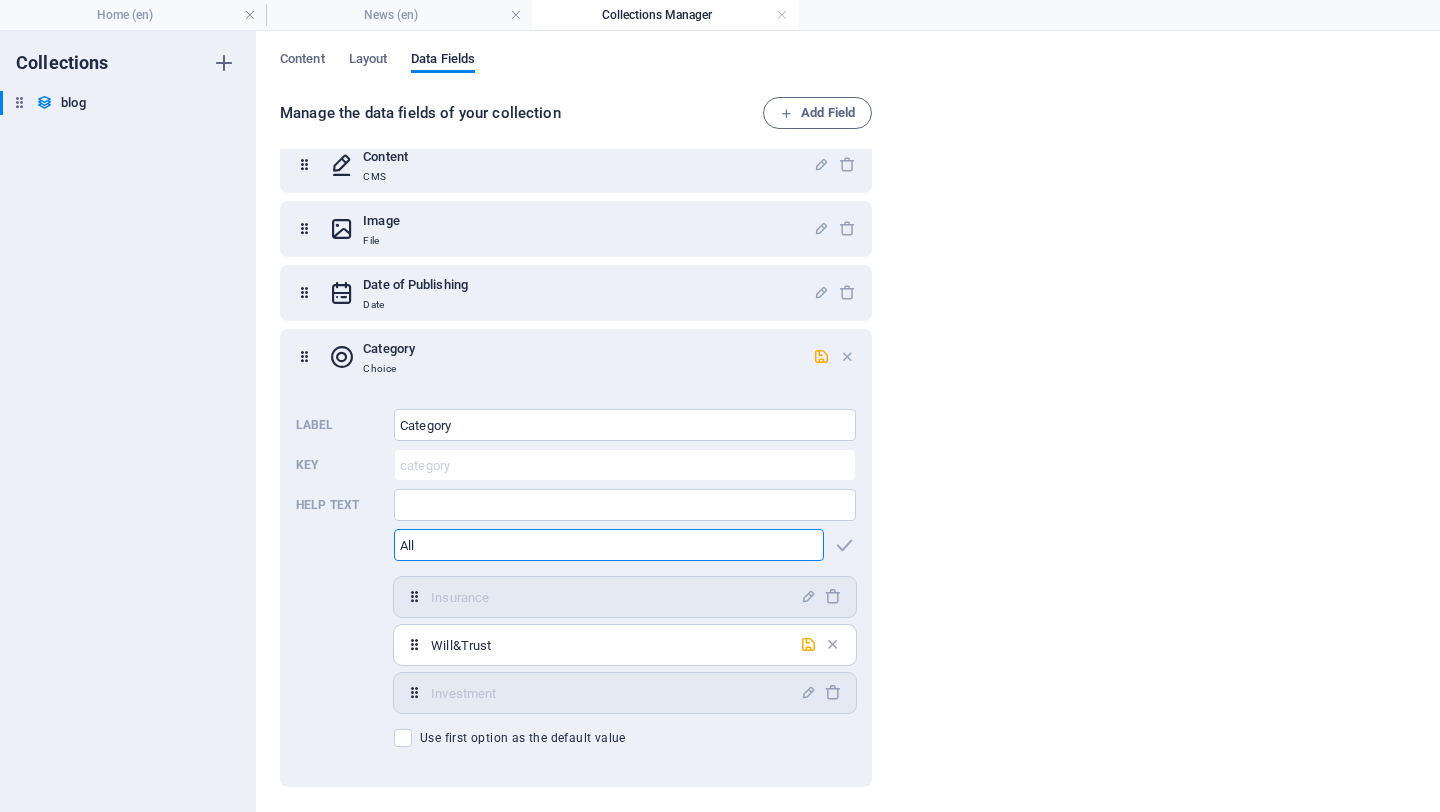 scroll, scrollTop: 216, scrollLeft: 0, axis: vertical 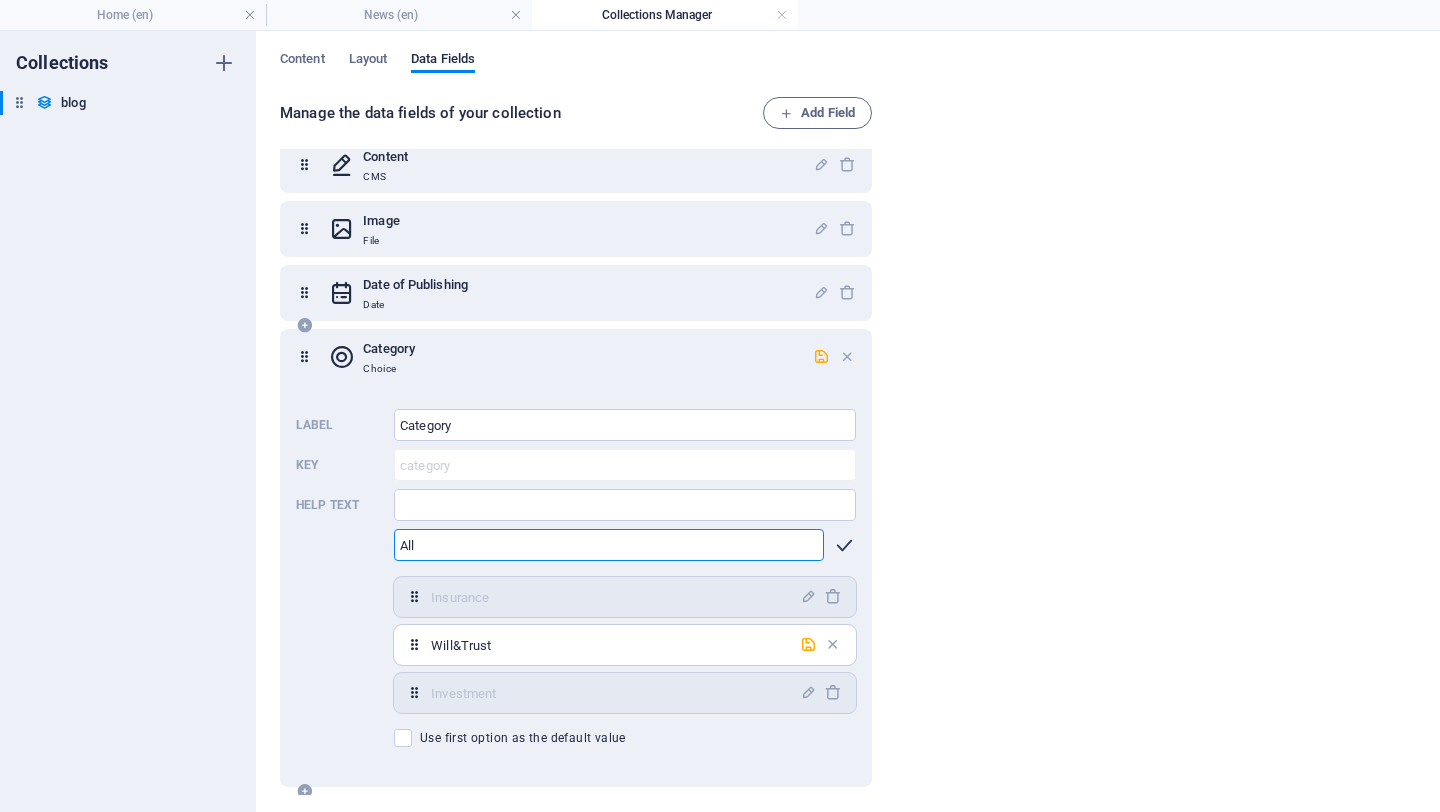 type on "All" 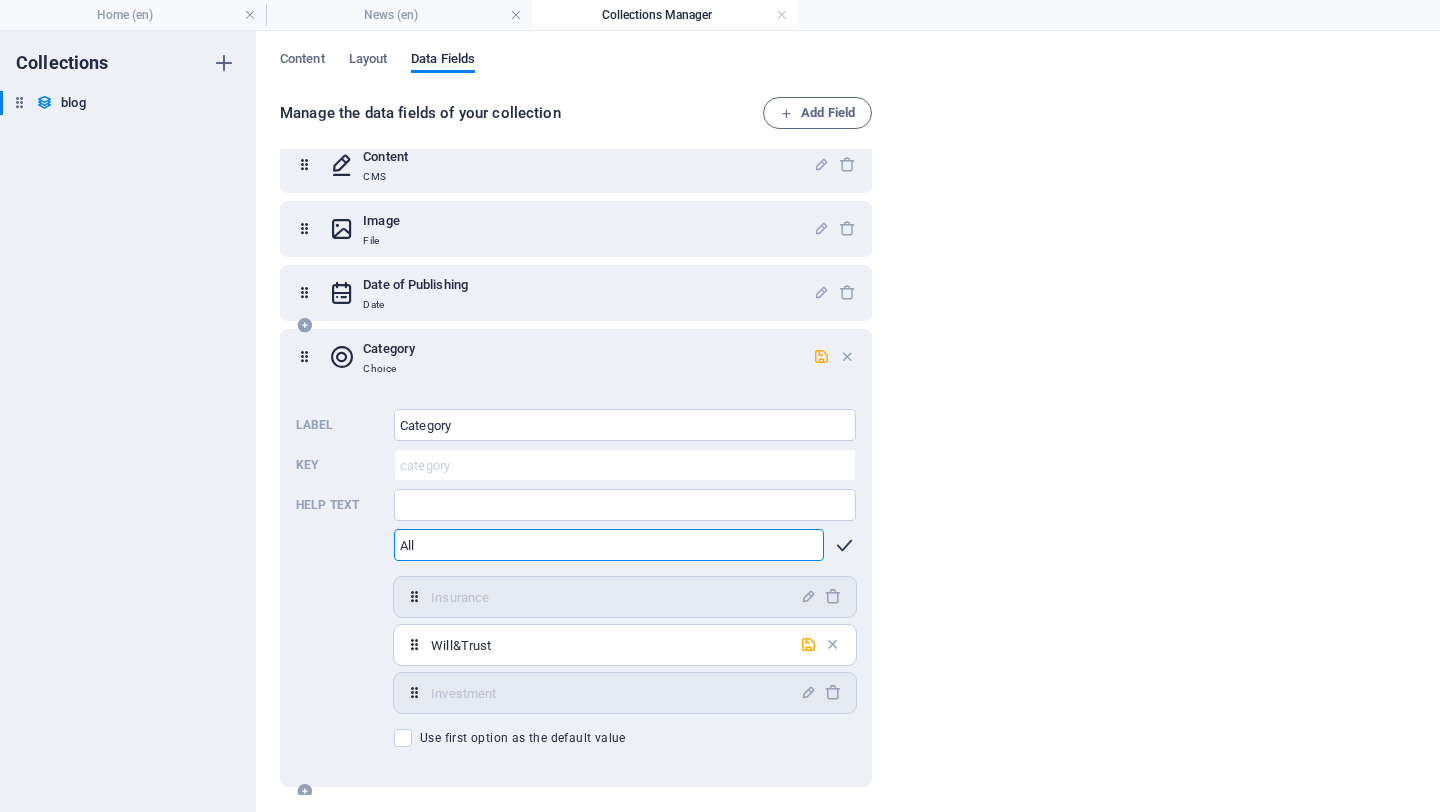 click at bounding box center [844, 545] 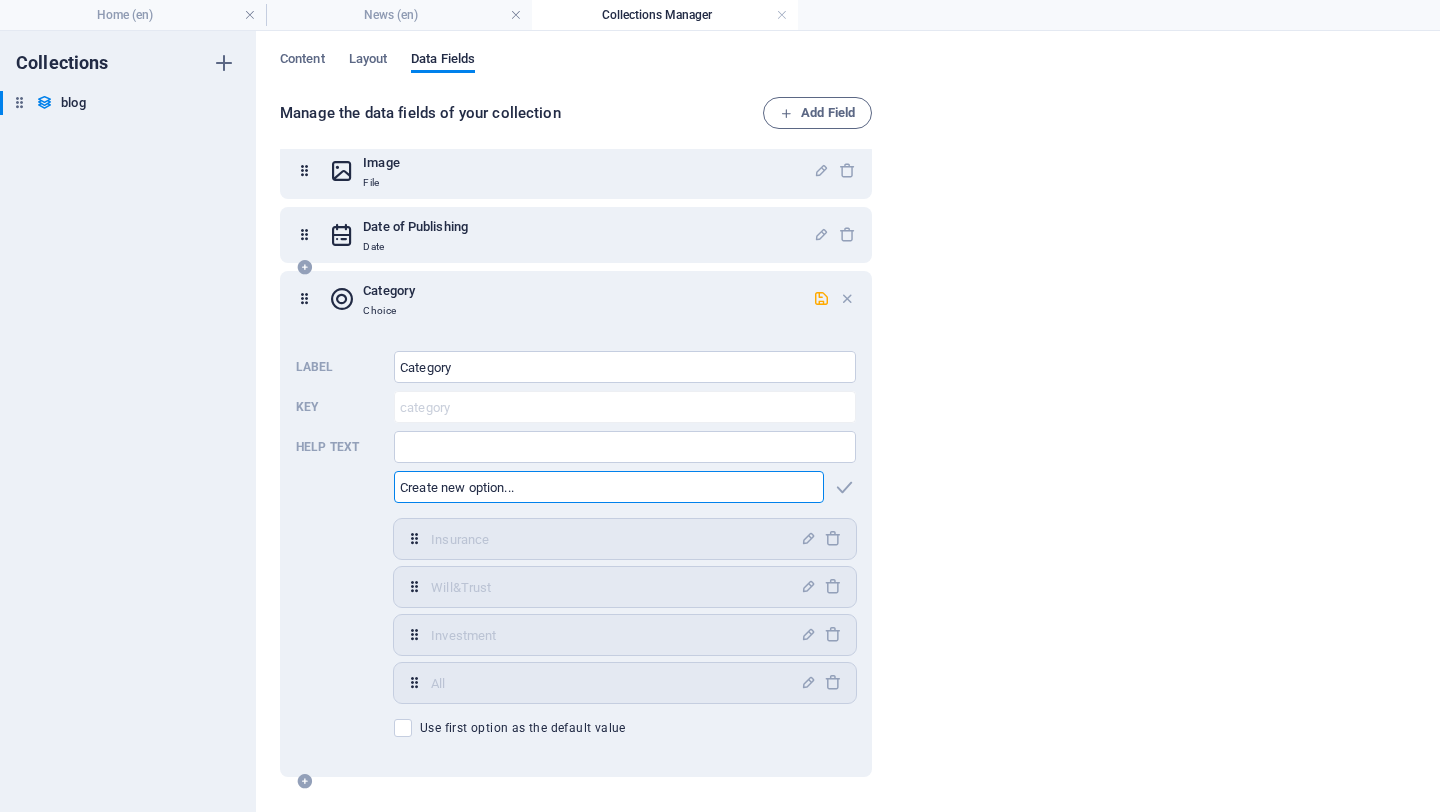 scroll, scrollTop: 143, scrollLeft: 0, axis: vertical 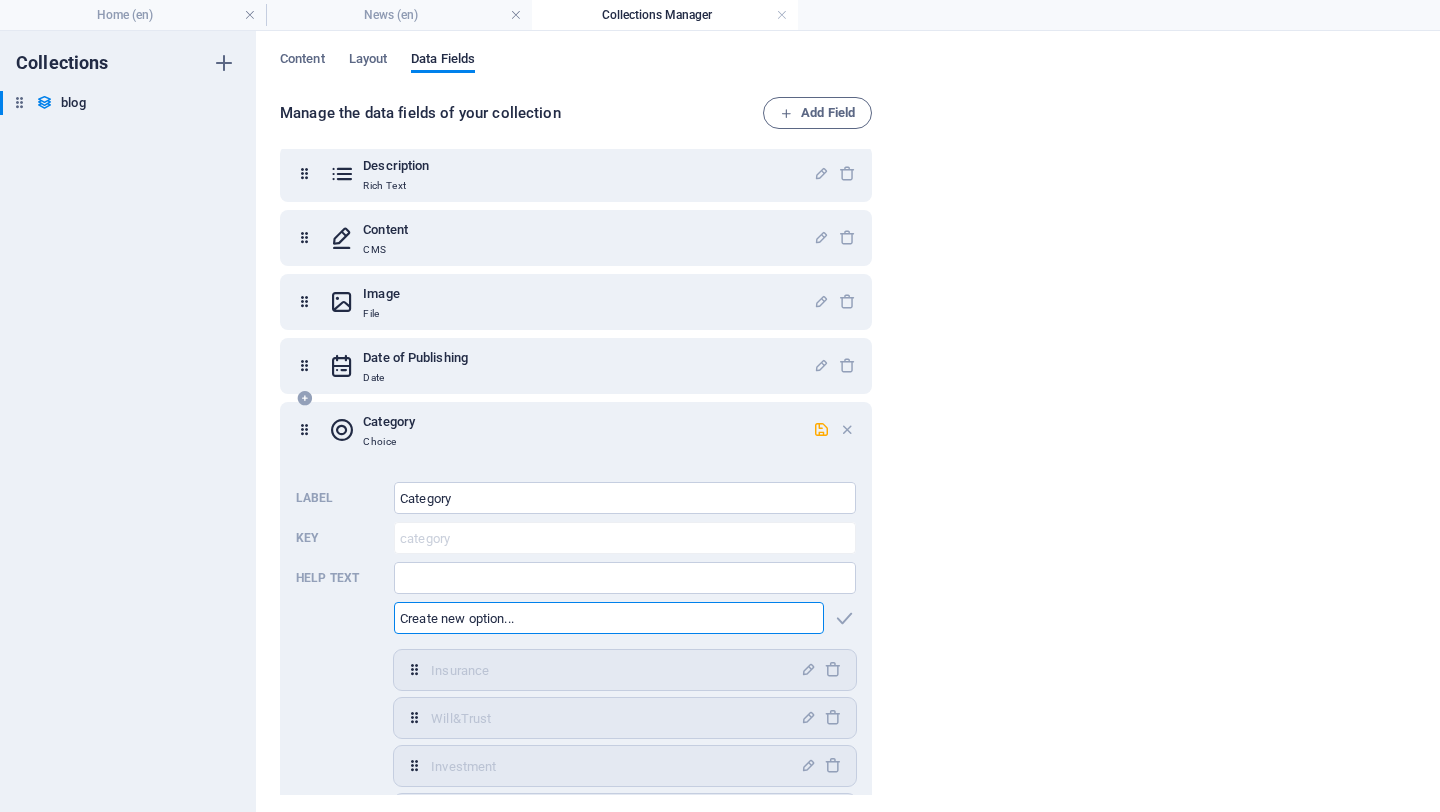click on "Category Choice" at bounding box center [571, 430] 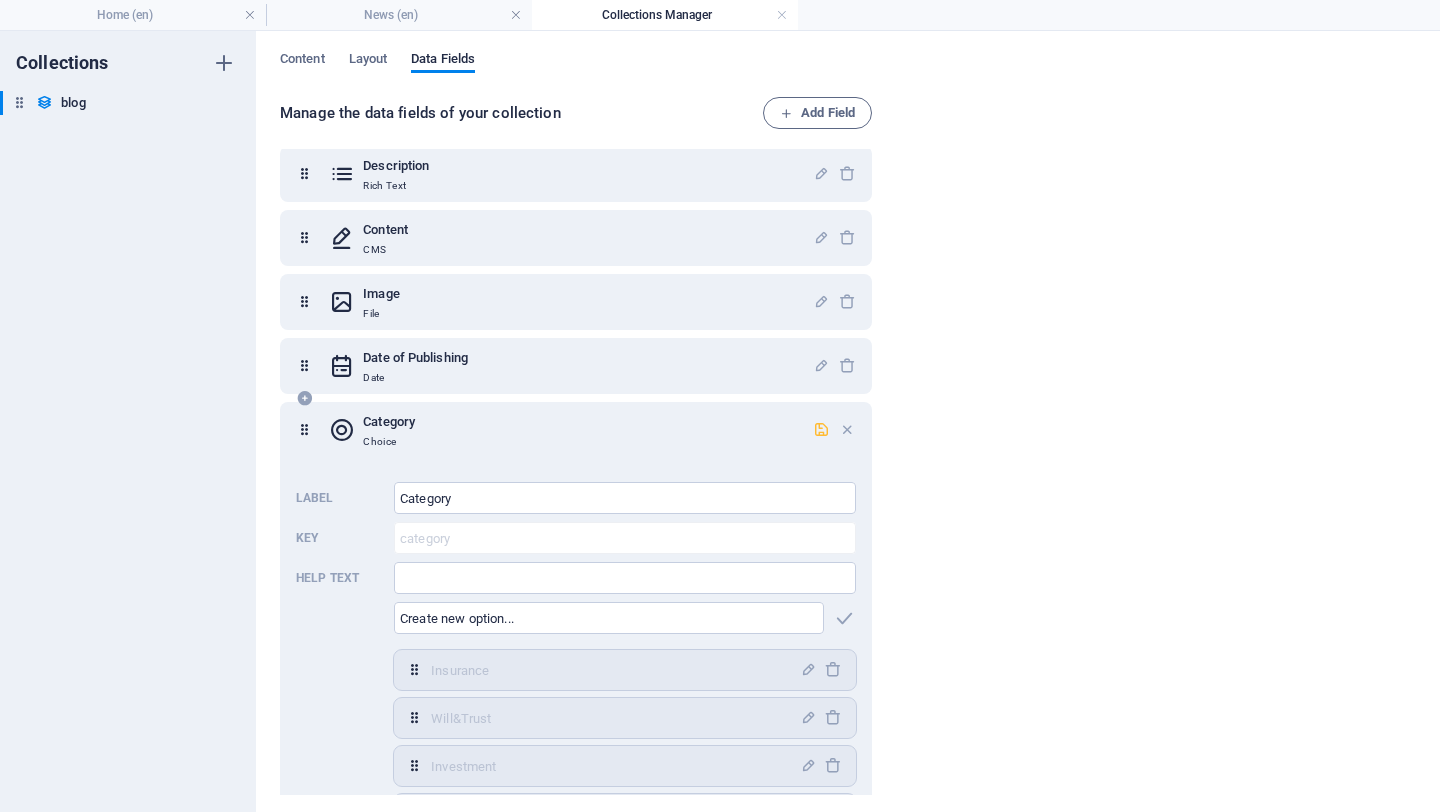 click at bounding box center (821, 429) 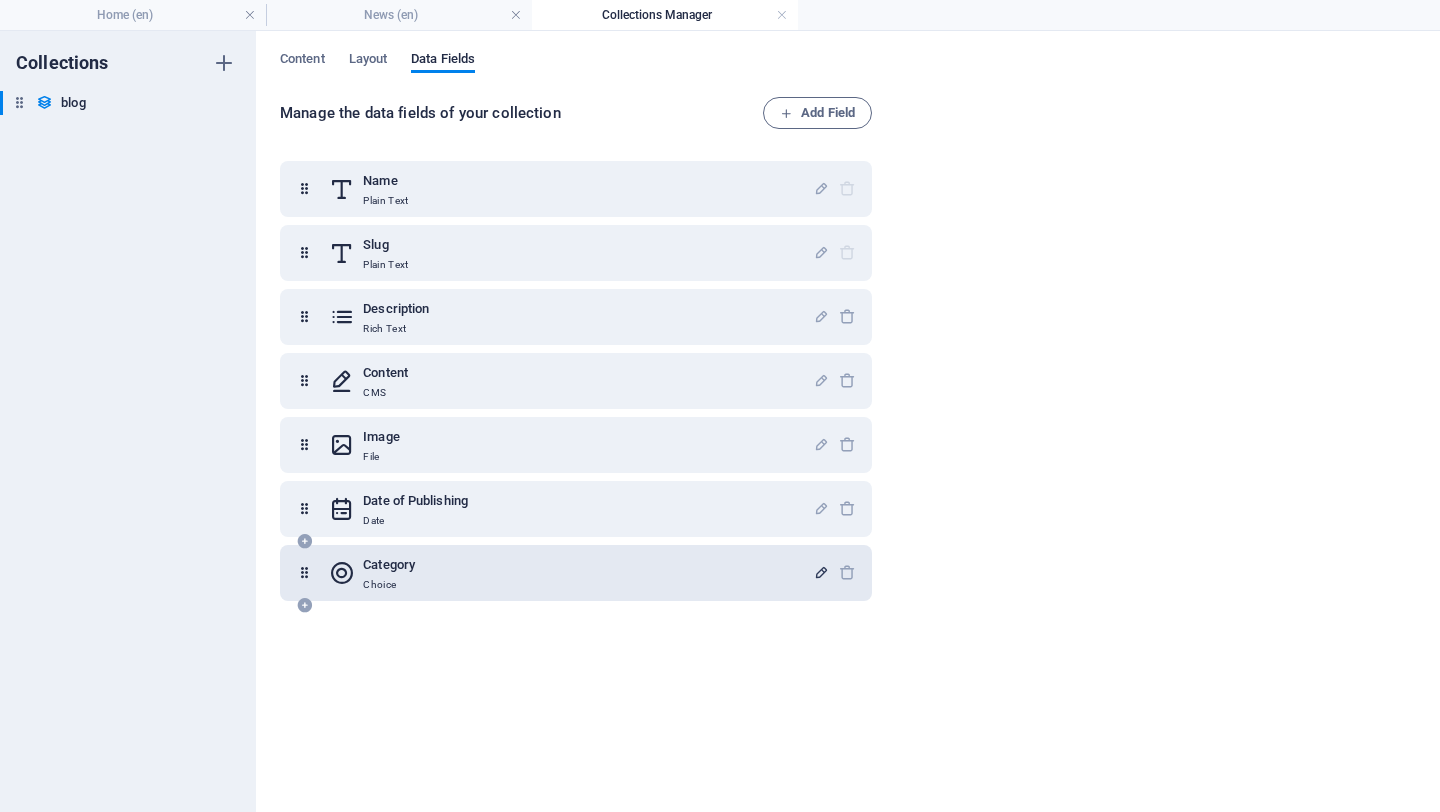 scroll, scrollTop: 0, scrollLeft: 0, axis: both 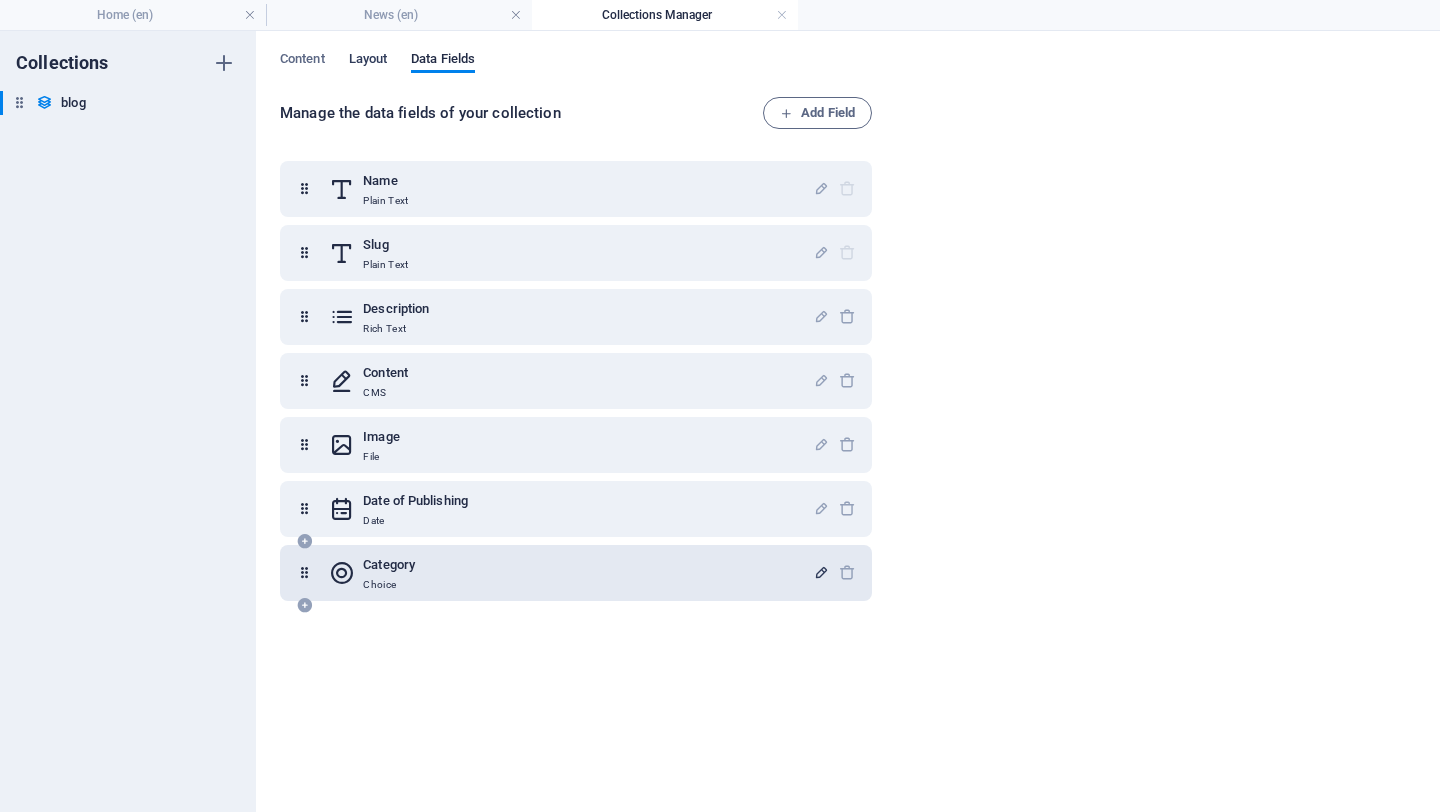 click on "Layout" at bounding box center (368, 61) 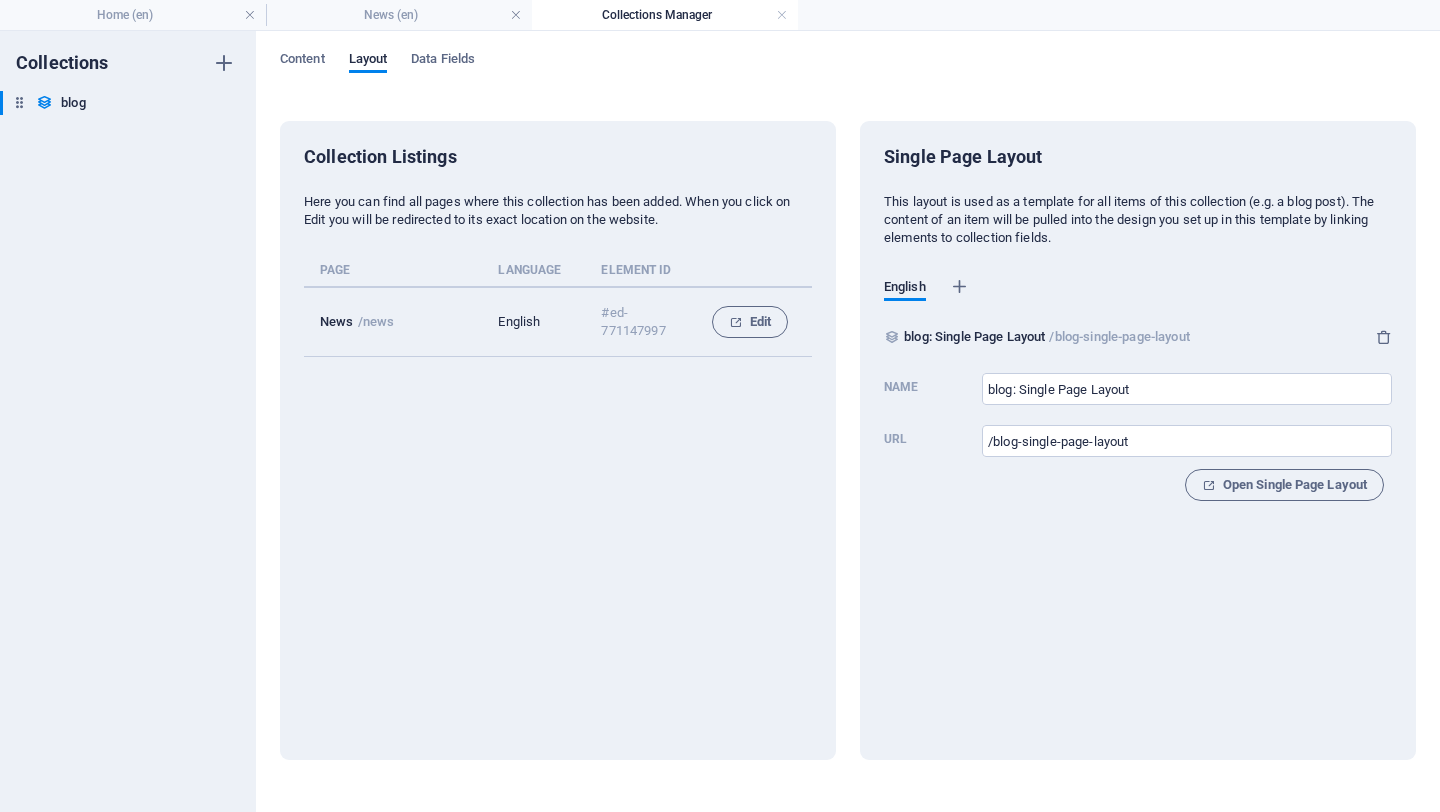 click on "Content Layout Data Fields Collection Listings Here you can find all pages where this collection has been added. When you click on Edit you will be redirected to its exact location on the website. Page Language Element ID News /news English [ID] Edit Single Page Layout This layout is used as a template for all items of this collection (e.g. a blog post). The content of an item will be pulled into the design you set up in this template by linking elements to collection fields. English blog: Single Page Layout /blog-single-page-layout Name blog: Single Page Layout ​ Url /blog-single-page-layout ​ Open Single Page Layout" at bounding box center (848, 421) 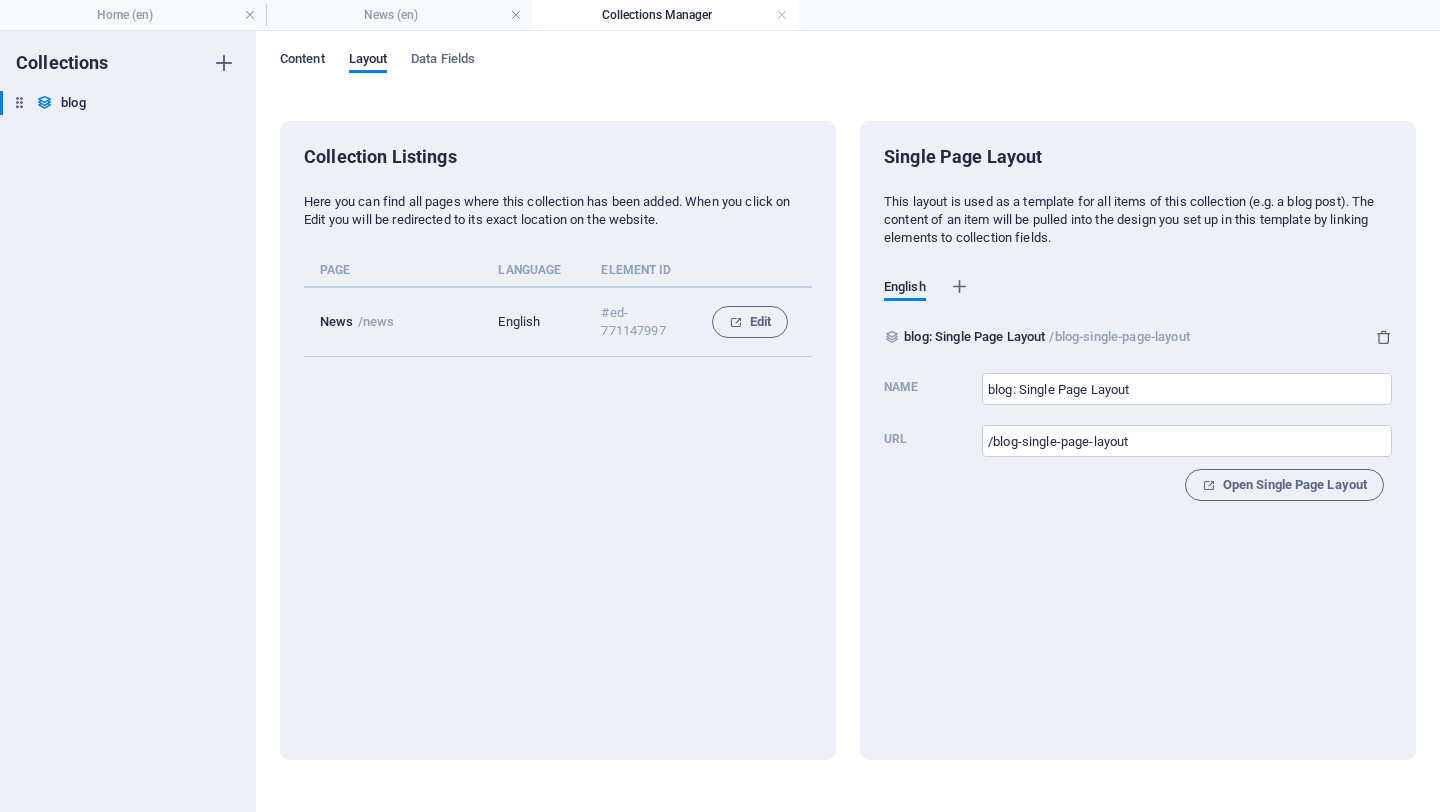 click on "Content" at bounding box center [302, 62] 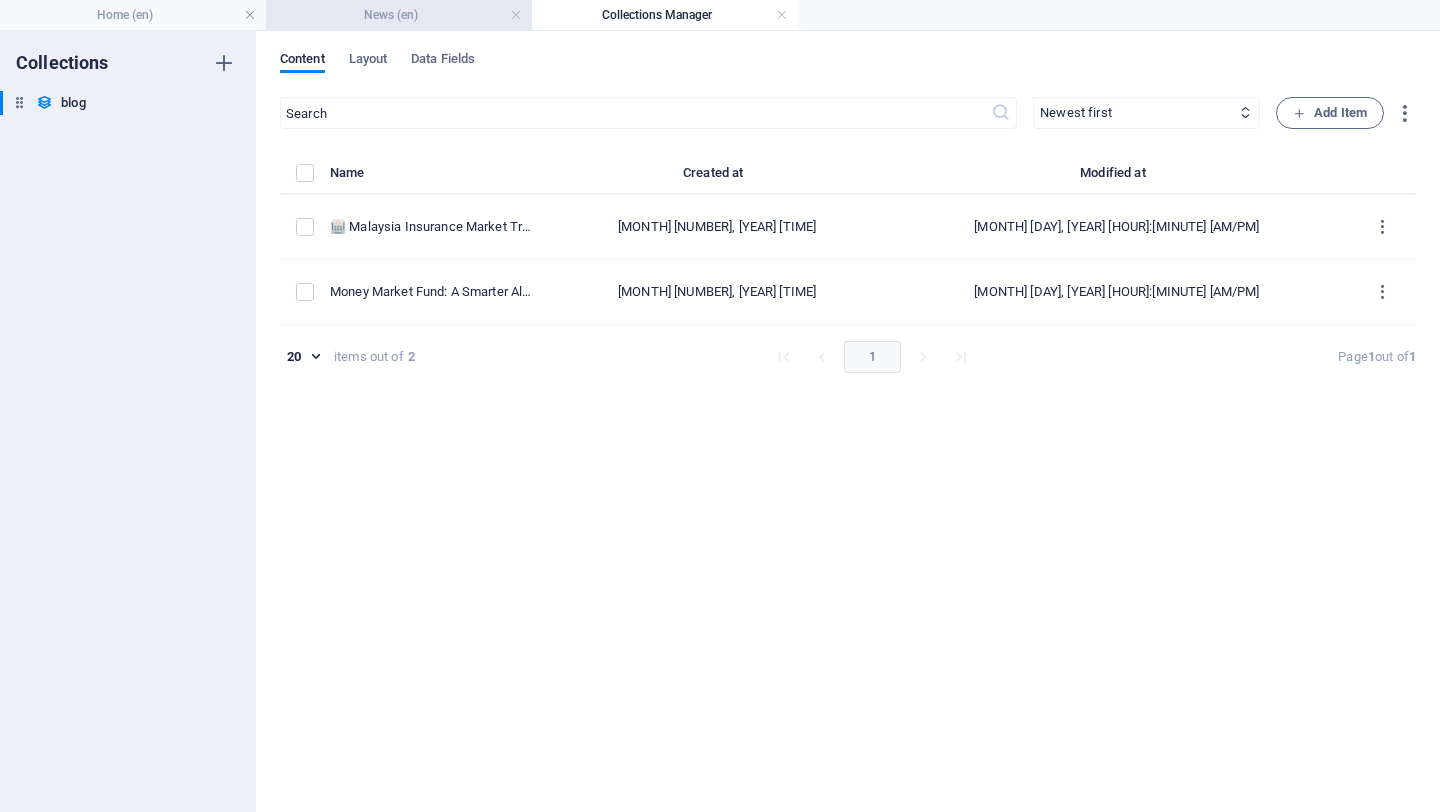click on "News (en)" at bounding box center [399, 15] 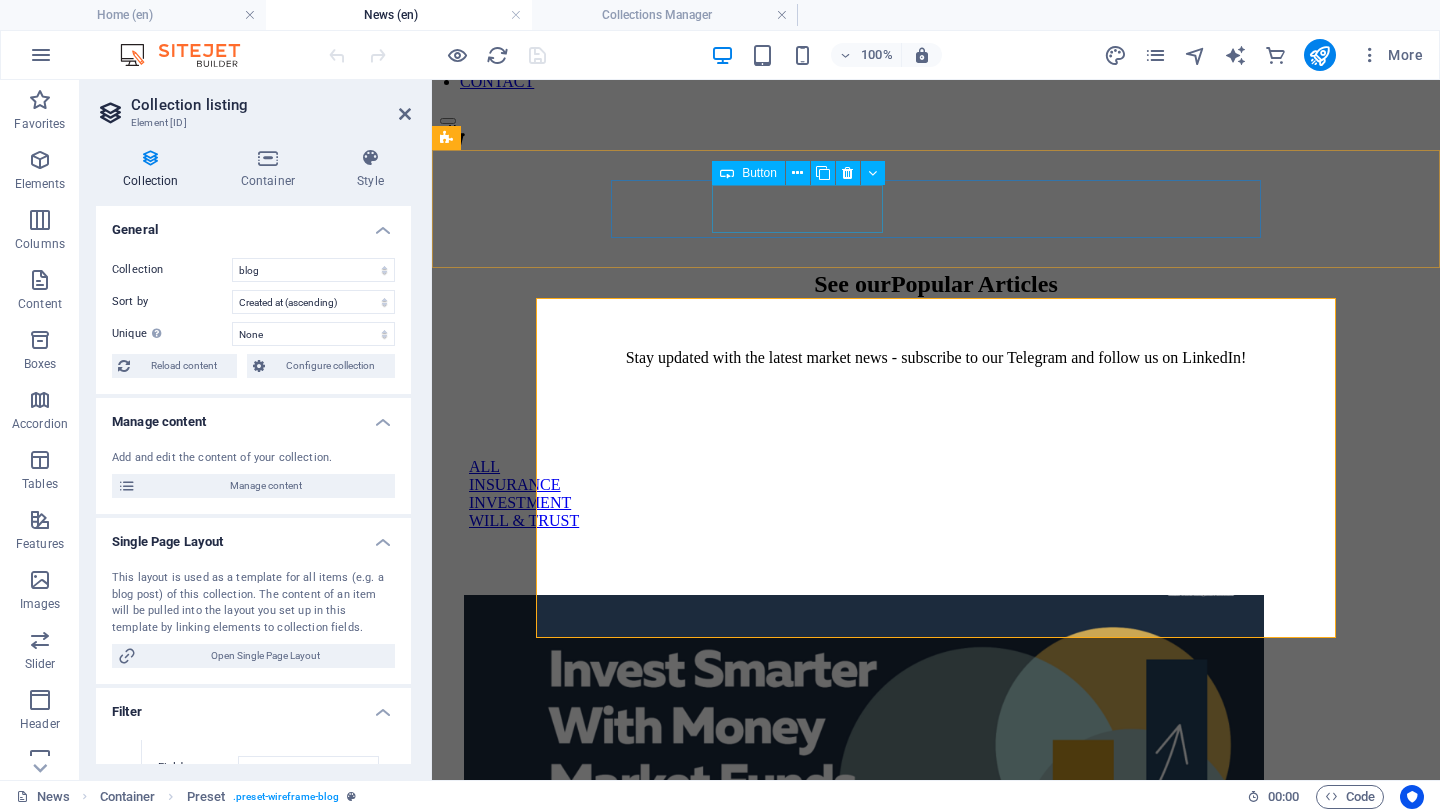click on "INSURANCE" at bounding box center [936, 485] 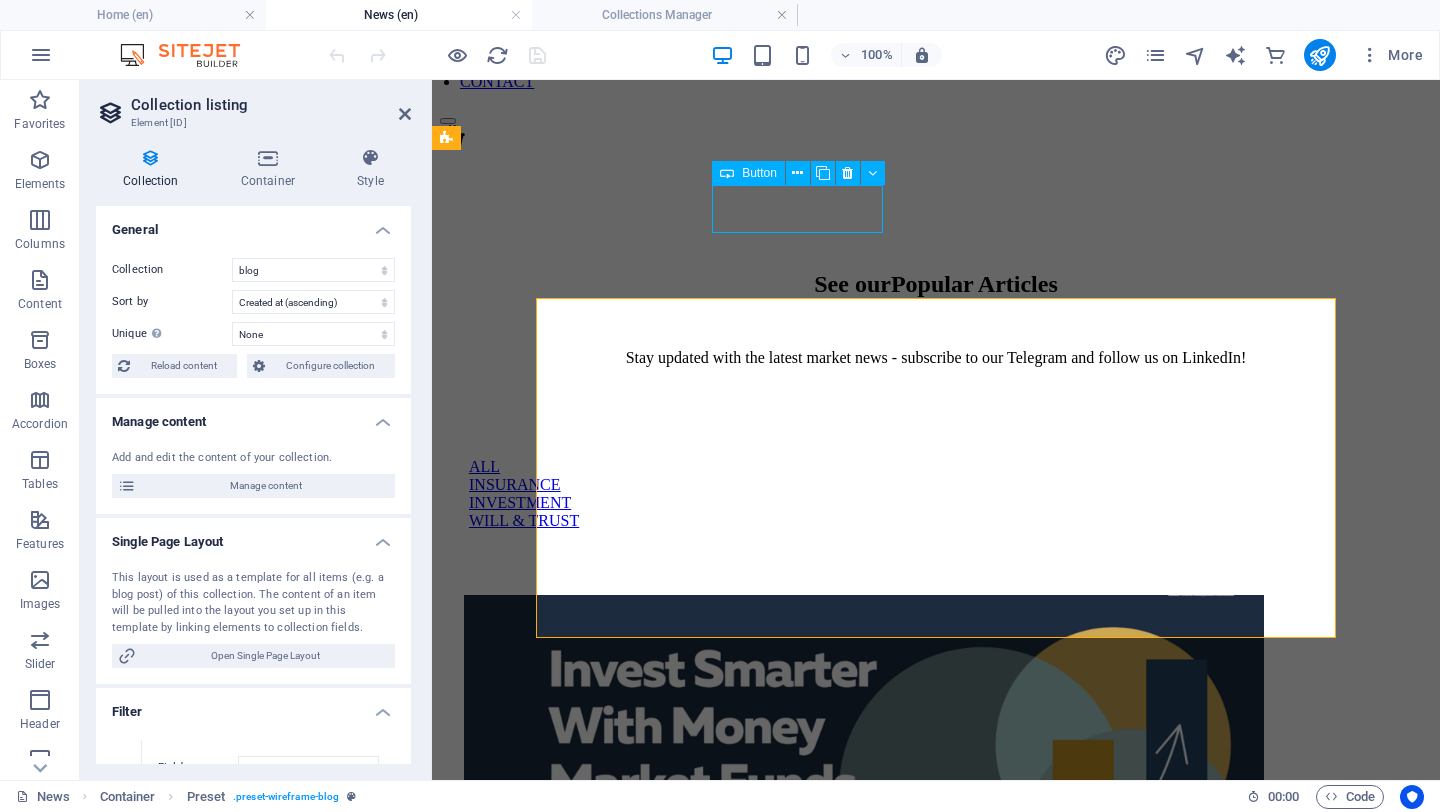 click on "INSURANCE" at bounding box center (936, 485) 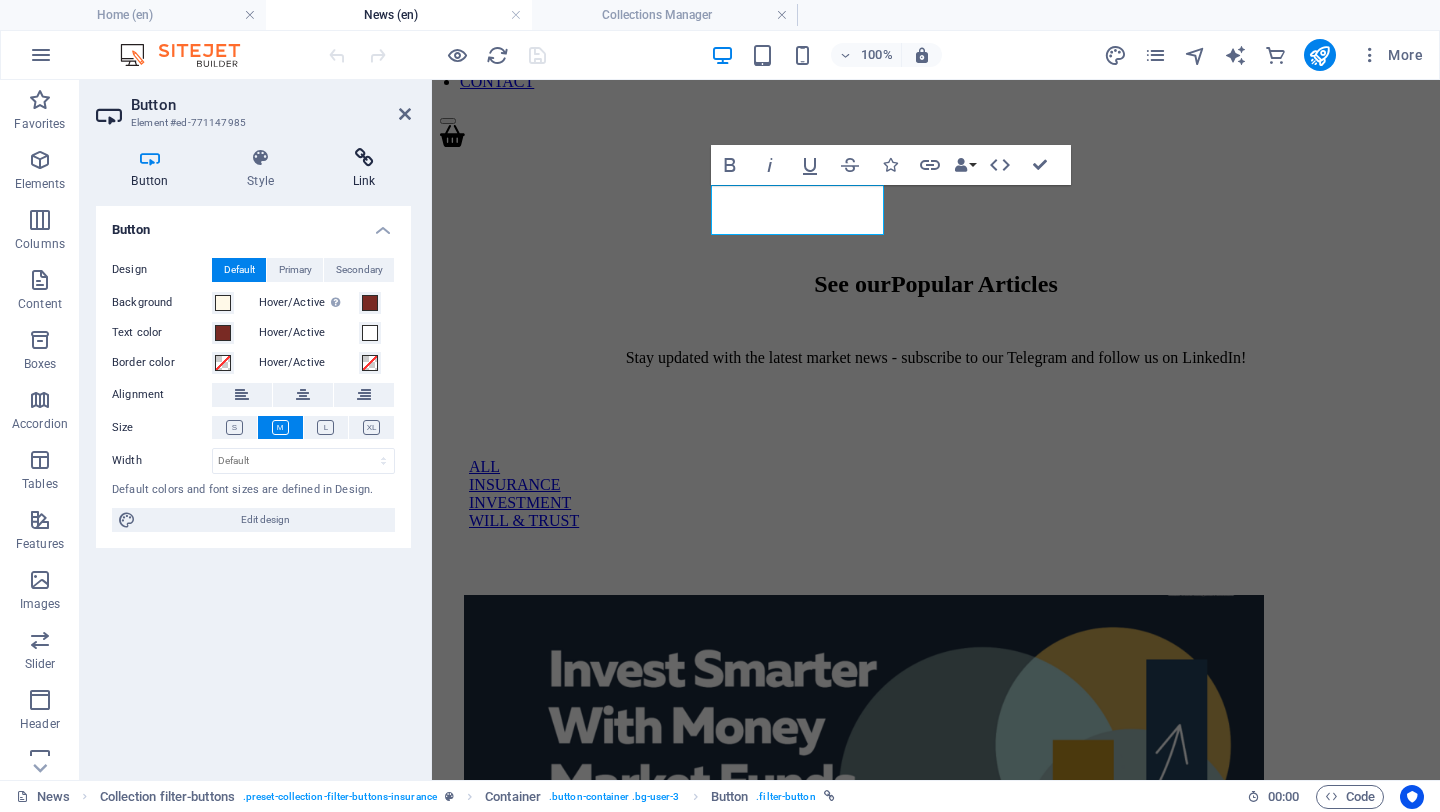 click at bounding box center (364, 158) 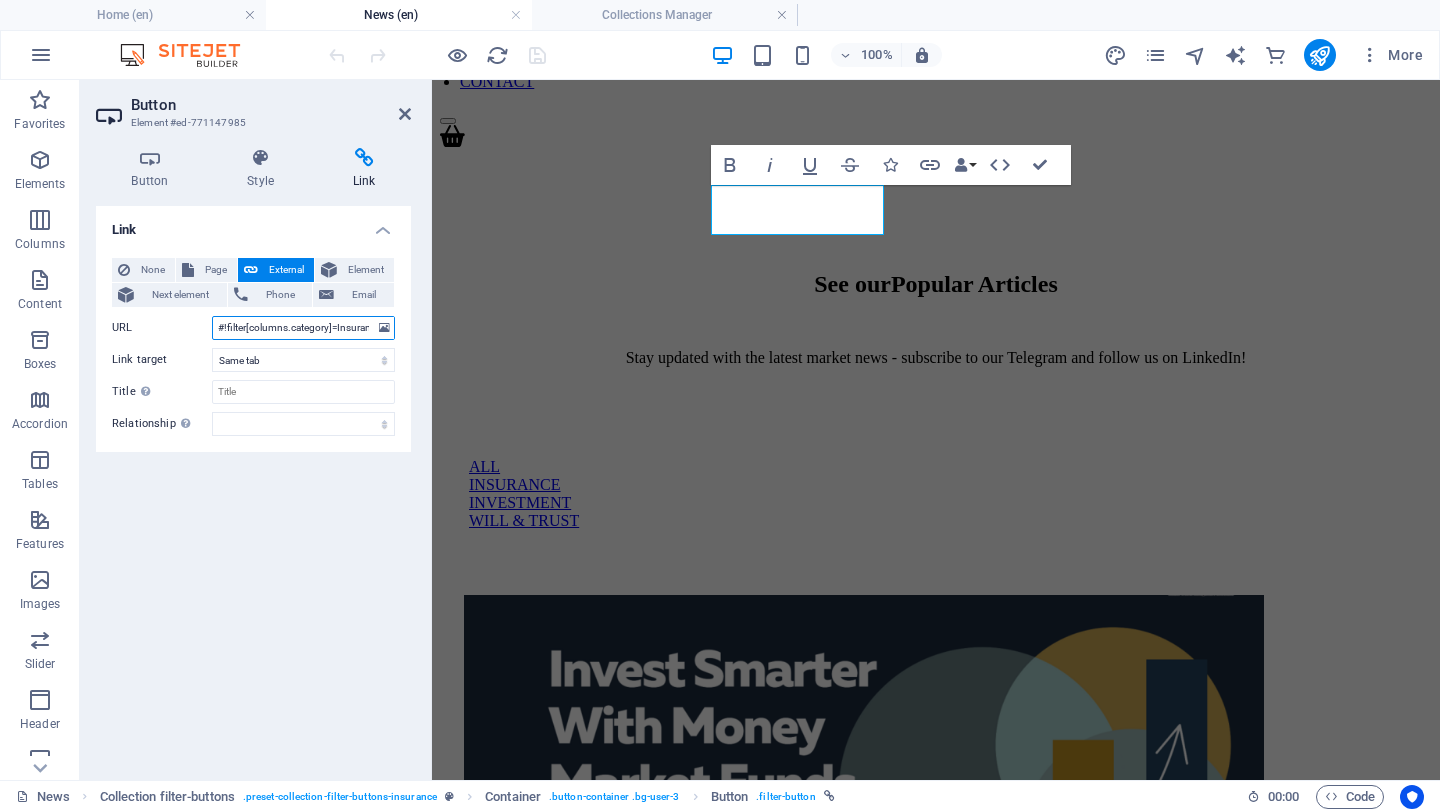 click on "#!filter[columns.category]=Insurance" at bounding box center [303, 328] 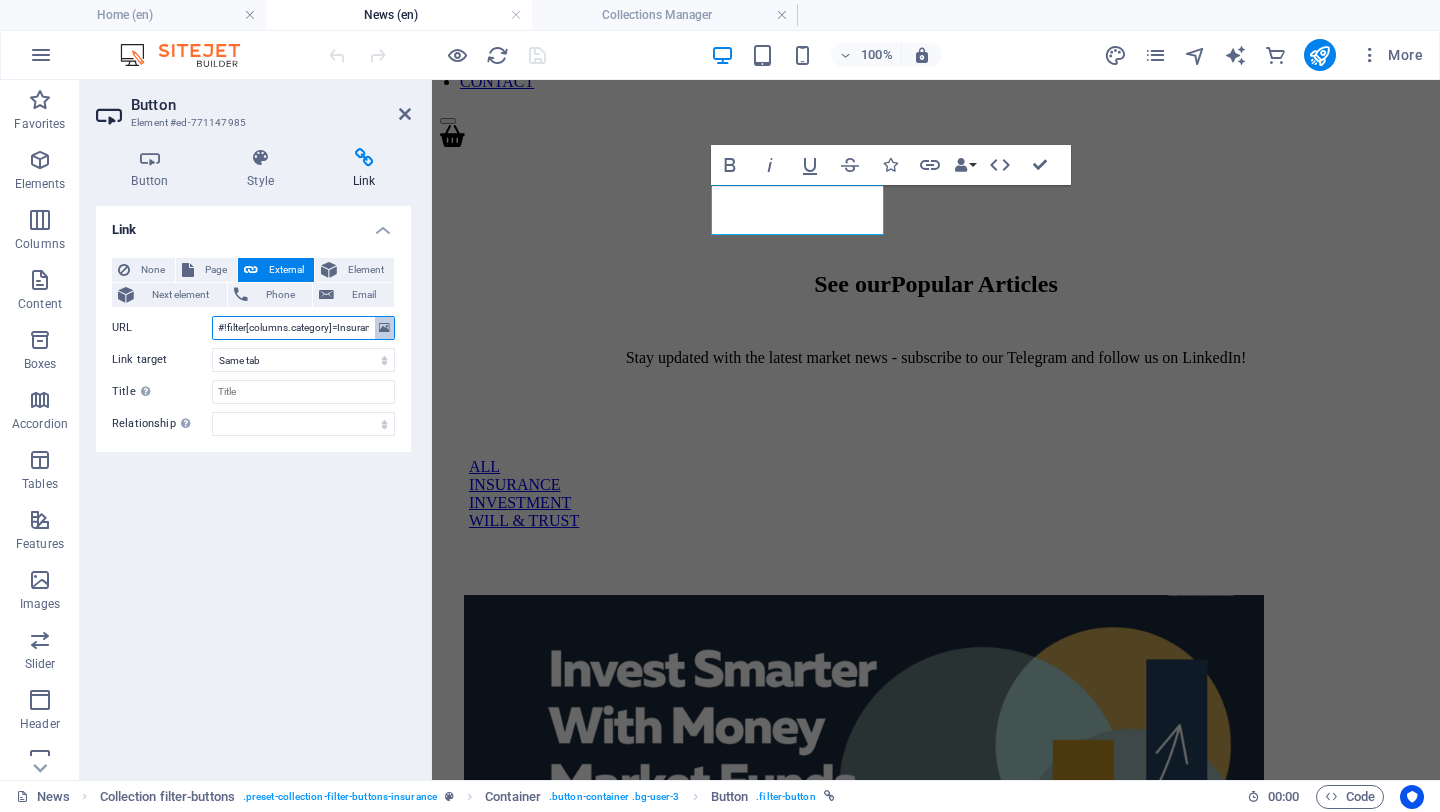 scroll, scrollTop: 0, scrollLeft: 12, axis: horizontal 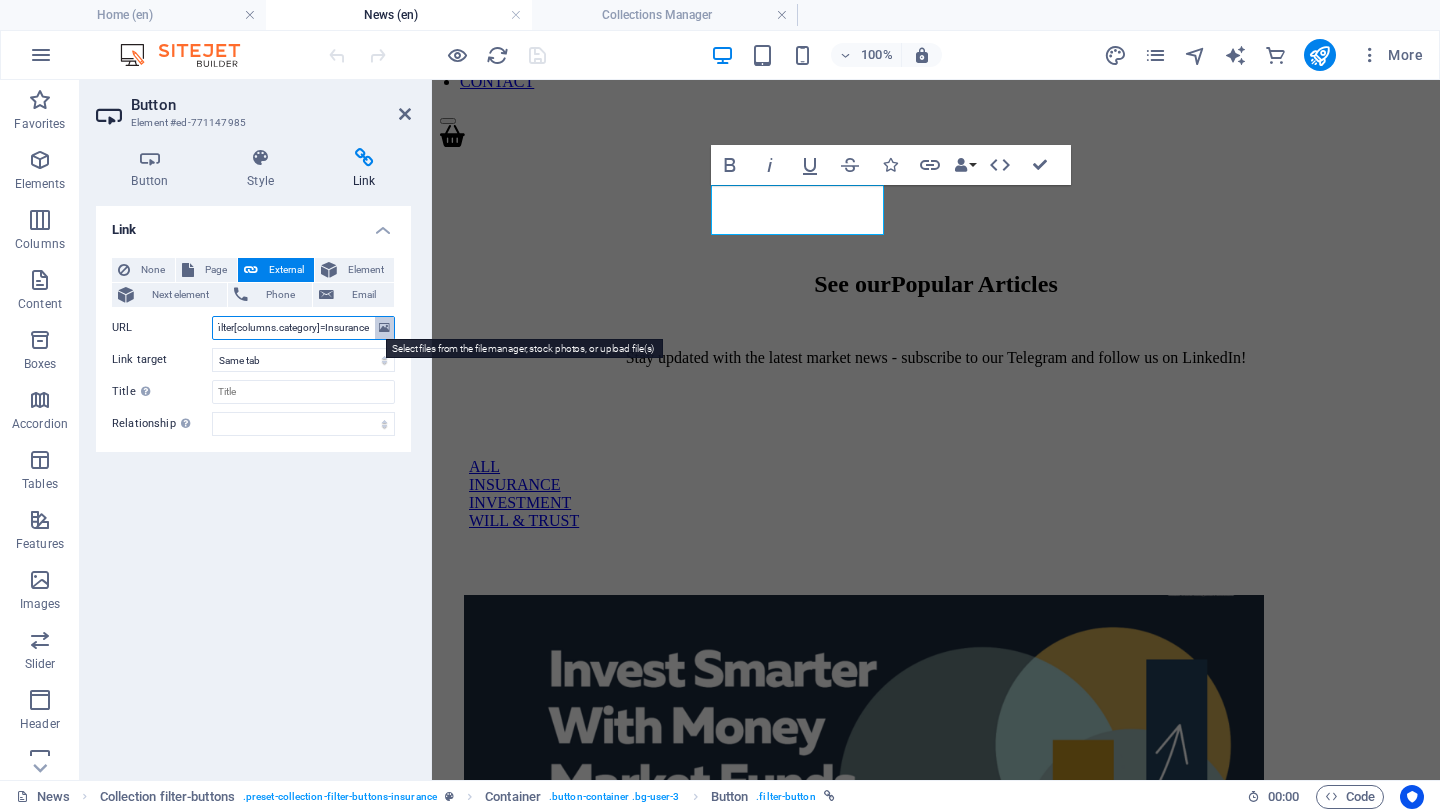 drag, startPoint x: 342, startPoint y: 330, endPoint x: 381, endPoint y: 332, distance: 39.051247 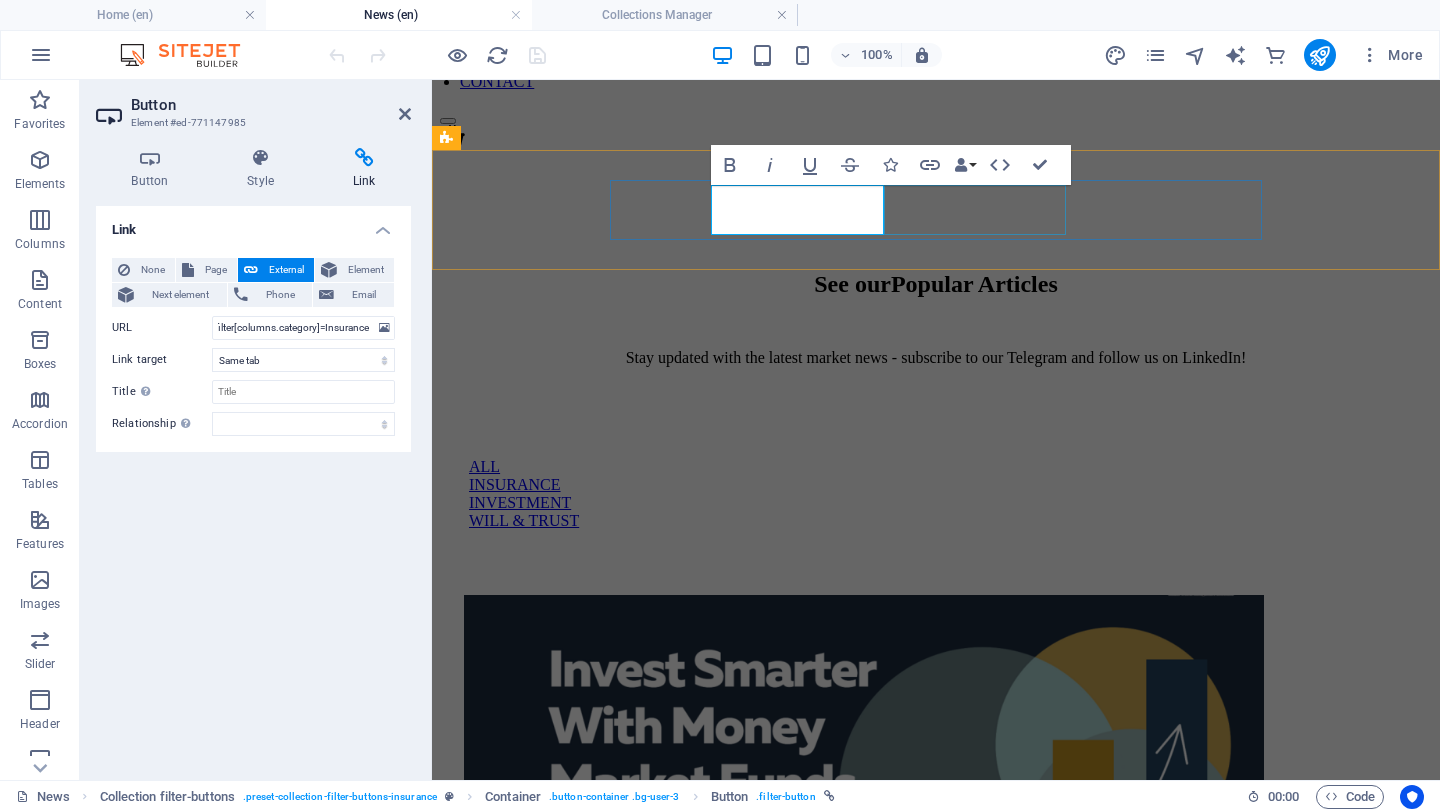 scroll, scrollTop: 0, scrollLeft: 0, axis: both 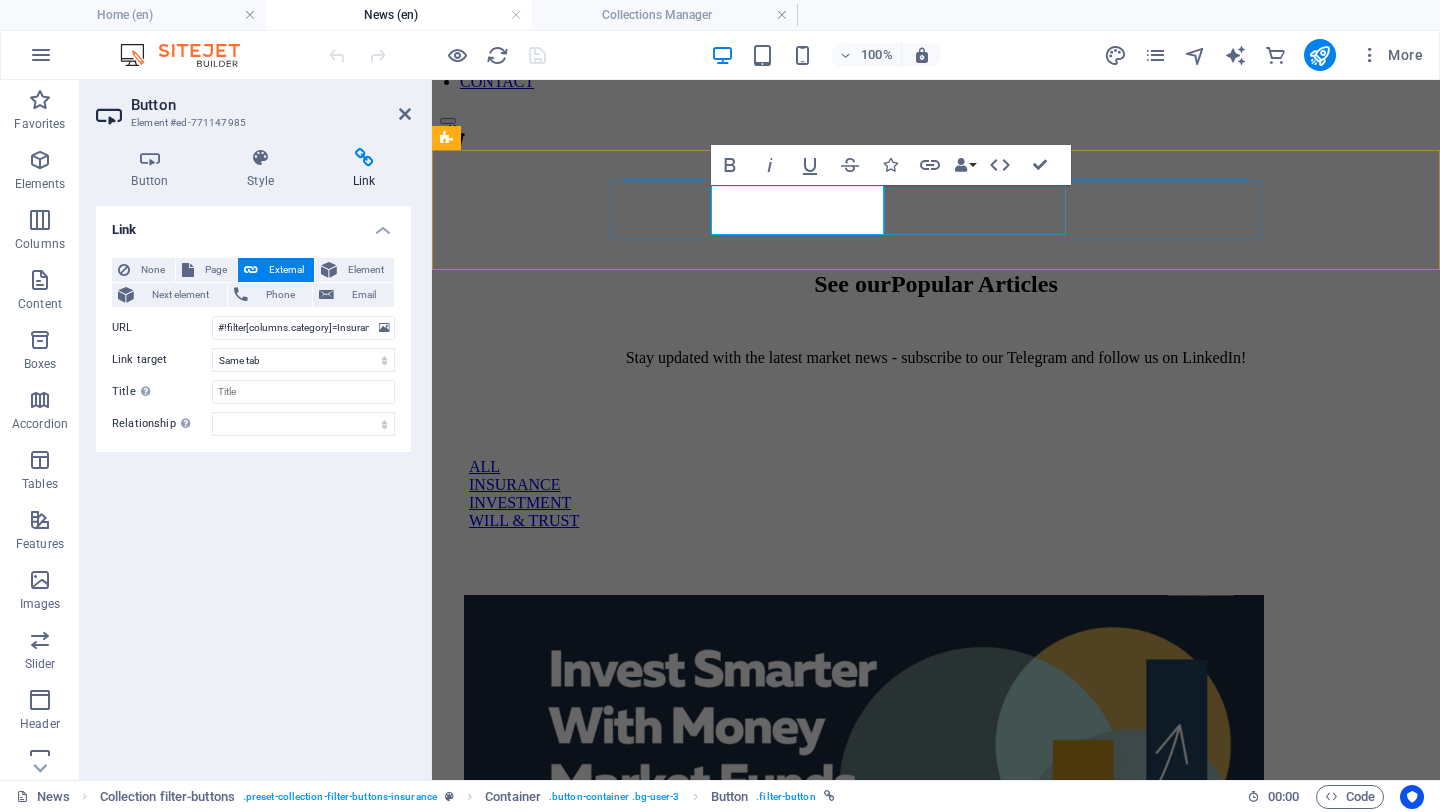 click on "INVESTMENT" at bounding box center [936, 503] 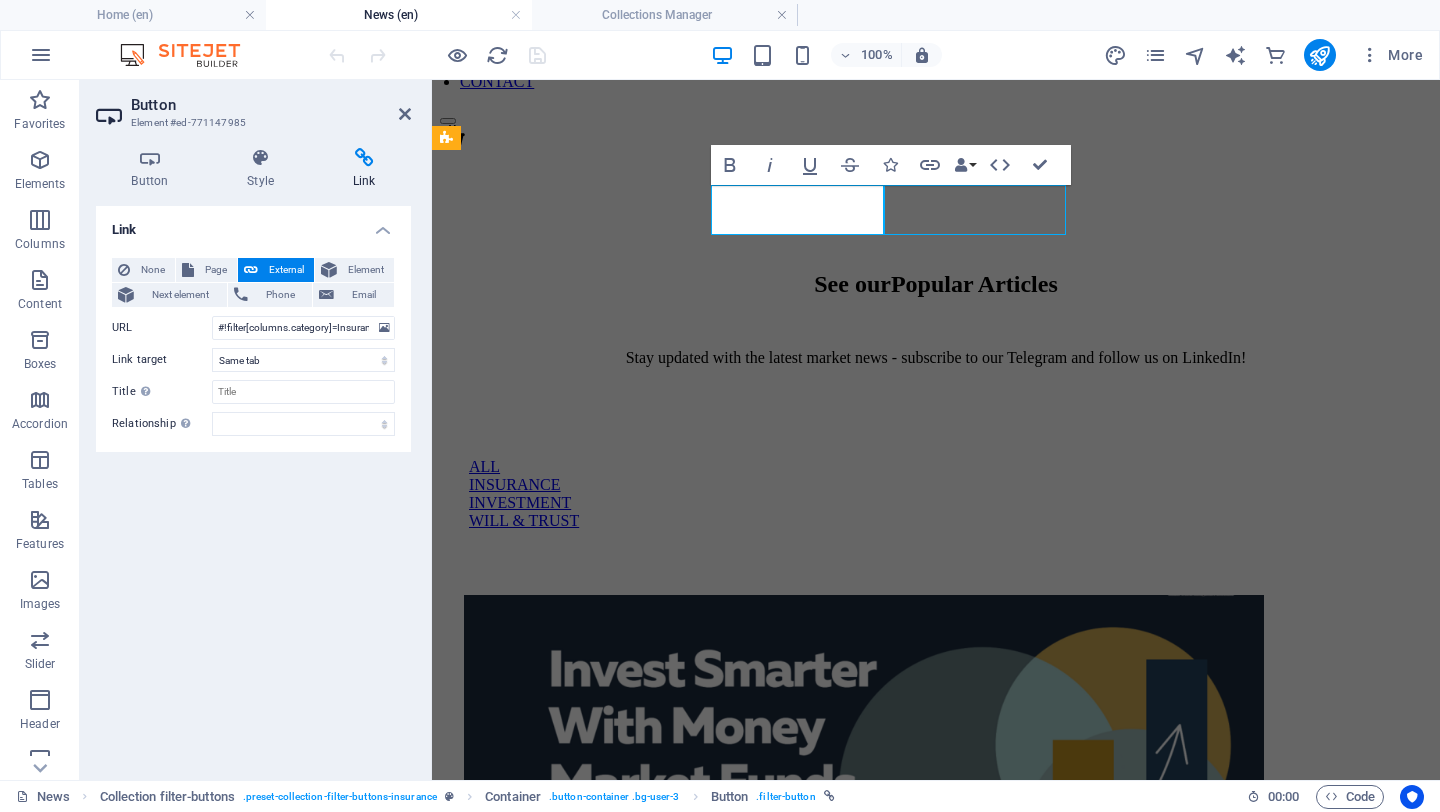 click on "INVESTMENT" at bounding box center [936, 503] 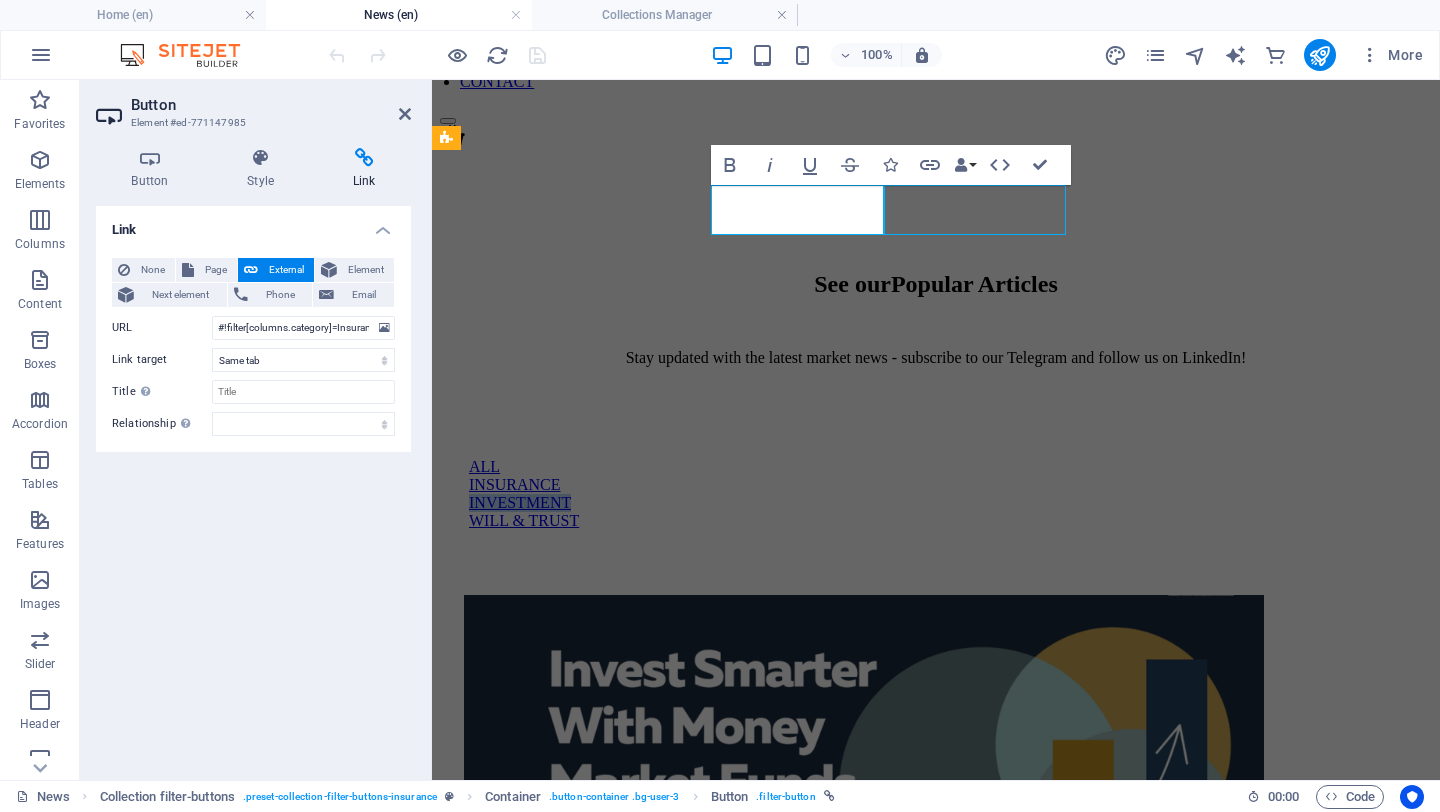 select 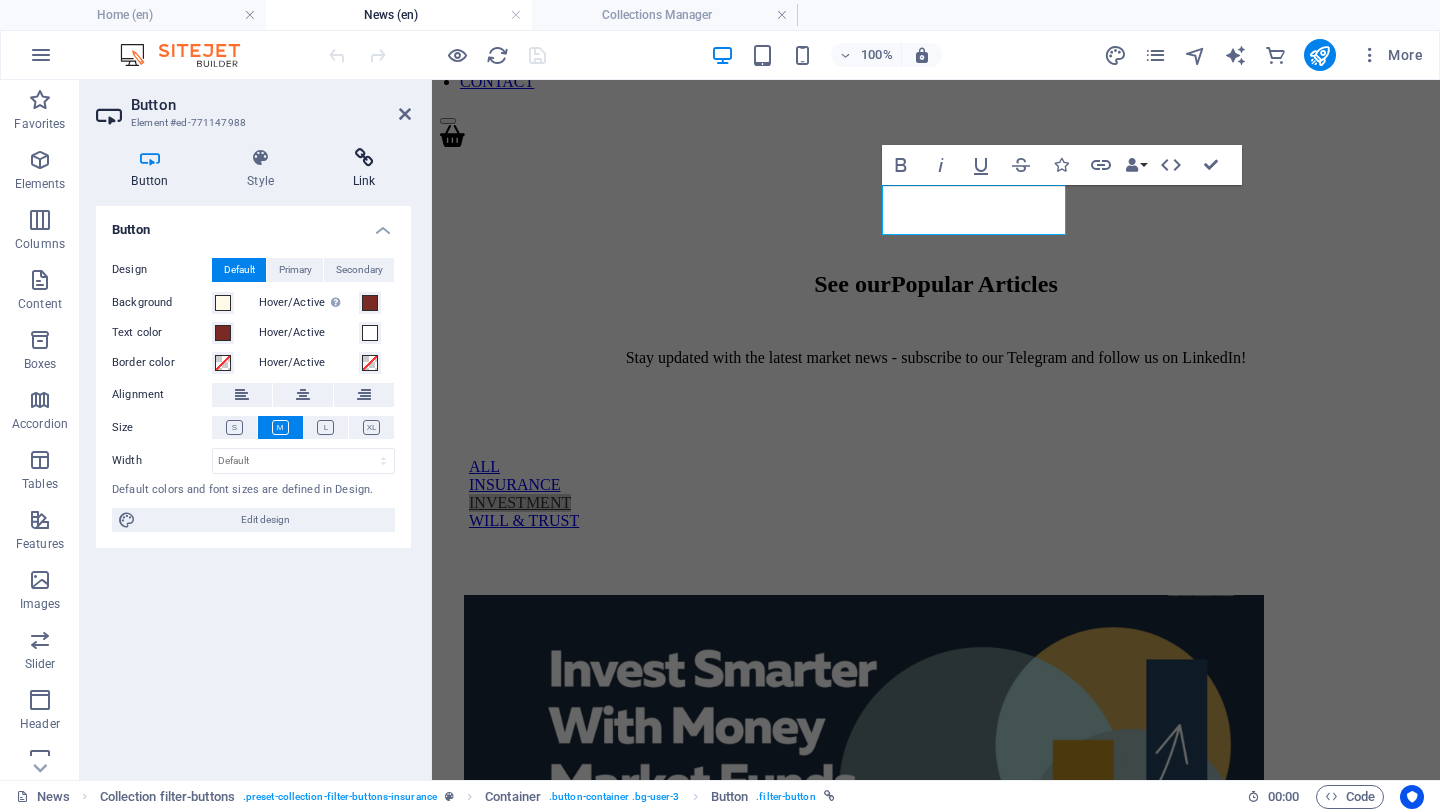 click on "Link" at bounding box center (364, 169) 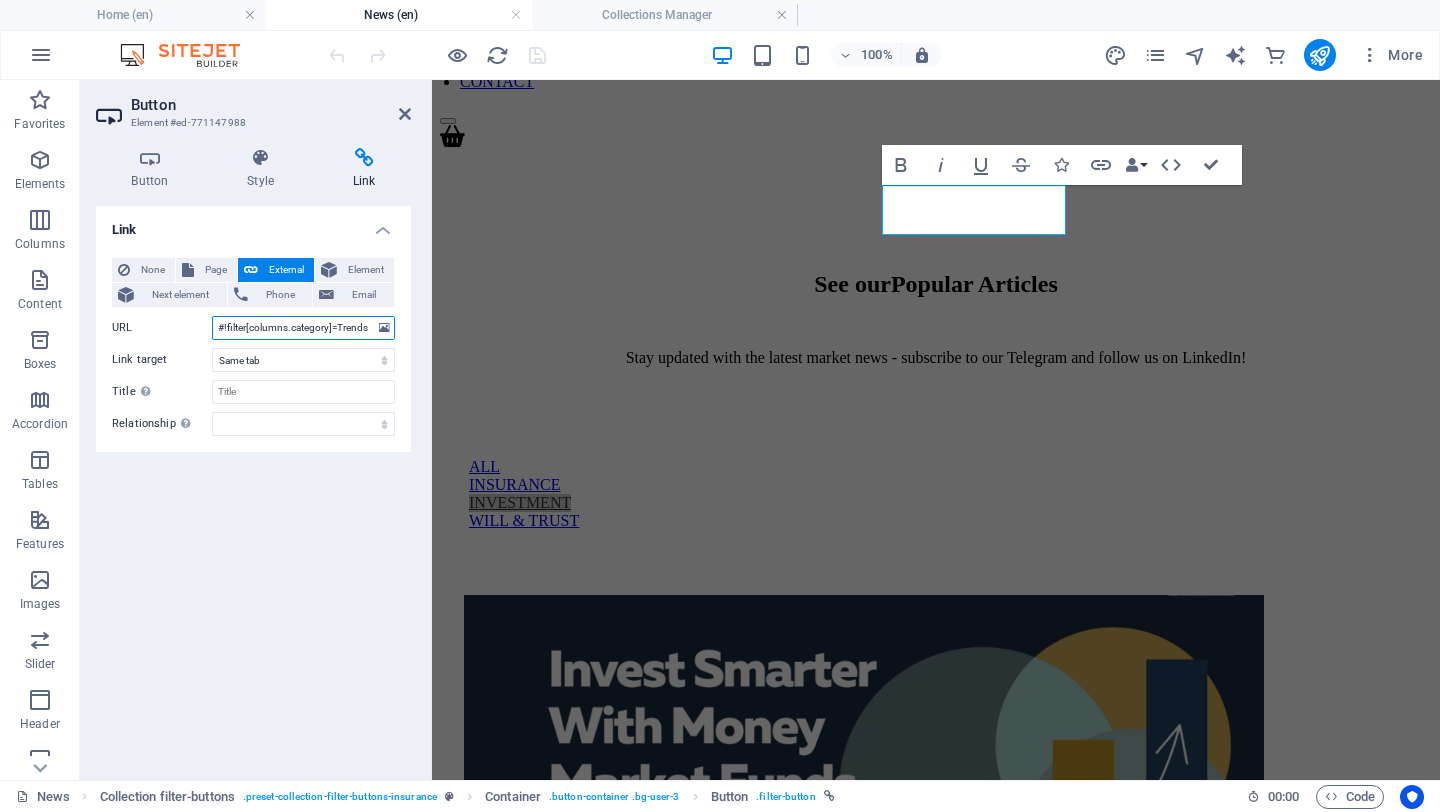 click on "#!filter[columns.category]=Trends" at bounding box center [303, 328] 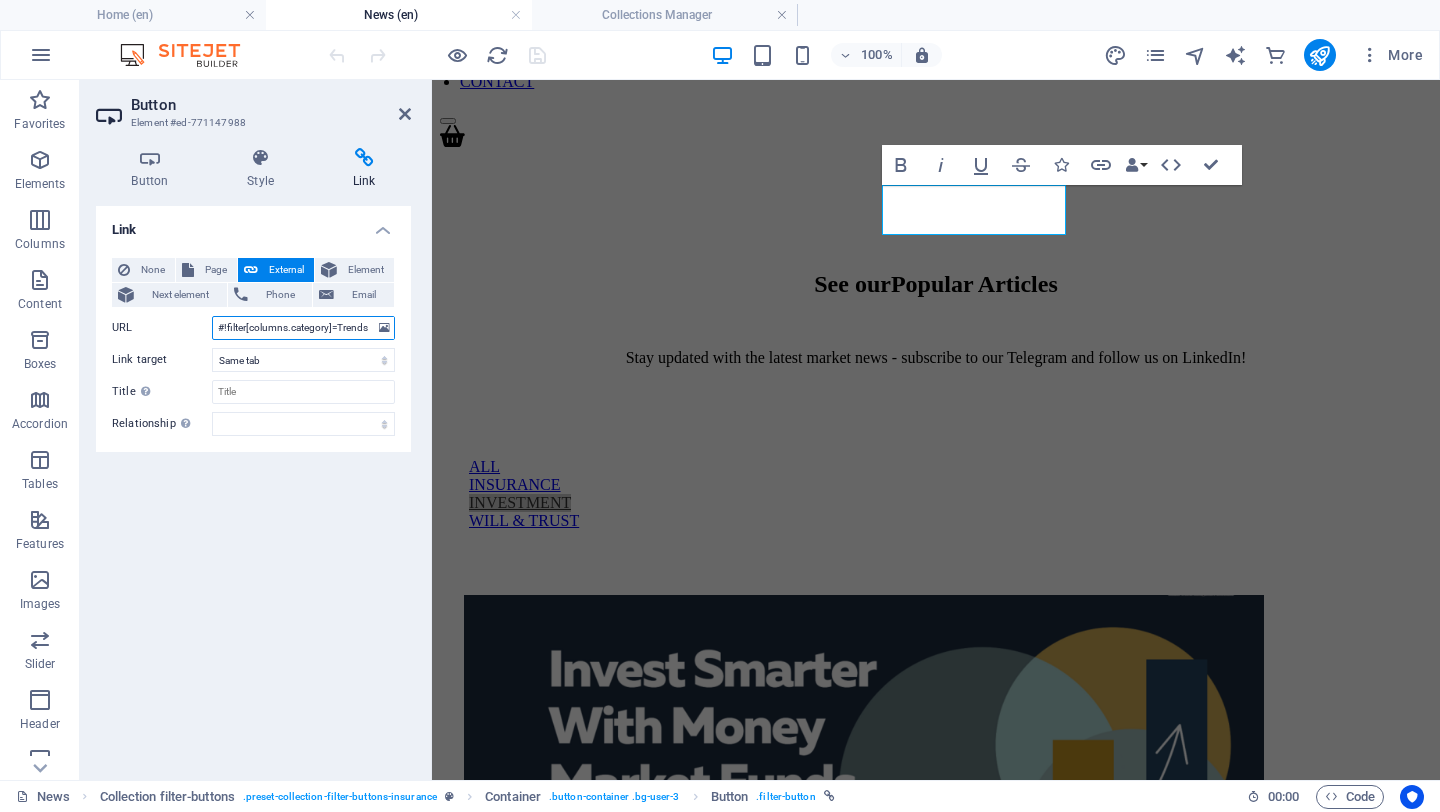 drag, startPoint x: 338, startPoint y: 328, endPoint x: 373, endPoint y: 328, distance: 35 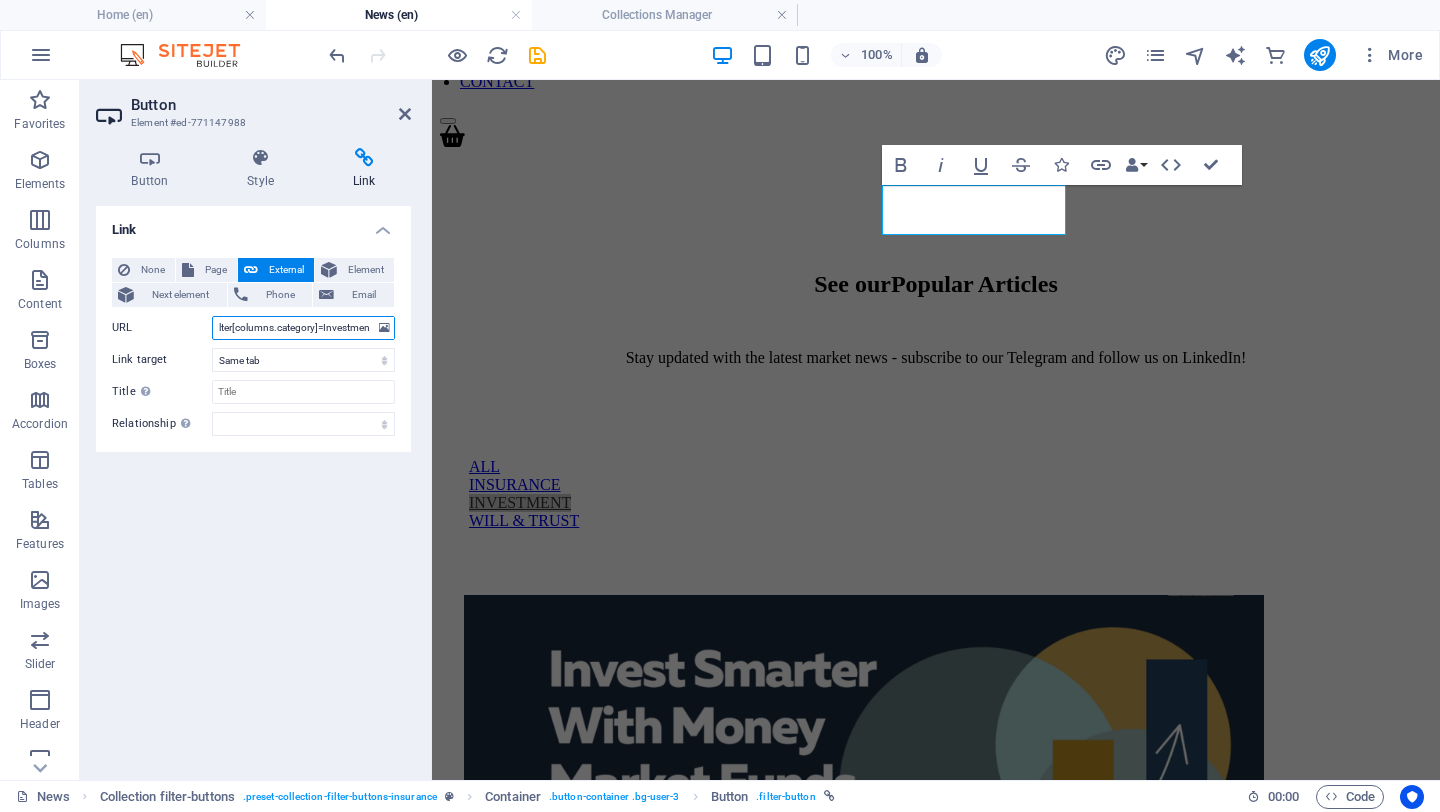 scroll, scrollTop: 0, scrollLeft: 17, axis: horizontal 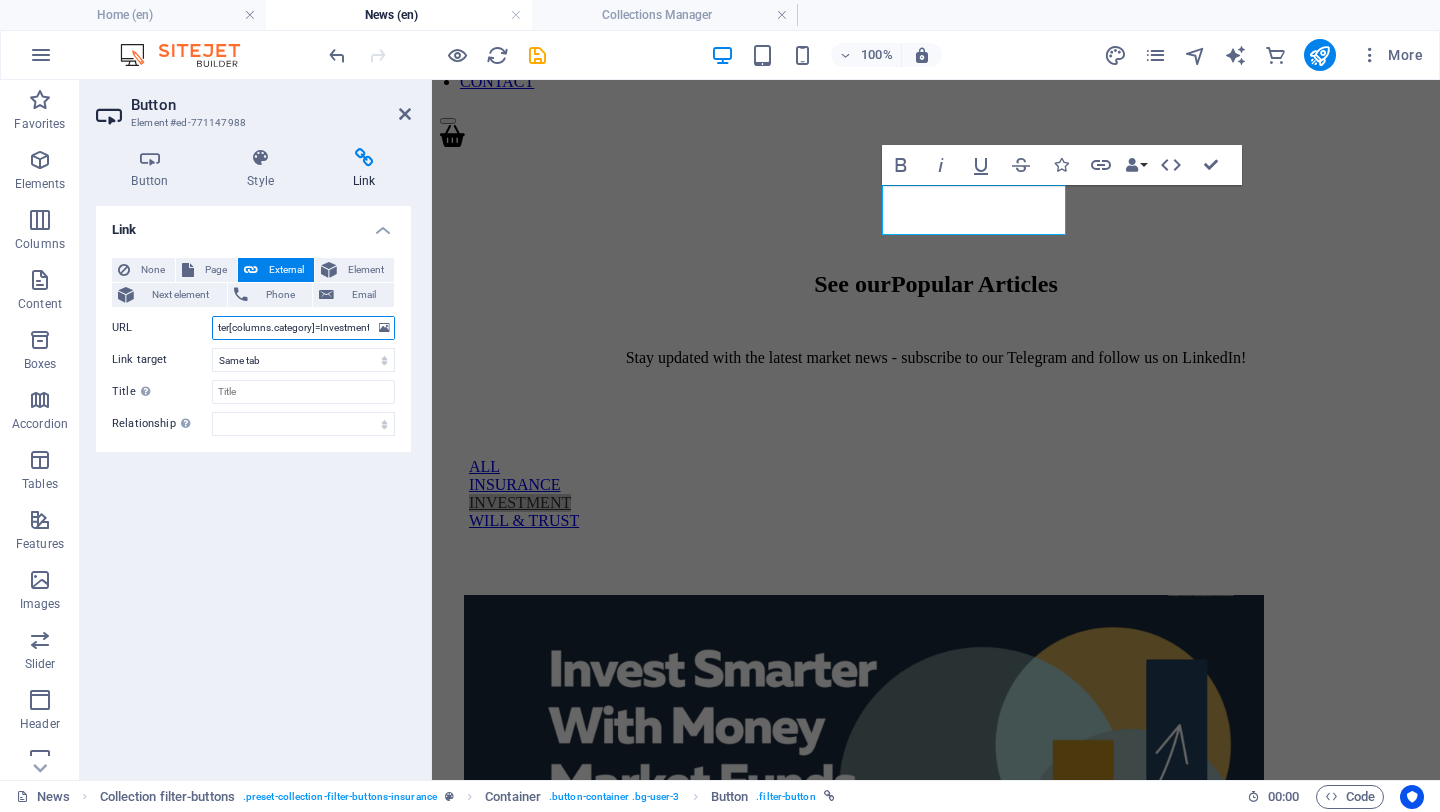type on "#!filter[columns.category]=Investment" 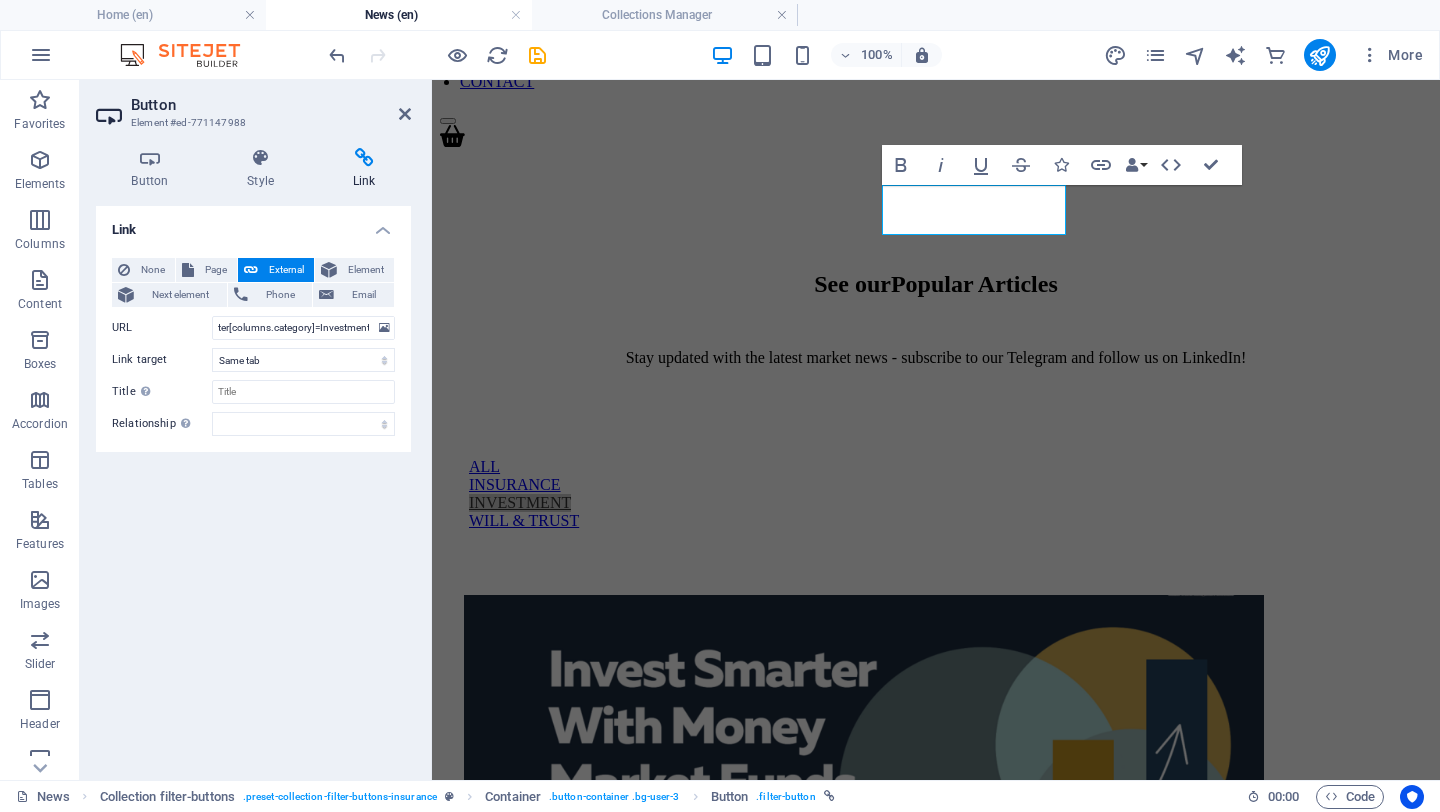 scroll, scrollTop: 0, scrollLeft: 0, axis: both 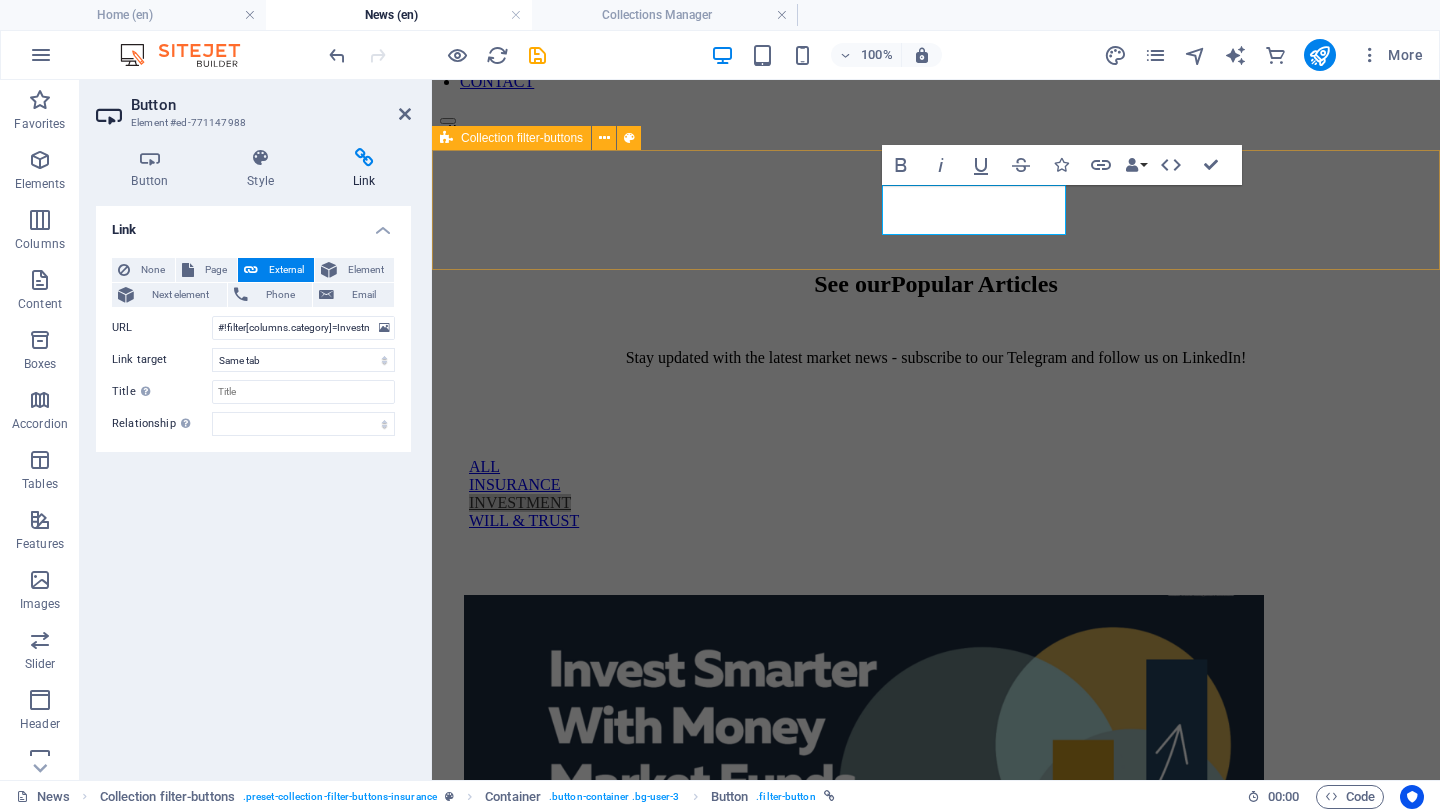 click on "WILL & TRUST" at bounding box center (936, 521) 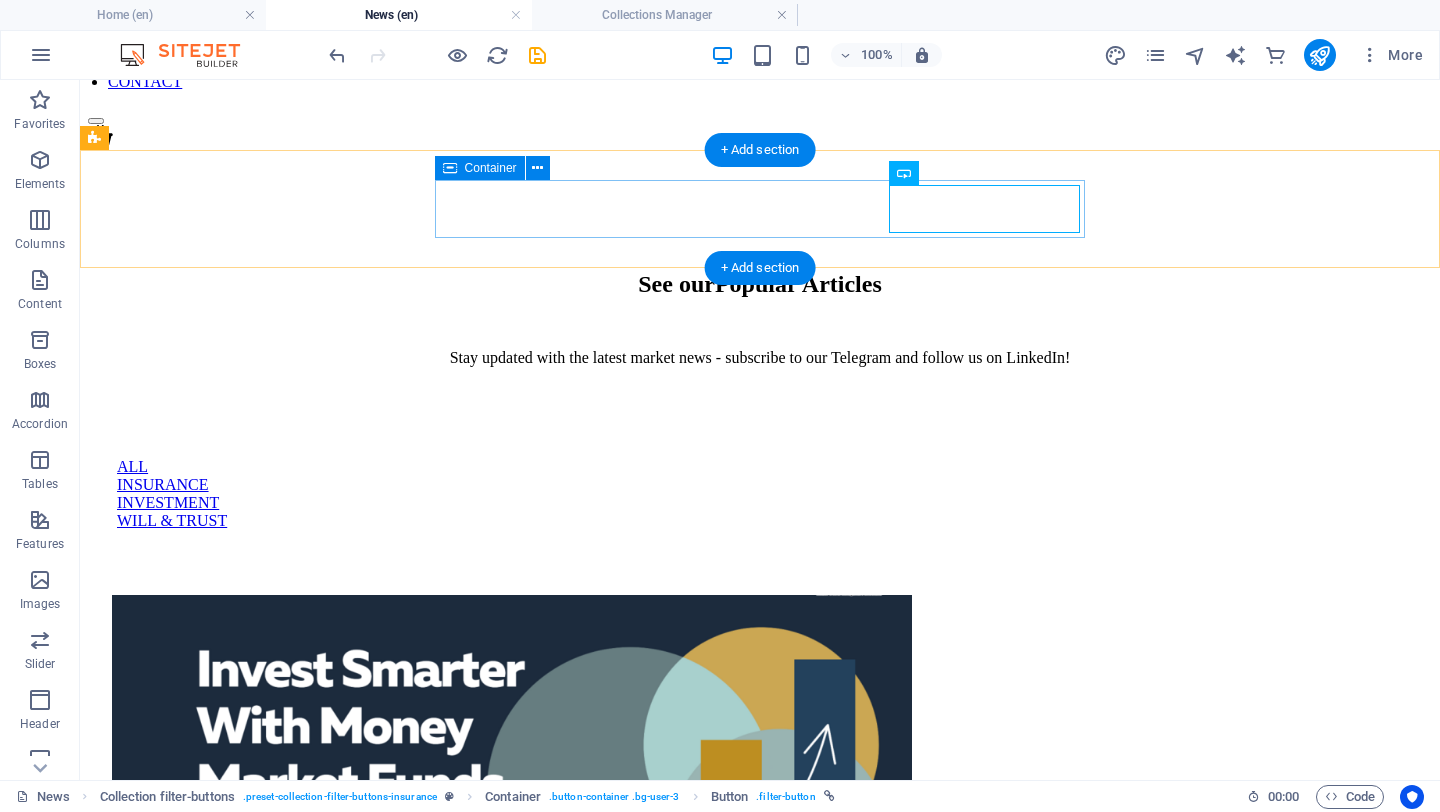 click on "ALL INSURANCE INVESTMENT WILL & TRUST" at bounding box center [760, 494] 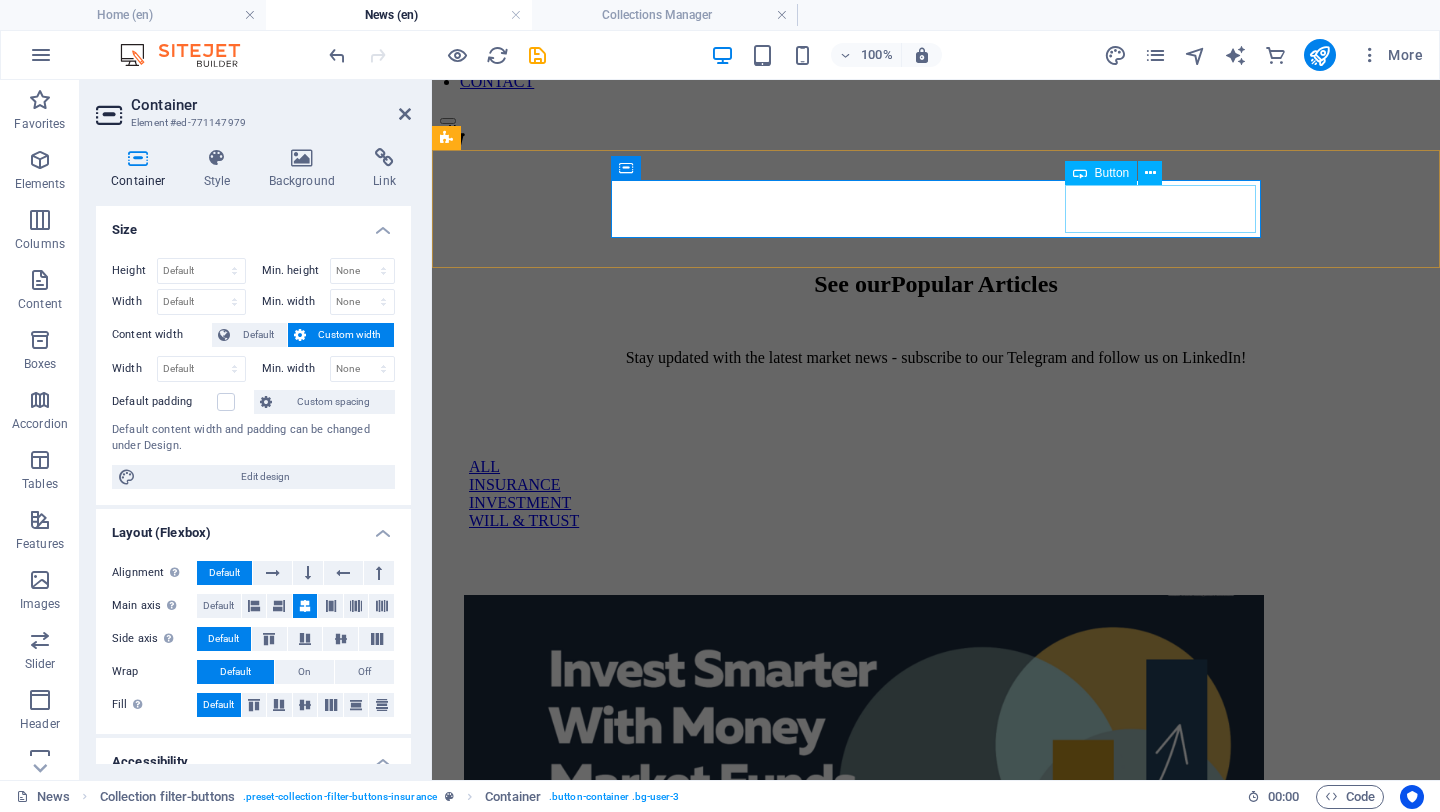 click on "WILL & TRUST" at bounding box center (936, 521) 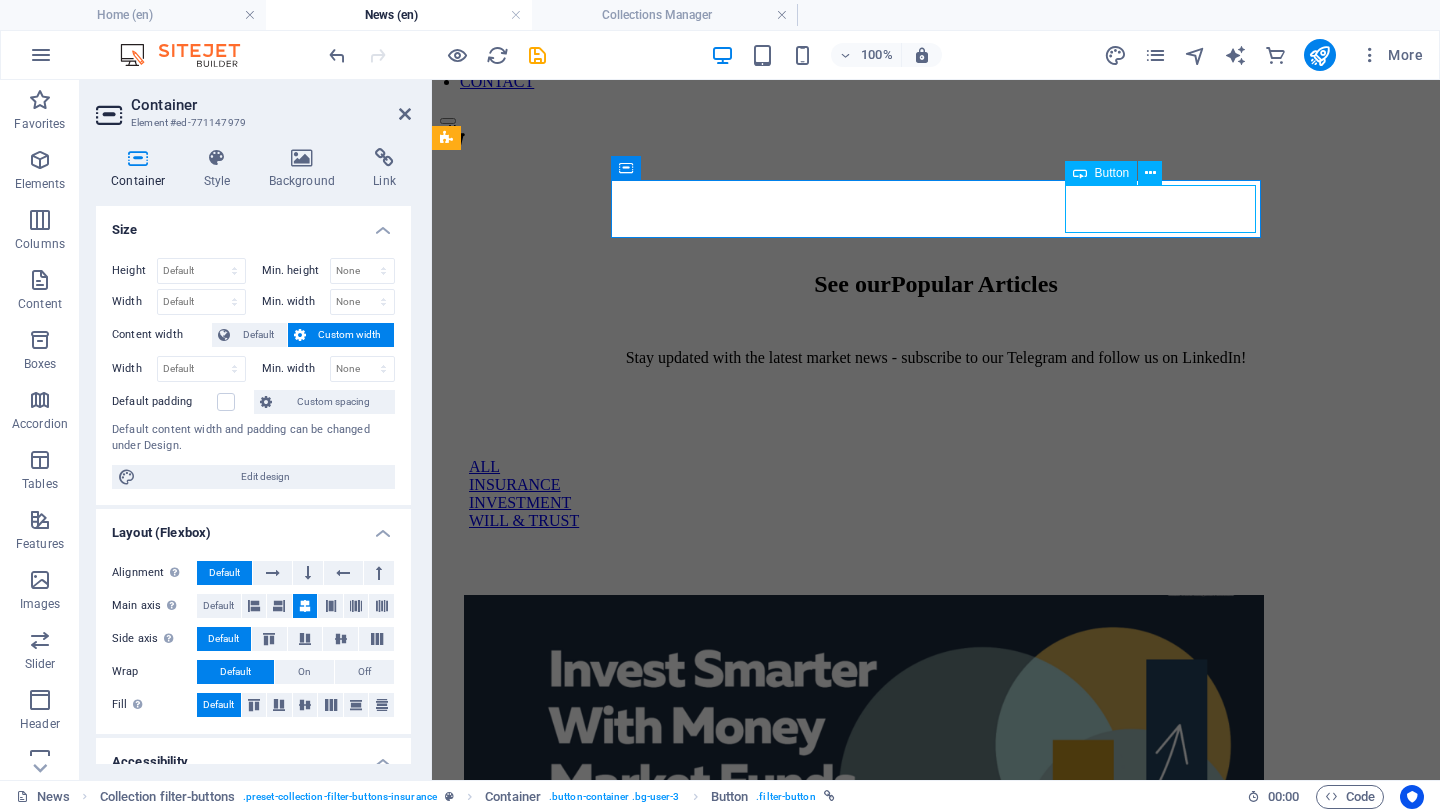 click on "WILL & TRUST" at bounding box center [936, 521] 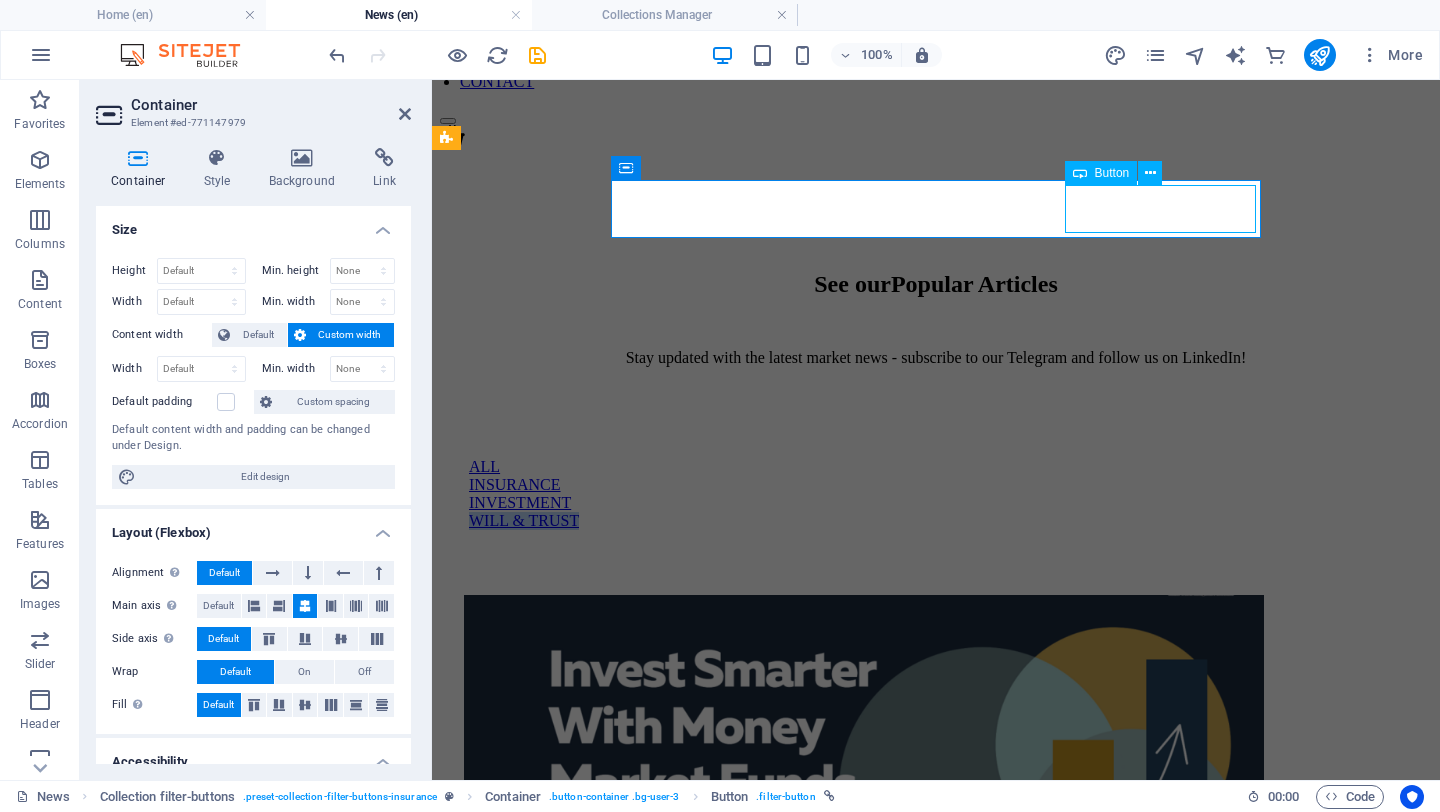 select 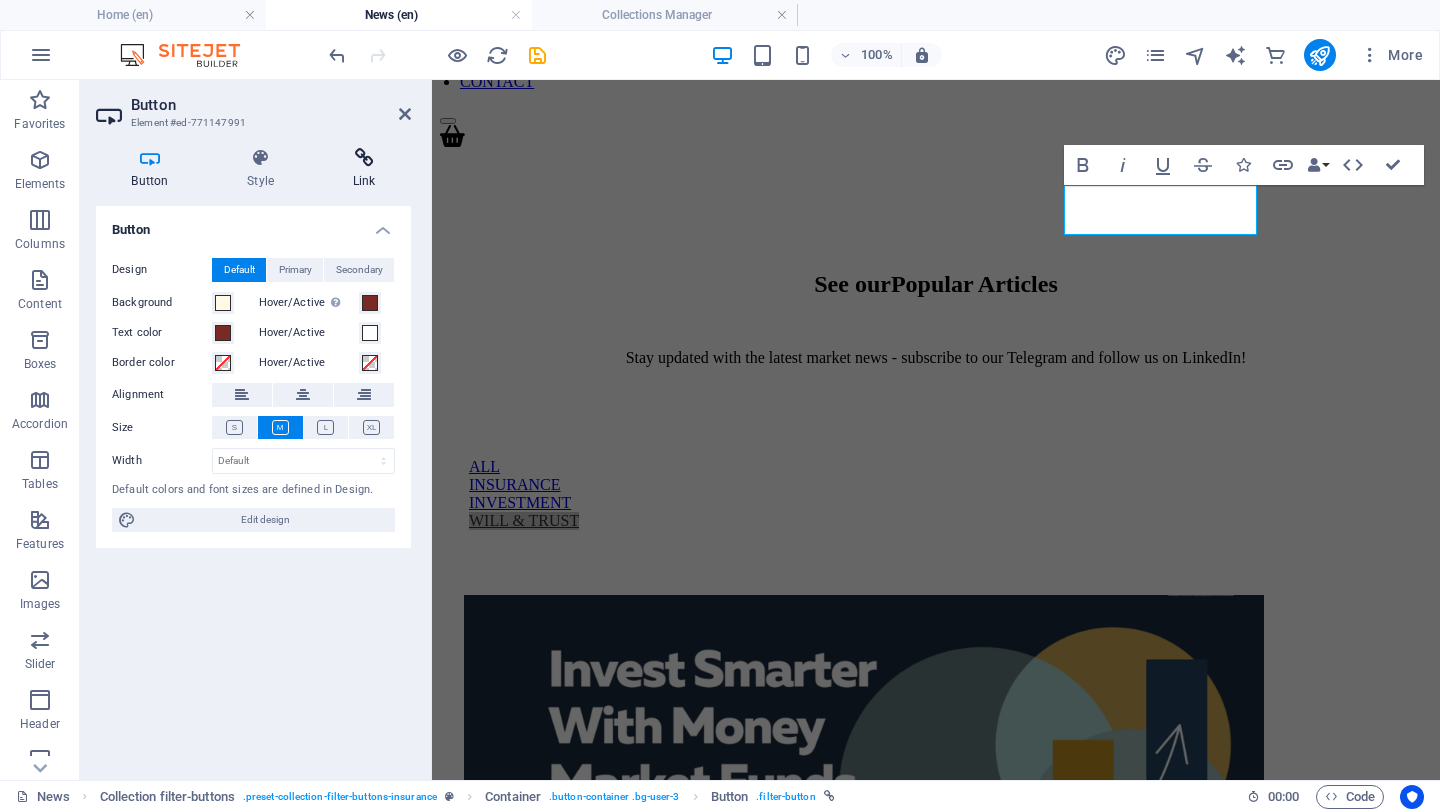 click on "Link" at bounding box center [364, 169] 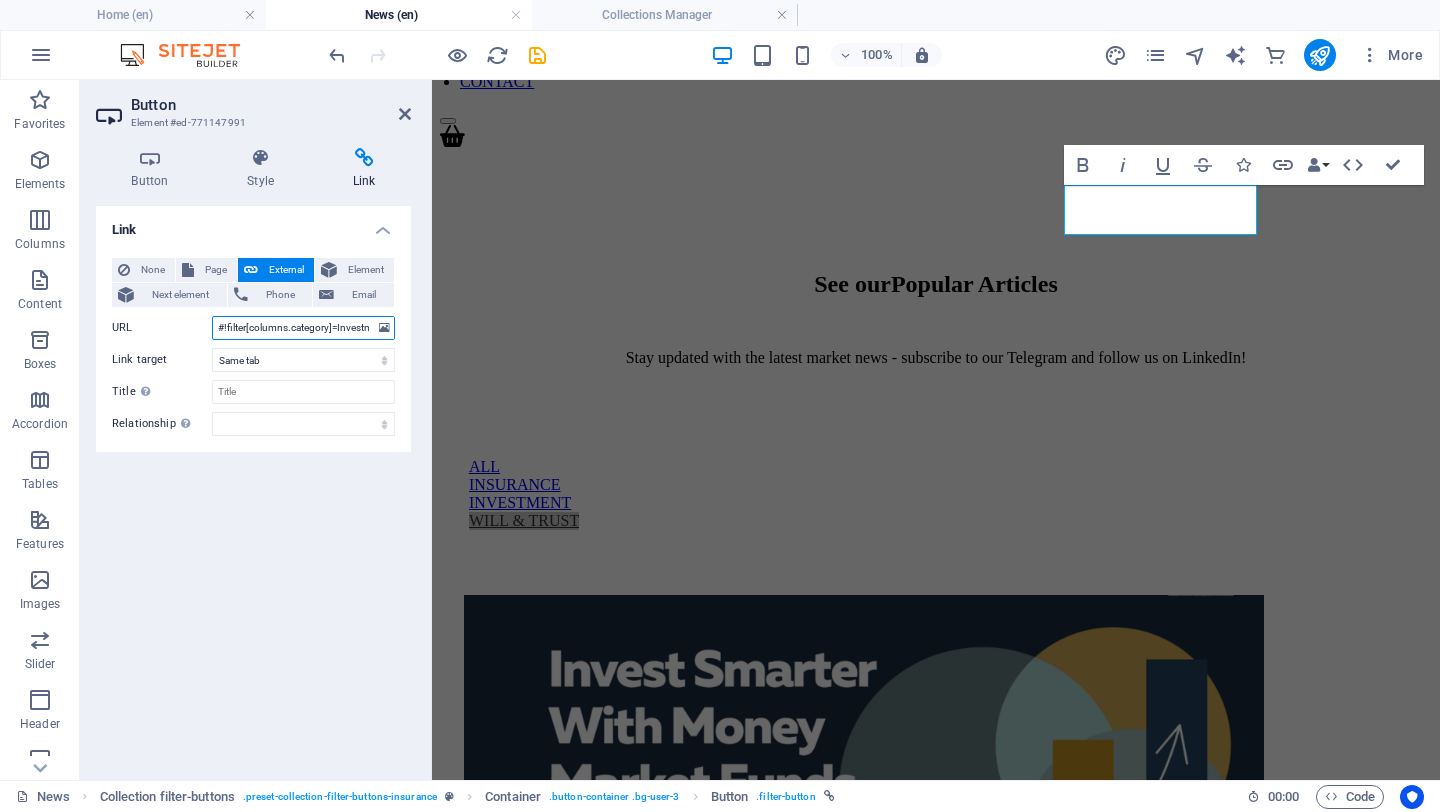 click on "#!filter[columns.category]=Investment" at bounding box center (303, 328) 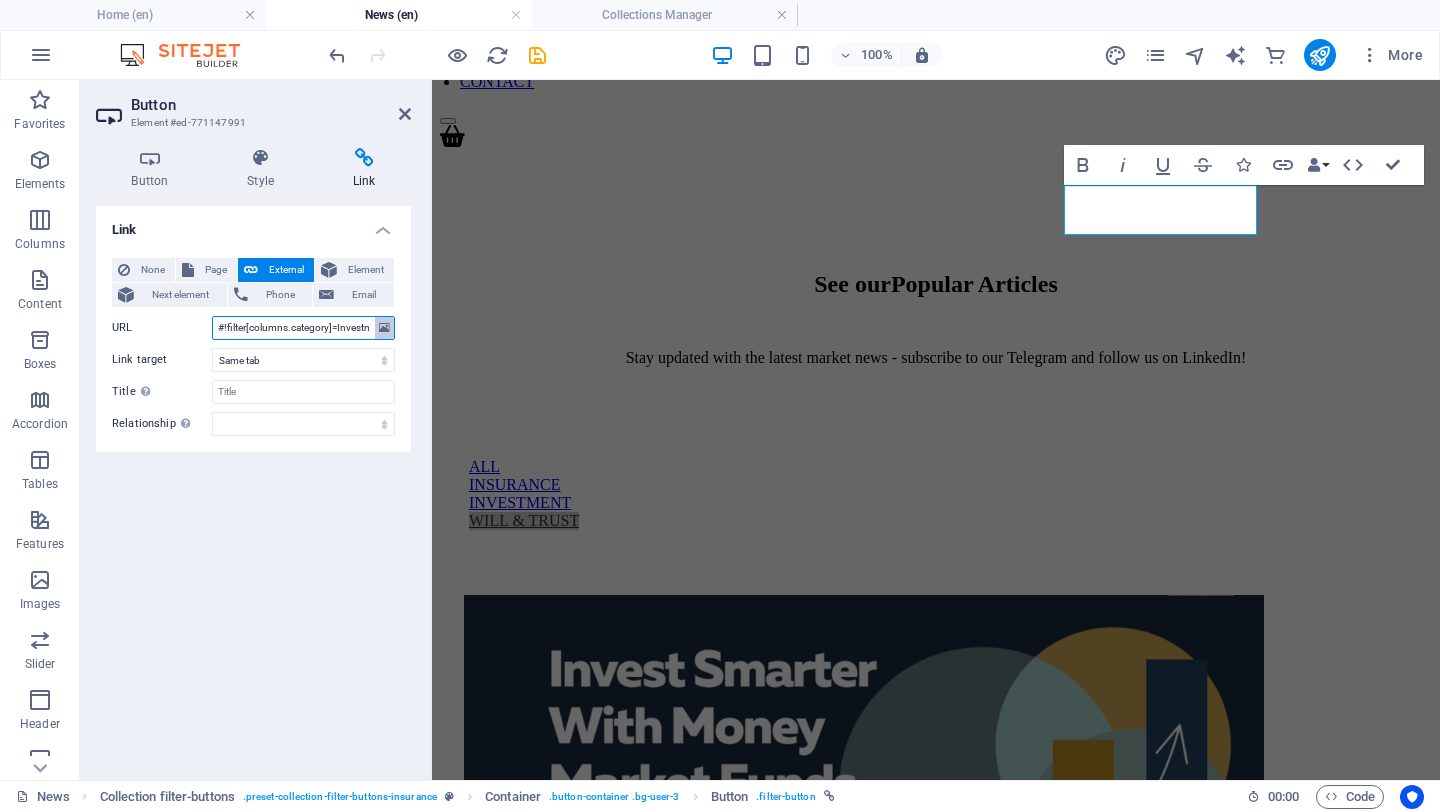 scroll, scrollTop: 0, scrollLeft: 18, axis: horizontal 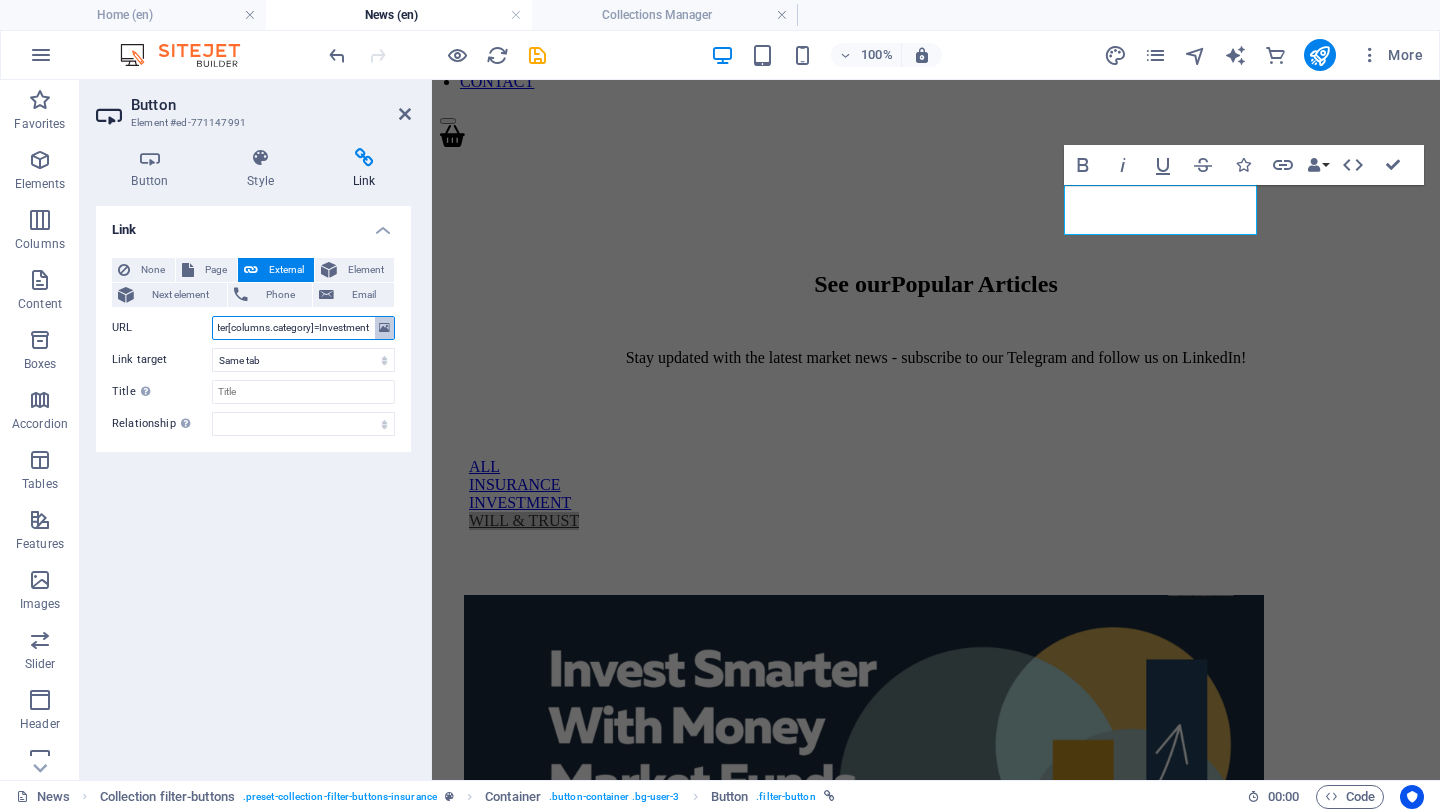 drag, startPoint x: 337, startPoint y: 328, endPoint x: 383, endPoint y: 328, distance: 46 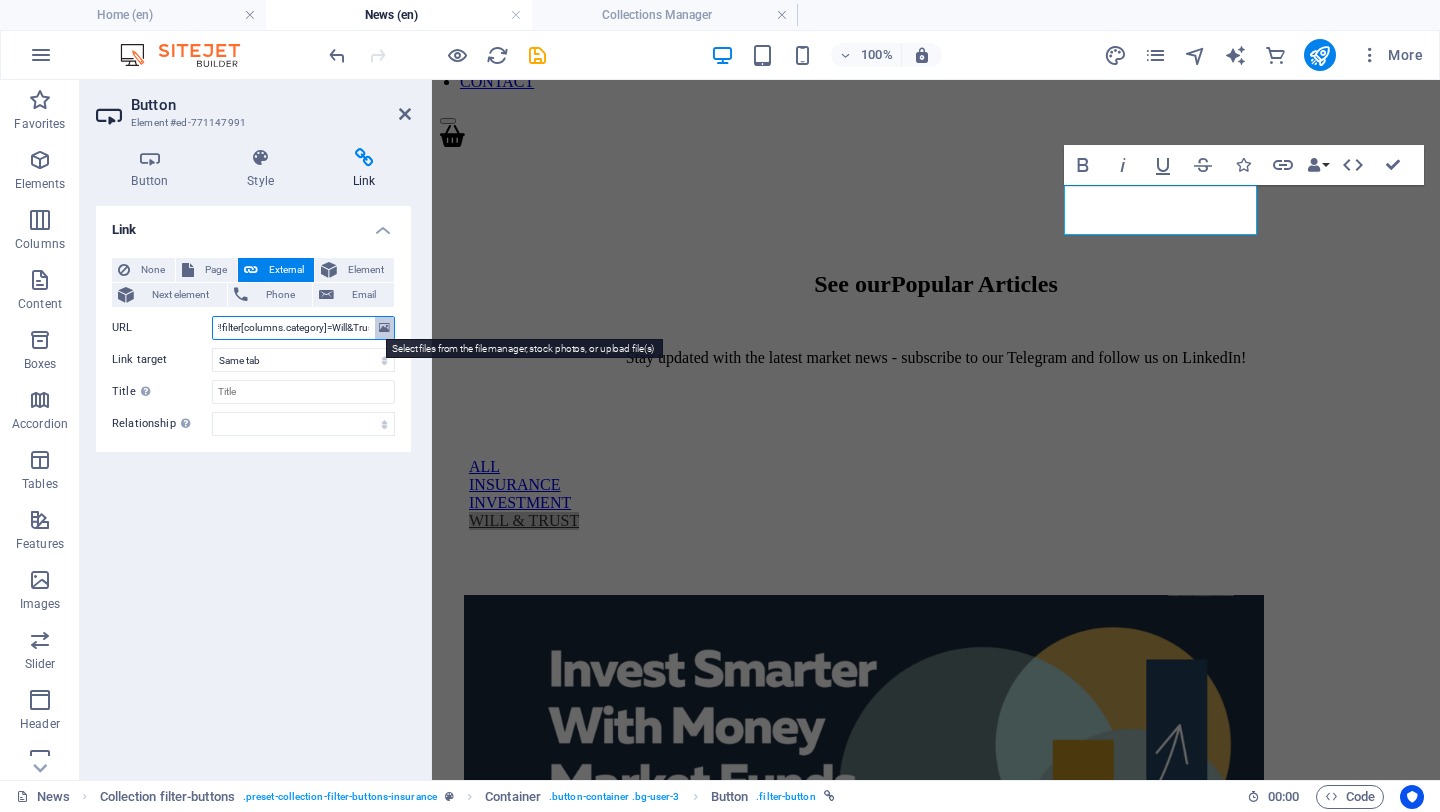 scroll, scrollTop: 0, scrollLeft: 13, axis: horizontal 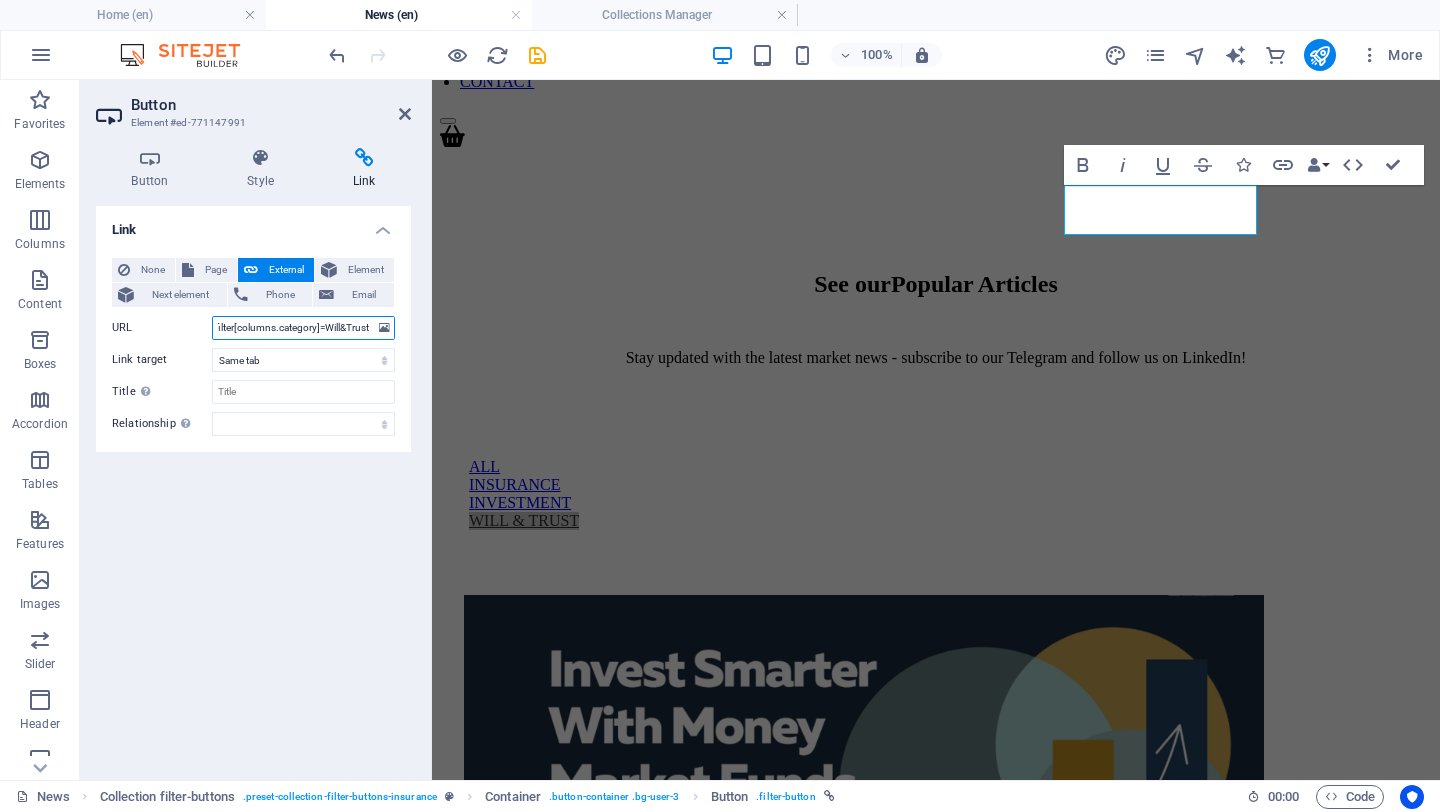 type on "#!filter[columns.category]=Will&Trust" 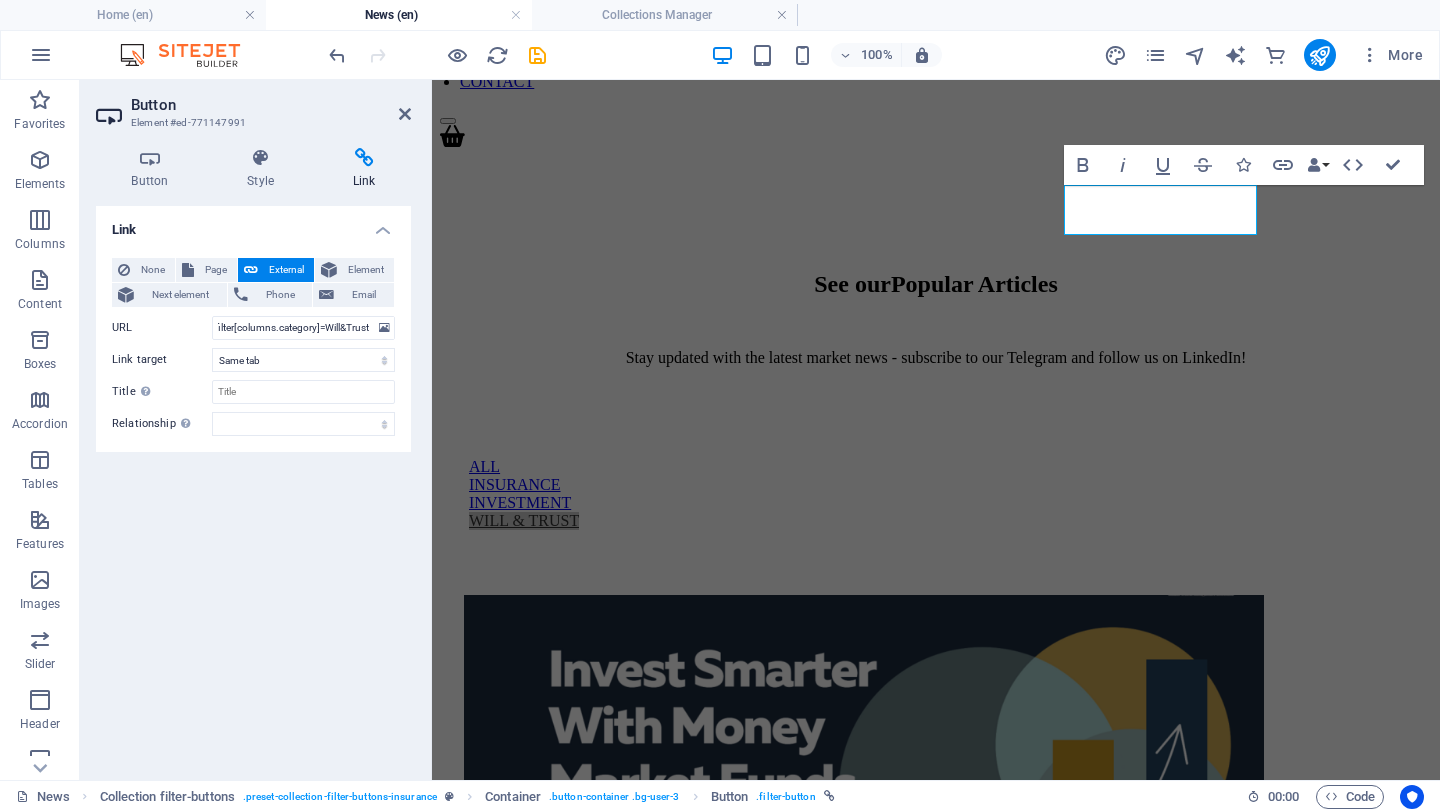 click on "Link None Page External Element Next element Phone Email Page Home About -- [FIRST] [LAST] Services -- Insurance -- Will & Trust -- Investment BuyOnline News Career -- Wealth Planner -- Fresh Graduates -- Internship Programme Contact Find an advisor Disclaimer Privacy Element
URL #!filter[columns.category]=Will&Trust Phone Email Link target New tab Same tab Overlay Title Additional link description, should not be the same as the link text. The title is most often shown as a tooltip text when the mouse moves over the element. Leave empty if uncertain. Relationship Sets the  relationship of this link to the link target . For example, the value "nofollow" instructs search engines not to follow the link. Can be left empty. alternate author bookmark external help license next nofollow noreferrer noopener prev tag" at bounding box center (253, 485) 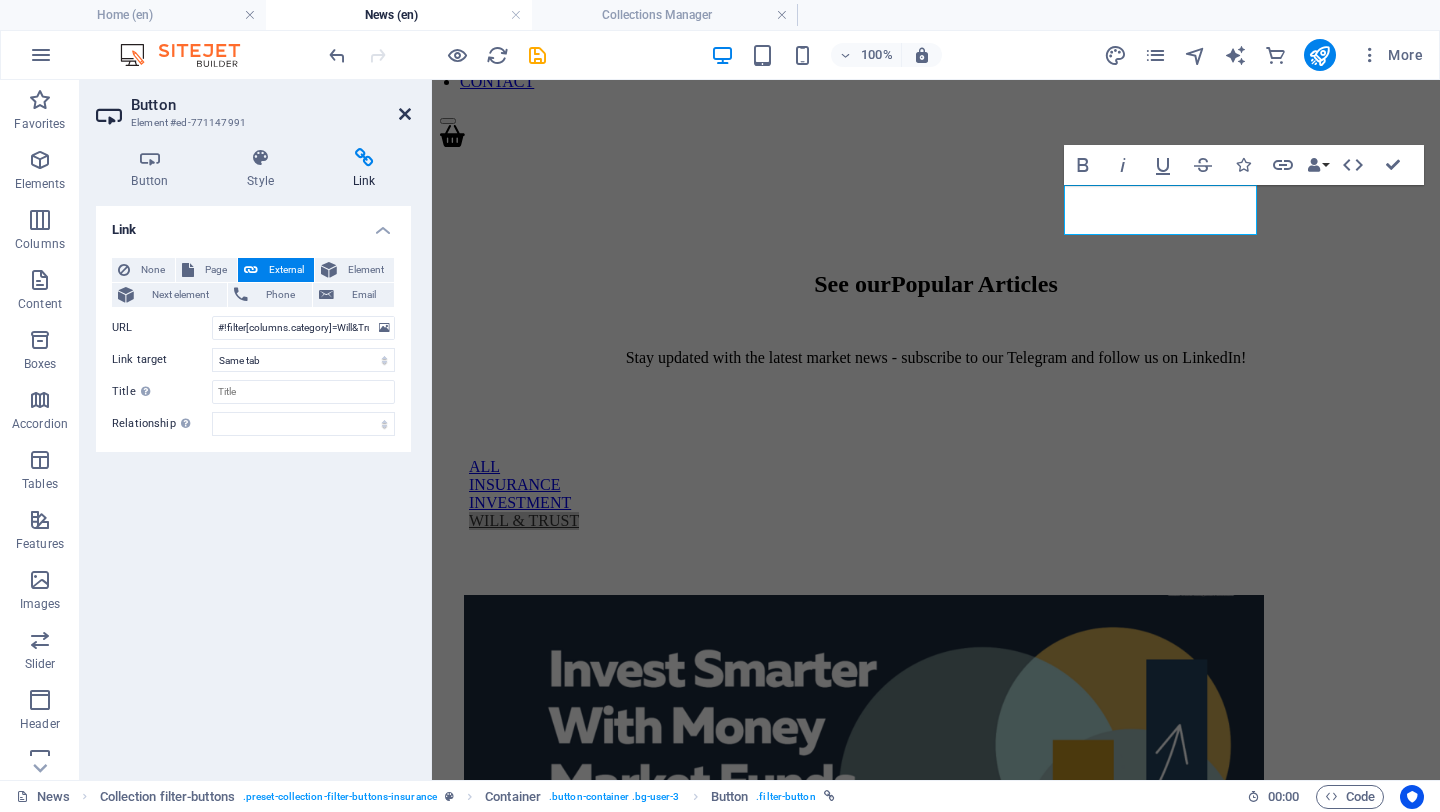 click at bounding box center [405, 114] 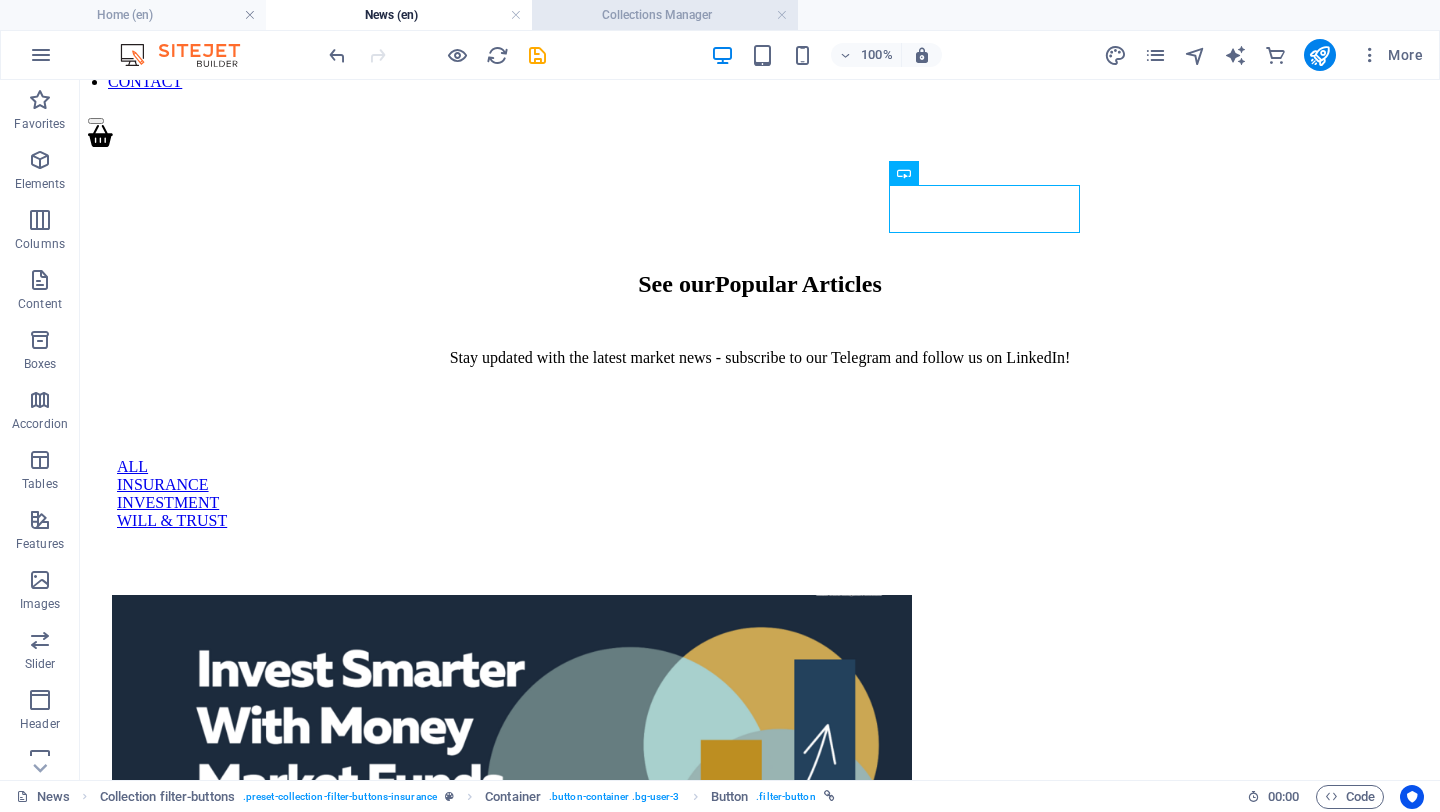click on "Collections Manager" at bounding box center [665, 15] 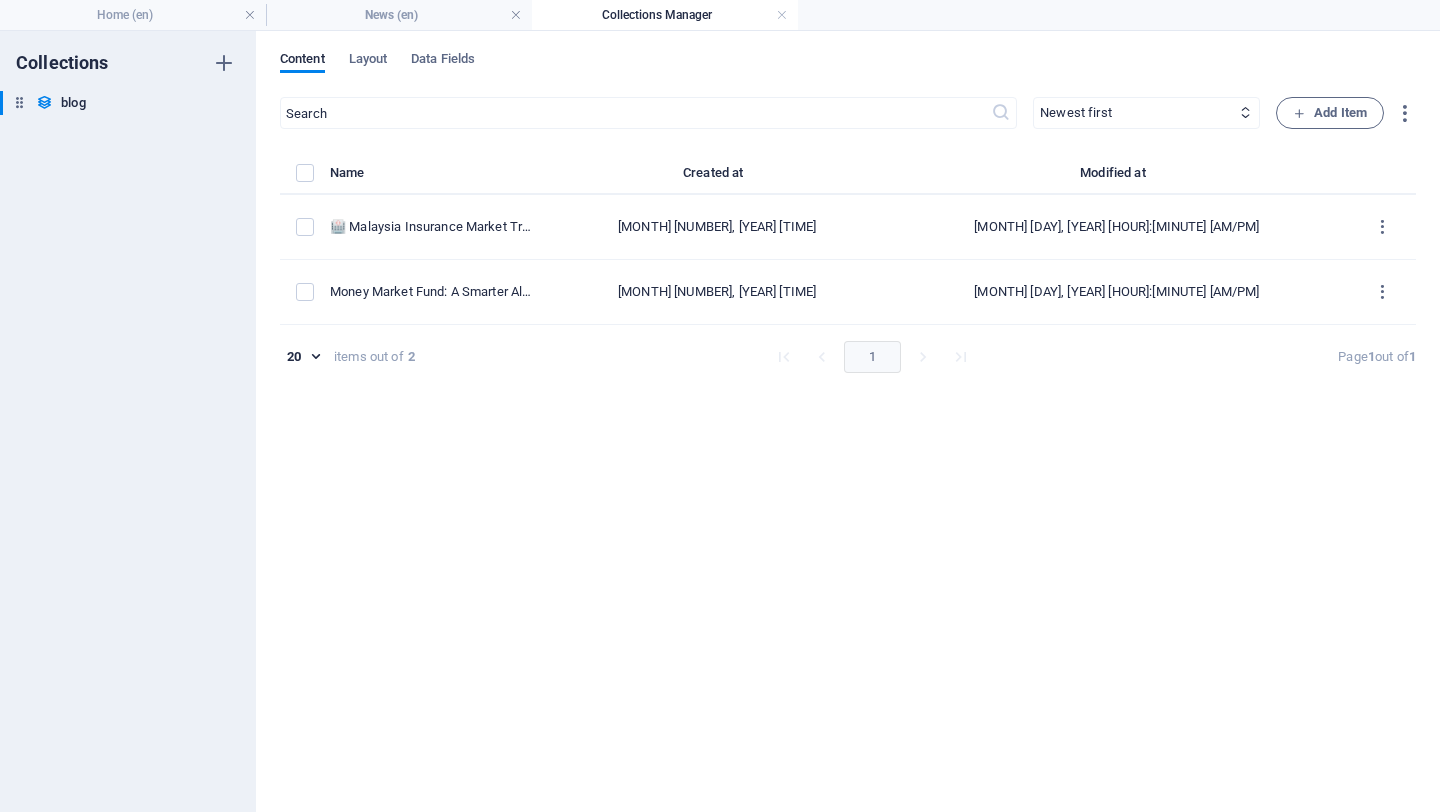 scroll, scrollTop: 0, scrollLeft: 0, axis: both 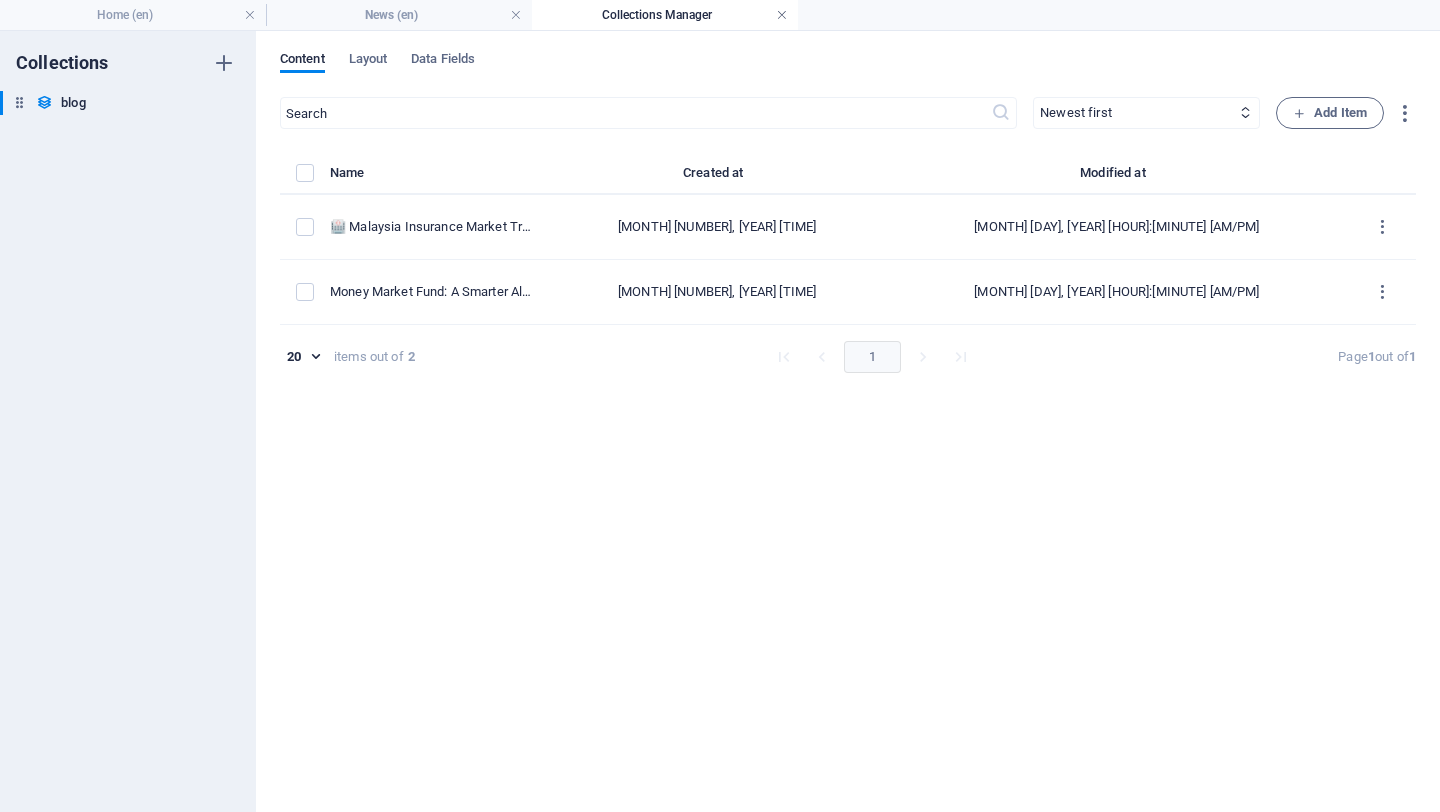 click on "Collections Manager" at bounding box center [665, 15] 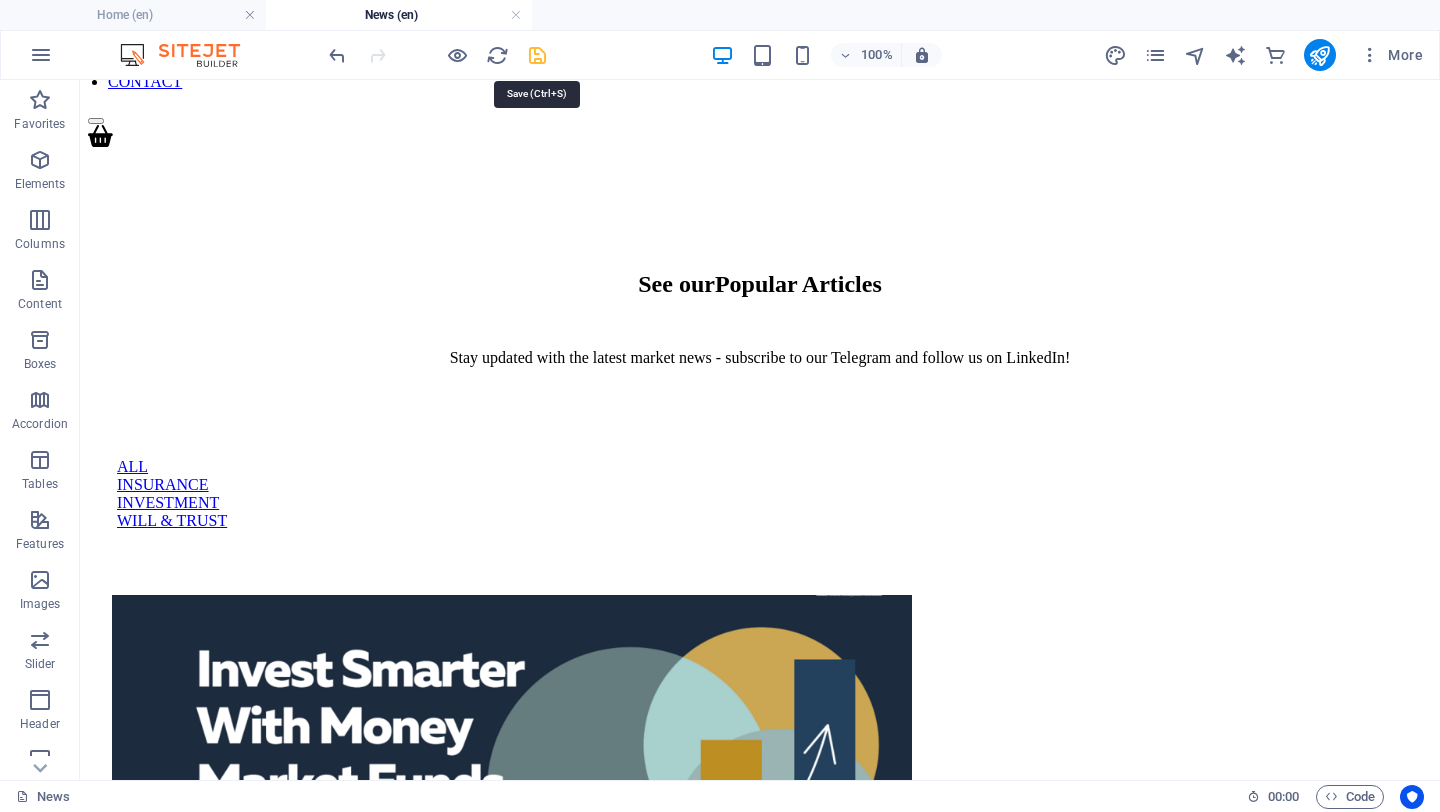 click at bounding box center (537, 55) 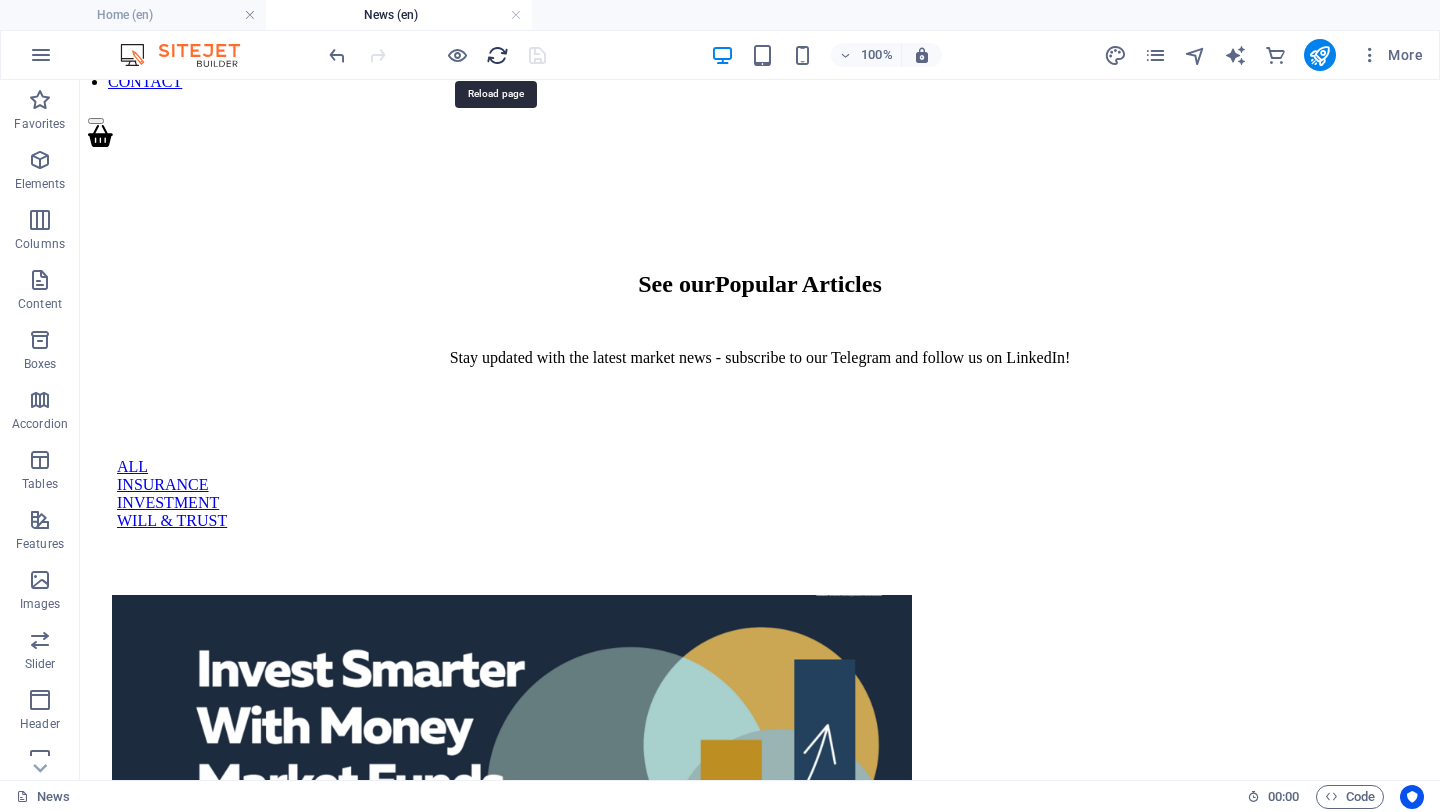 click at bounding box center (497, 55) 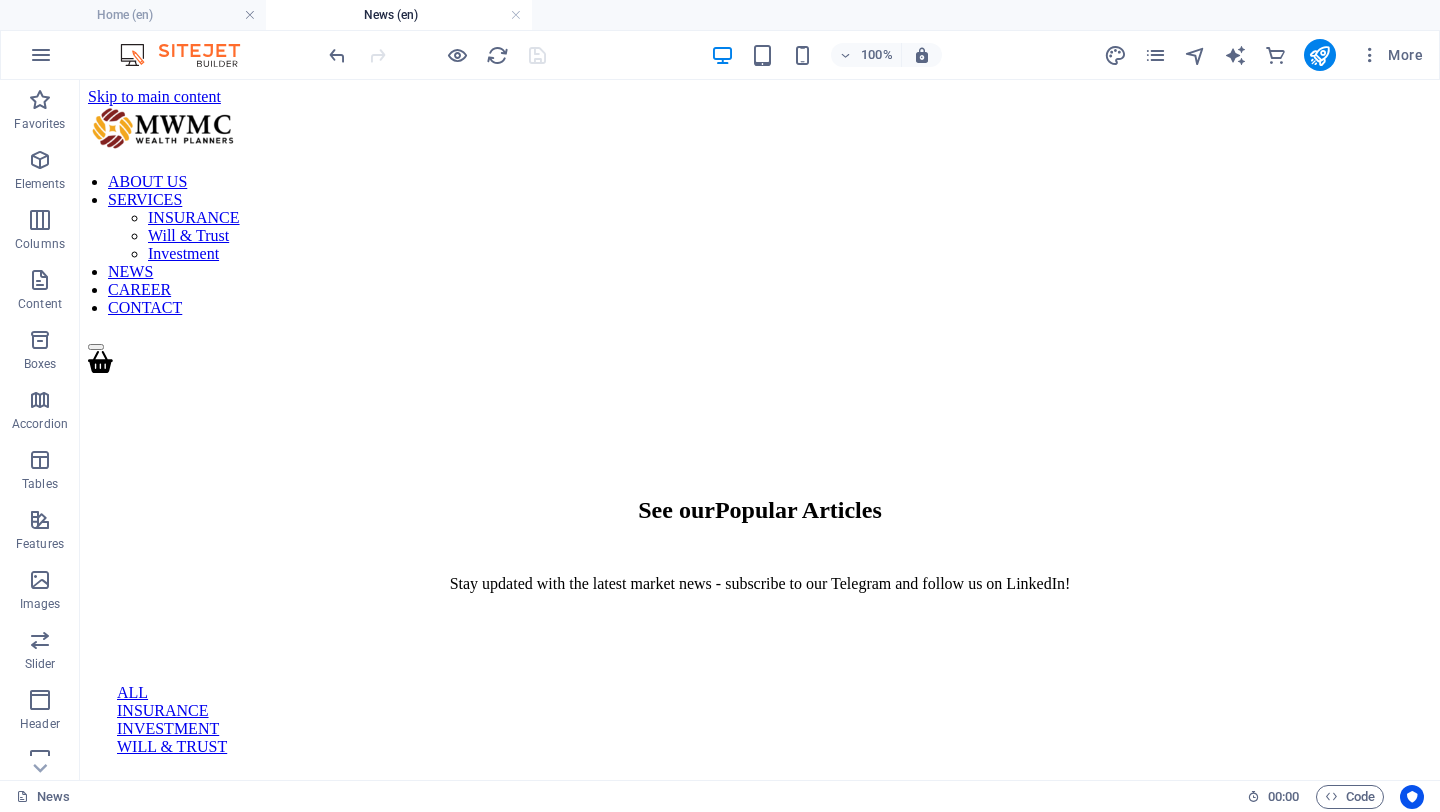 scroll, scrollTop: 0, scrollLeft: 0, axis: both 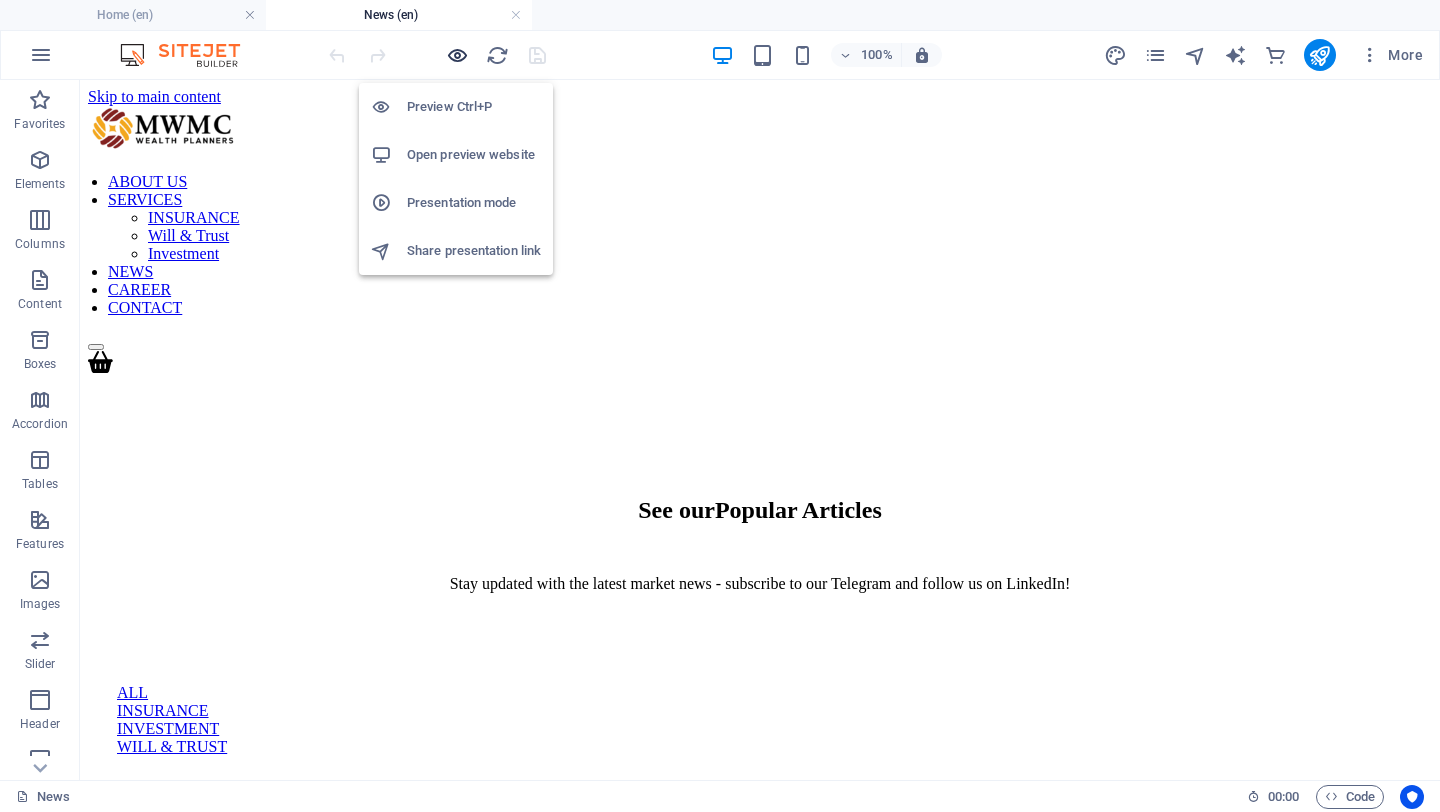 click at bounding box center (457, 55) 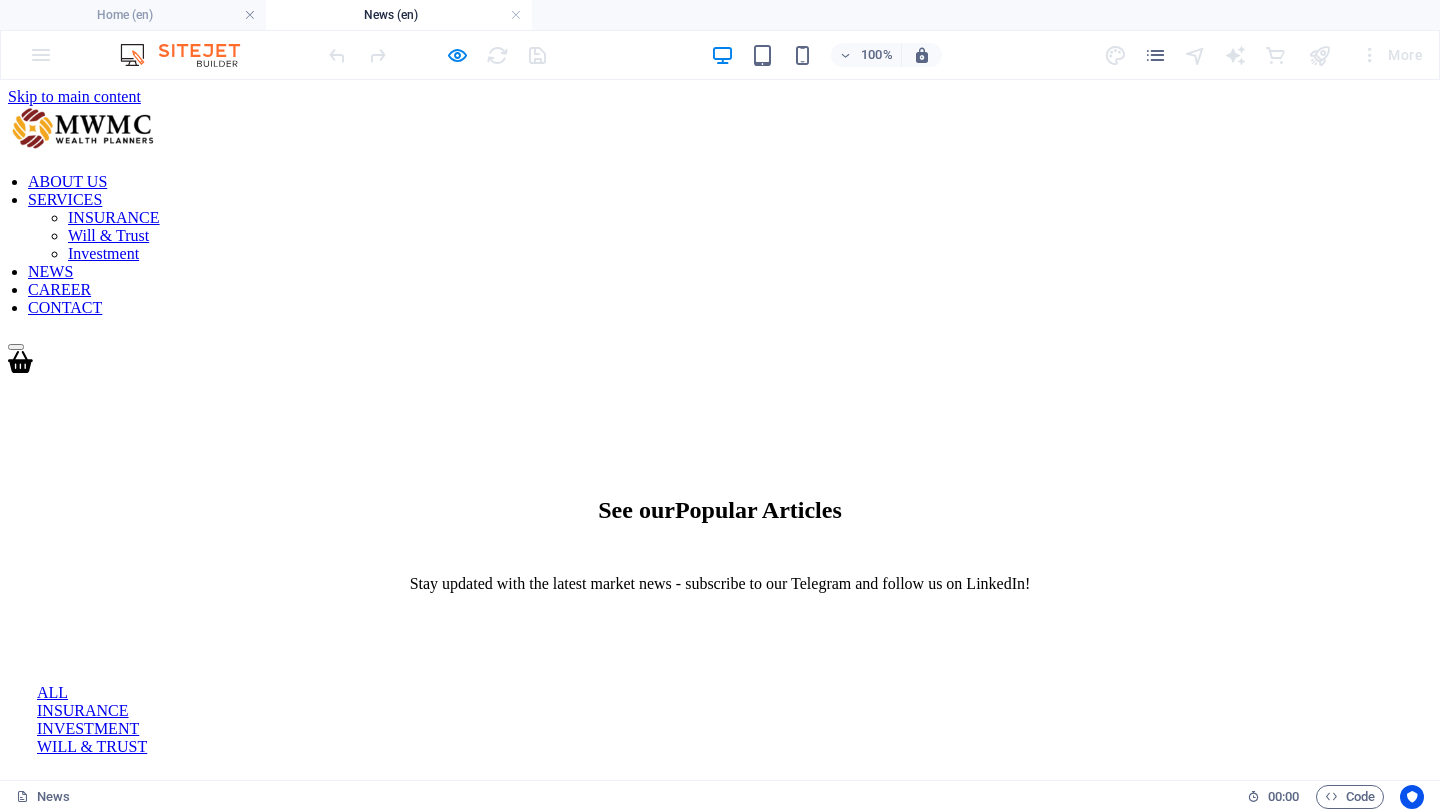 click on "INSURANCE" at bounding box center (83, 710) 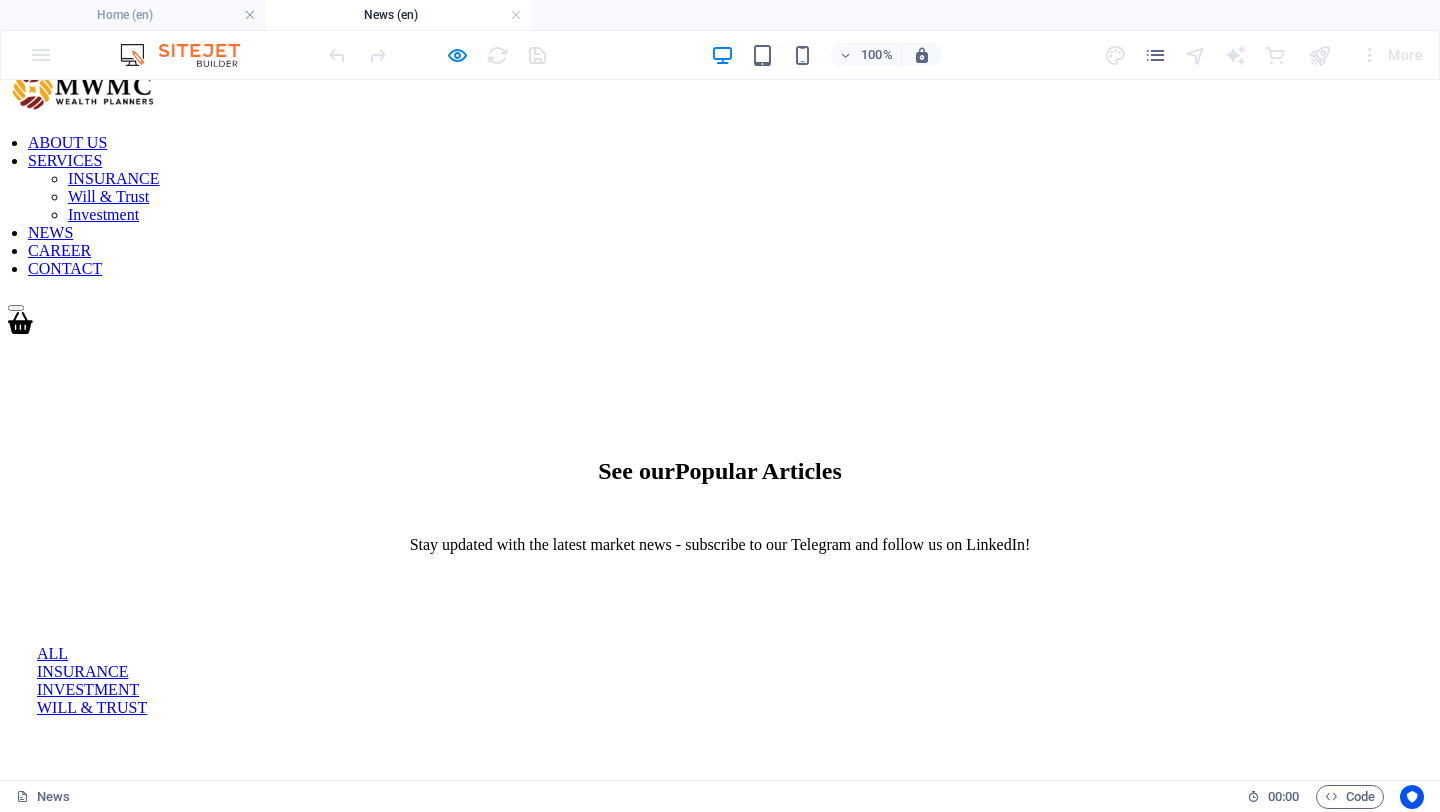 scroll, scrollTop: 0, scrollLeft: 0, axis: both 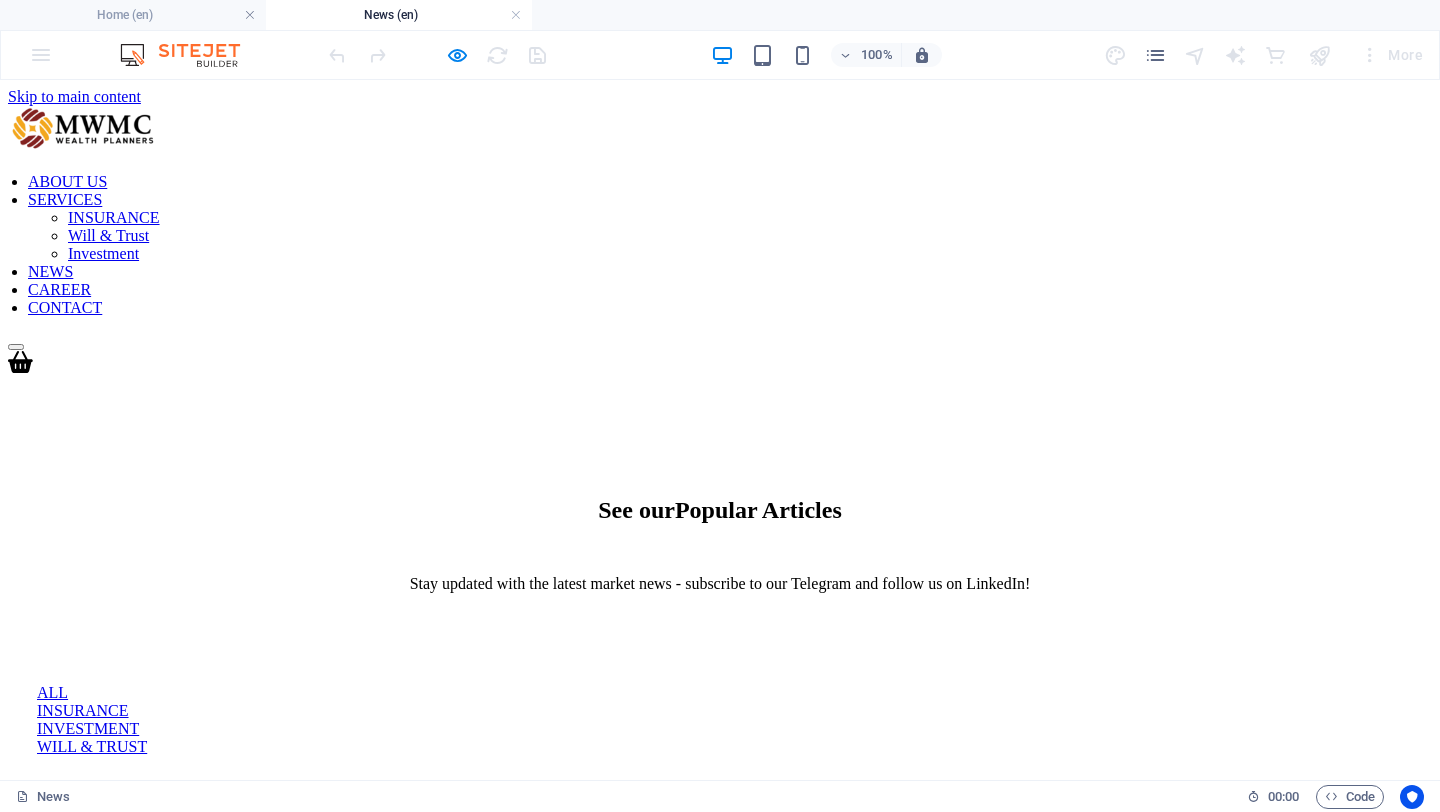 click on "ALL" at bounding box center (52, 692) 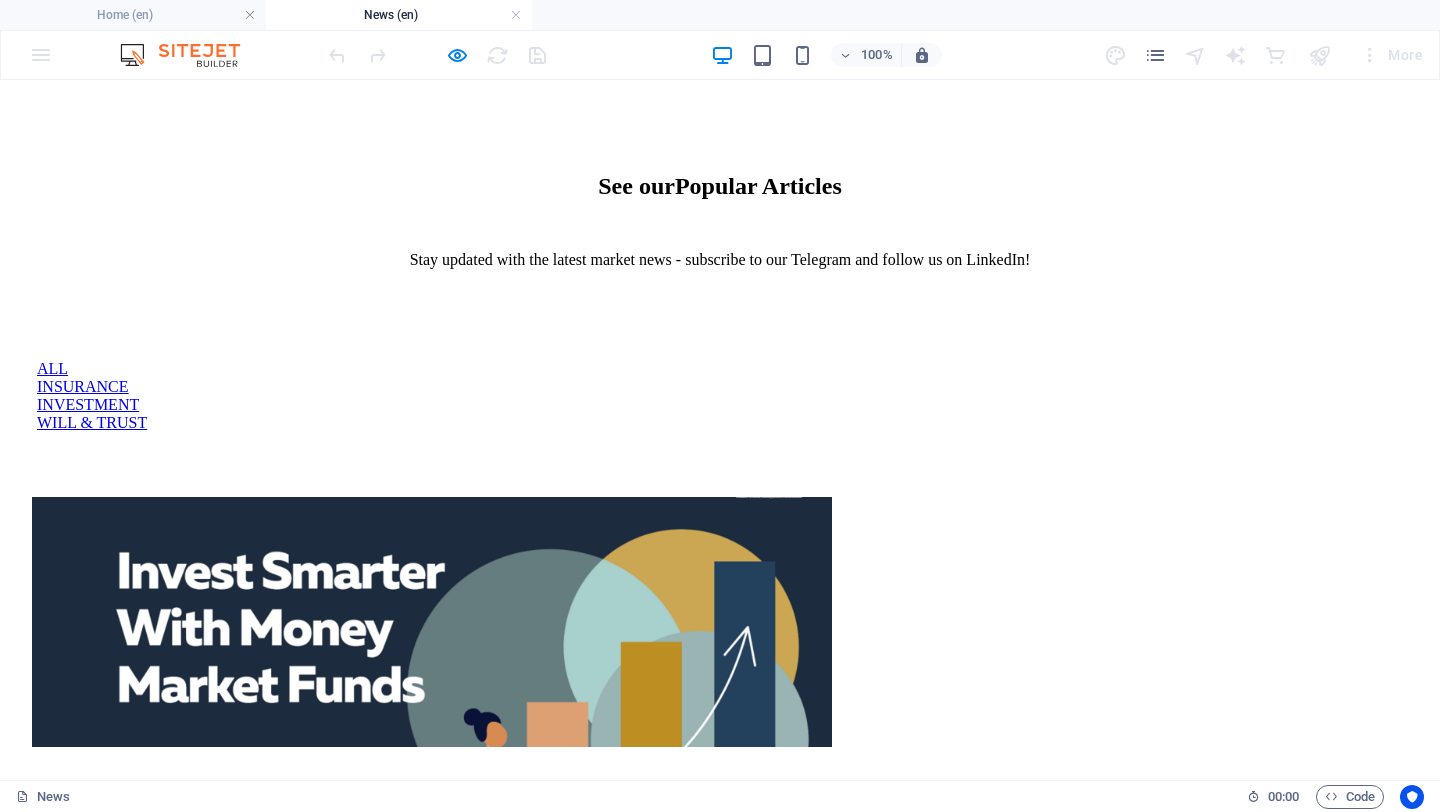 scroll, scrollTop: 305, scrollLeft: 0, axis: vertical 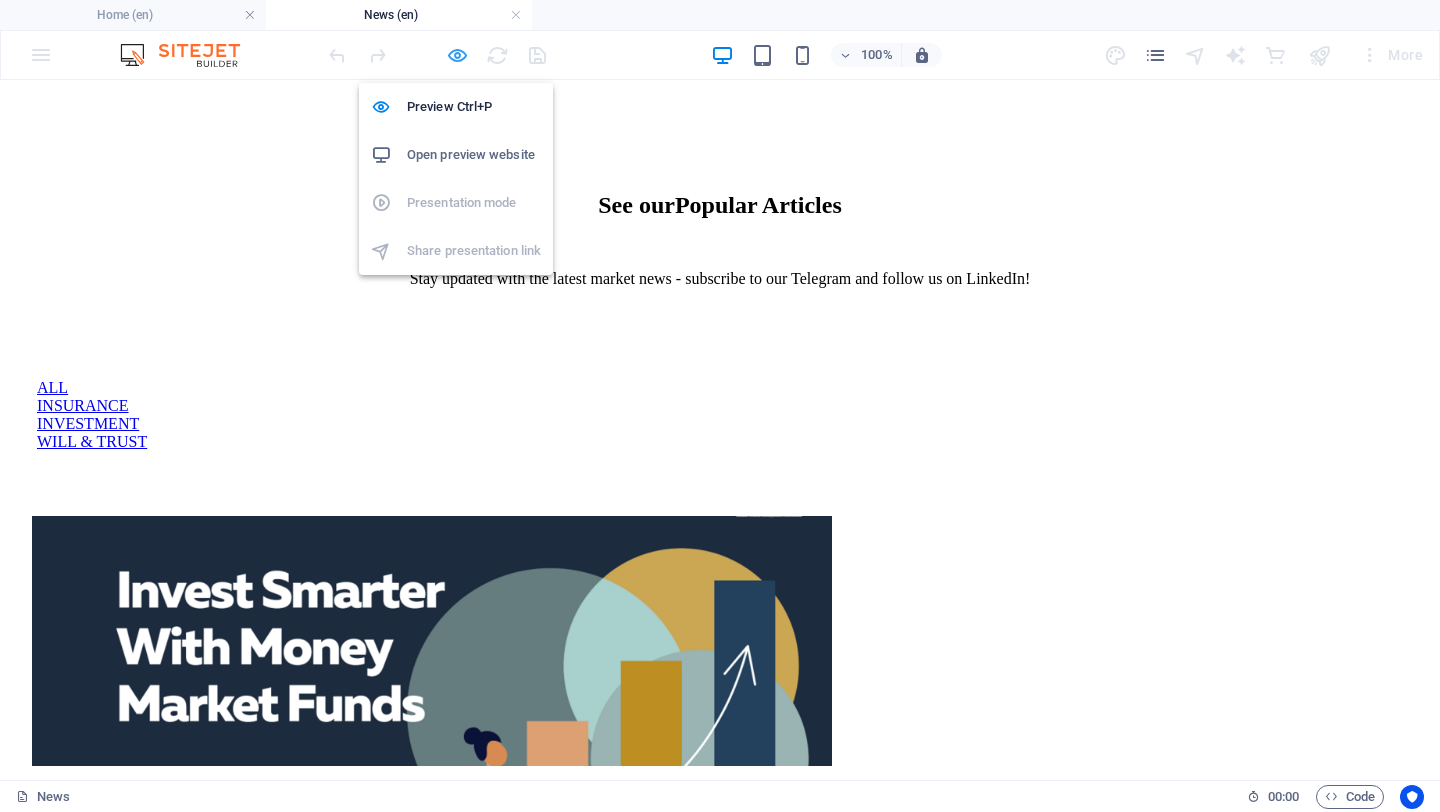 click at bounding box center (457, 55) 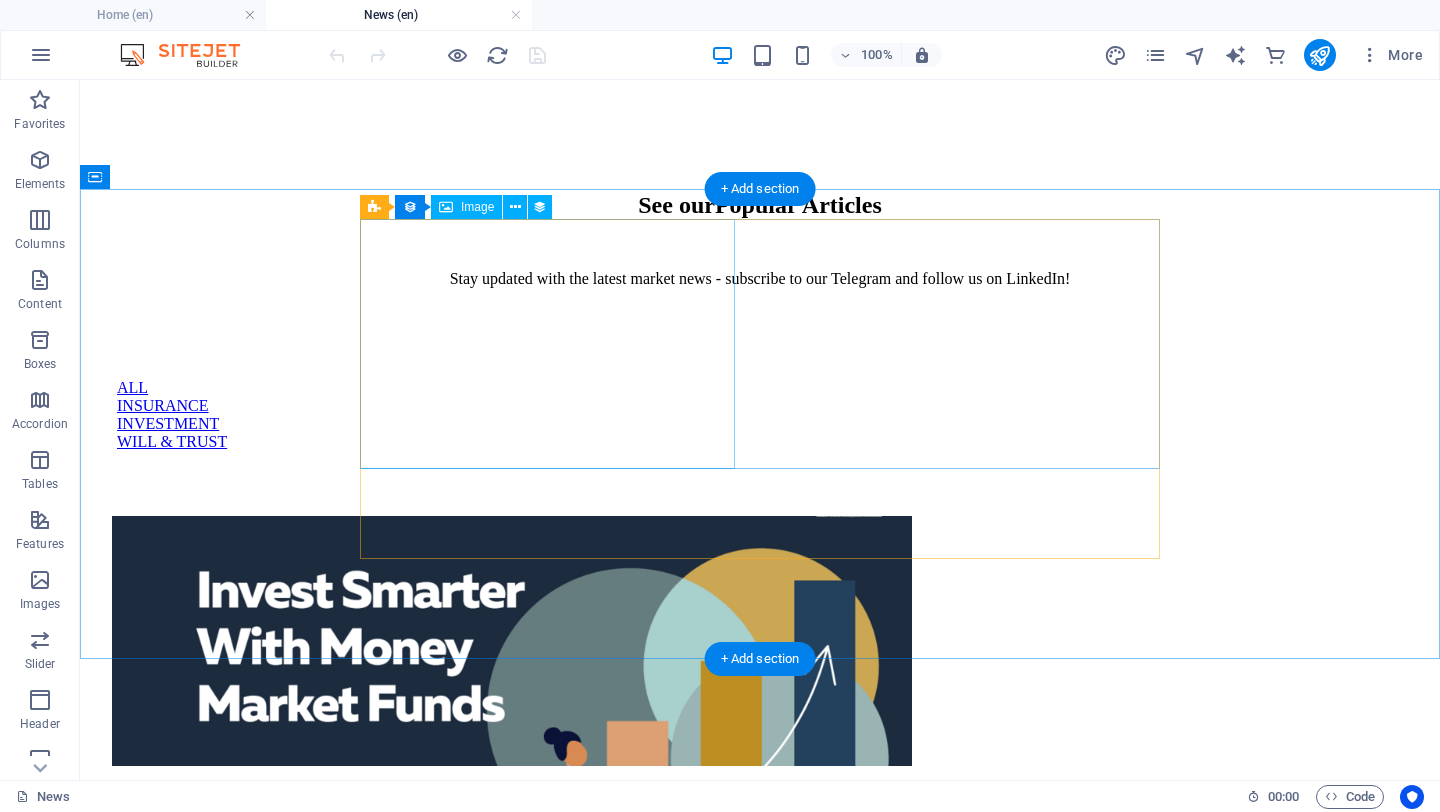 click at bounding box center (512, 643) 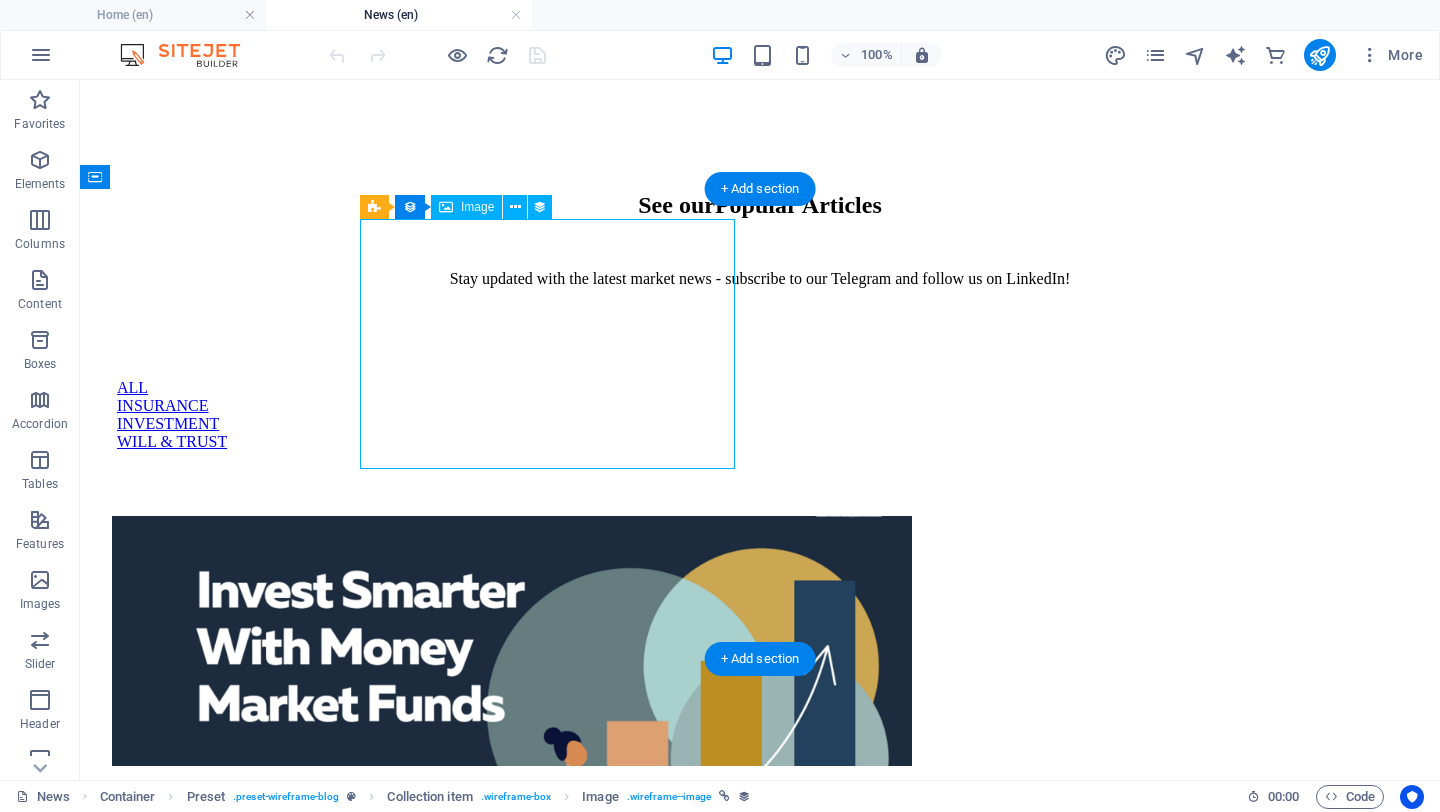 click at bounding box center (512, 643) 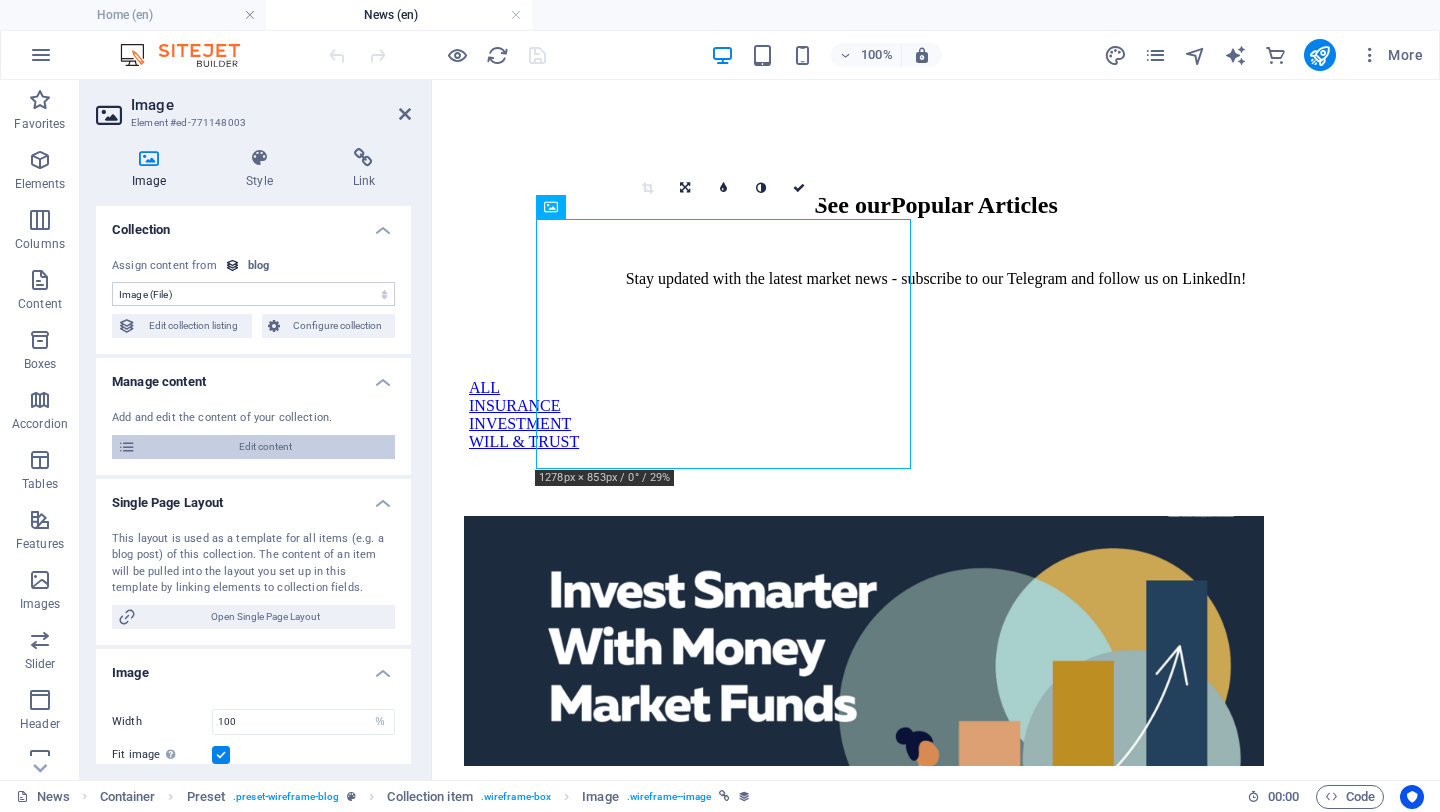 click on "Edit content" at bounding box center (265, 447) 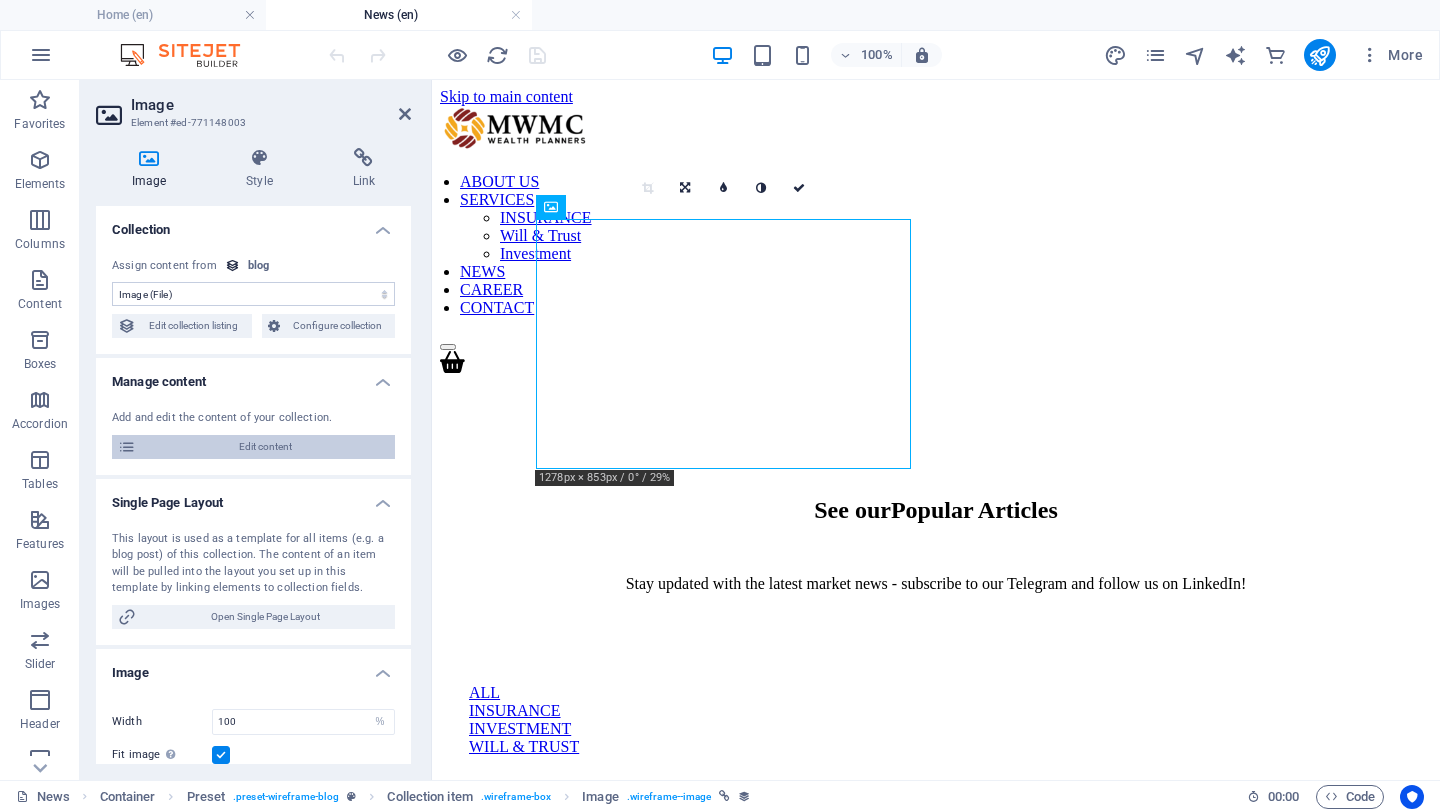 select on "Investment" 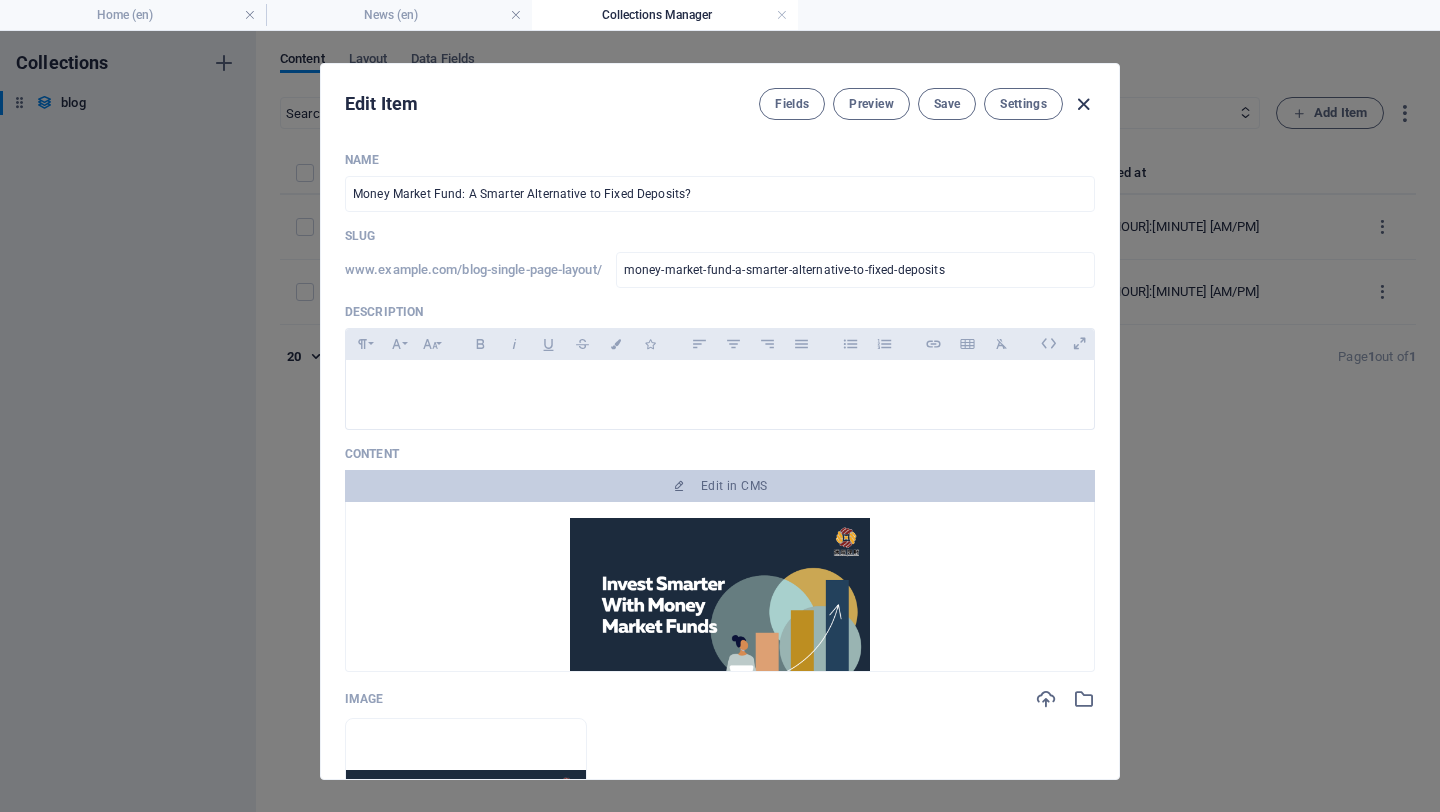 click at bounding box center [1083, 104] 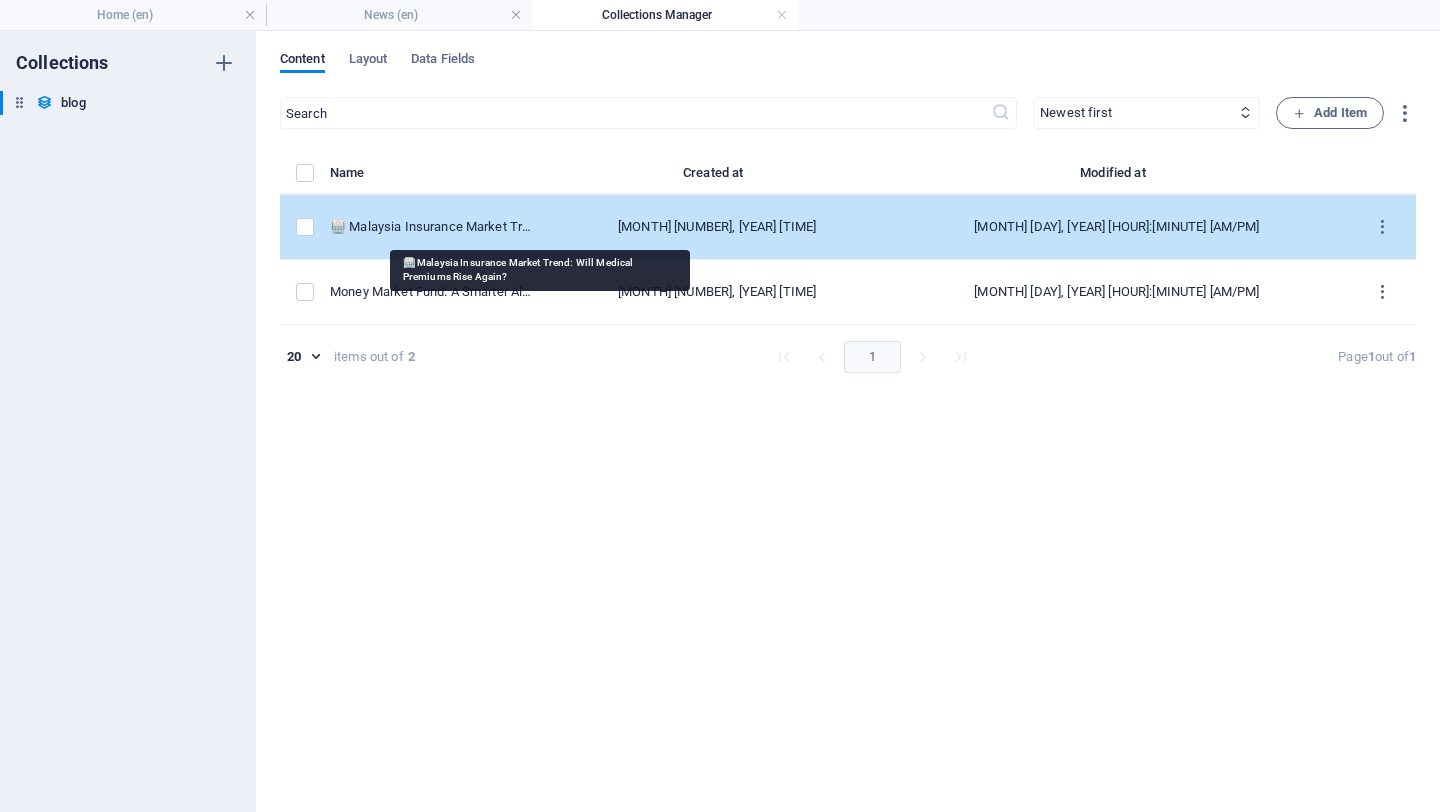click on "🏥 Malaysia Insurance Market Trend: Will Medical Premiums Rise Again?" at bounding box center [431, 227] 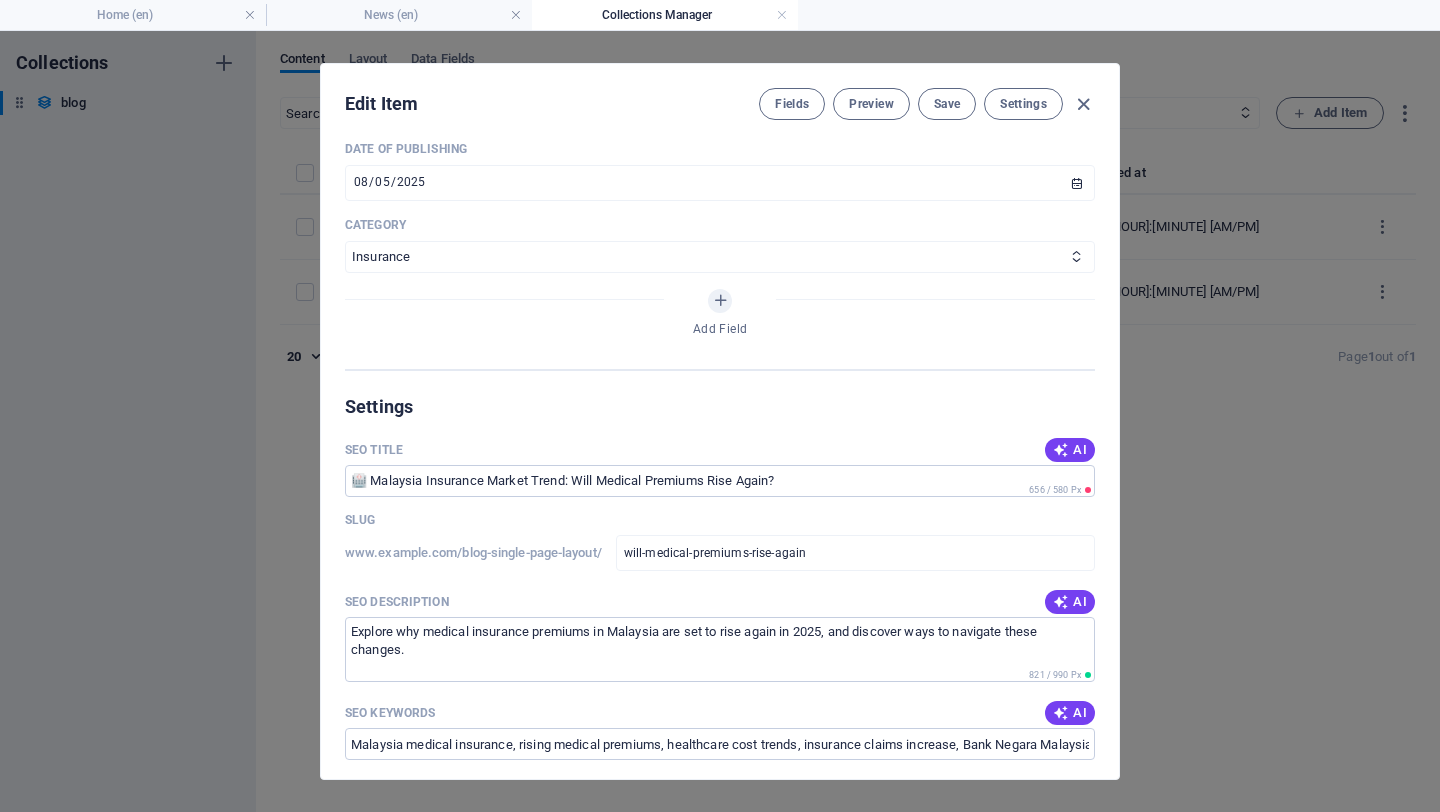 scroll, scrollTop: 942, scrollLeft: 0, axis: vertical 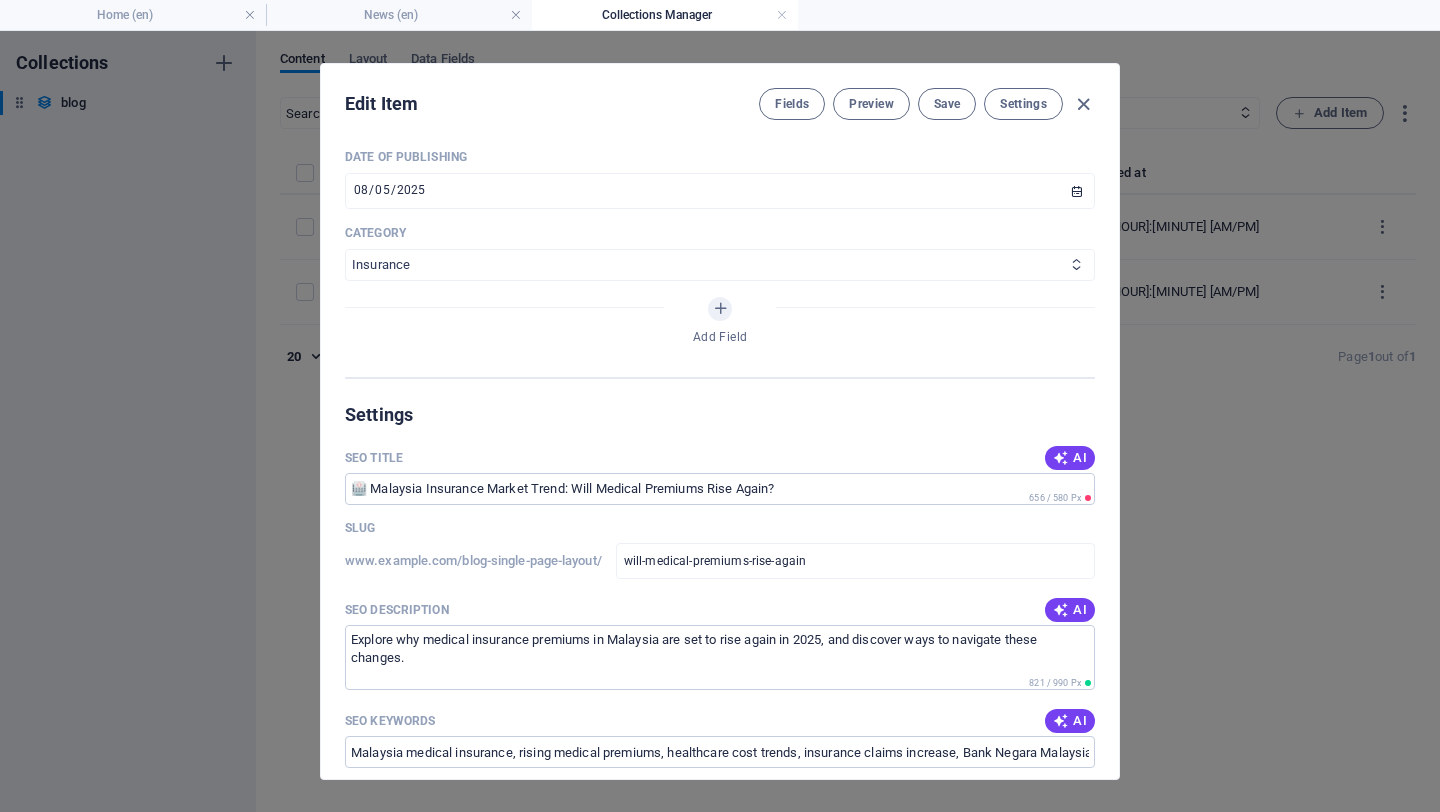 click on "Insurance Trends Investment All" at bounding box center (720, 265) 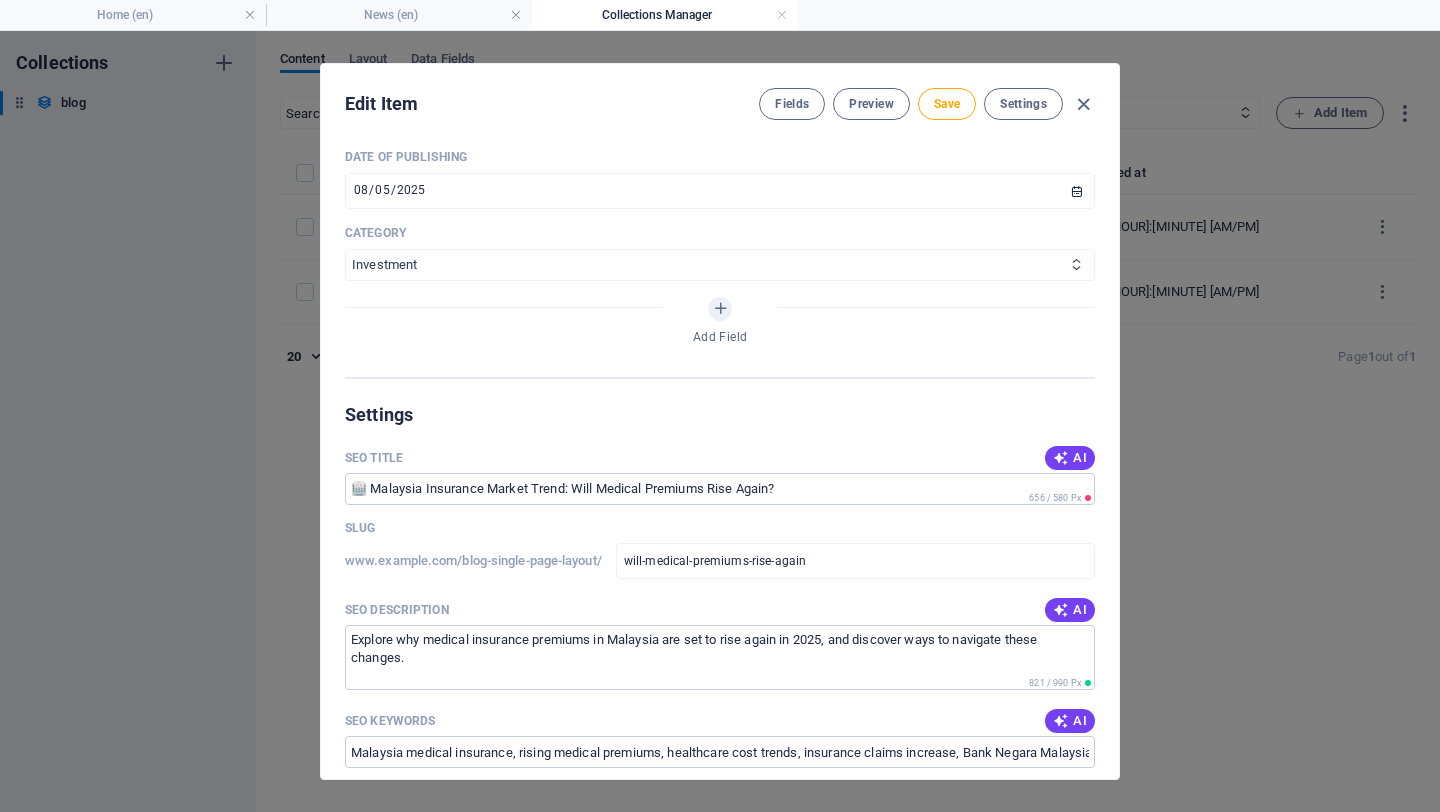 click on "Insurance Trends Investment All" at bounding box center (720, 265) 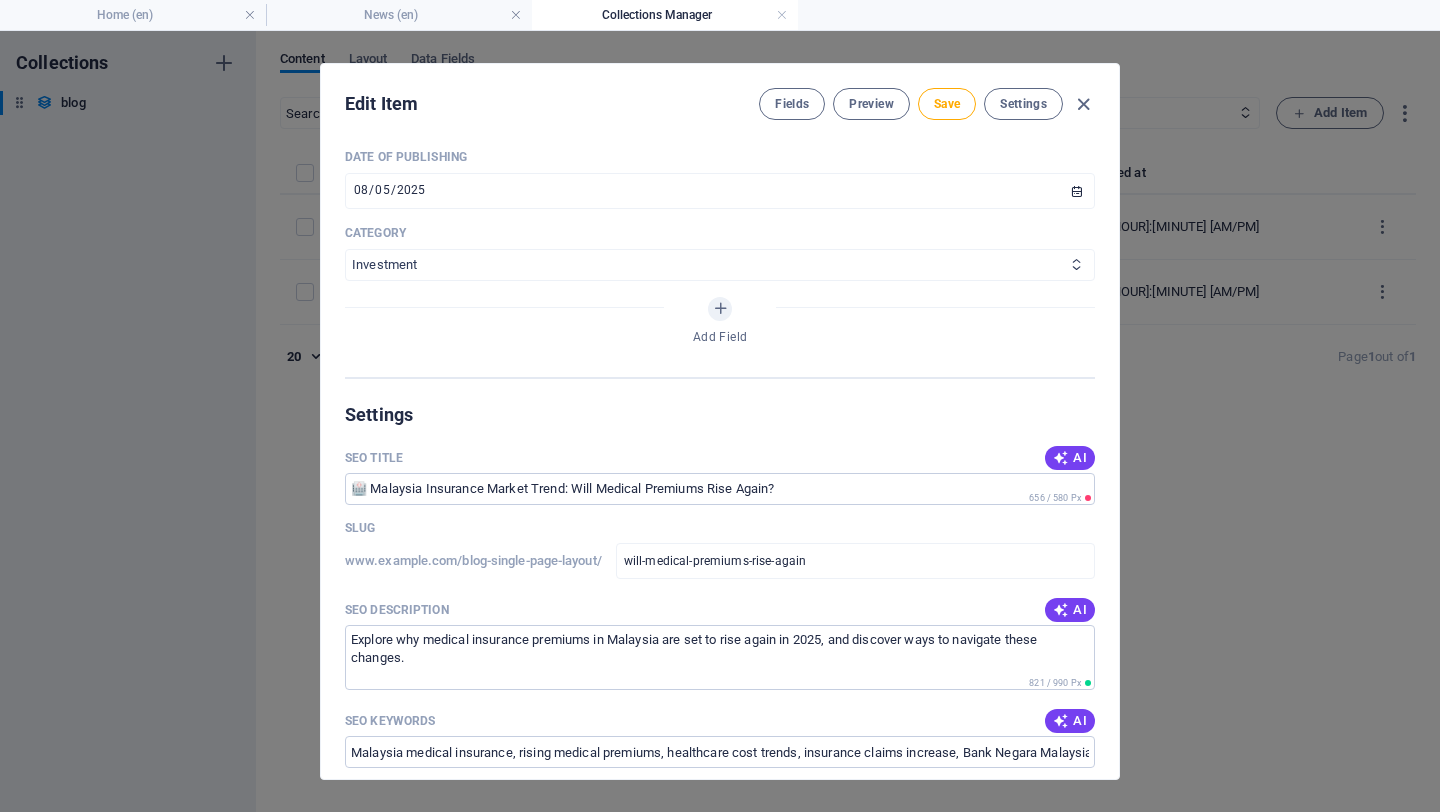 select on "Insurance" 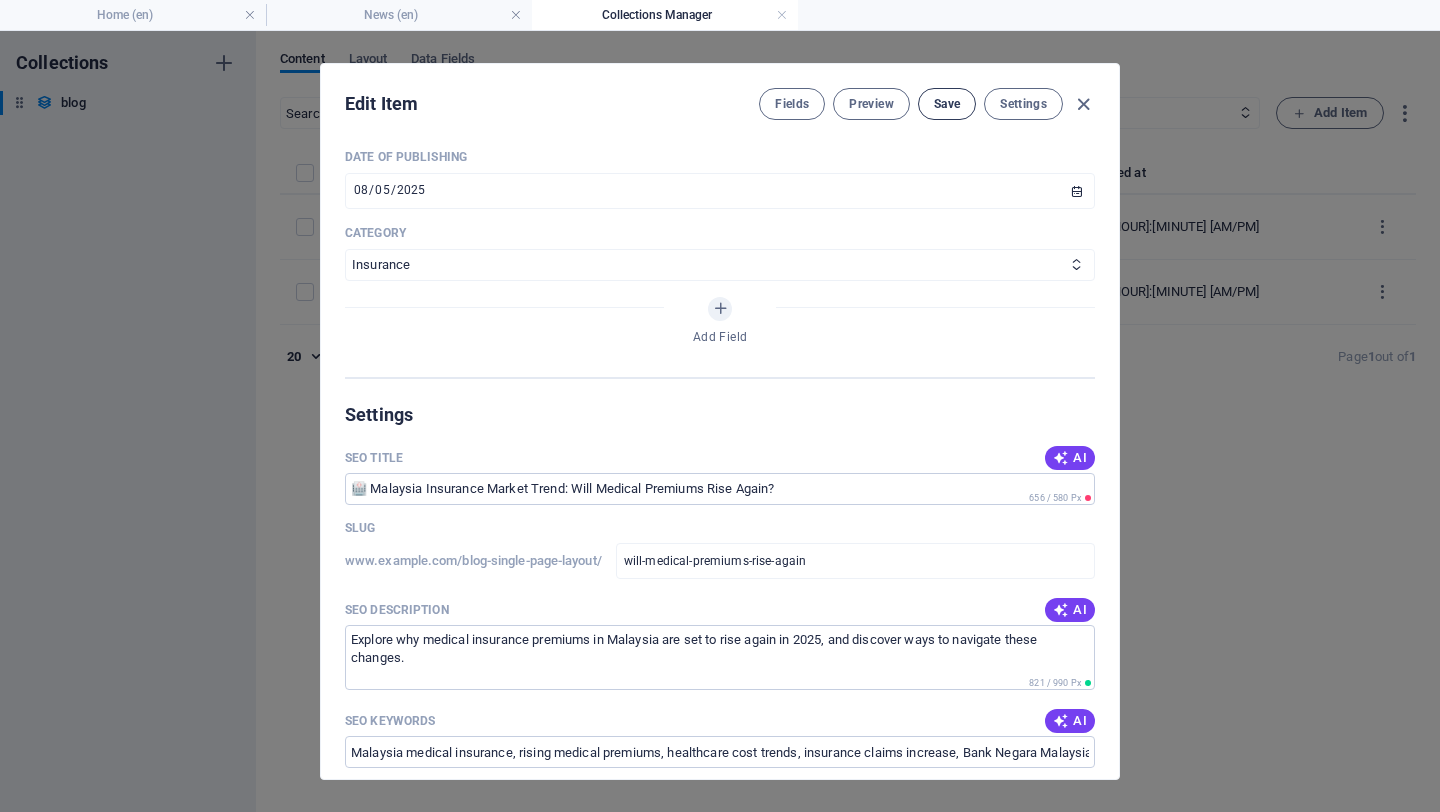click on "Save" at bounding box center [947, 104] 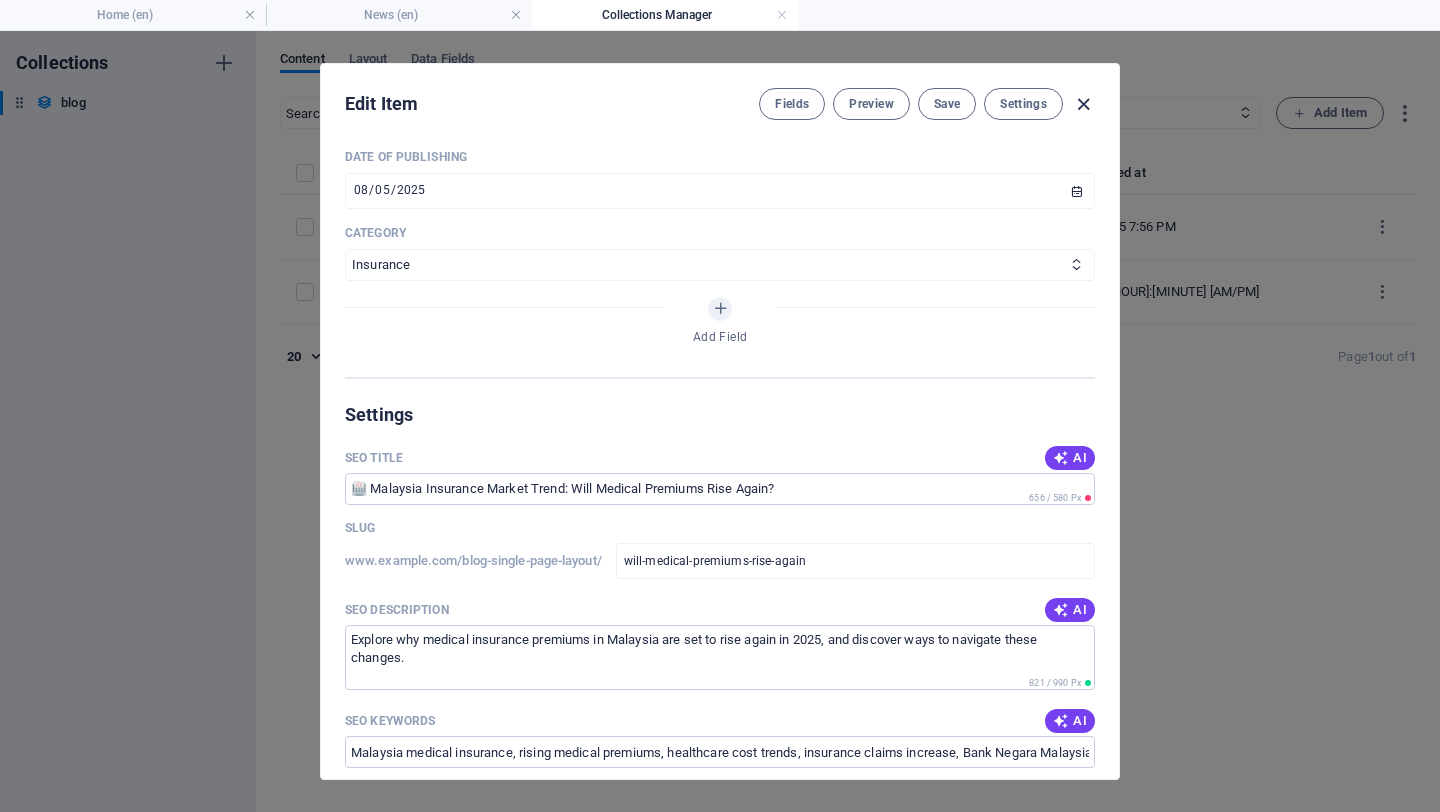 click at bounding box center [1083, 104] 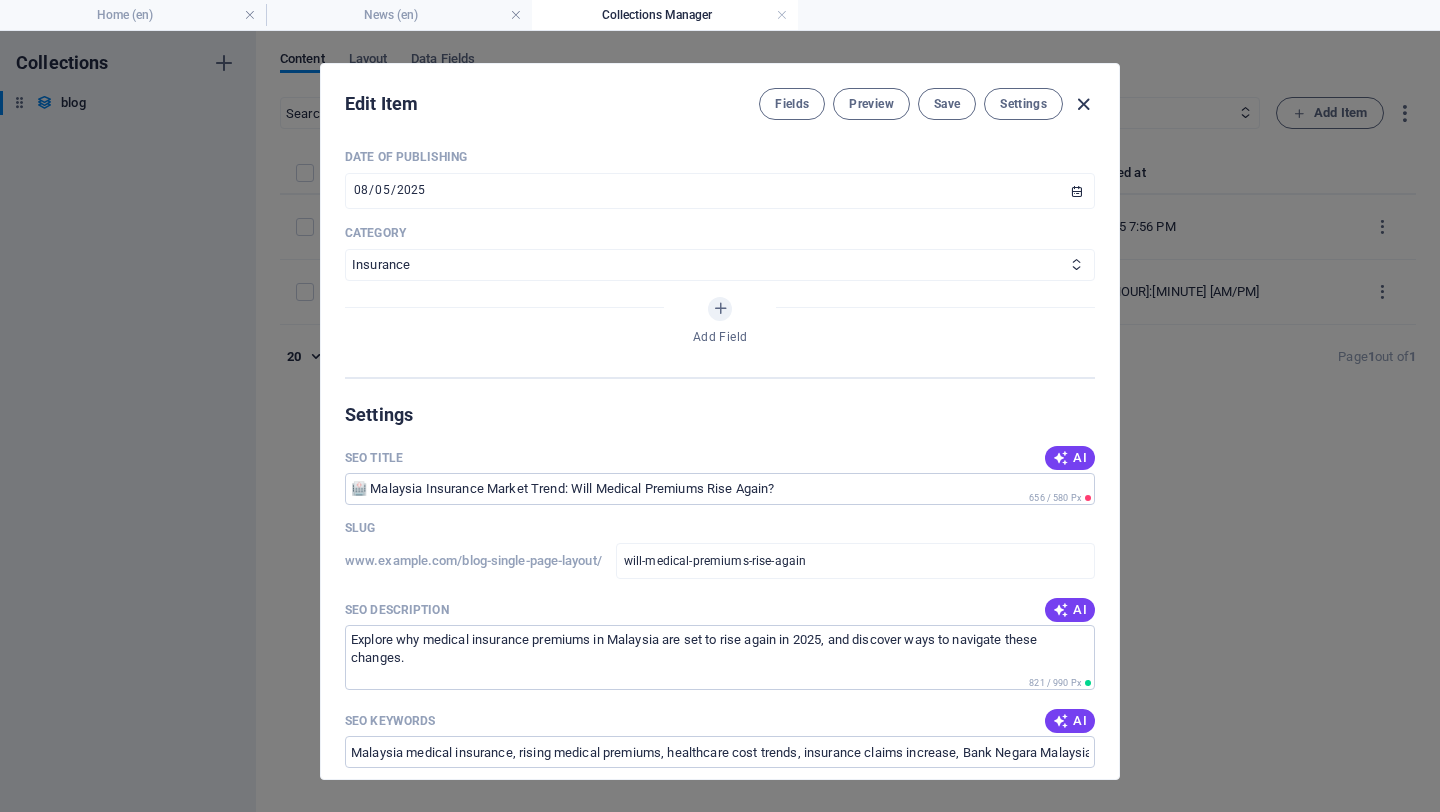 type on "2025-08-04" 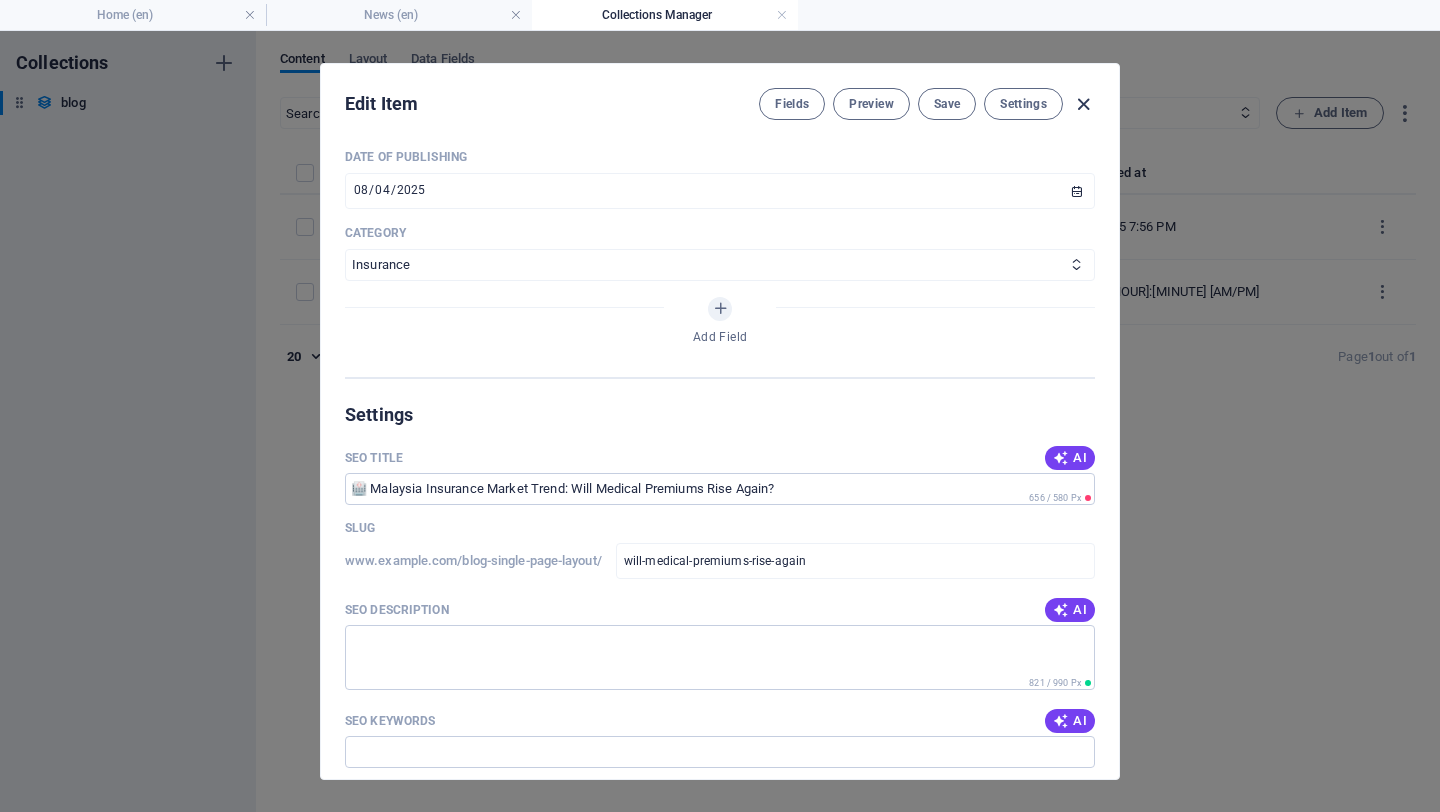 scroll, scrollTop: 744, scrollLeft: 0, axis: vertical 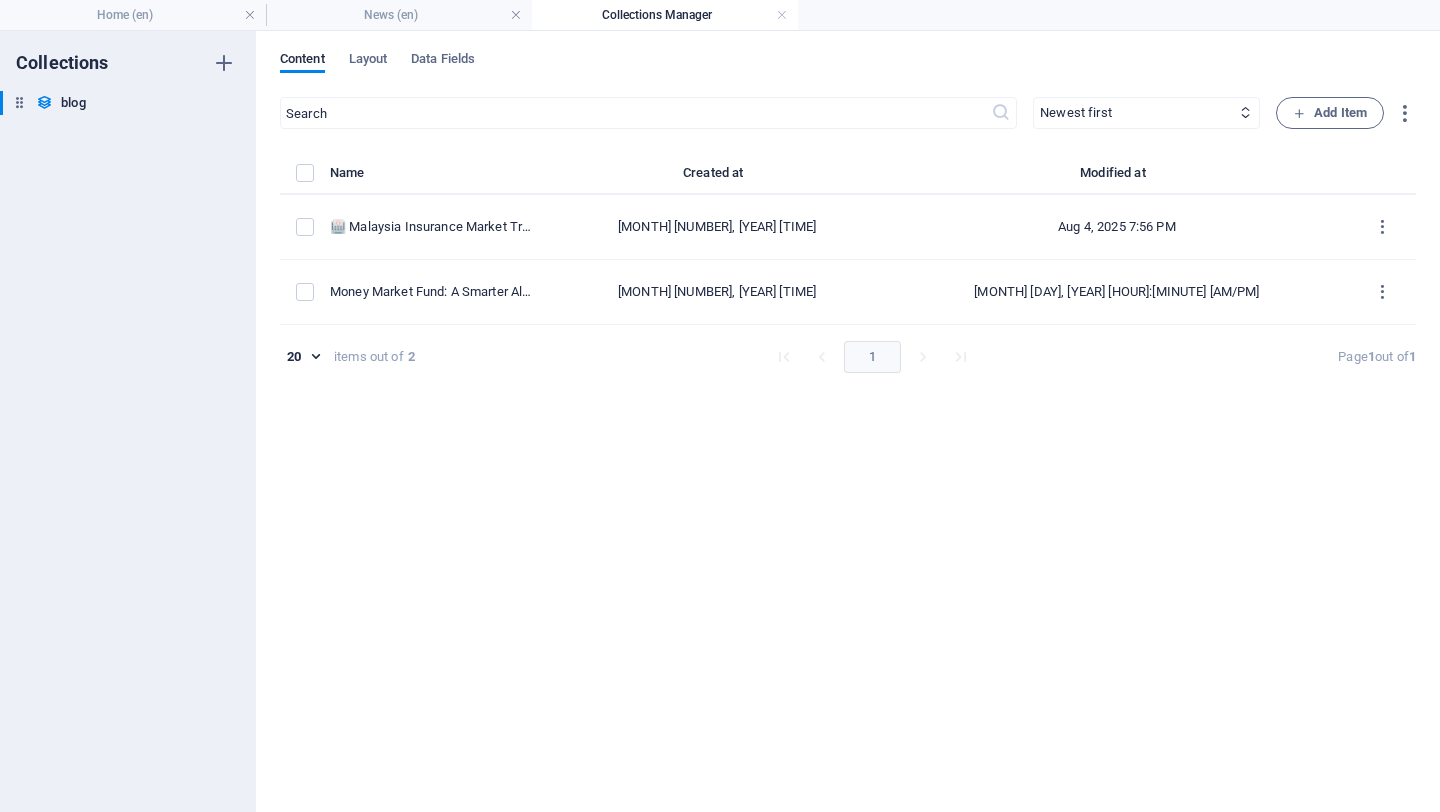 click on "Content Layout Data Fields" at bounding box center (848, 70) 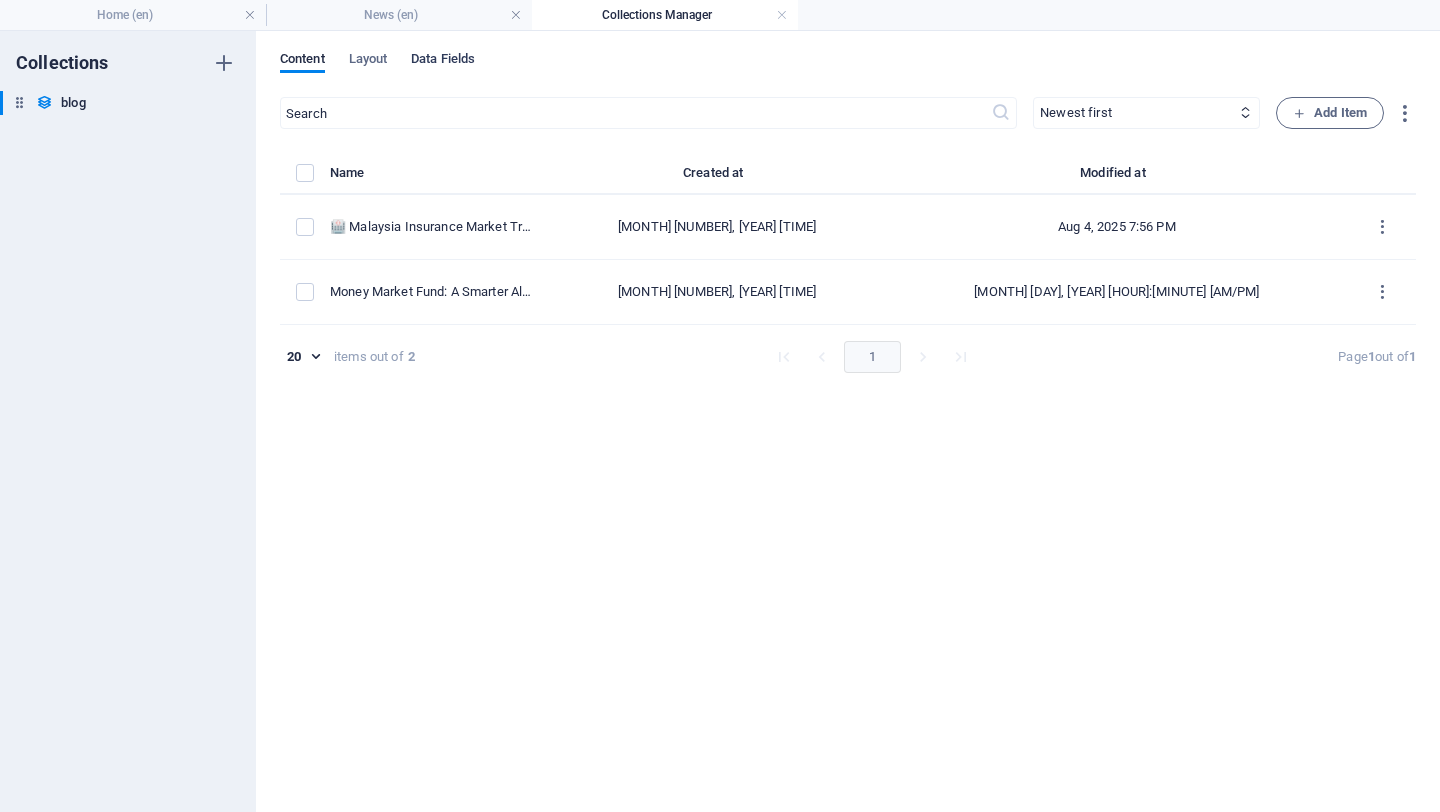 click on "Data Fields" at bounding box center (443, 61) 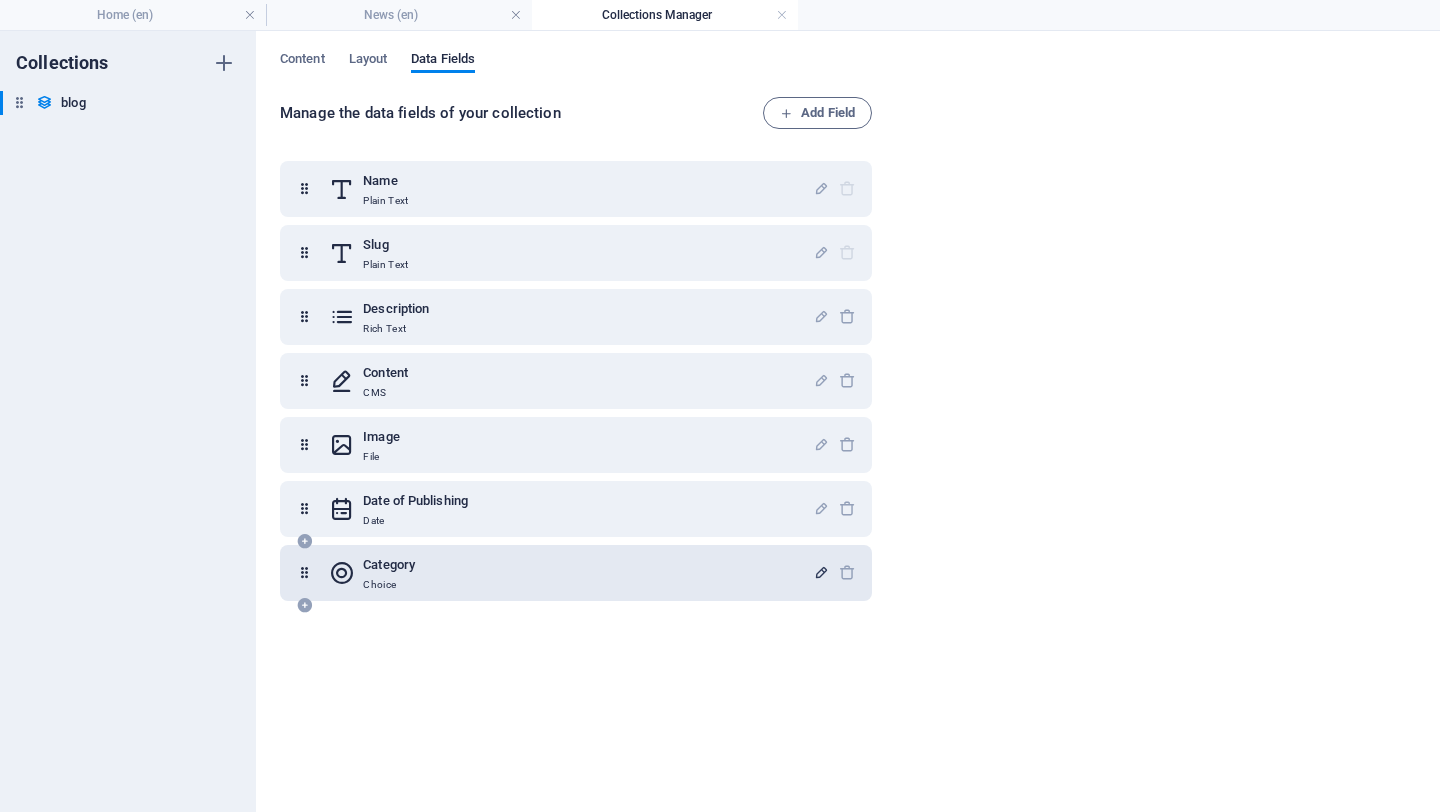 click at bounding box center (821, 572) 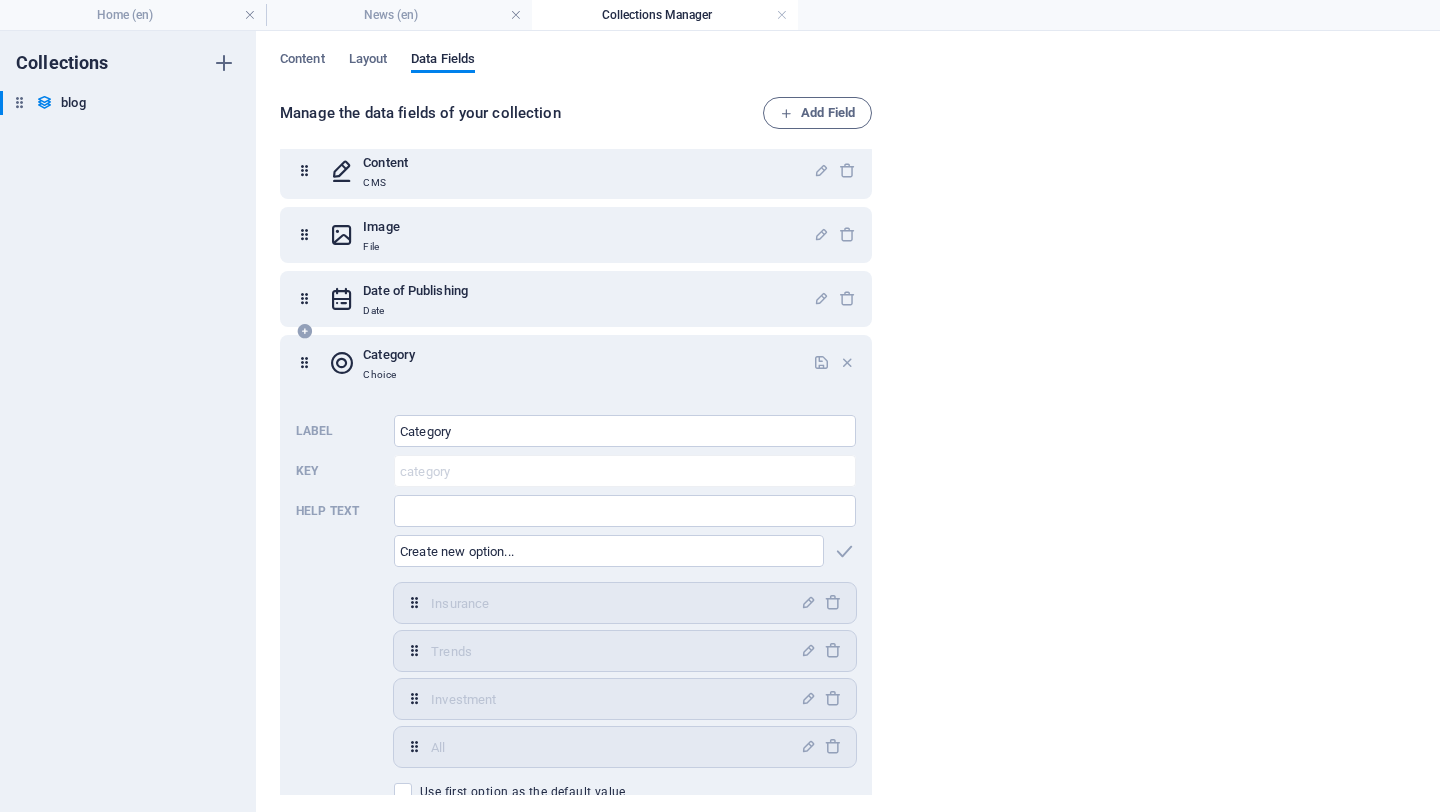 scroll, scrollTop: 215, scrollLeft: 0, axis: vertical 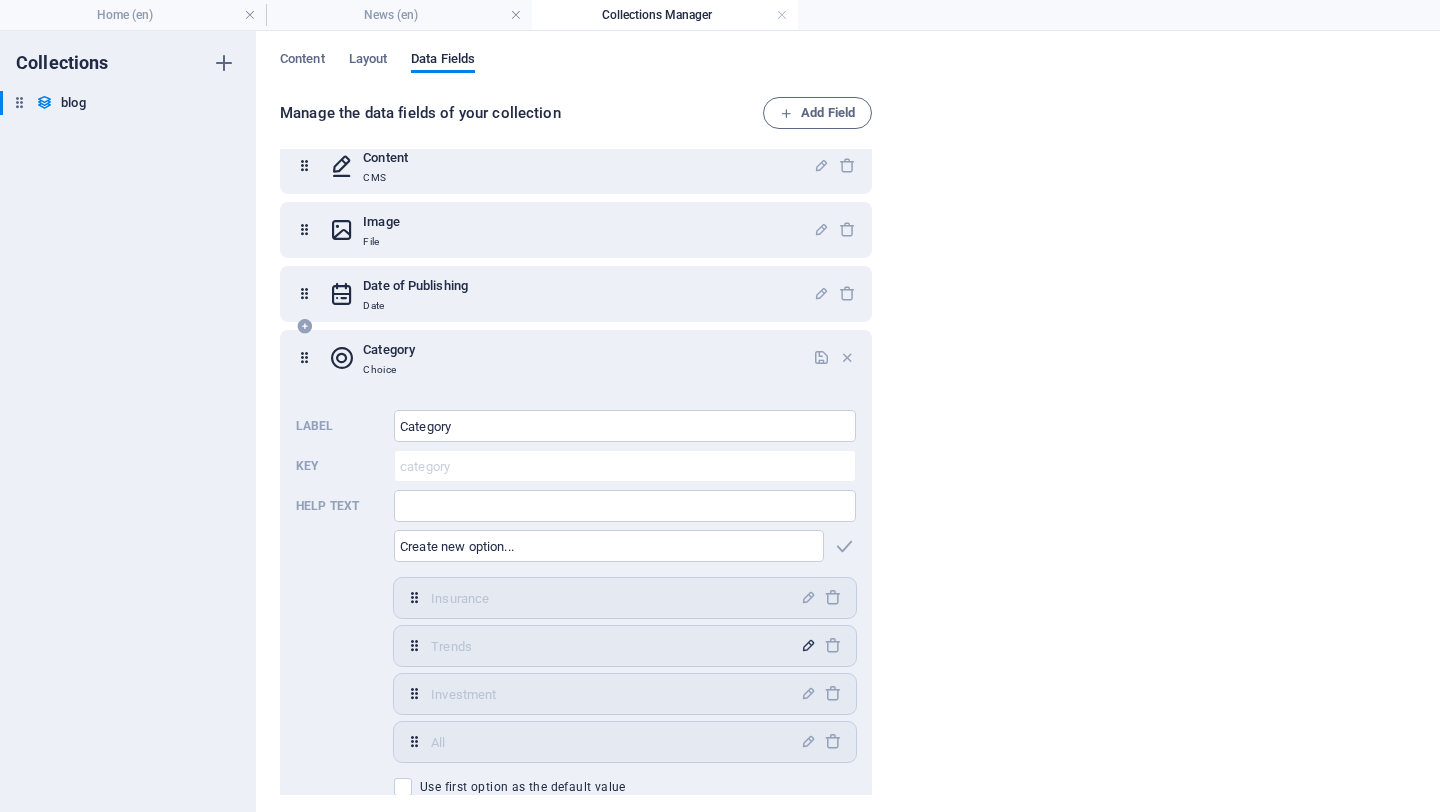 click at bounding box center [808, 645] 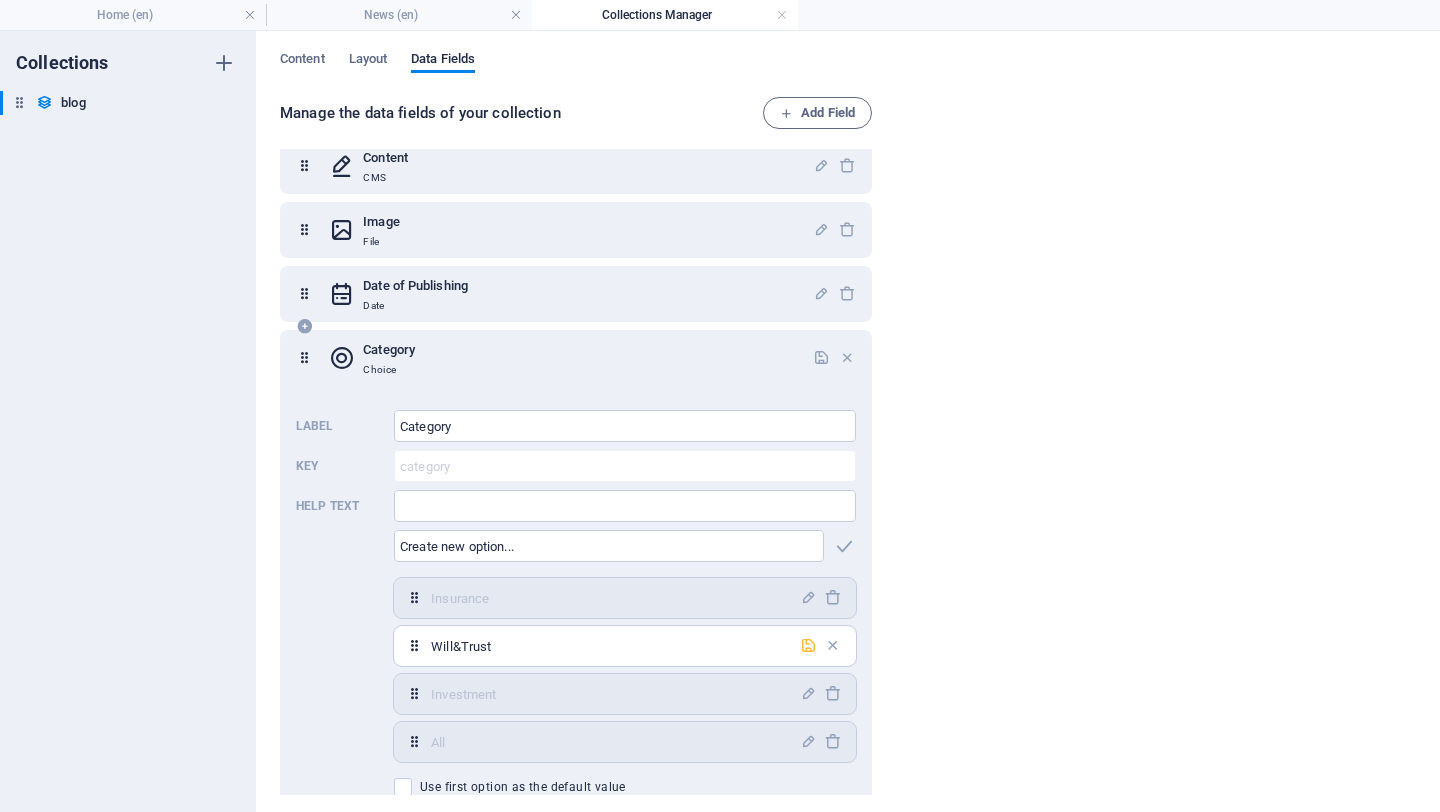 type on "Will&Trust" 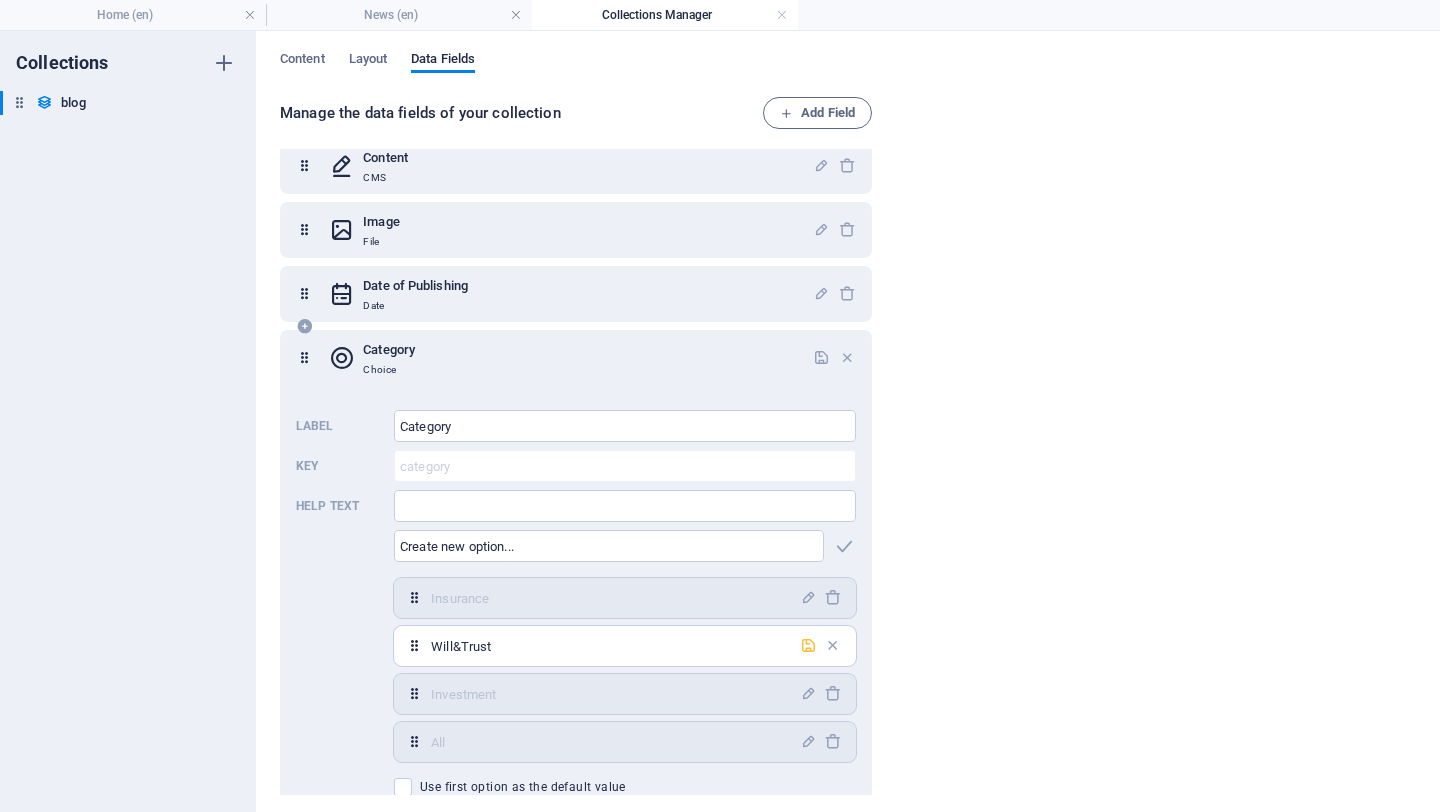 click at bounding box center [808, 645] 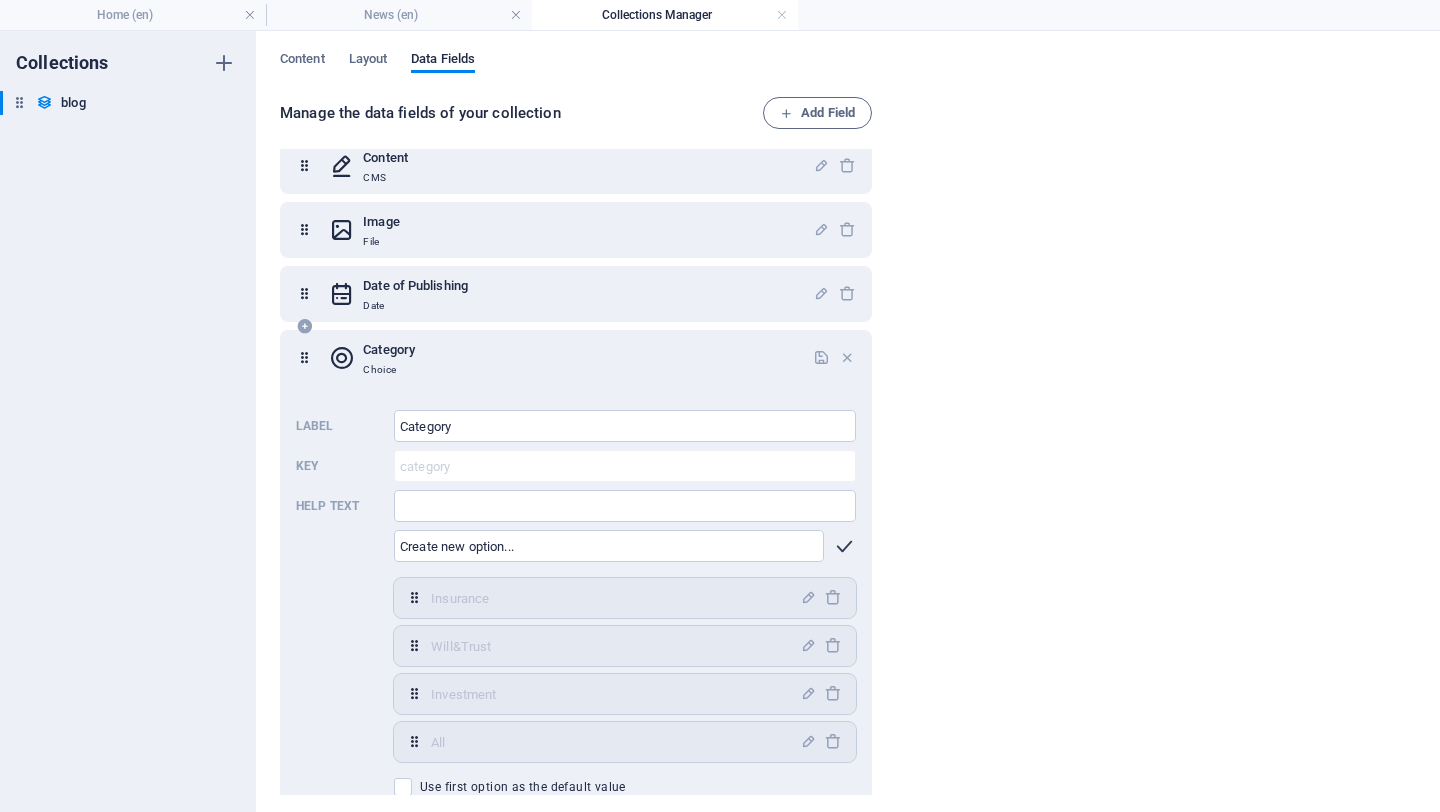 click at bounding box center (844, 546) 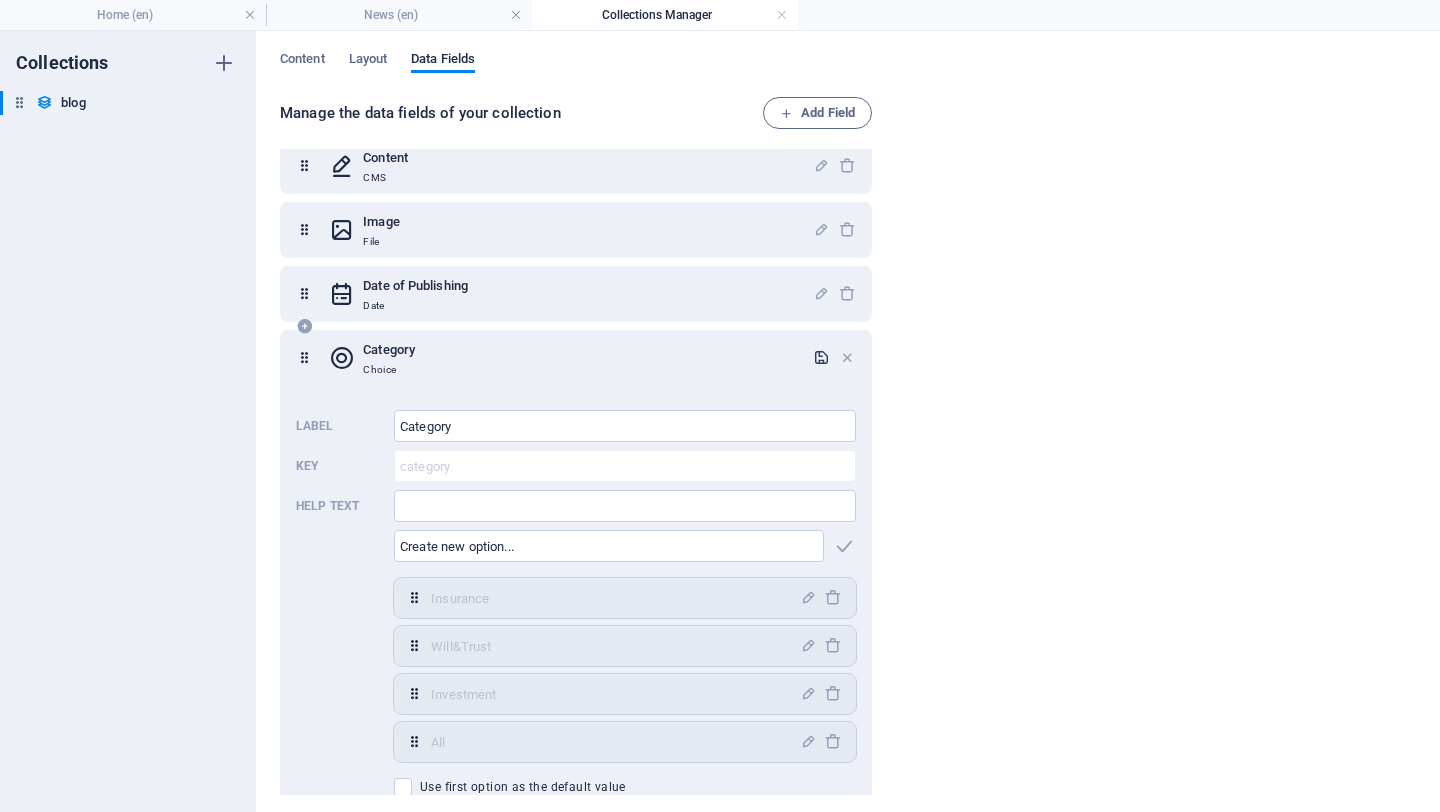 click at bounding box center (821, 357) 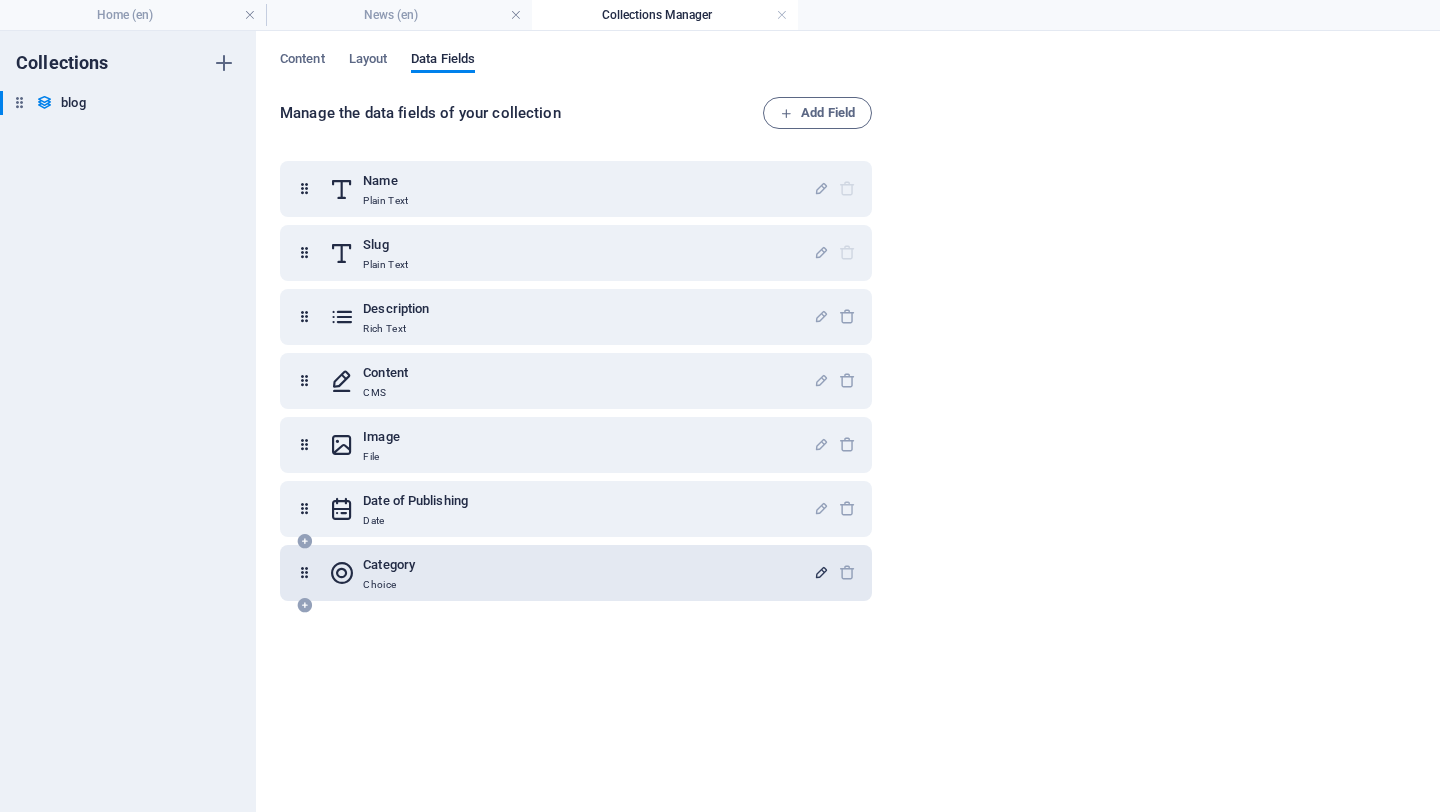 scroll, scrollTop: 0, scrollLeft: 0, axis: both 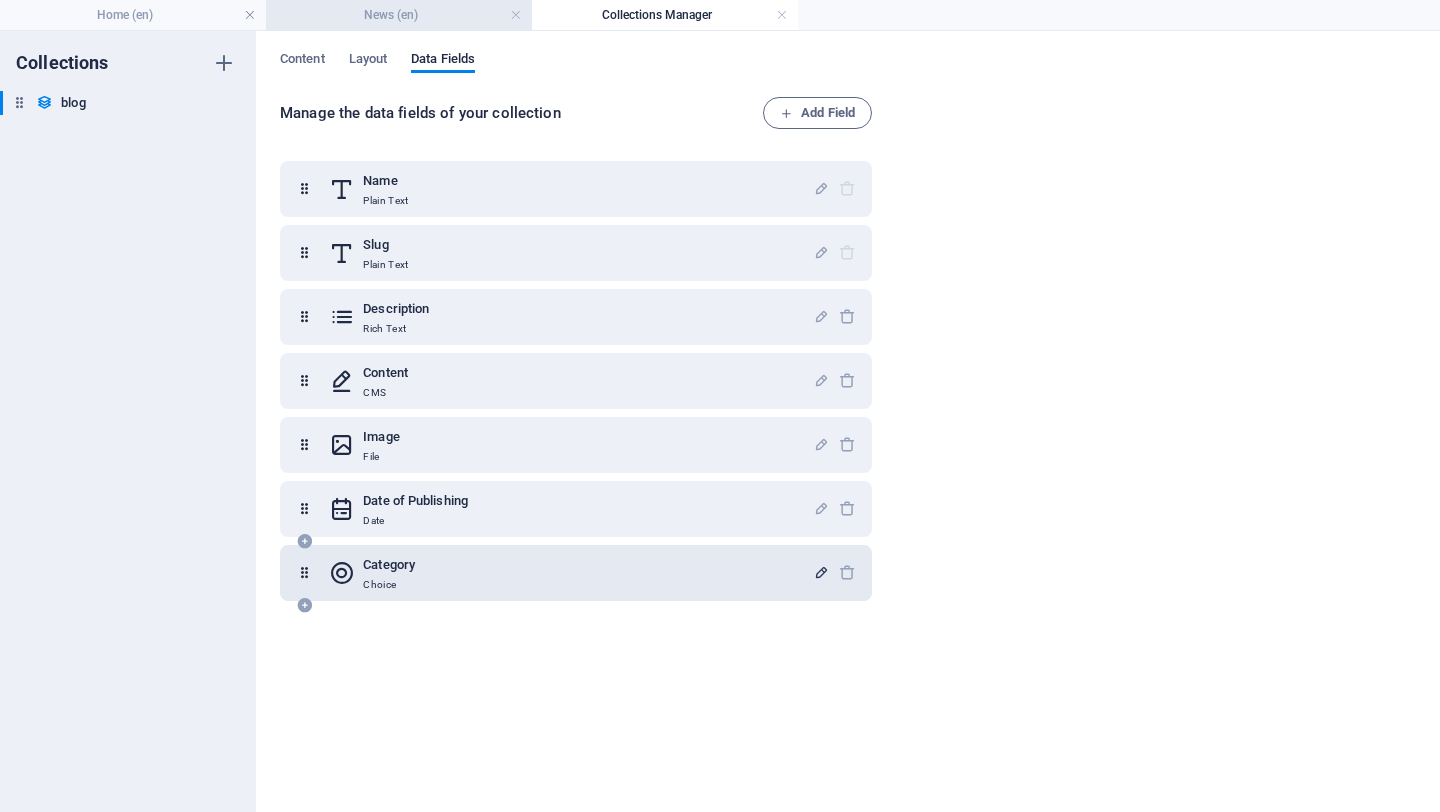 click on "News (en)" at bounding box center (399, 15) 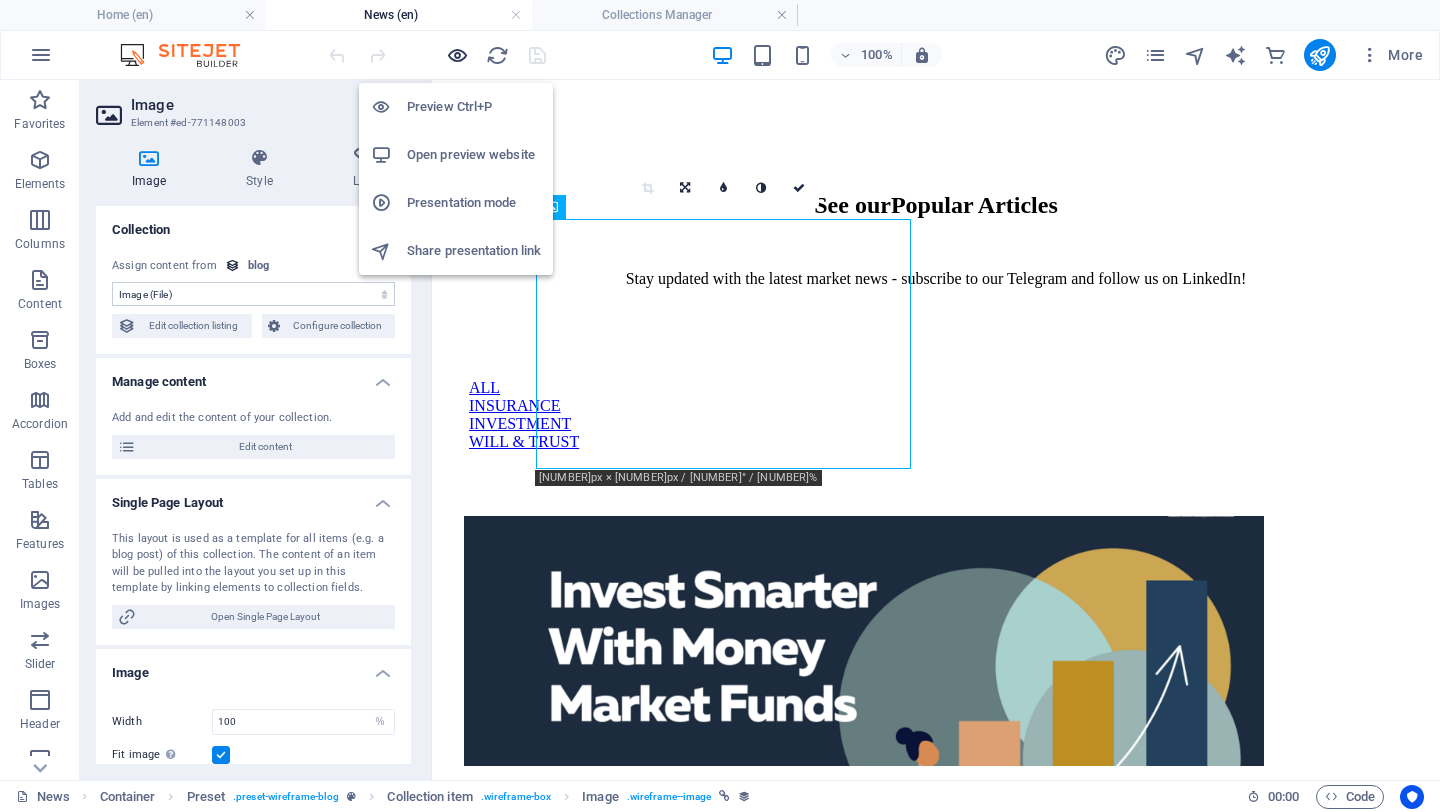 click at bounding box center [457, 55] 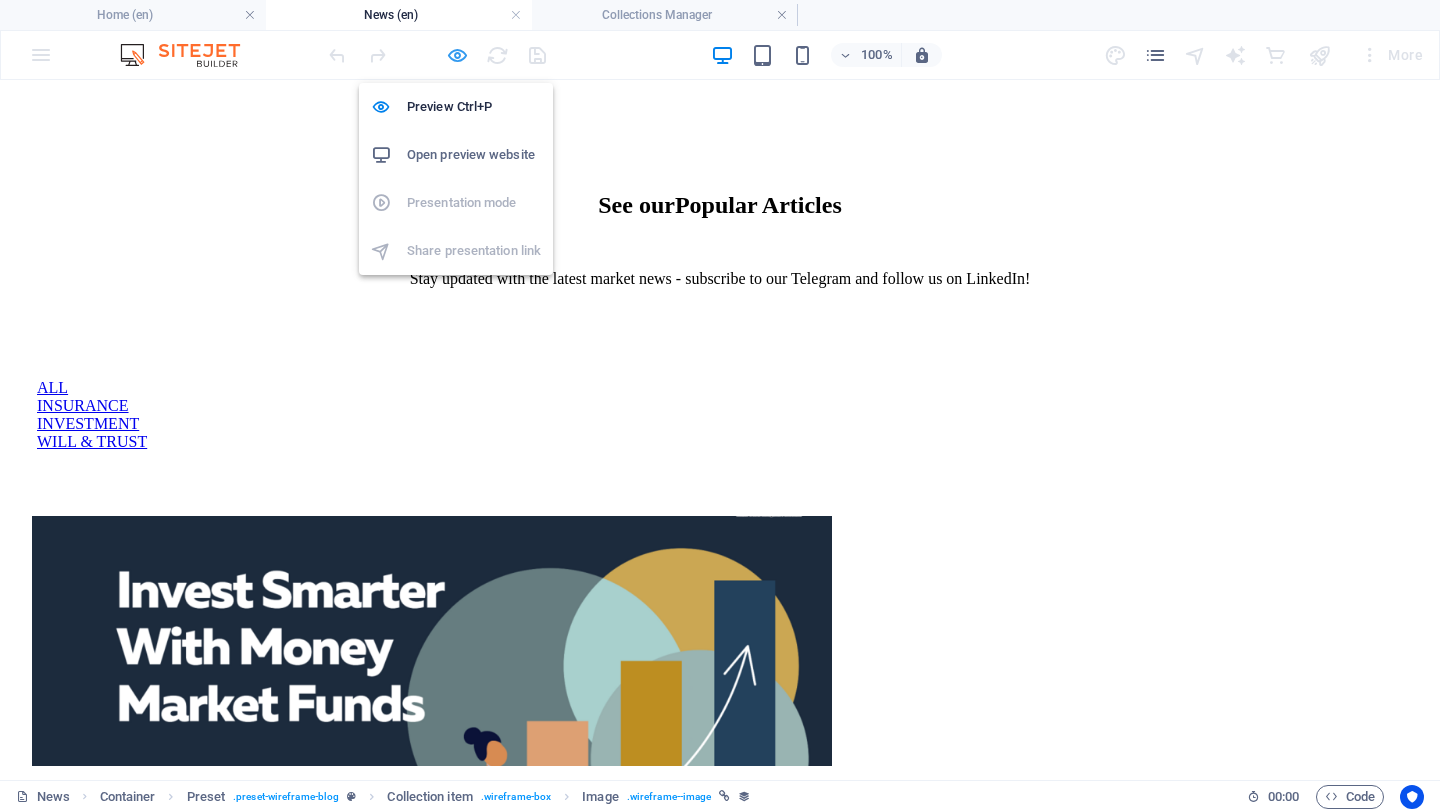 click at bounding box center [457, 55] 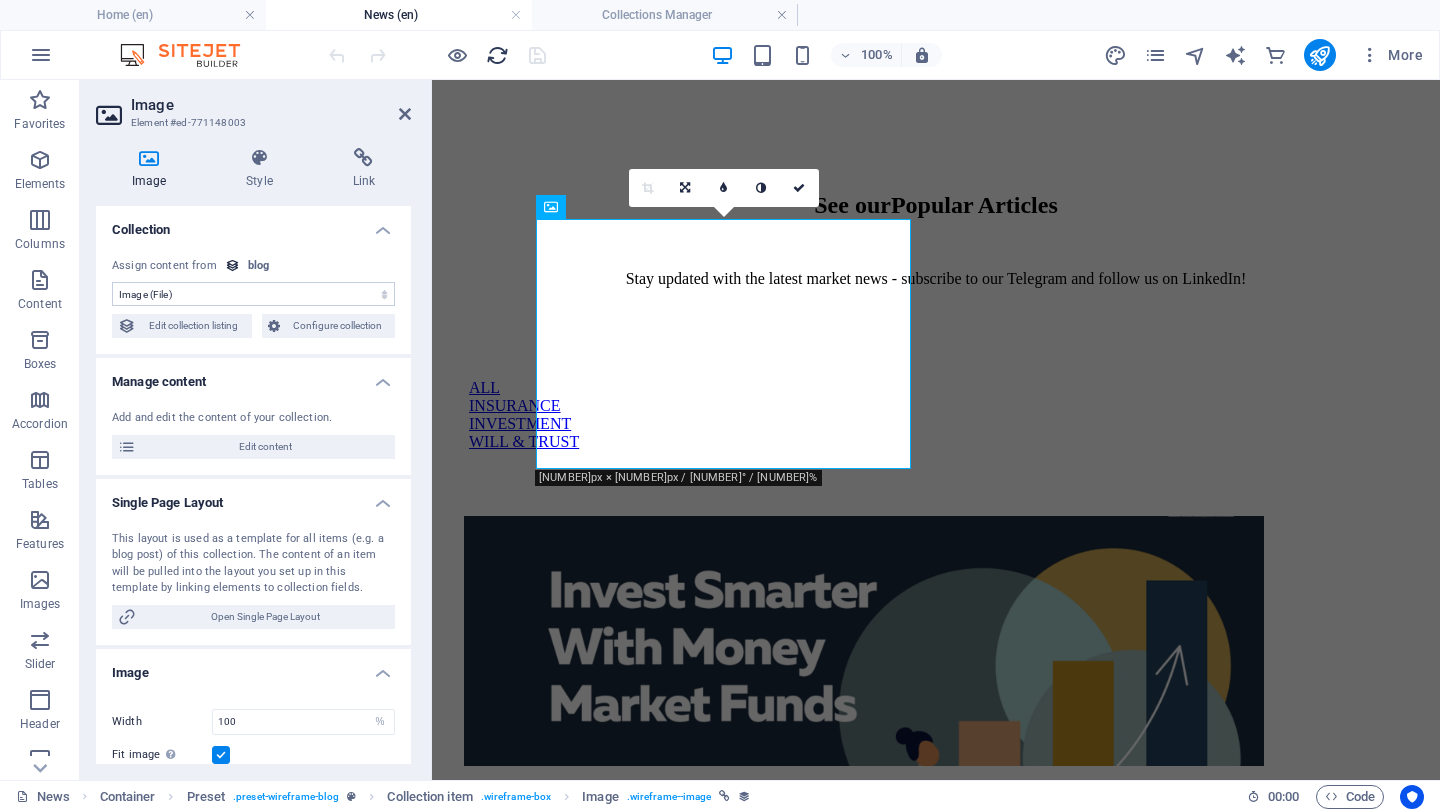 click at bounding box center [497, 55] 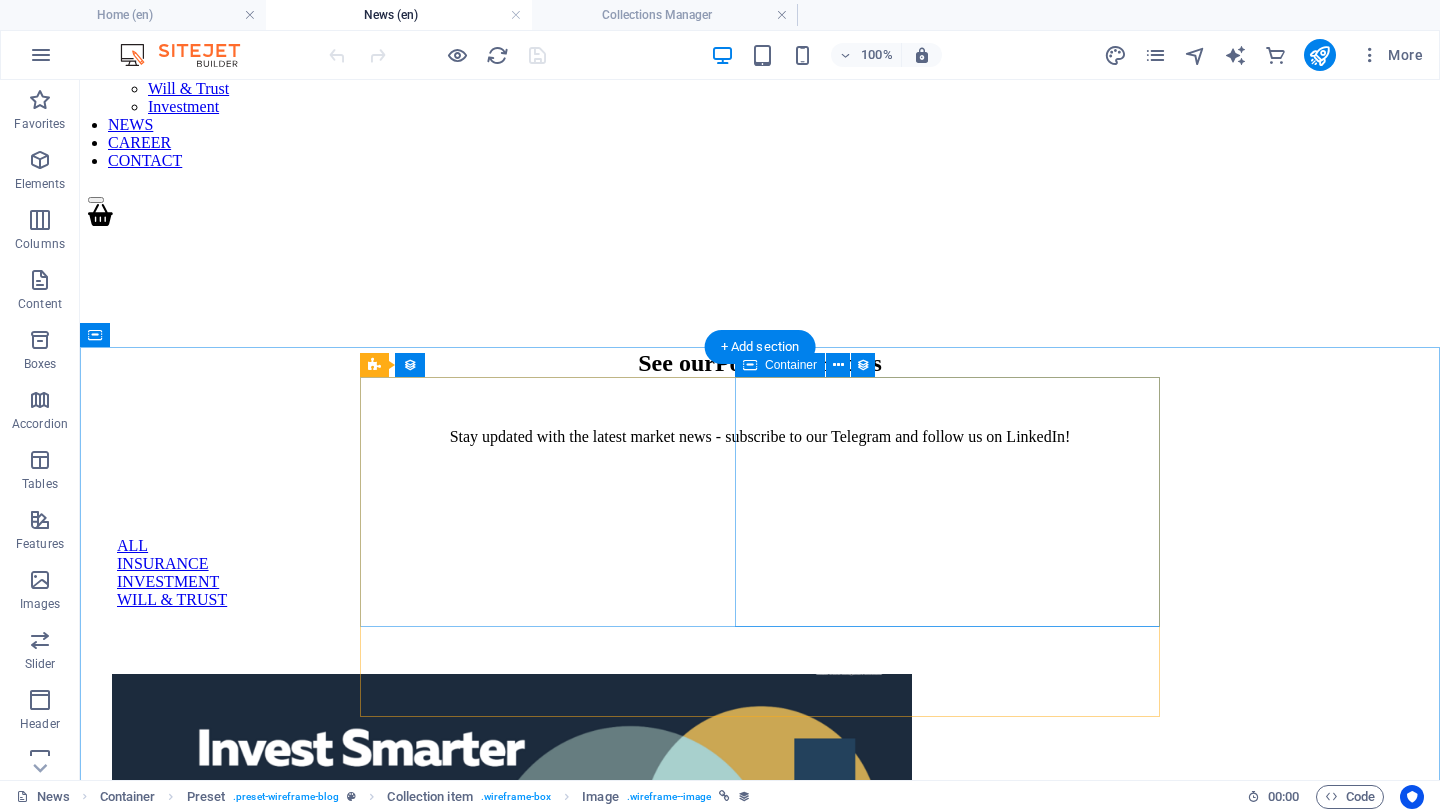 scroll, scrollTop: 201, scrollLeft: 0, axis: vertical 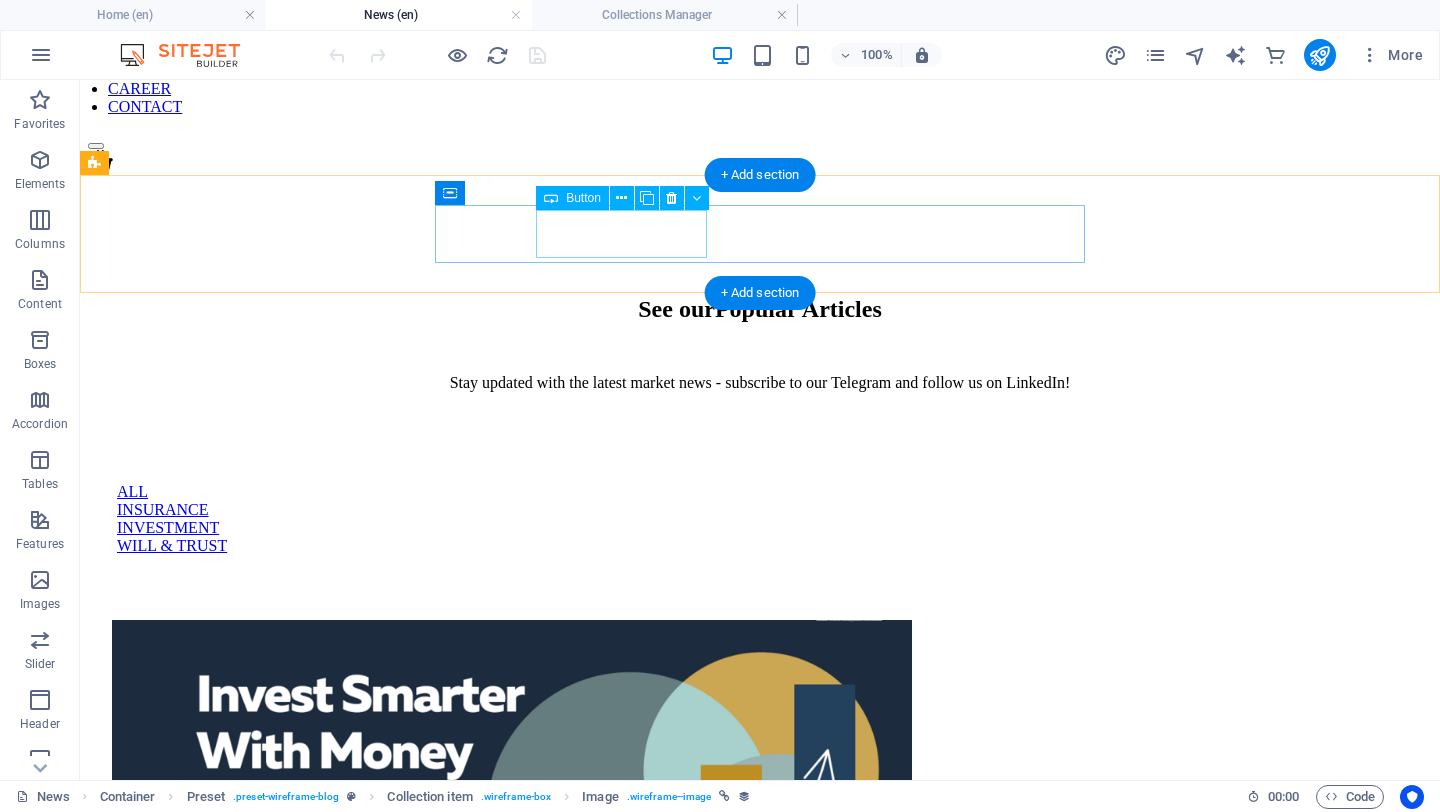 click on "INSURANCE" at bounding box center [760, 510] 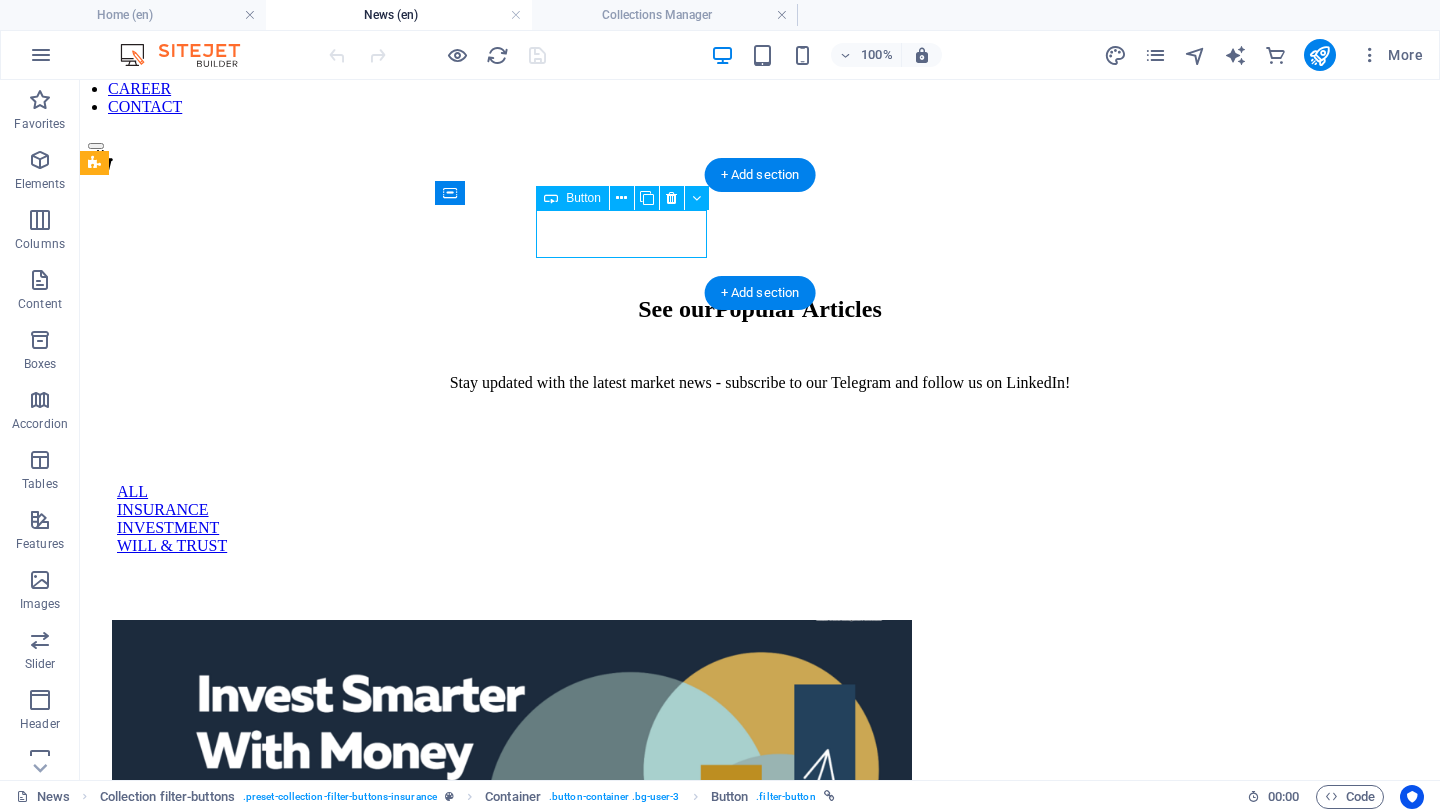click on "INSURANCE" at bounding box center (760, 510) 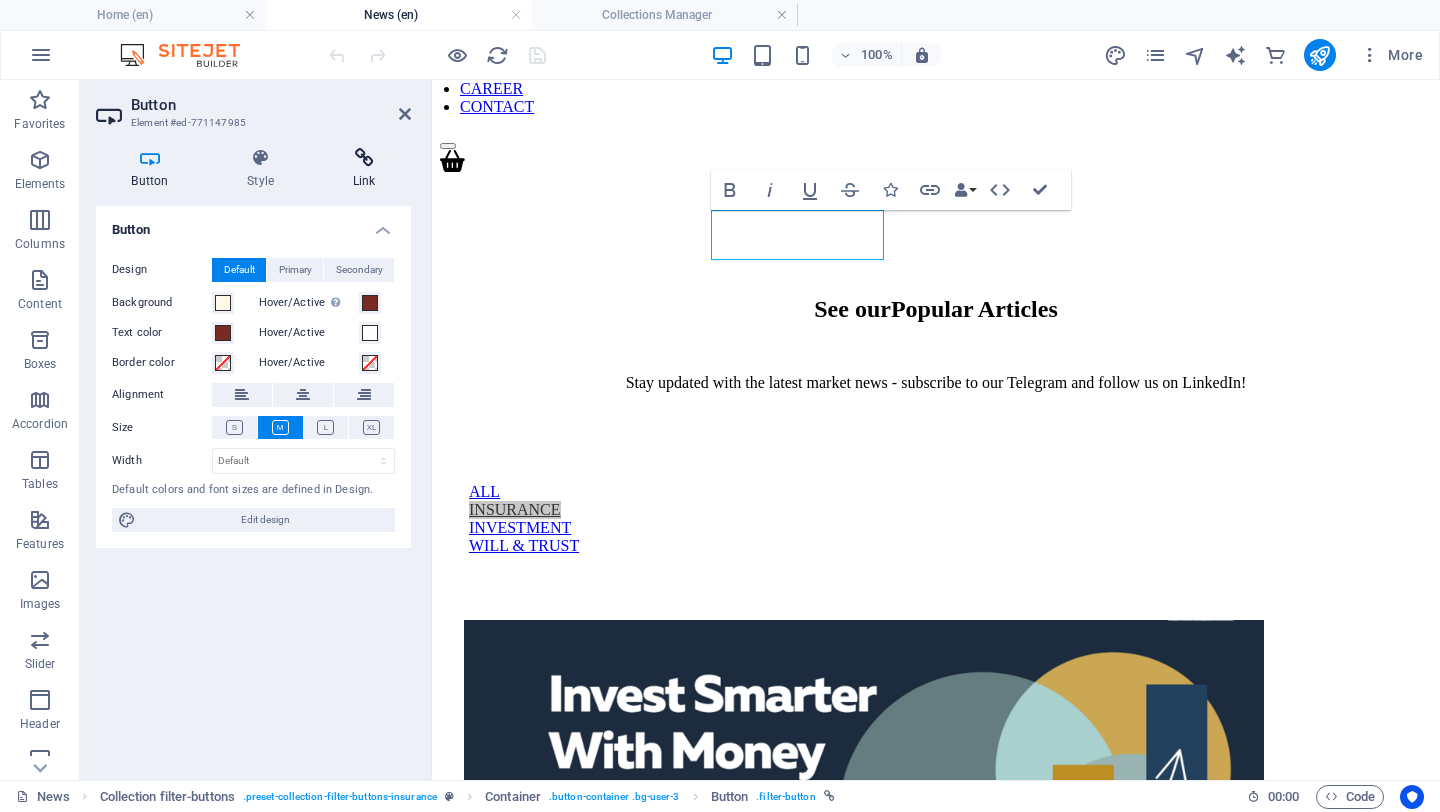click on "Link" at bounding box center (364, 169) 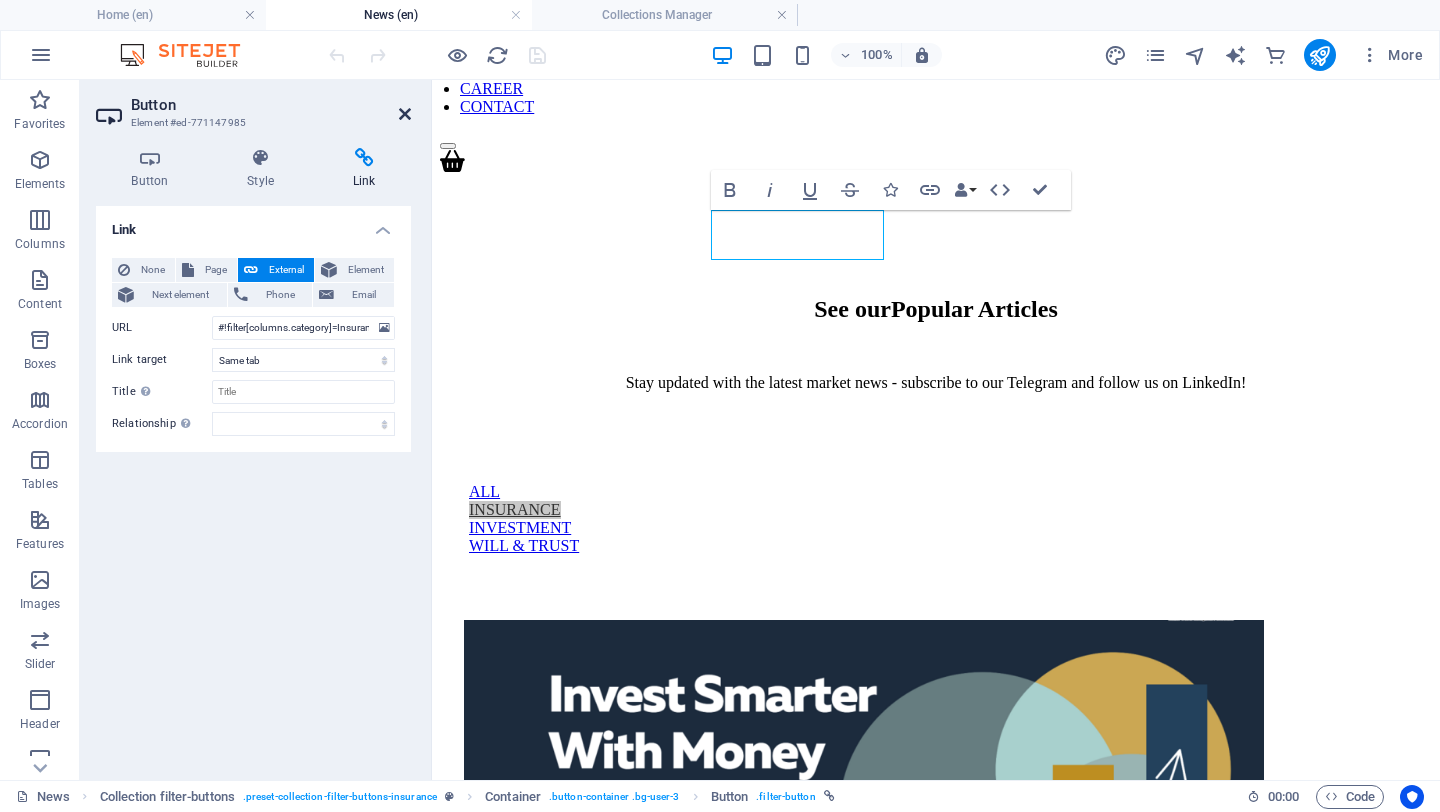 click at bounding box center (405, 114) 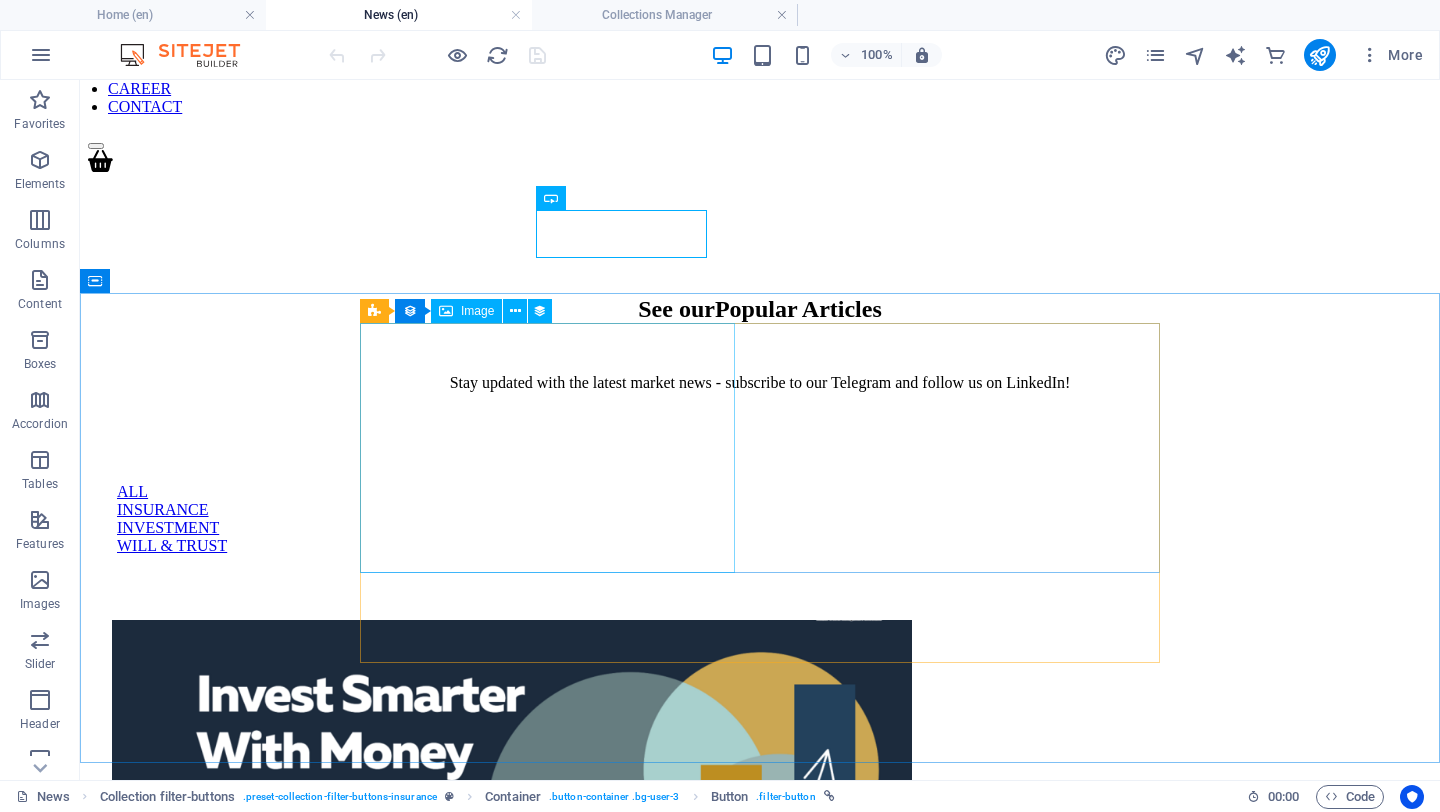 click on "Image" at bounding box center [477, 311] 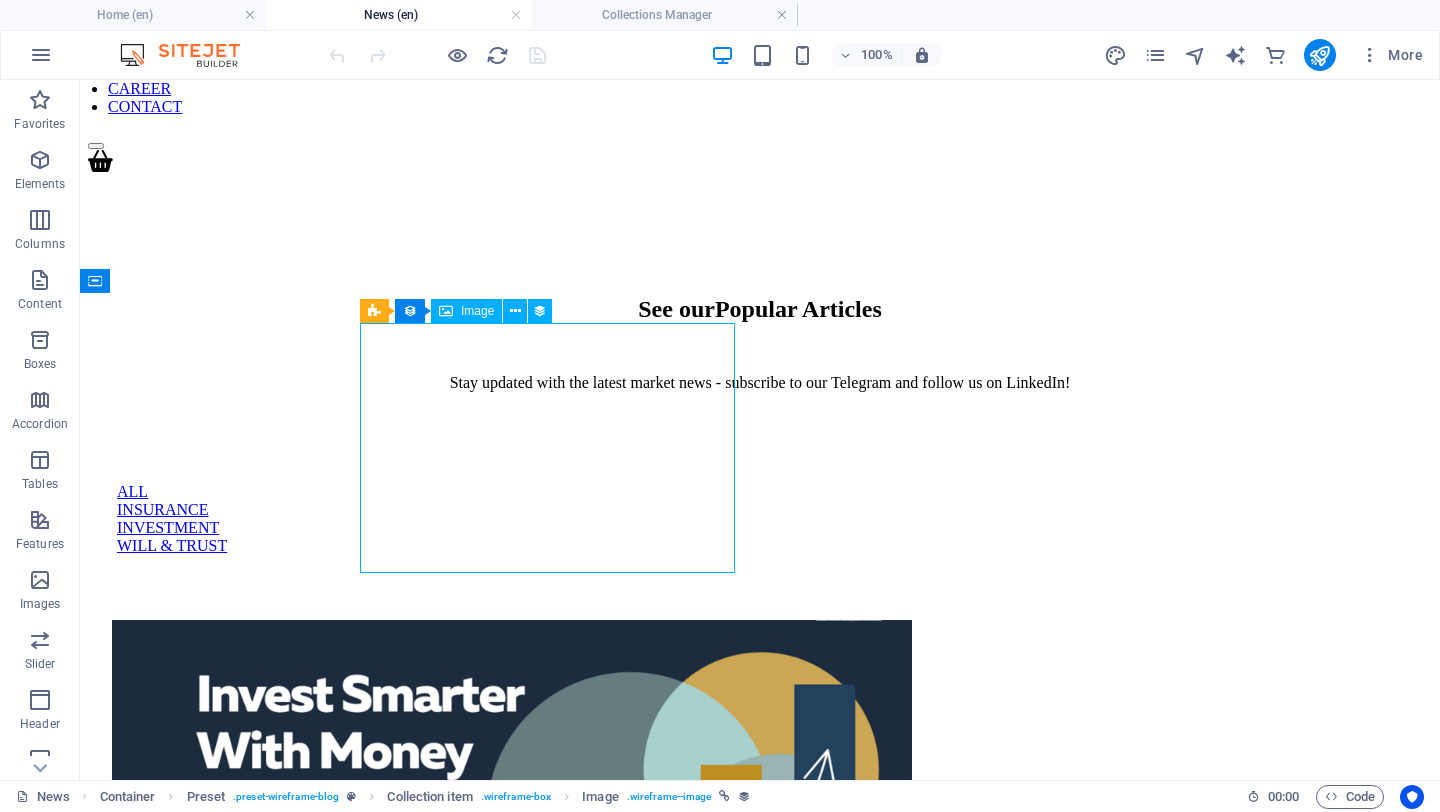 click on "Image" at bounding box center (477, 311) 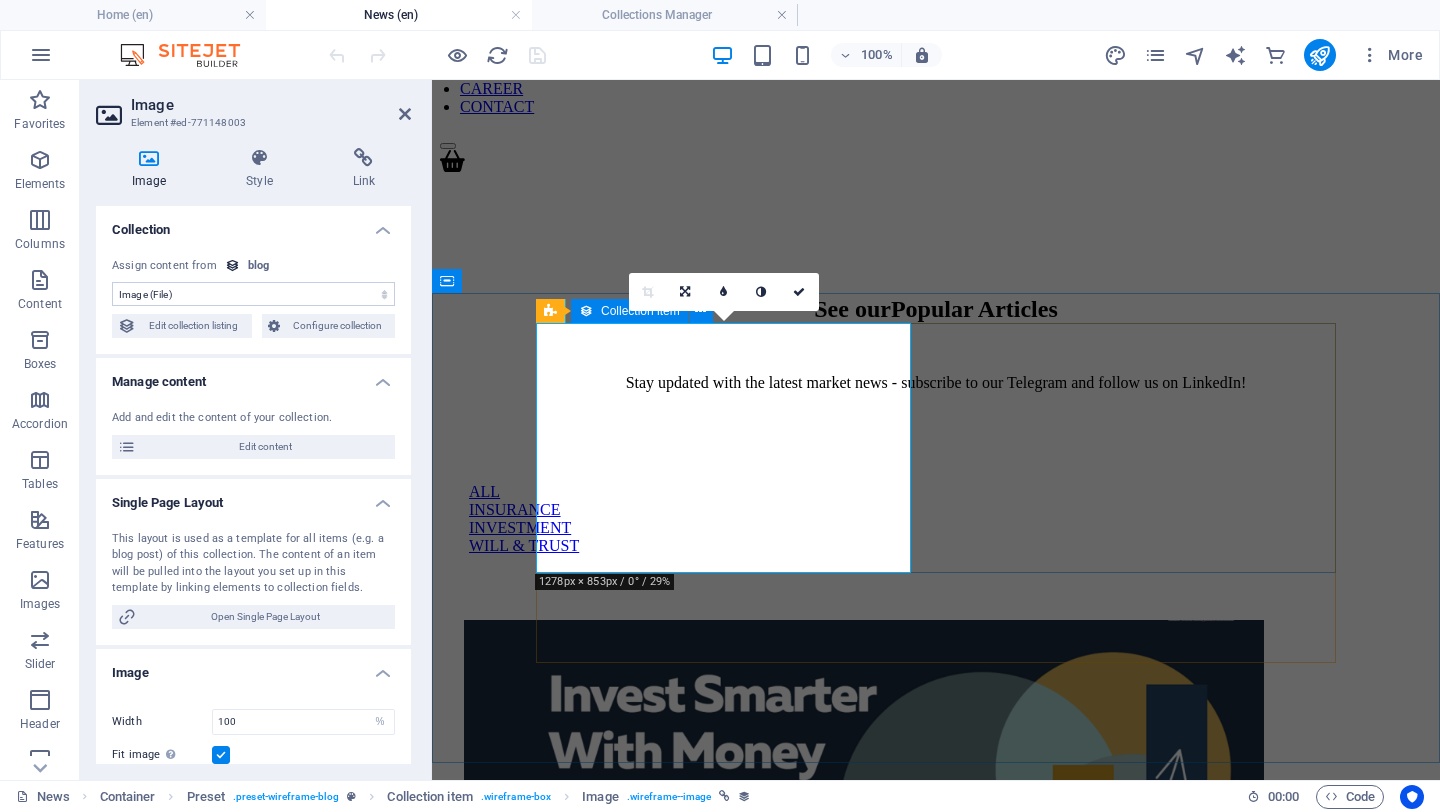 click at bounding box center [586, 311] 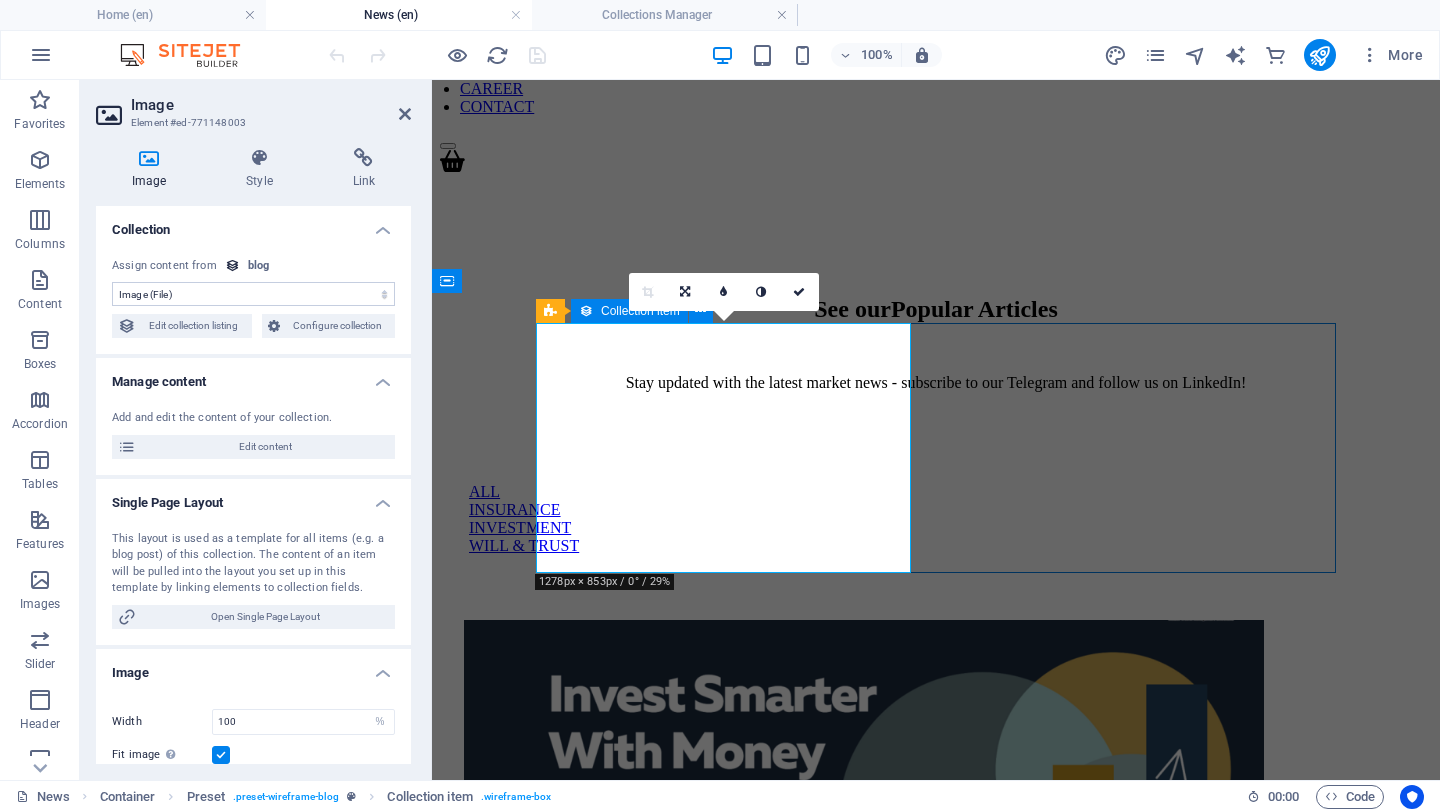 click at bounding box center (586, 311) 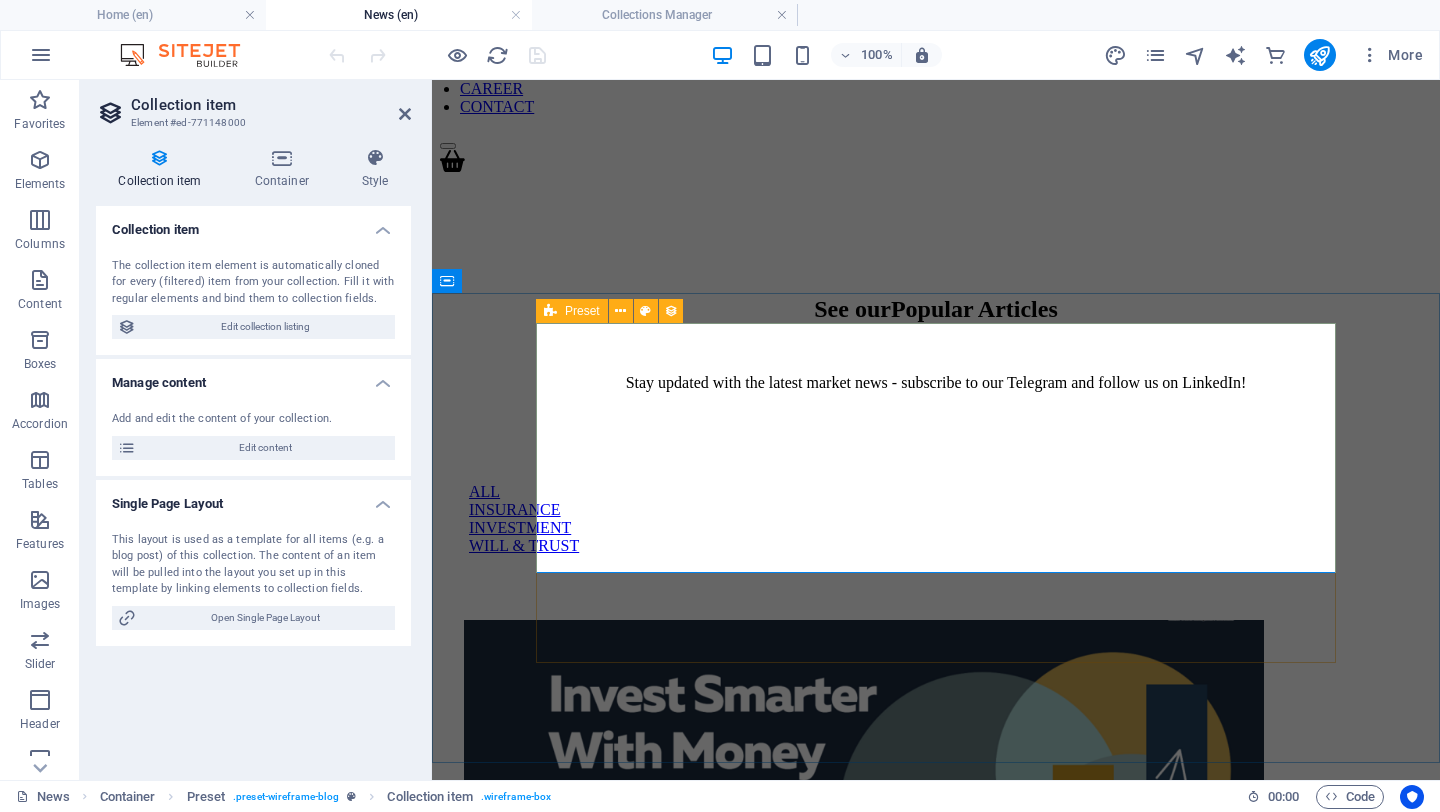 click on "Preset" at bounding box center (572, 311) 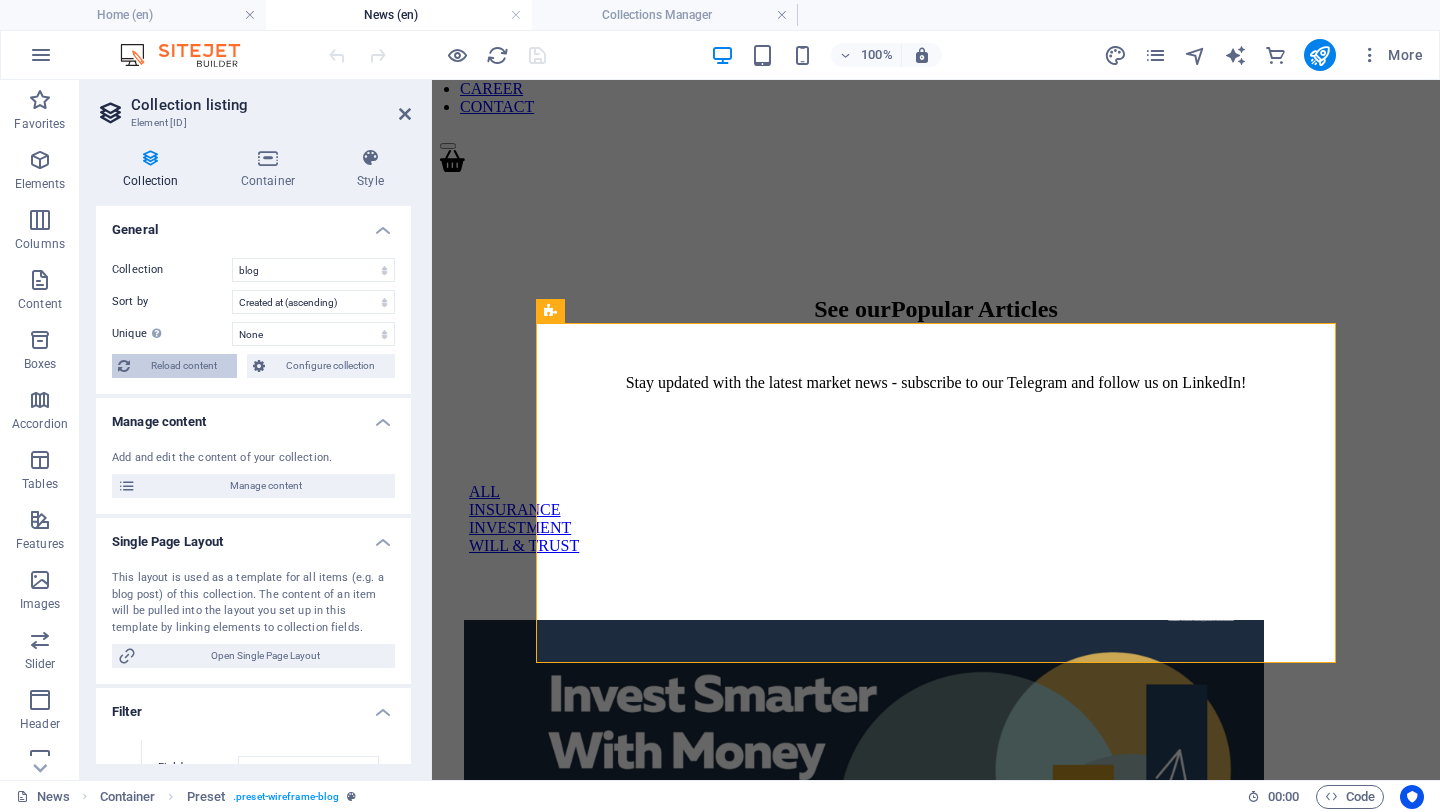 click on "Reload content" at bounding box center [183, 366] 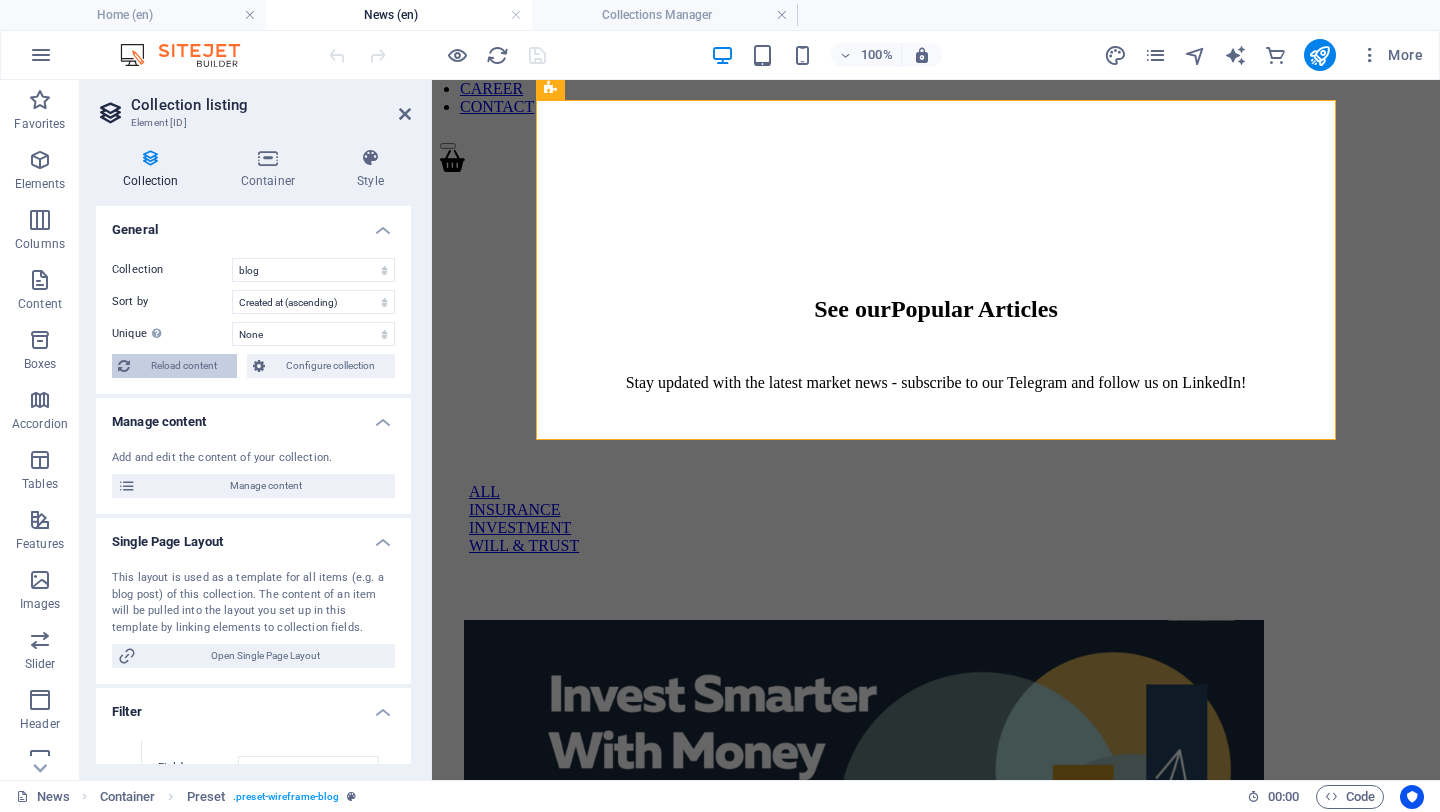 scroll, scrollTop: 424, scrollLeft: 0, axis: vertical 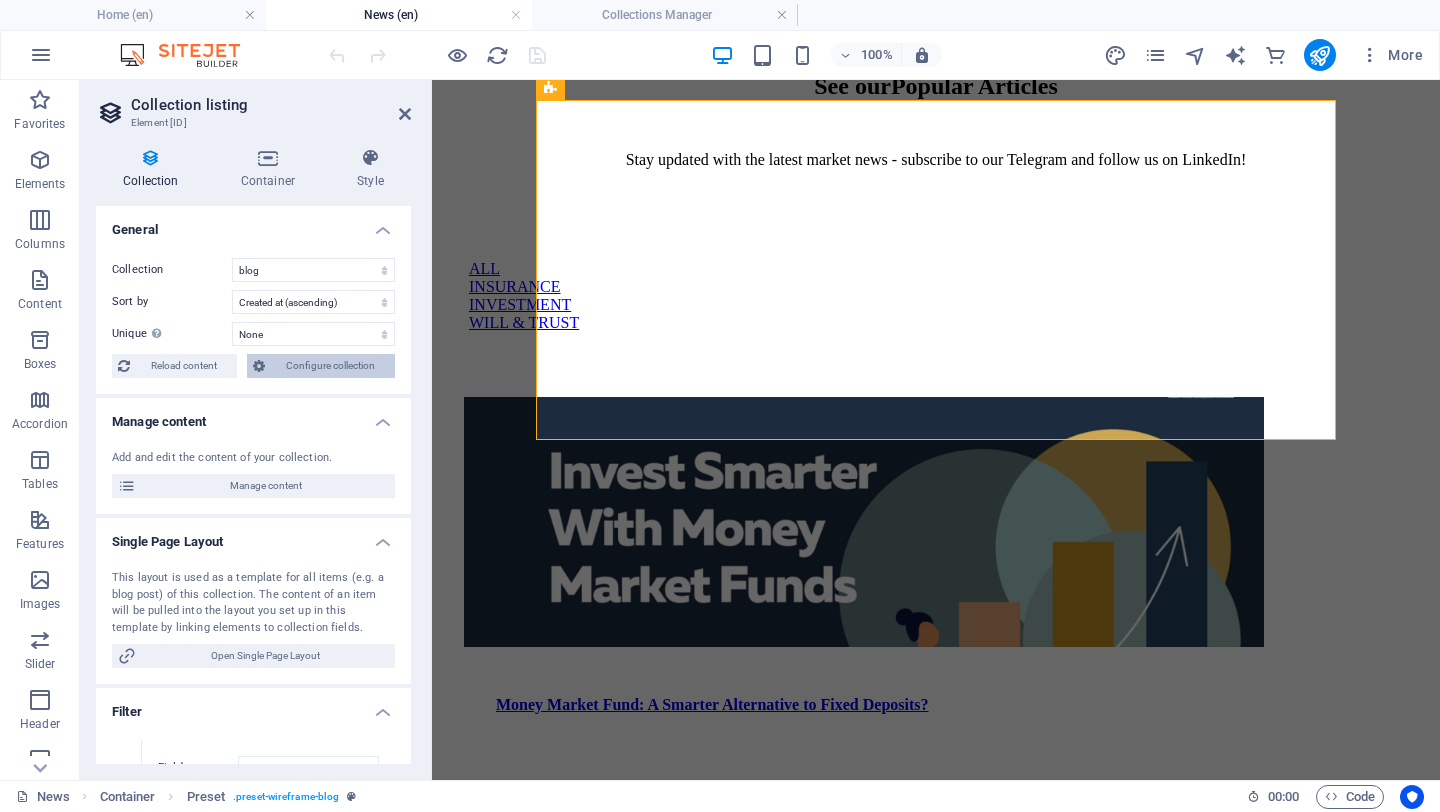 click on "Configure collection" at bounding box center [330, 366] 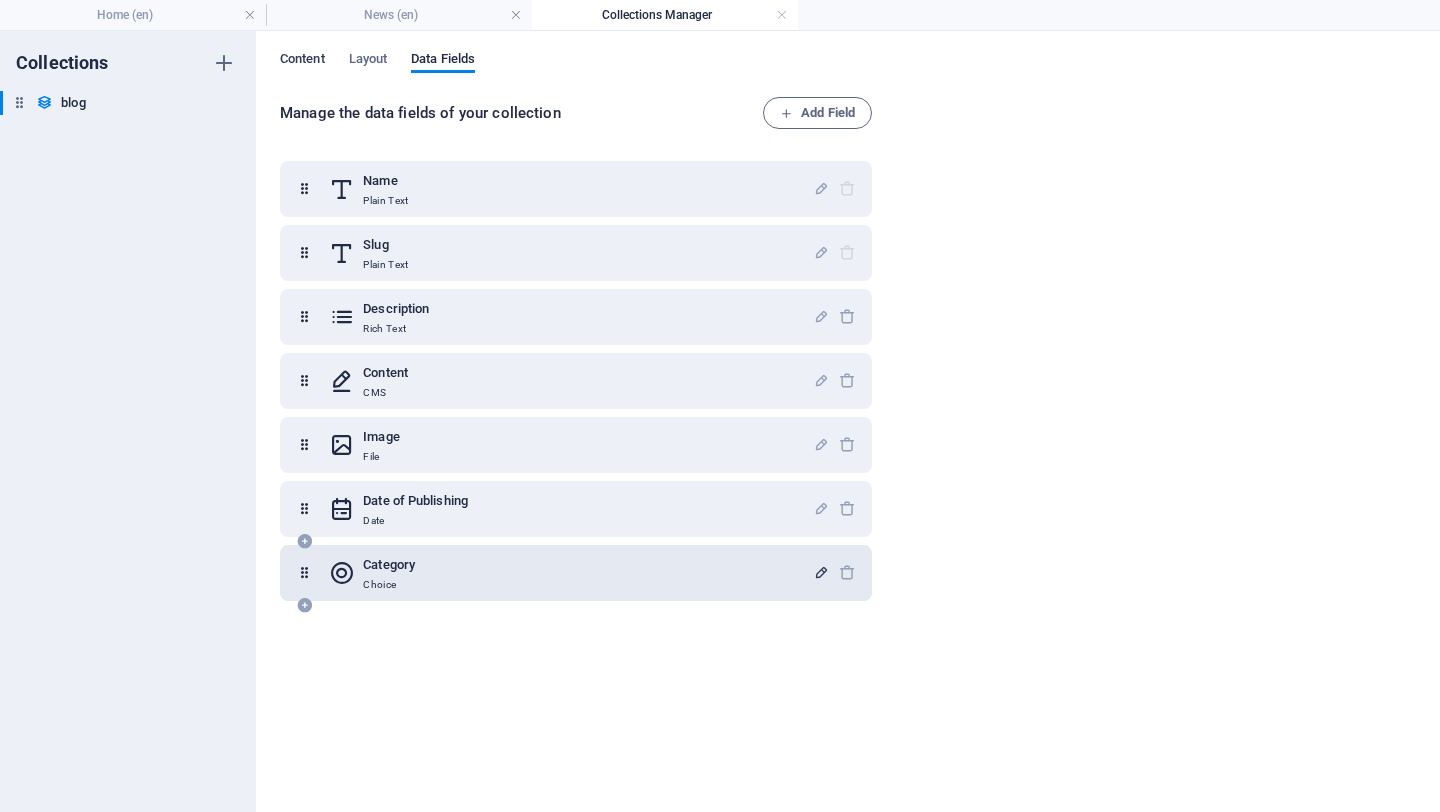 click on "Content" at bounding box center (302, 61) 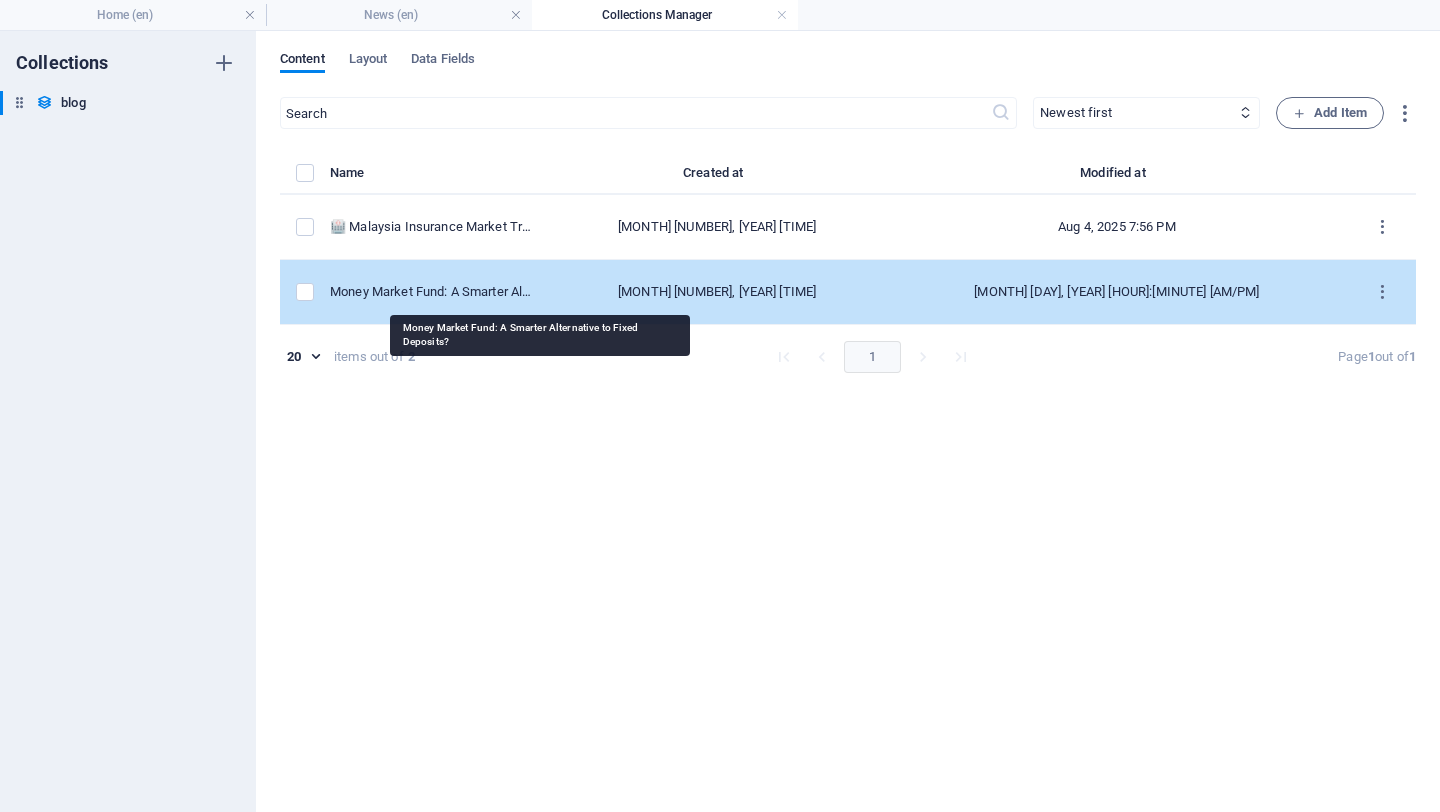 click on "Money Market Fund: A Smarter Alternative to Fixed Deposits?" at bounding box center [431, 292] 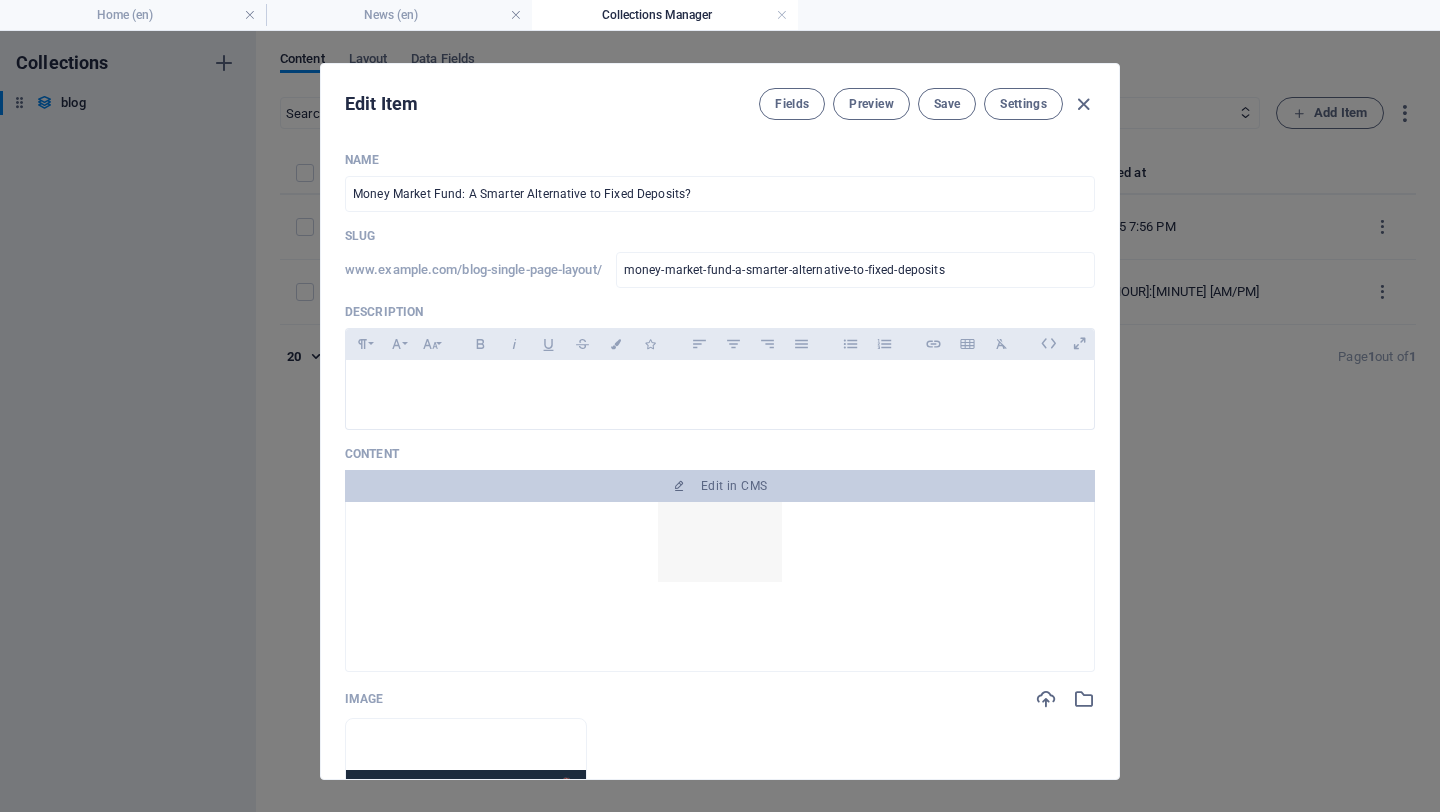 scroll, scrollTop: 832, scrollLeft: 0, axis: vertical 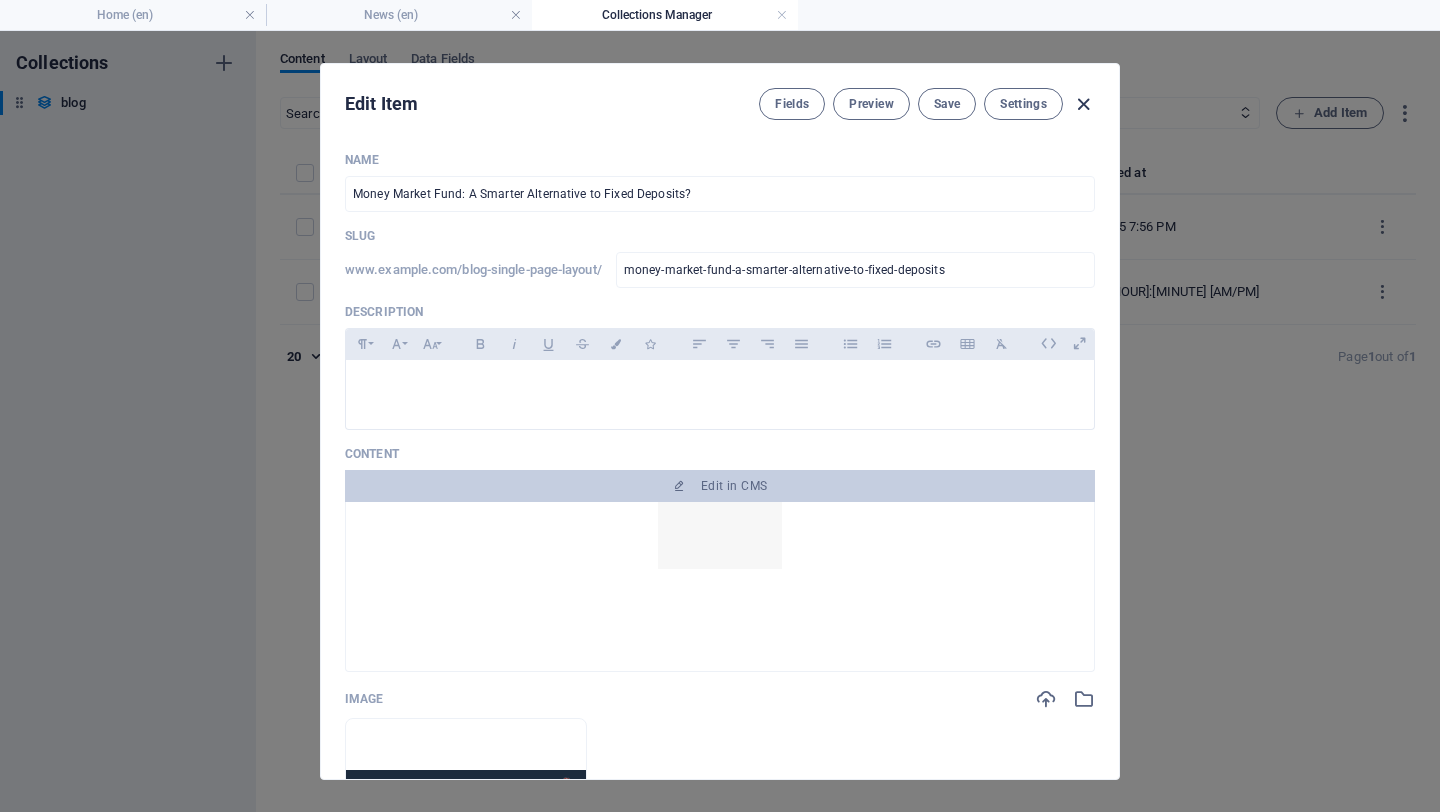 click at bounding box center [1083, 104] 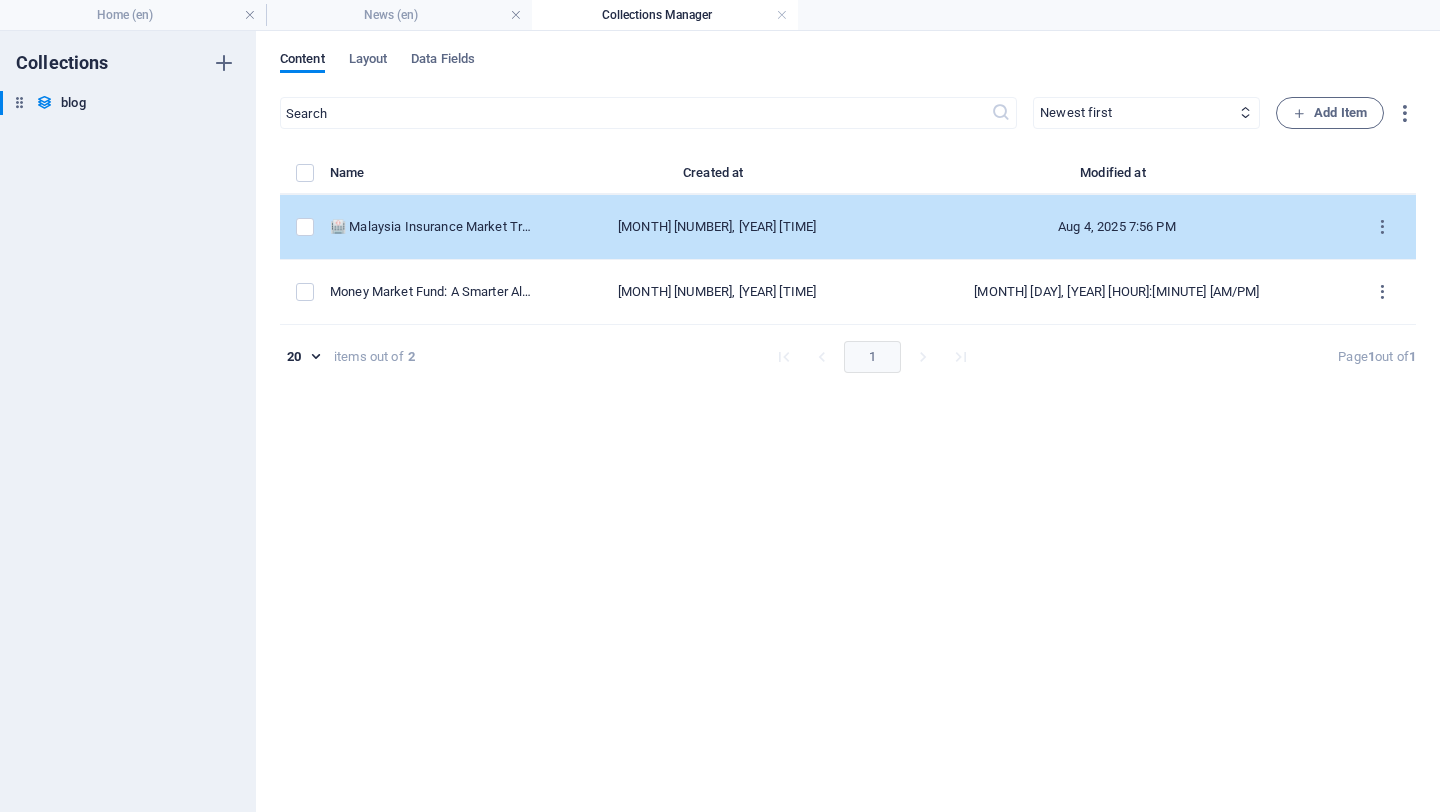 click on "🏥 Malaysia Insurance Market Trend: Will Medical Premiums Rise Again?" at bounding box center (431, 227) 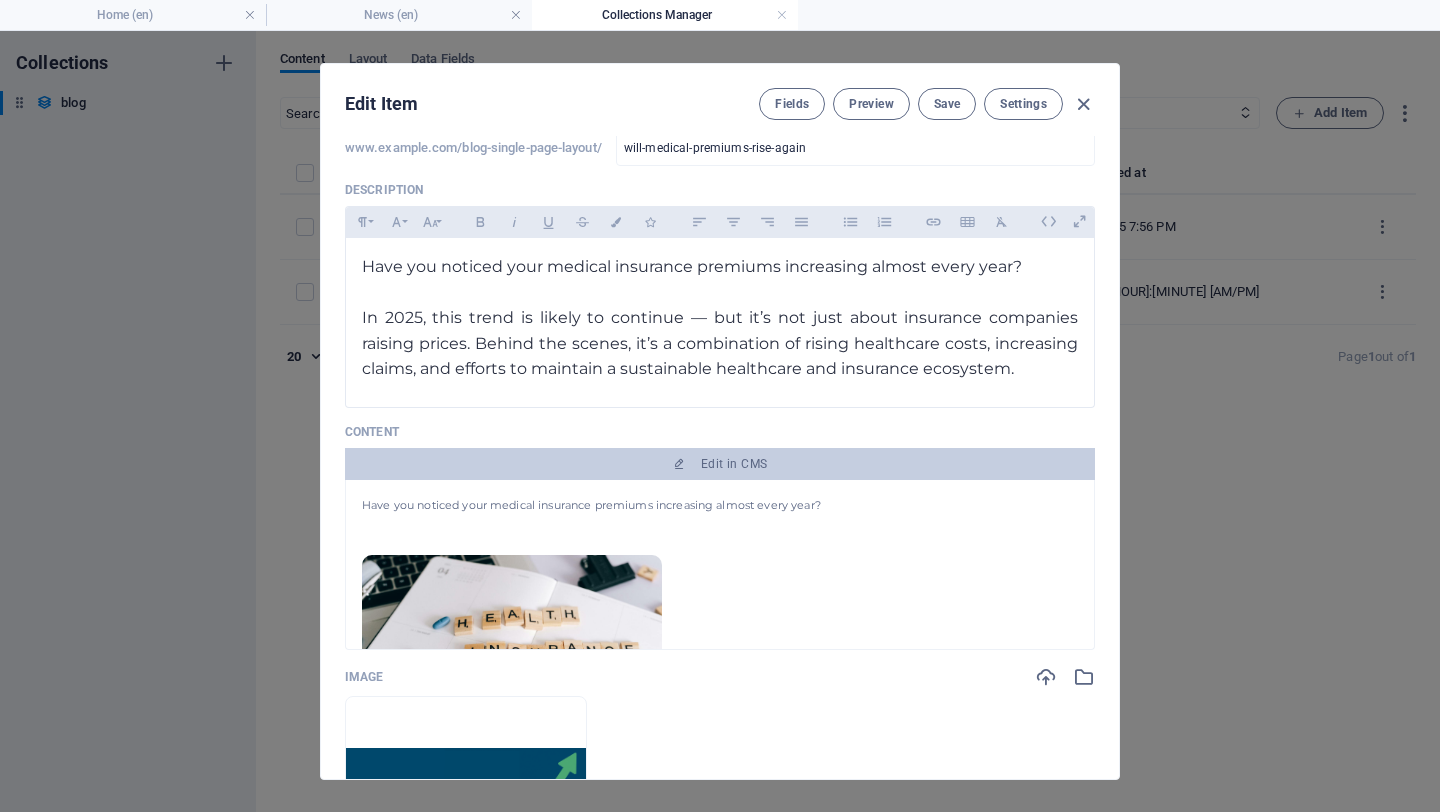 scroll, scrollTop: 0, scrollLeft: 0, axis: both 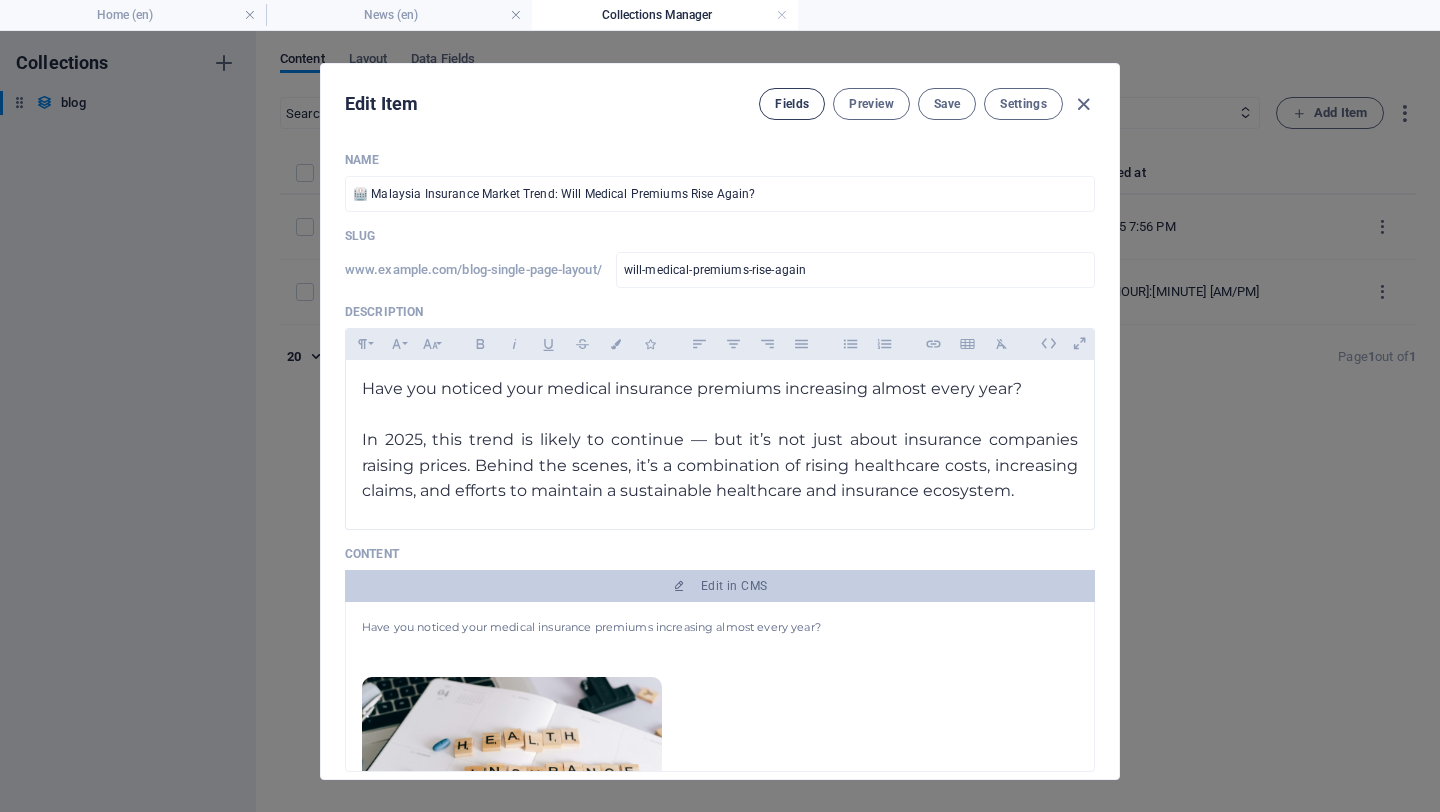 click on "Fields" at bounding box center (792, 104) 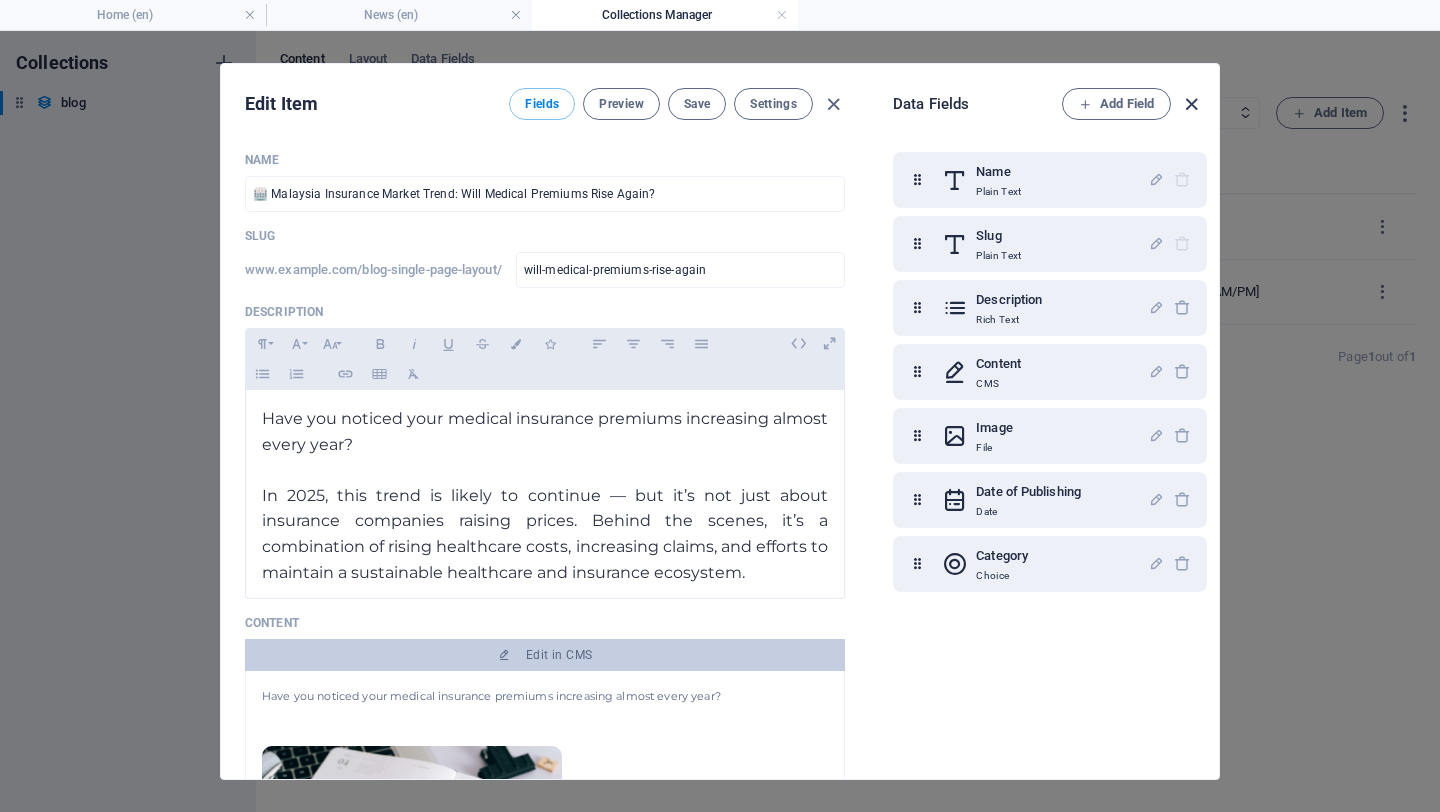 click at bounding box center [1191, 104] 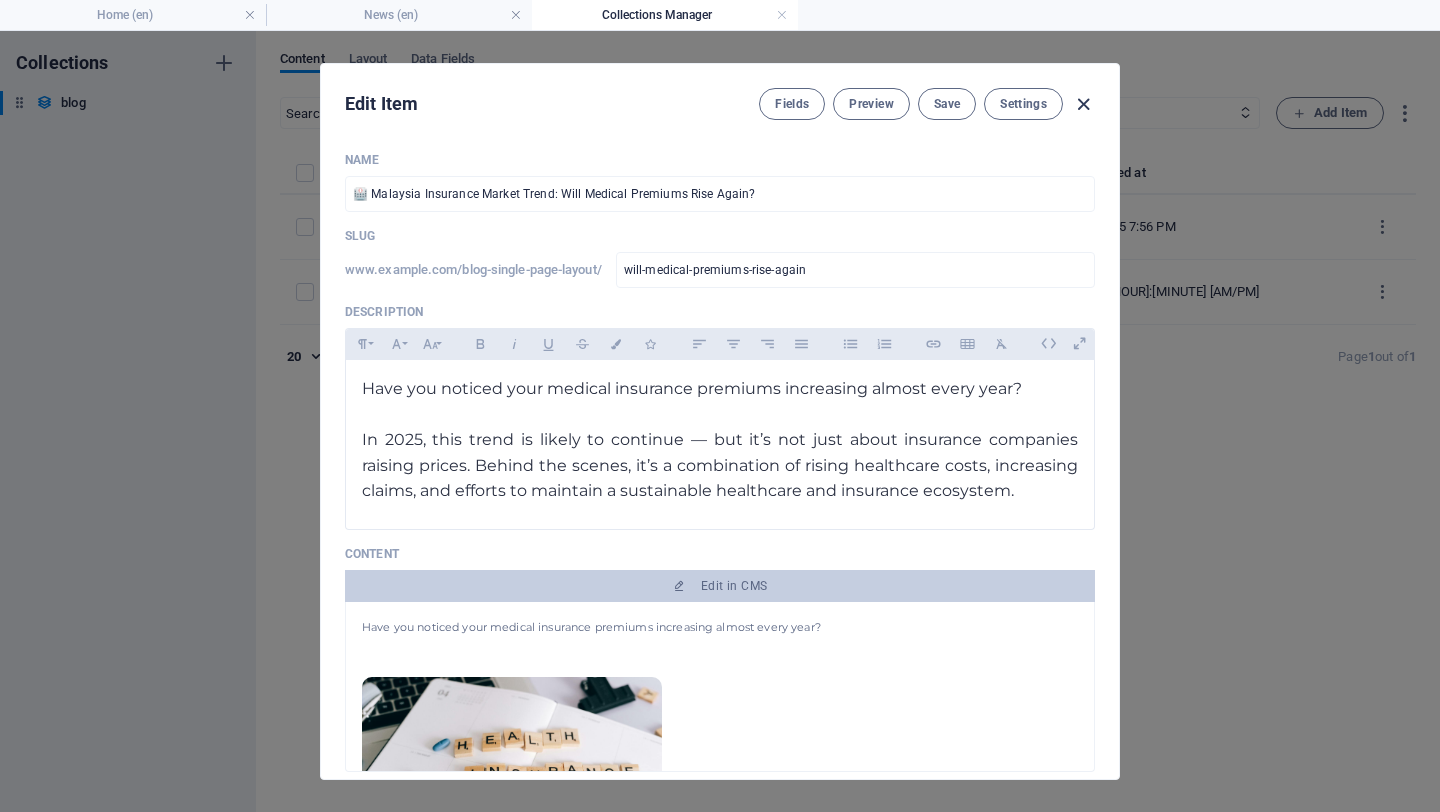 click at bounding box center (1083, 104) 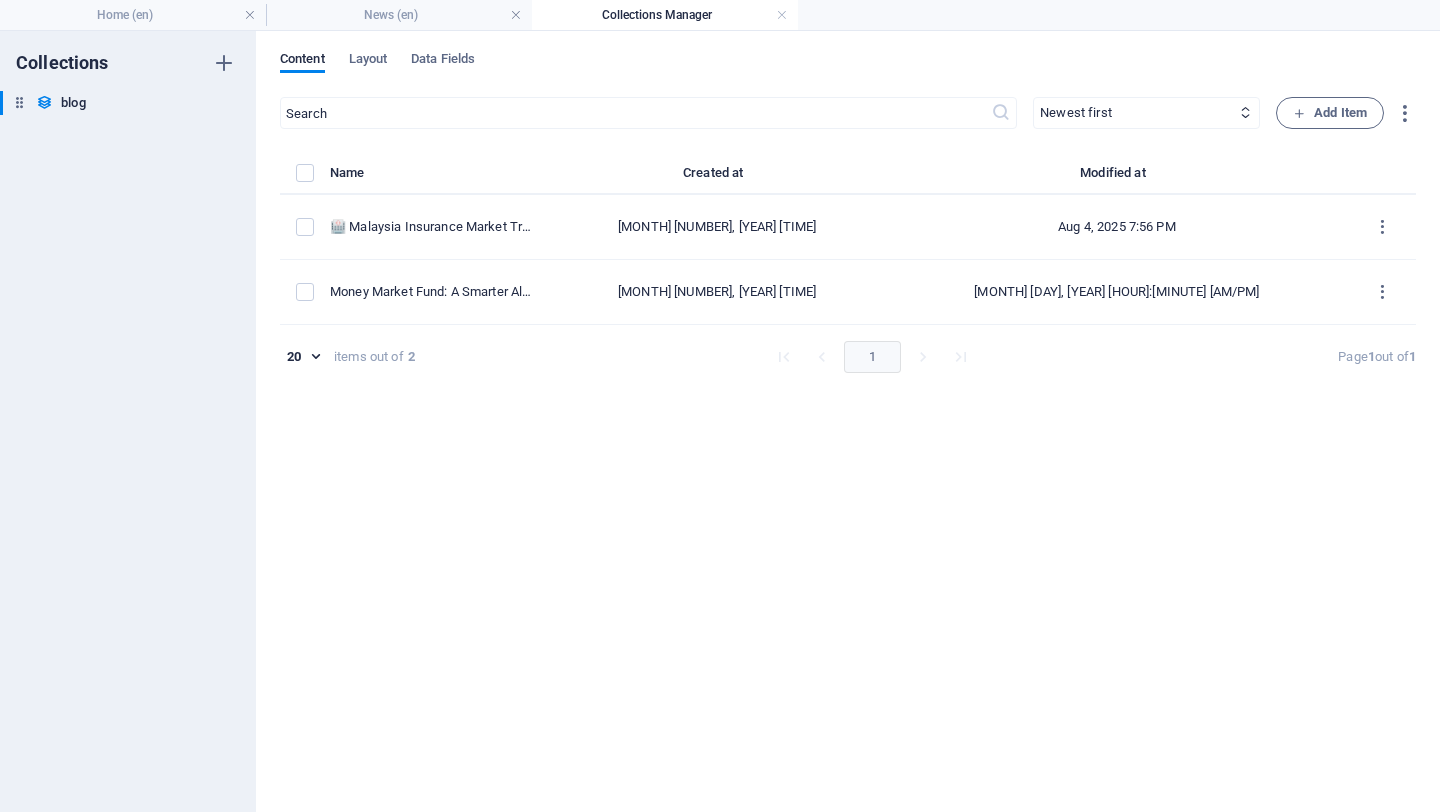 type on "2025-08-04" 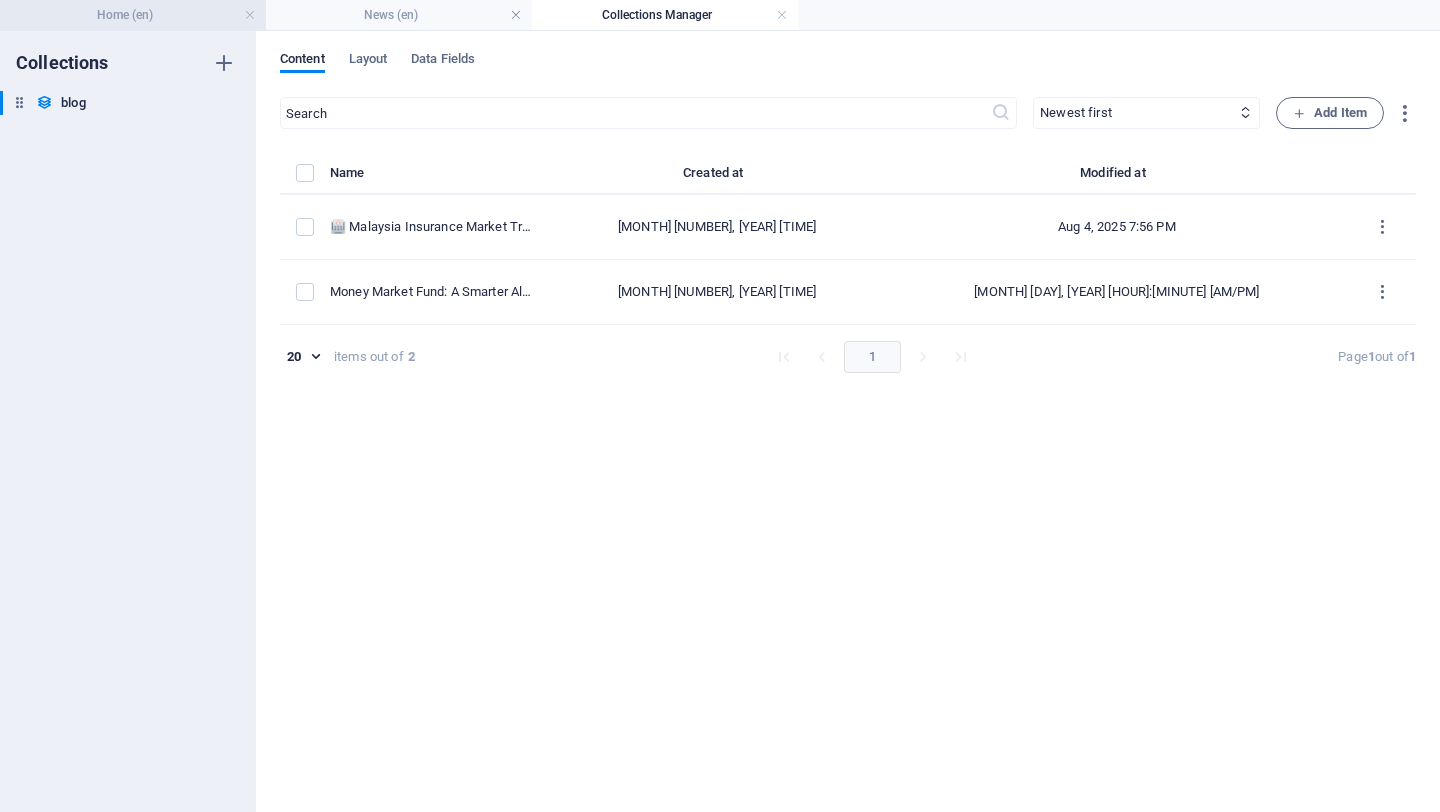 click on "Home (en)" at bounding box center [133, 15] 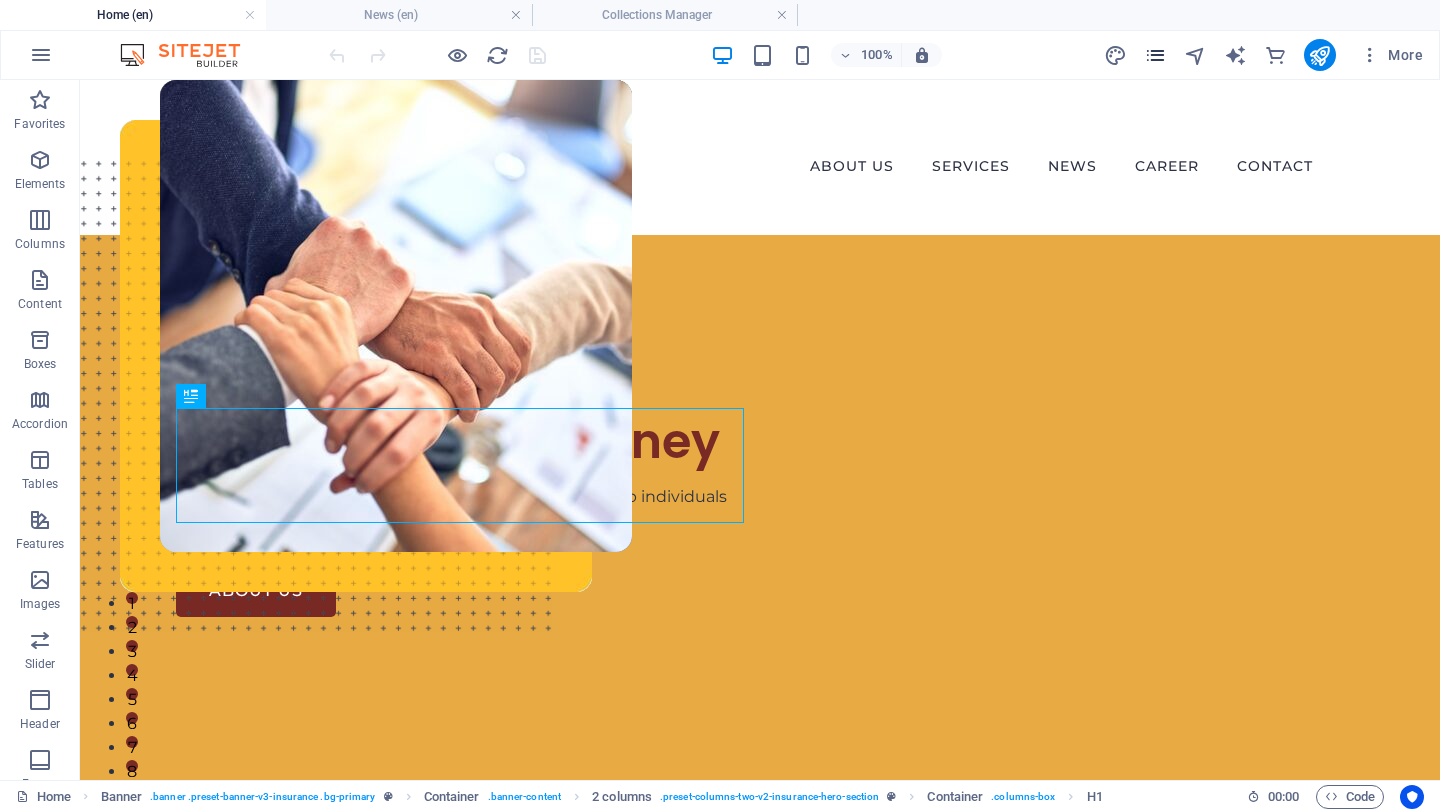 click at bounding box center (1155, 55) 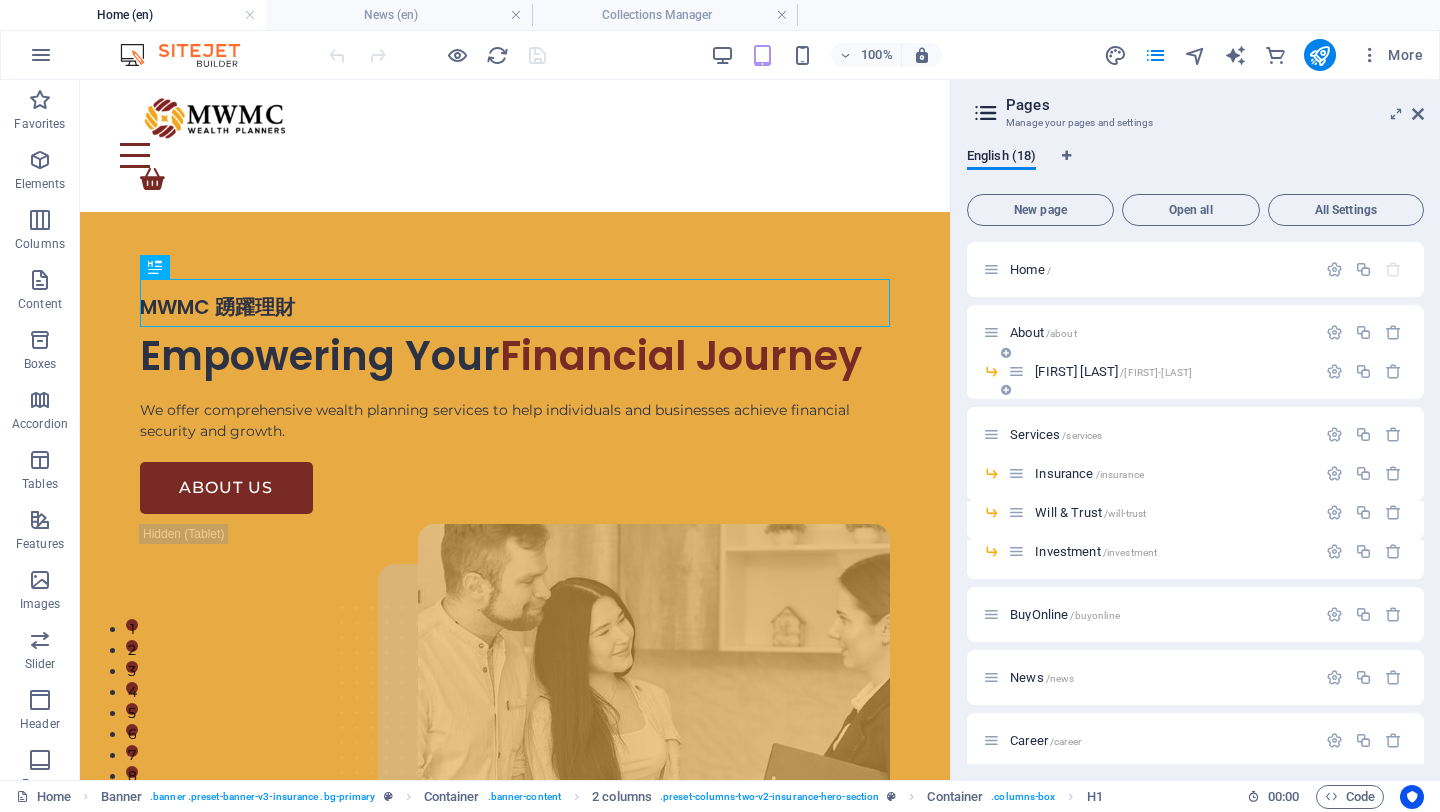 click on "[FIRST] [LAST] / [FILENAME]" at bounding box center (1162, 371) 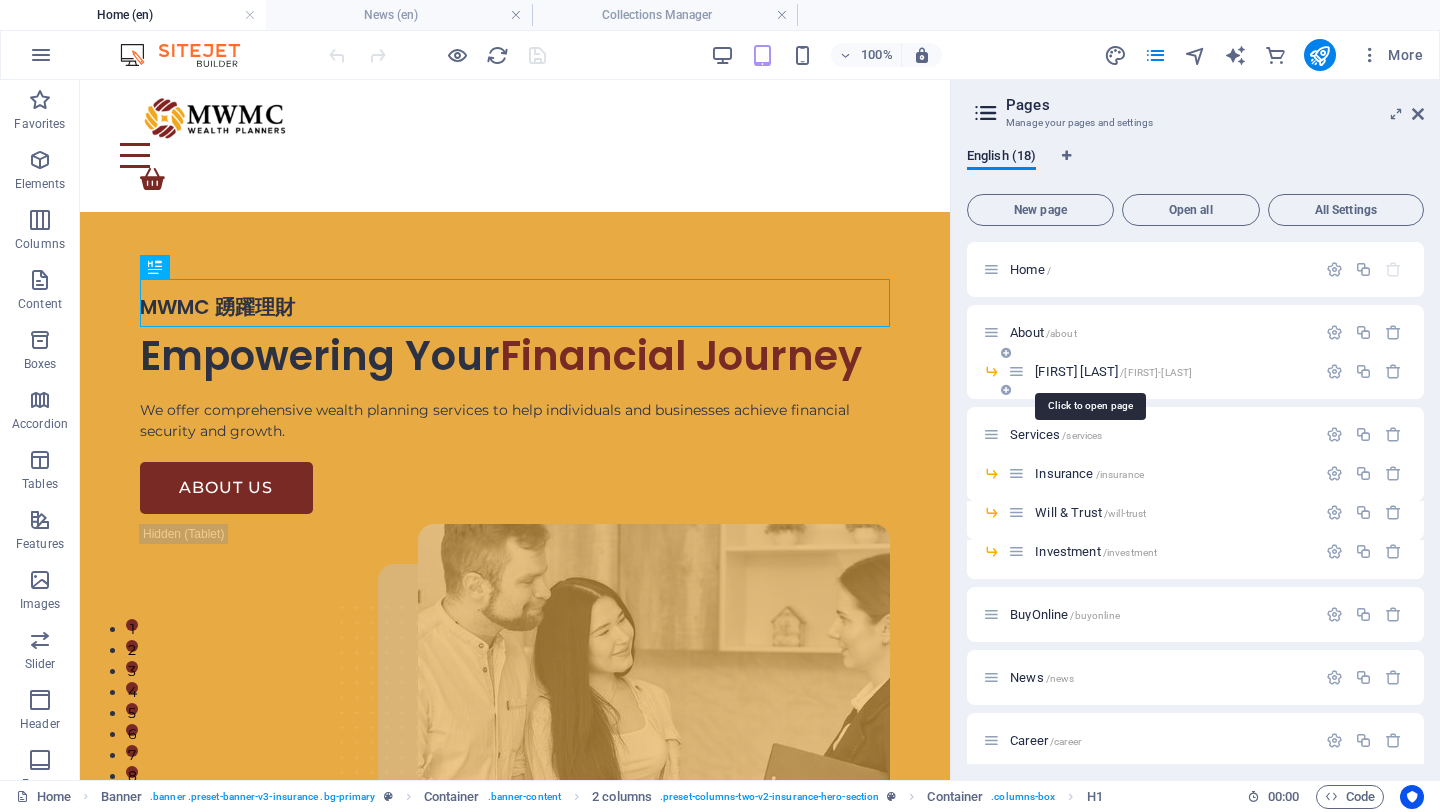 click on "[FIRST] [LAST] / [FILENAME]" at bounding box center (1113, 371) 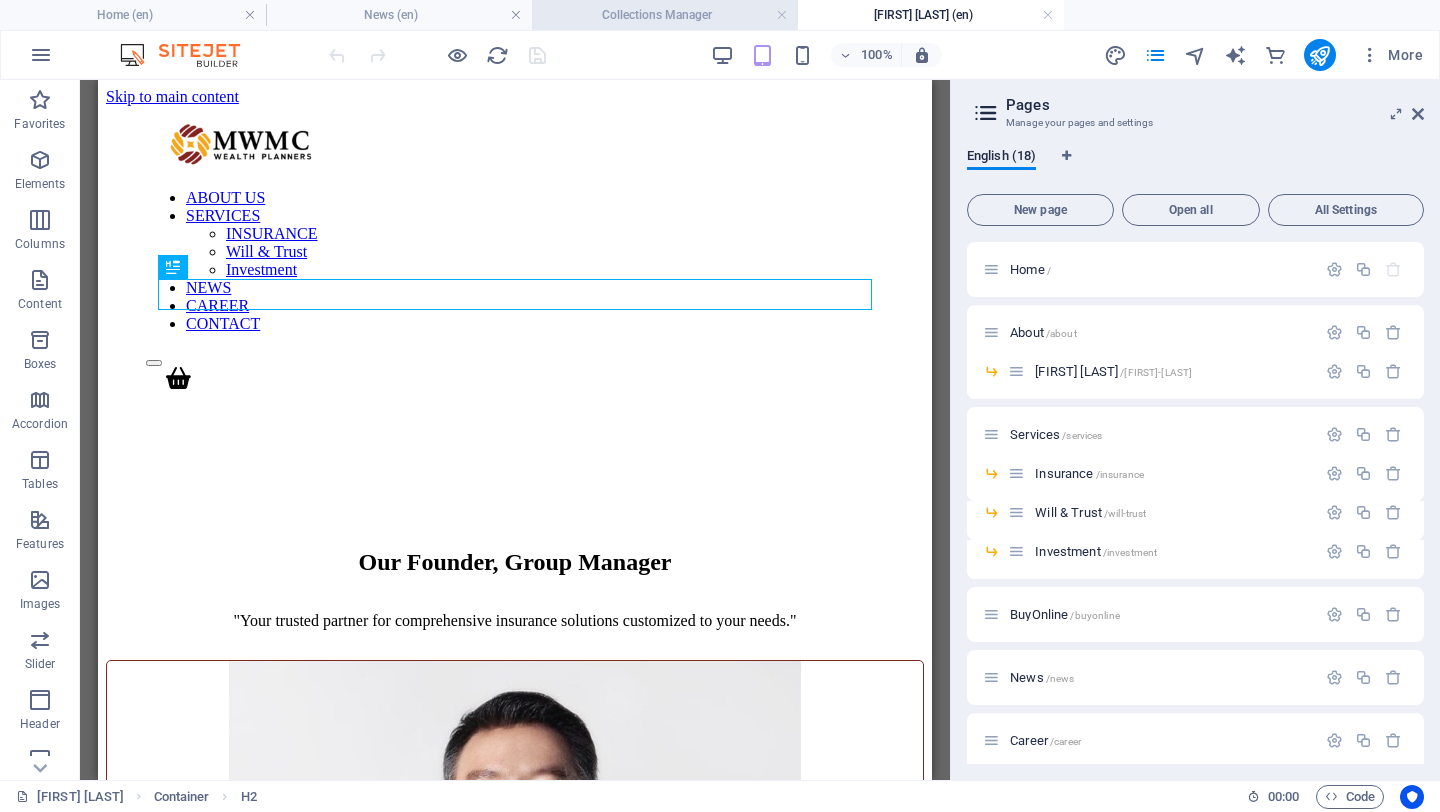 scroll, scrollTop: 0, scrollLeft: 0, axis: both 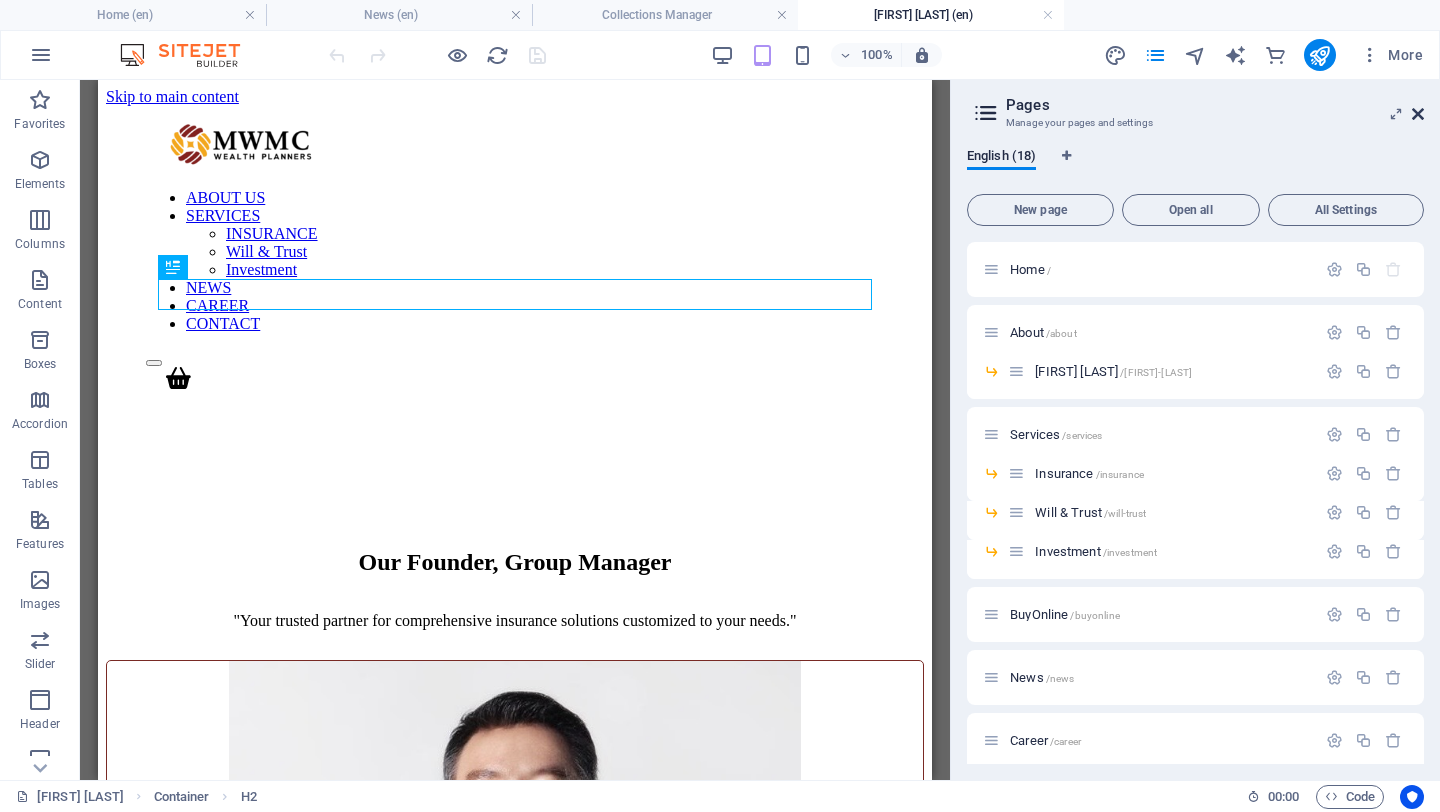 click at bounding box center [1418, 114] 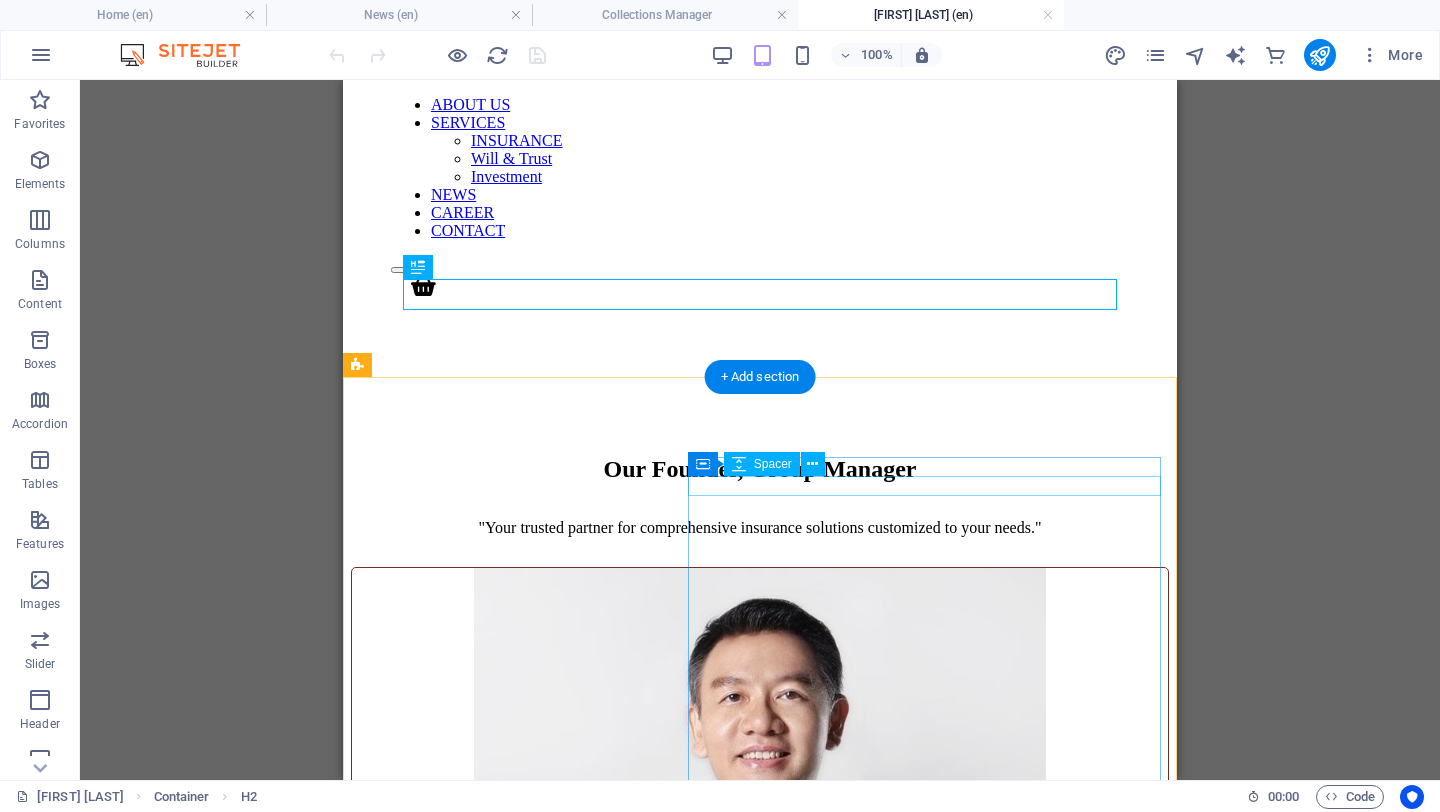 scroll, scrollTop: 198, scrollLeft: 0, axis: vertical 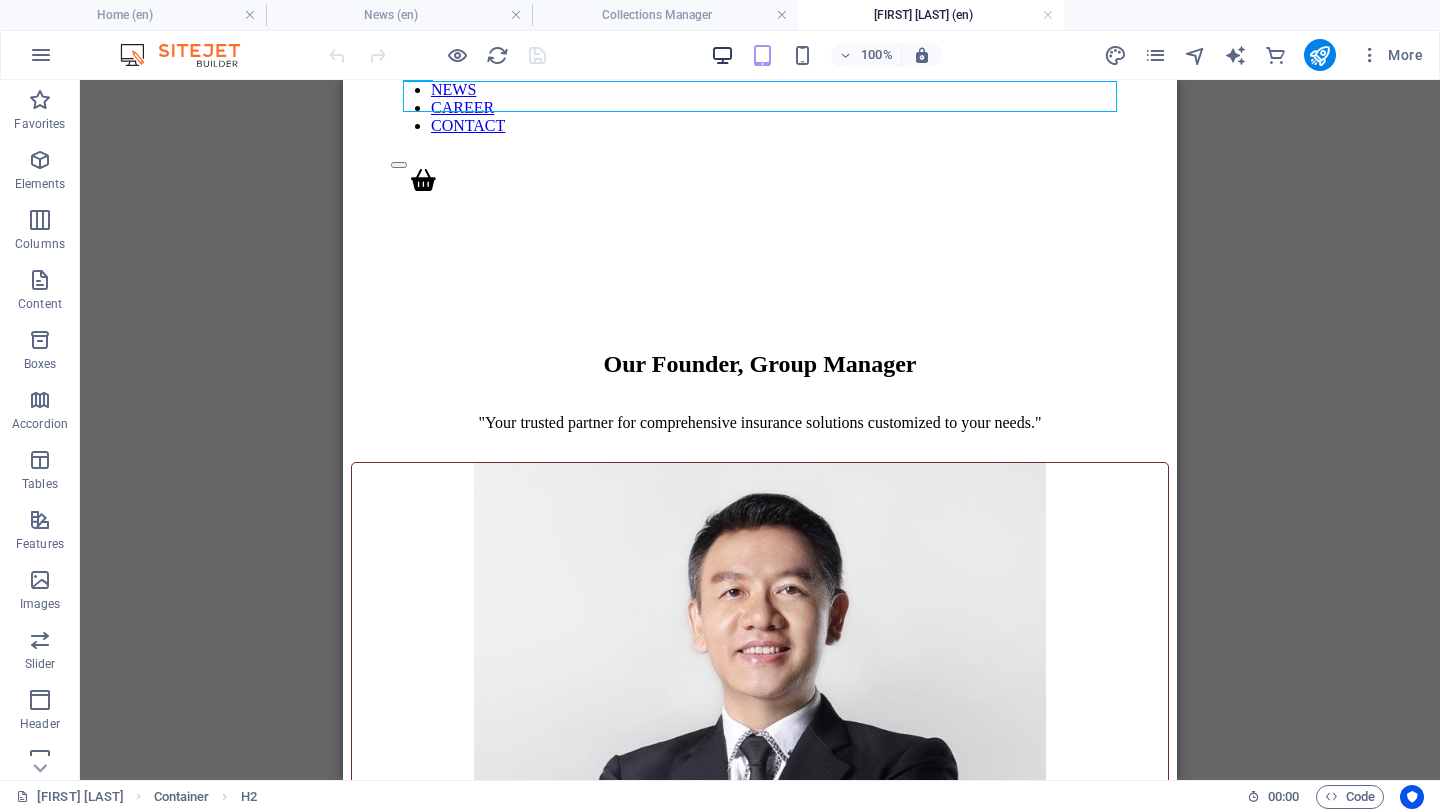 click at bounding box center [722, 55] 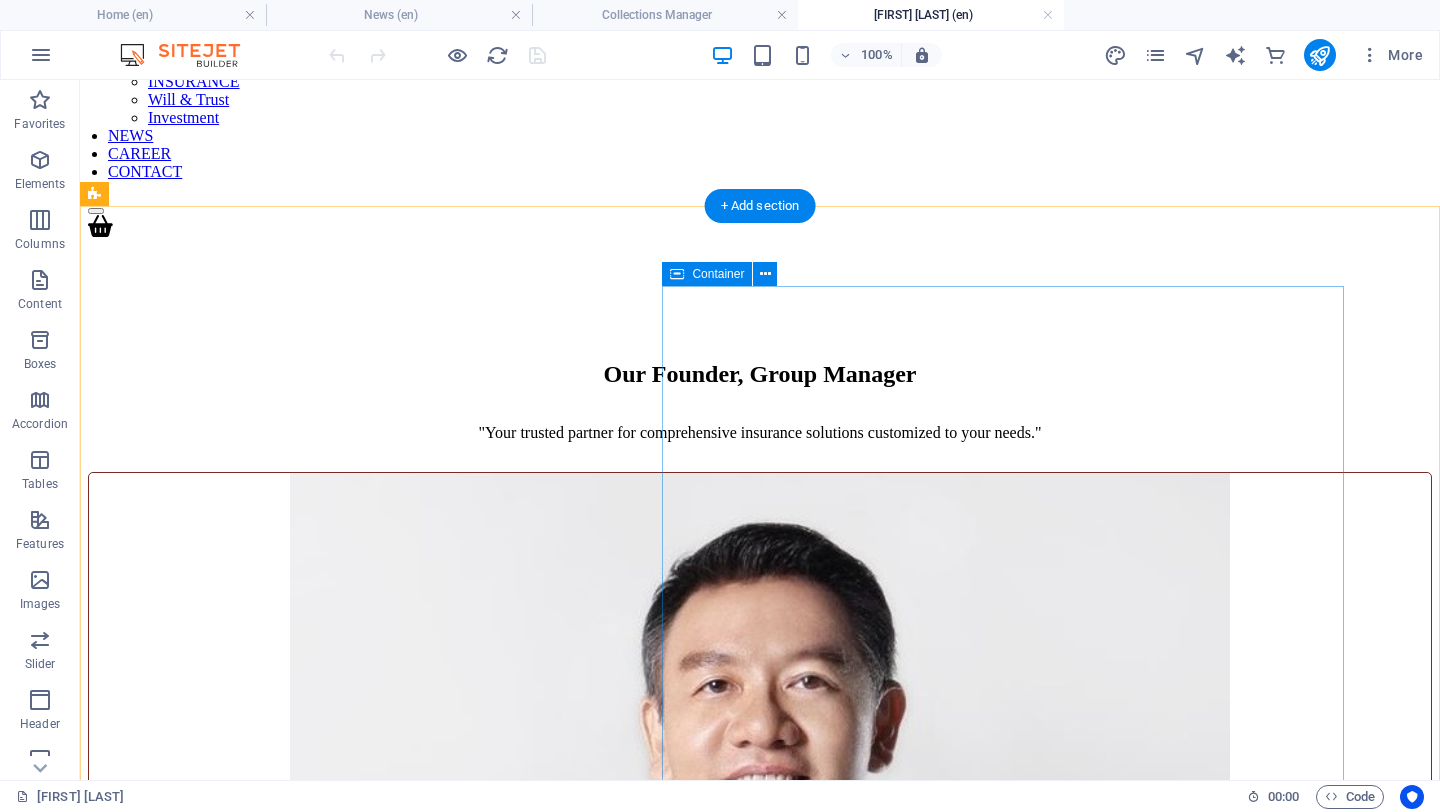 scroll, scrollTop: 213, scrollLeft: 0, axis: vertical 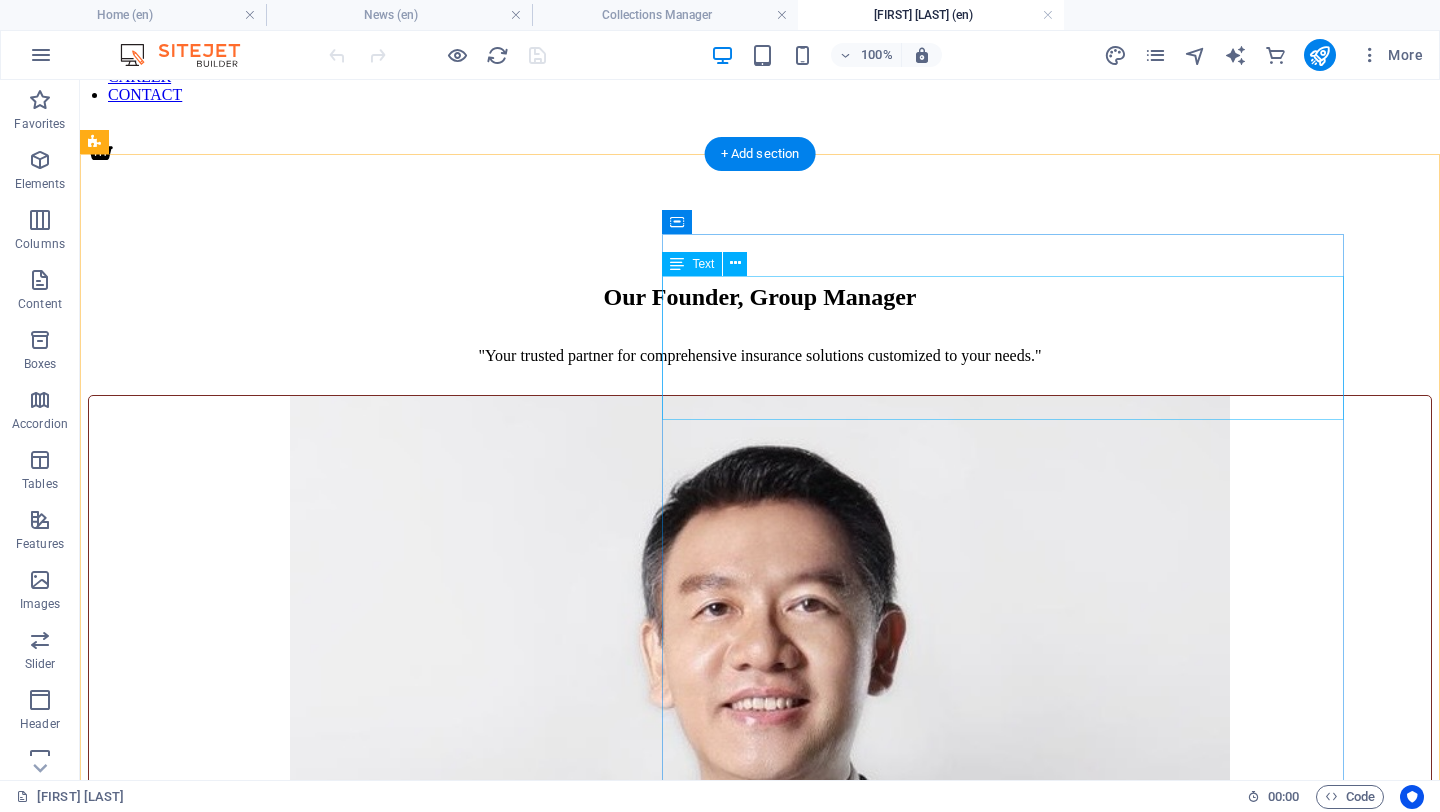 click on "Master in Business Administration (MBA)" at bounding box center [760, 8042] 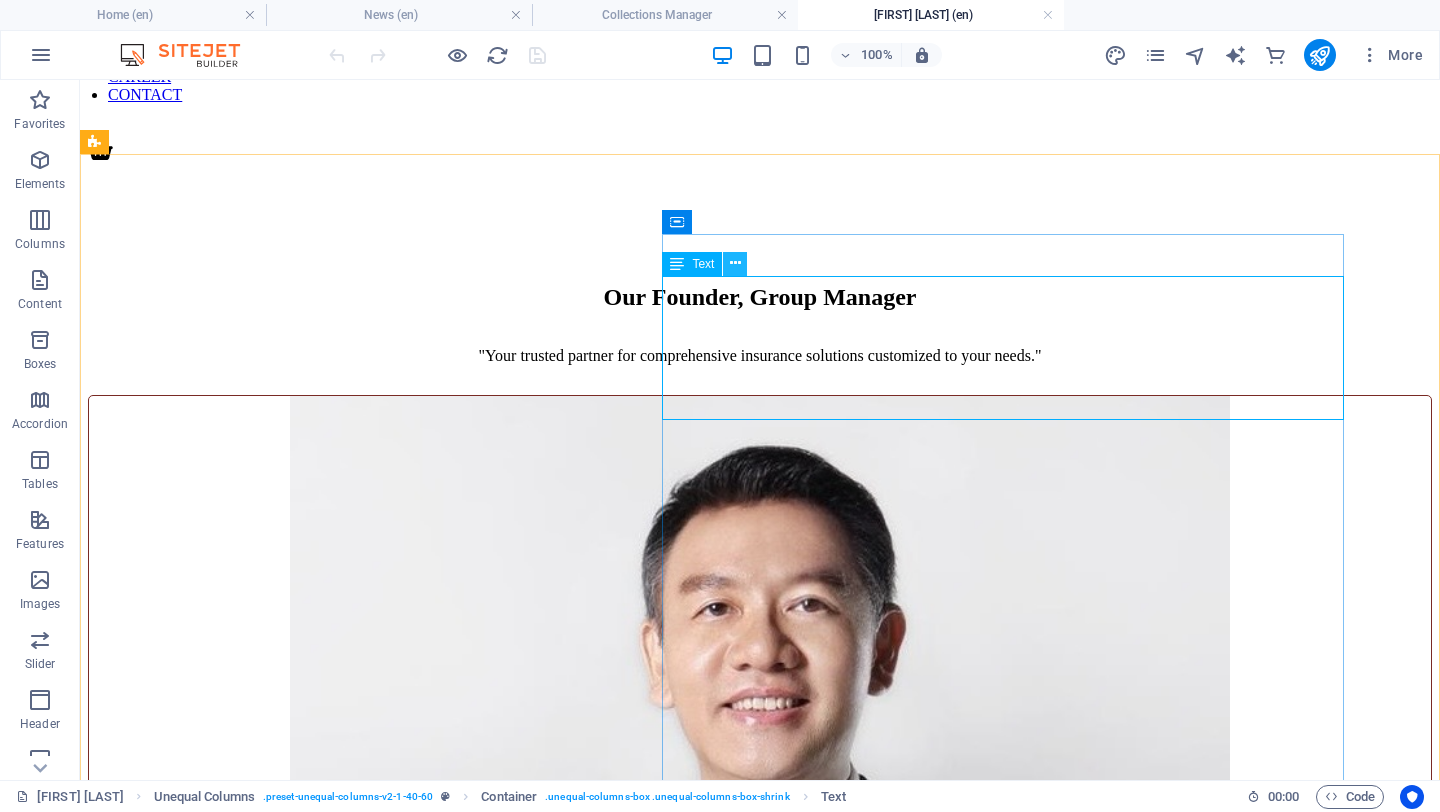 click at bounding box center (735, 263) 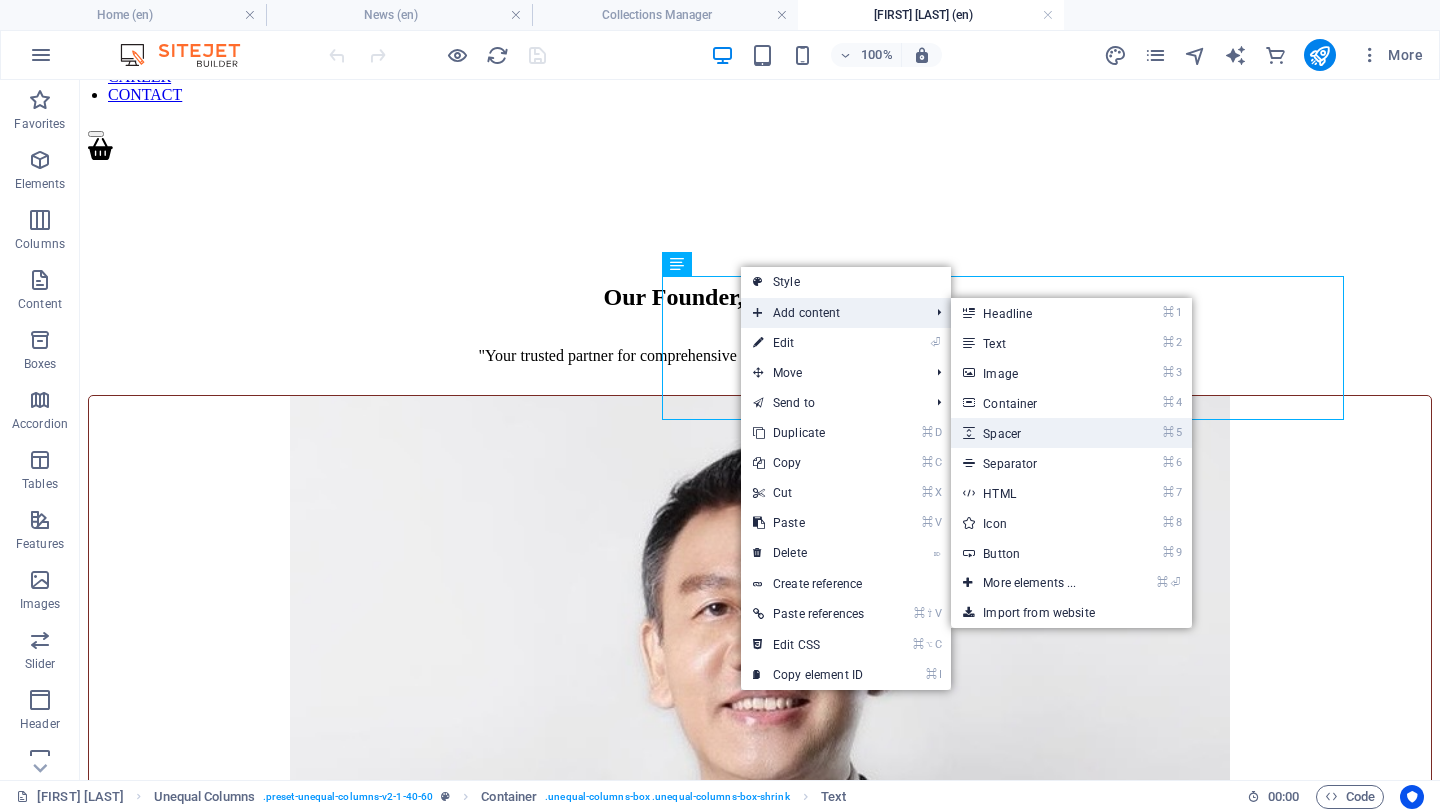 click on "⌘ 5  Spacer" at bounding box center (1033, 433) 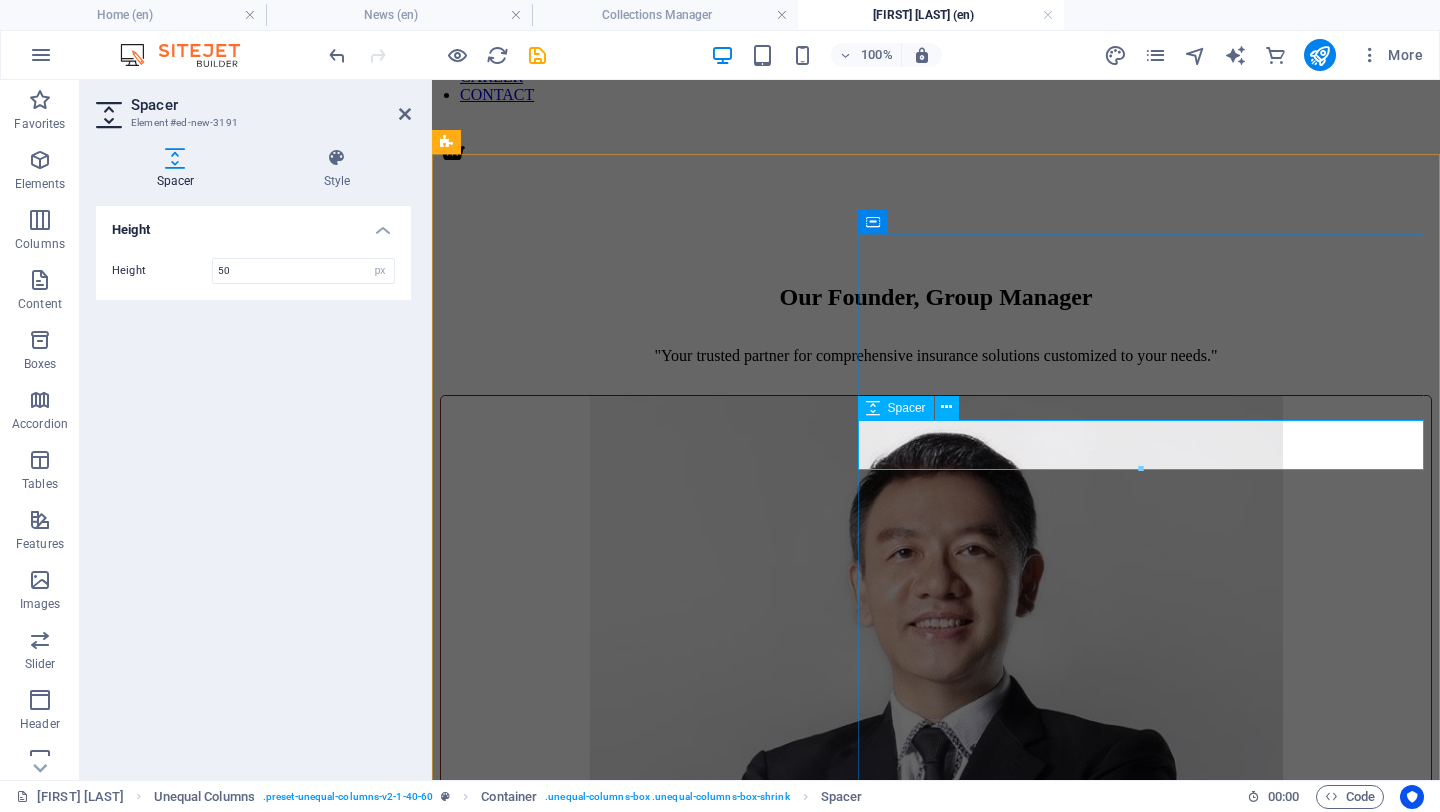 click at bounding box center (936, 6184) 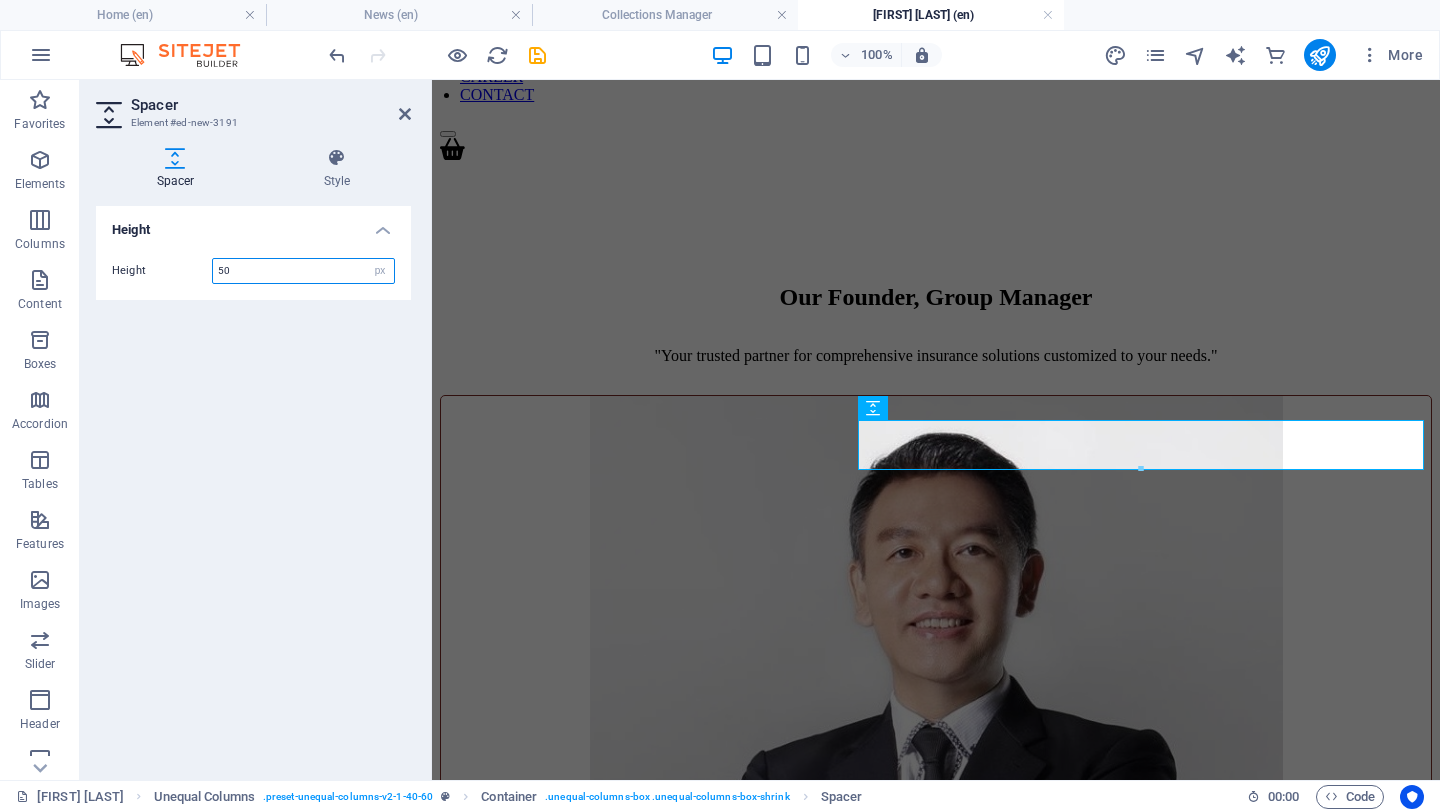 click on "50" at bounding box center [303, 271] 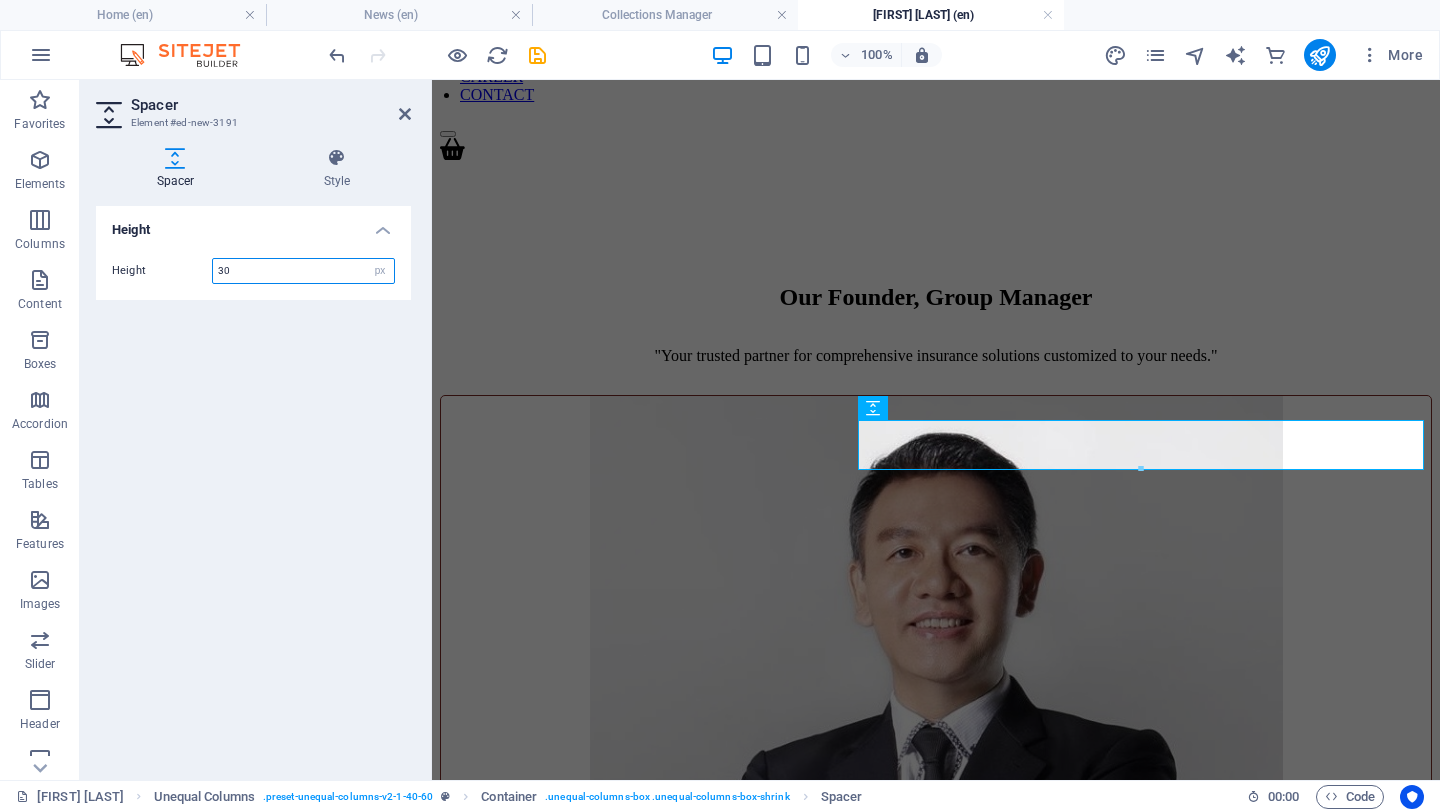 type on "30" 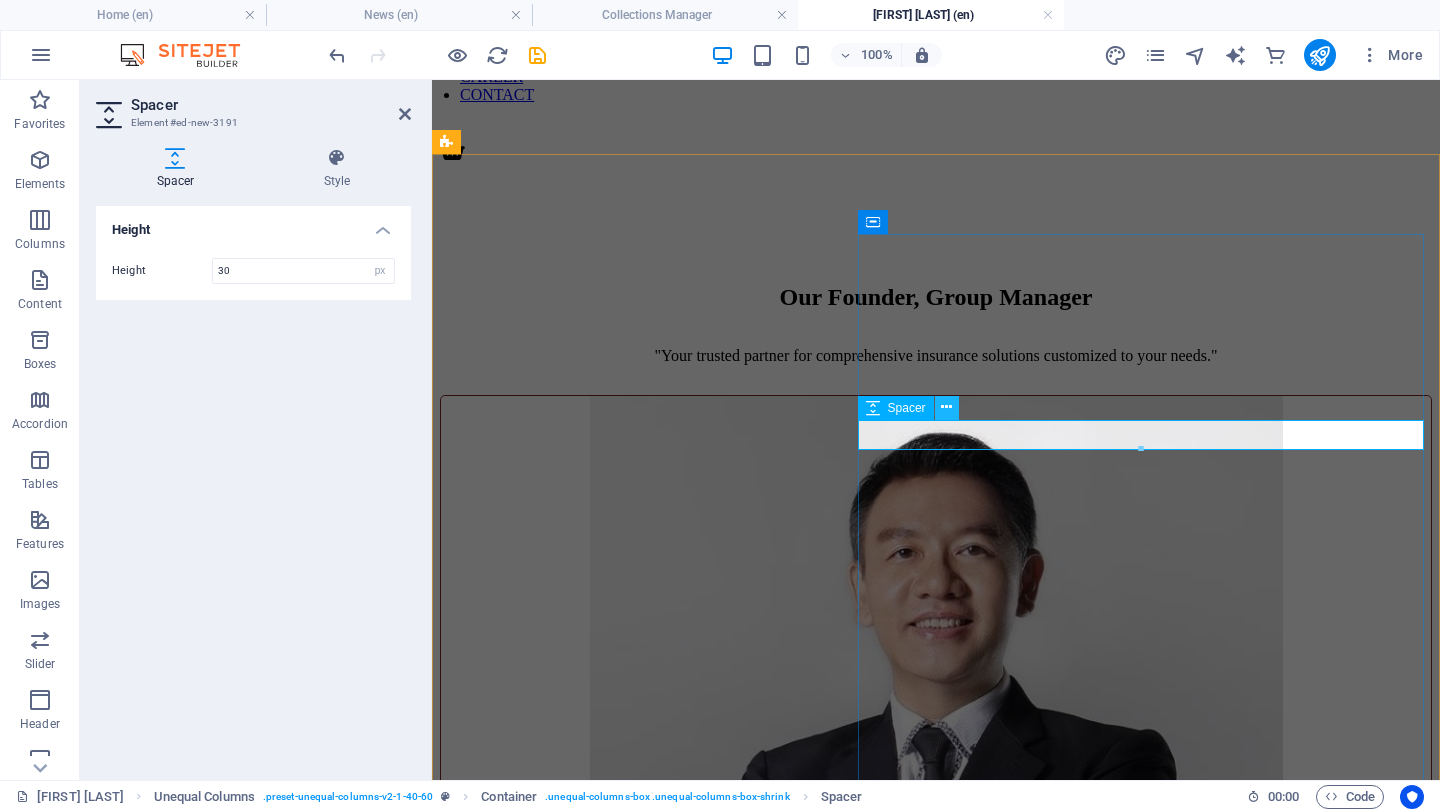 click at bounding box center [946, 407] 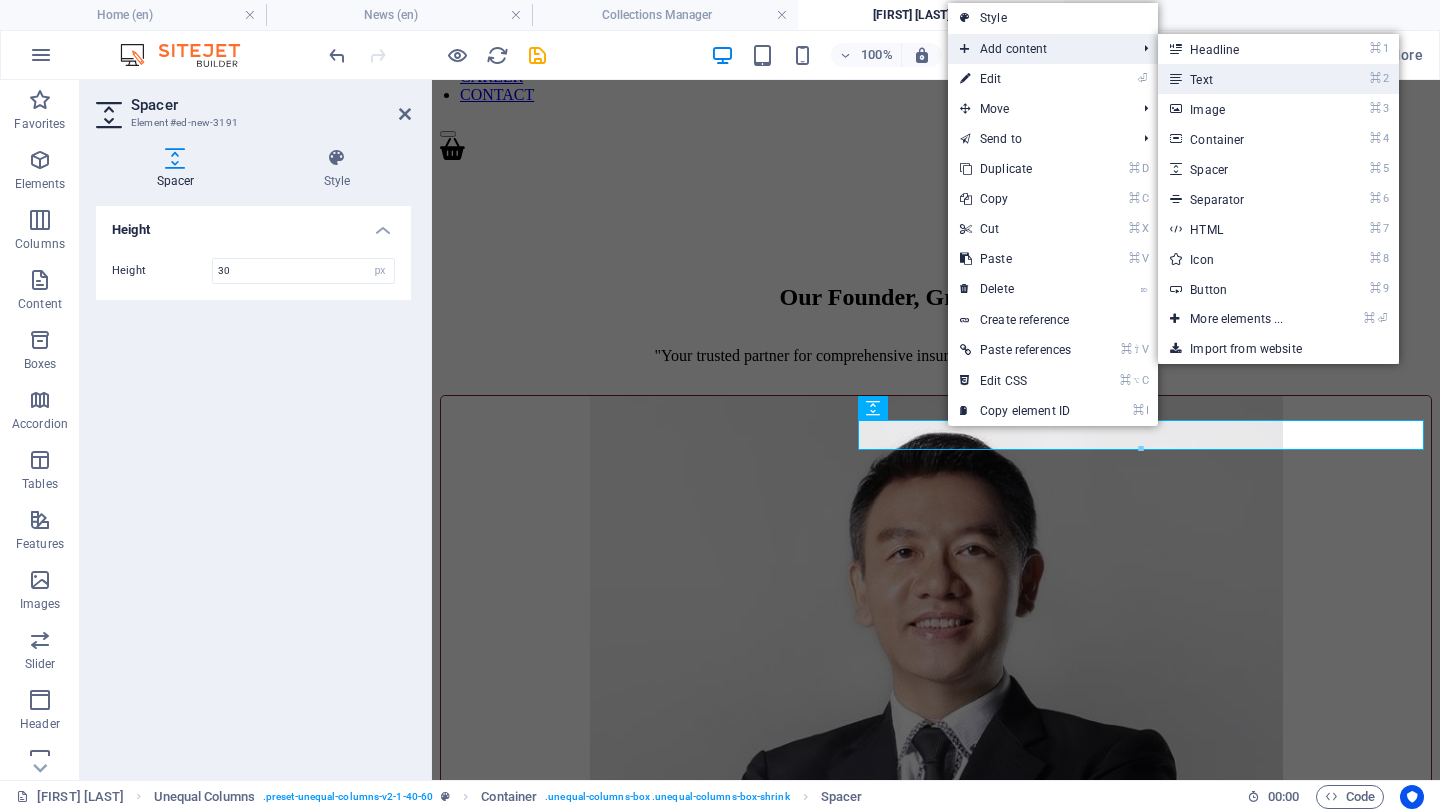 click on "⌘ 2  Text" at bounding box center (1240, 79) 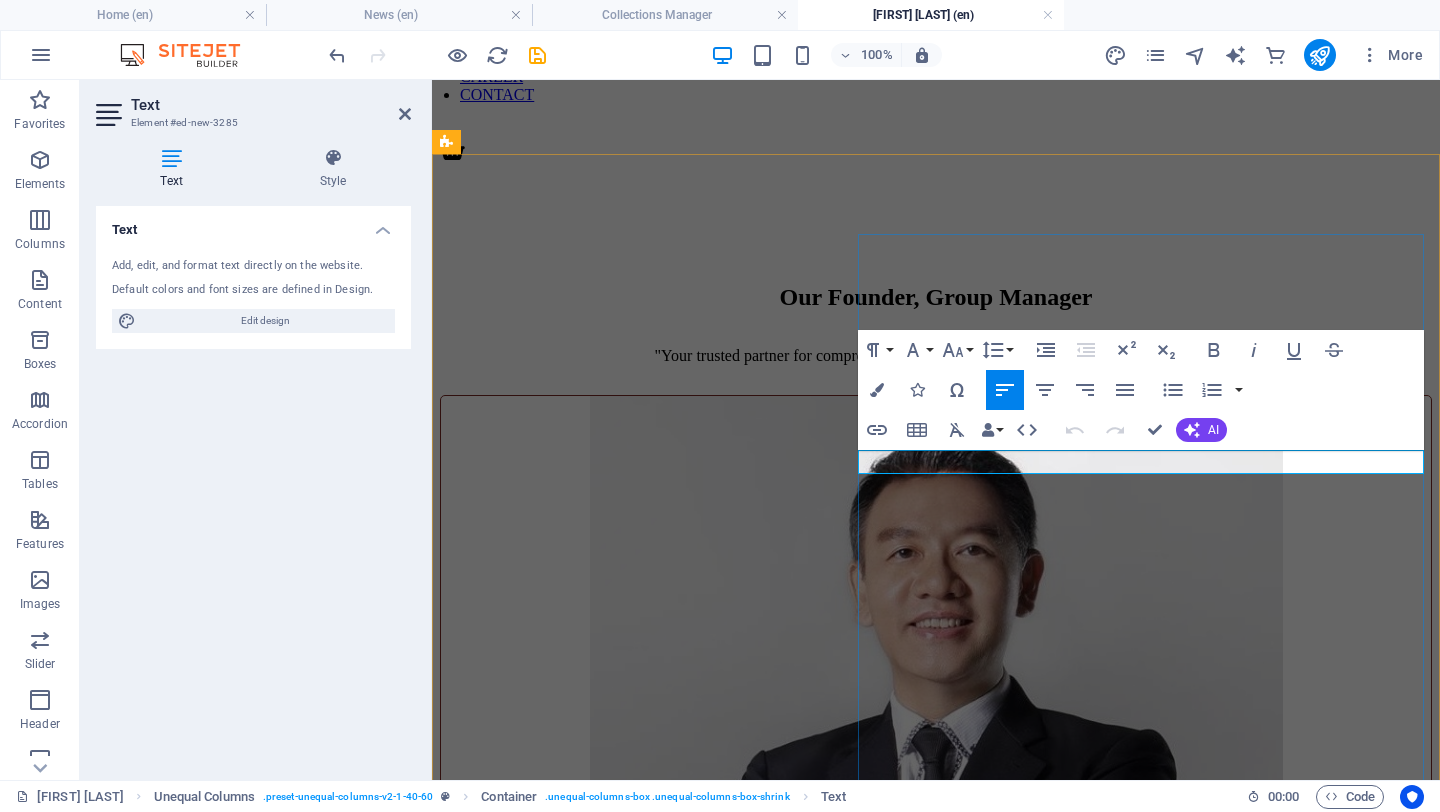 click on "New text element" at bounding box center [936, 6214] 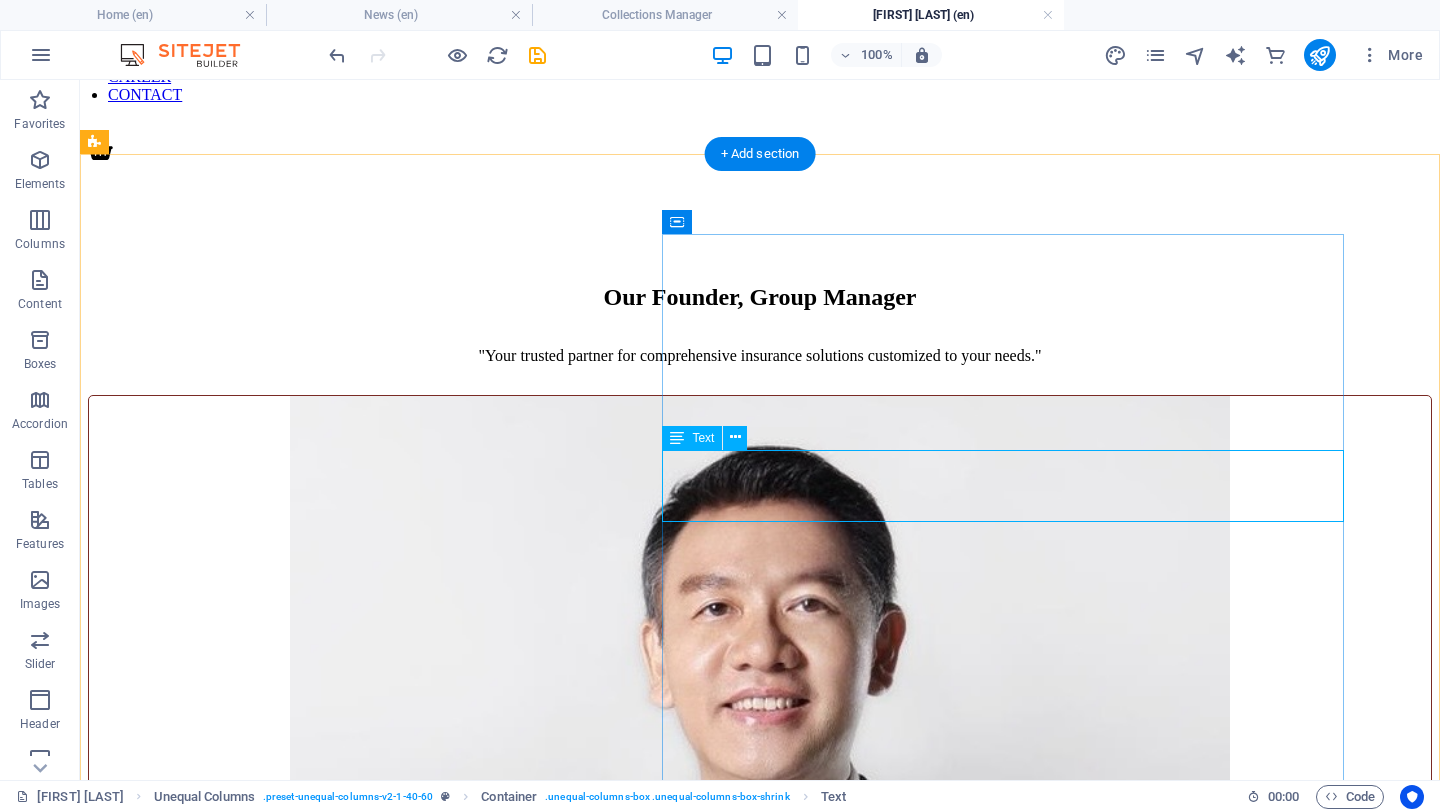 click on "New text element New text element New text element New text element" at bounding box center [760, 8140] 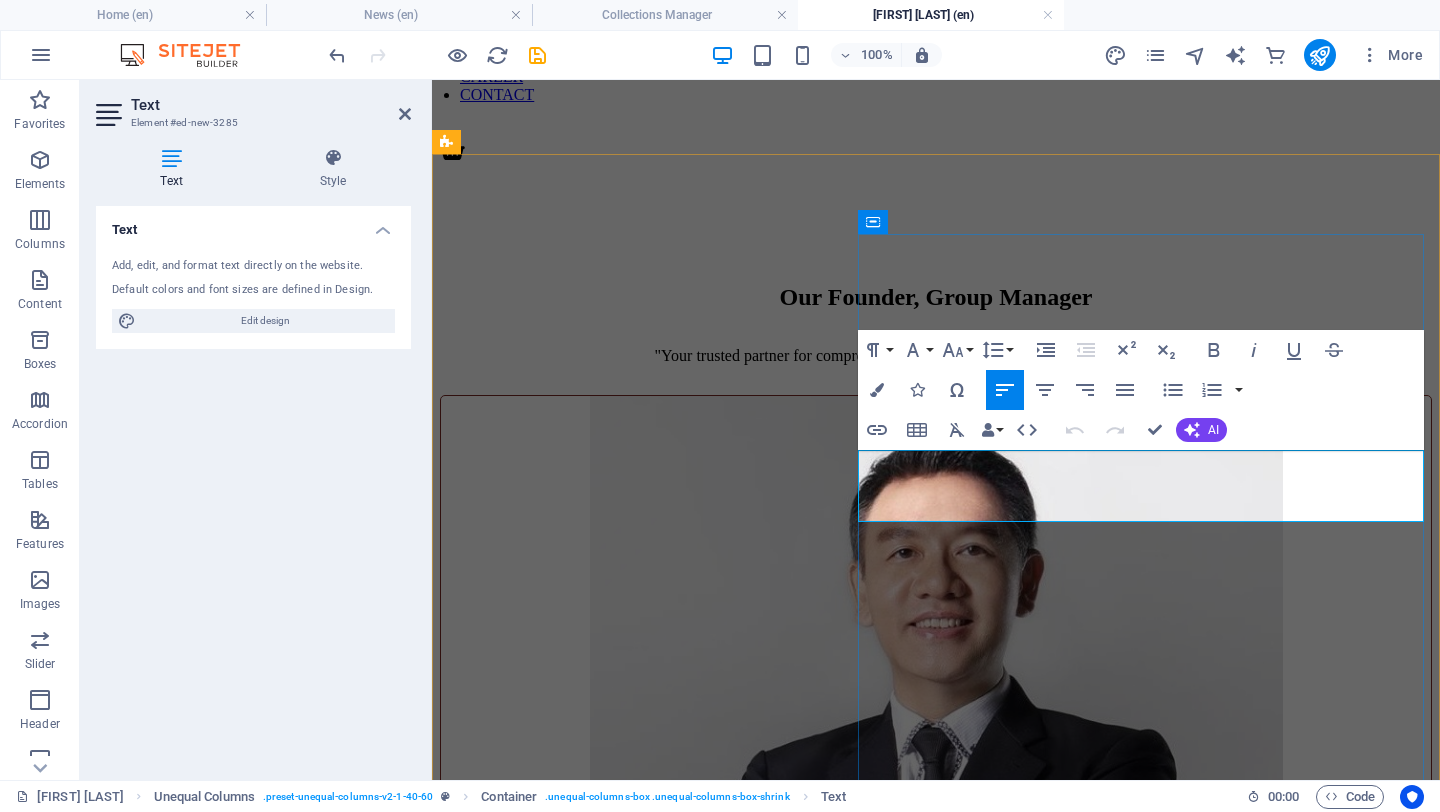 click on "New text element New text element" at bounding box center (936, 6214) 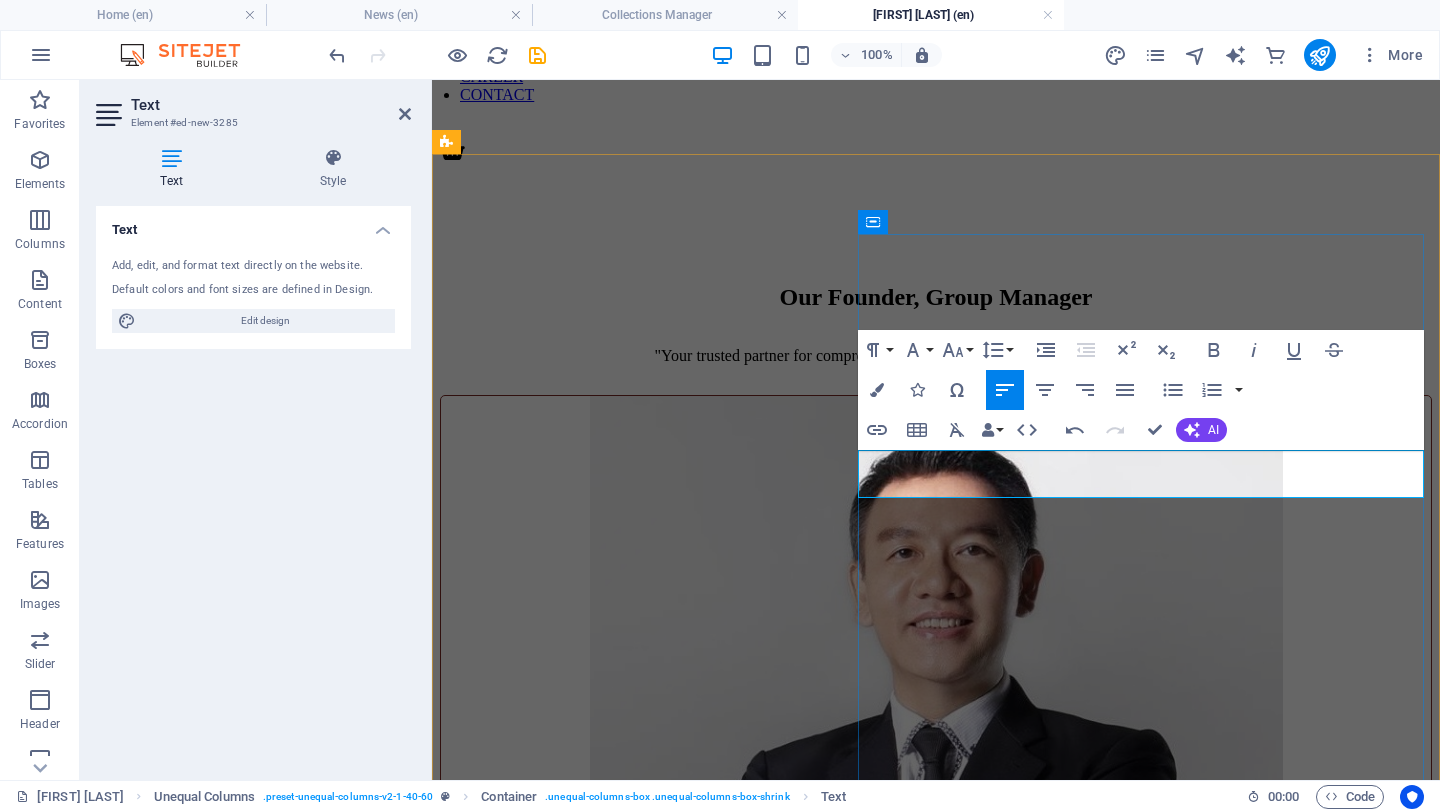 click on "New text element" at bounding box center [936, 6248] 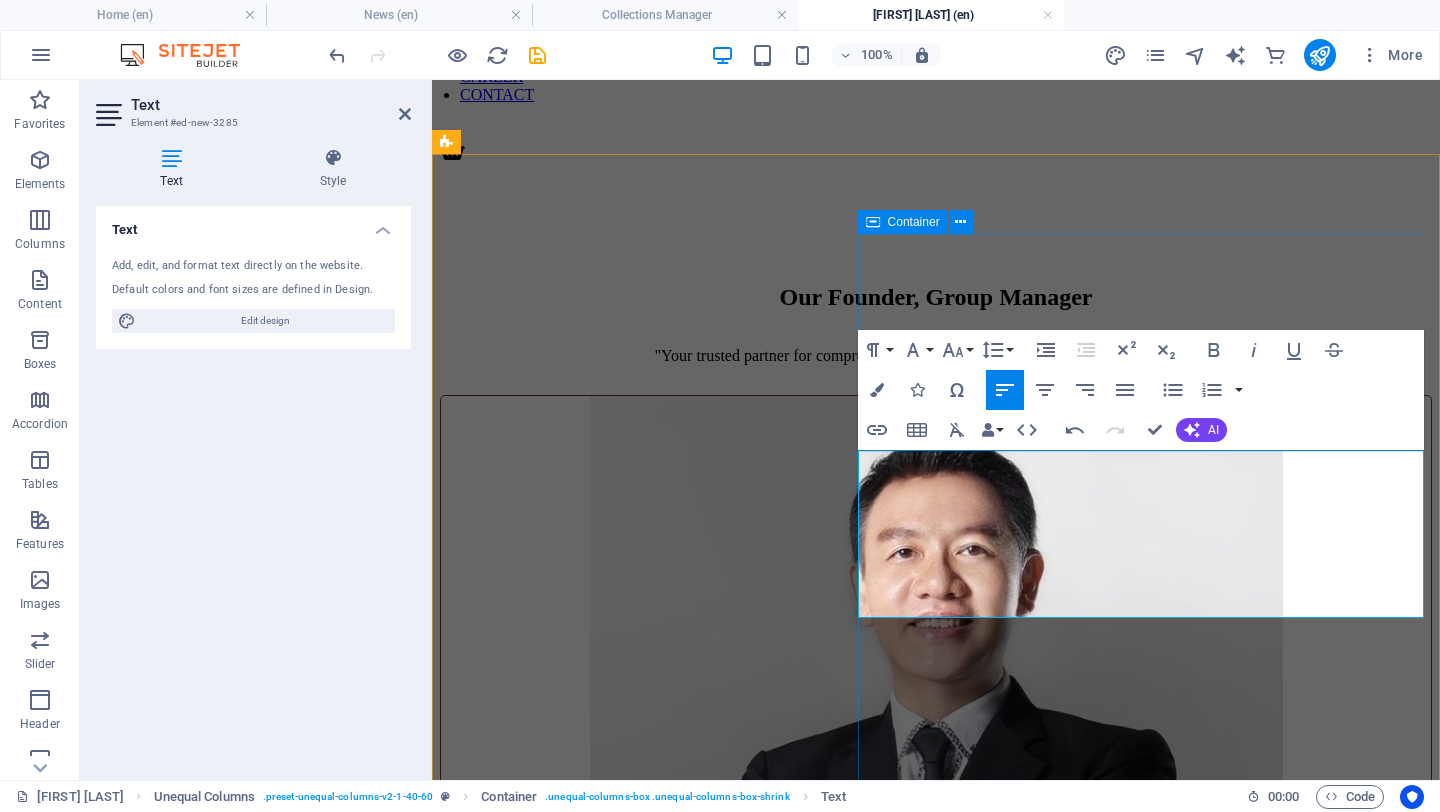 click on "About Me Licensed: 1. Registered Financial Consultant (RFC) 2. Chartered Trust and Estate Planner (CTEP)   Qualification:  Master in Business Administration (MBA) New text element New text elementNew text elementNew text elementNew text element New text elementNew text elementNew text elementNew text element New text elementNew text elementNew text elementNew text element New text elementNew text elementNew text elementNew text element New text elementNew text elementNew text element" at bounding box center [936, 6126] 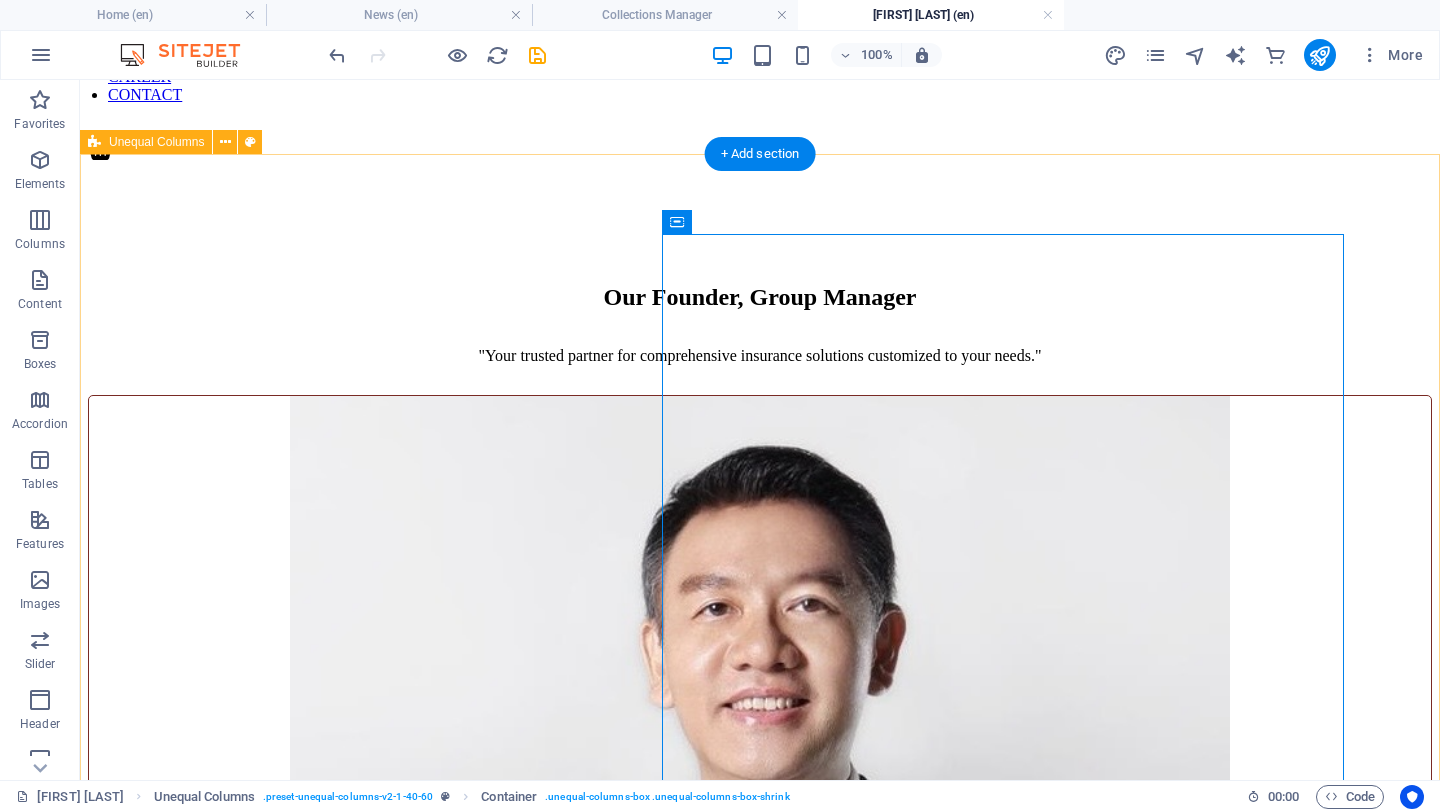 click on "[FIRST] [LAST] Year Joined [YEAR] Spoken Language Mandarin, English, Malay Location [CITY], [CITY] Follow me About Me Licensed: 1. Registered Financial Consultant (RFC) 2. Chartered Trust and Estate Planner (CTEP)   Qualification:  Master in Business Administration (MBA) New text element New text elementNew text elementNew text elementNew text element New text elementNew text elementNew text elementNew text element New text elementNew text elementNew text elementNew text element New text elementNew text elementNew text elementNew text element New text elementNew text elementNew text element" at bounding box center [760, 4273] 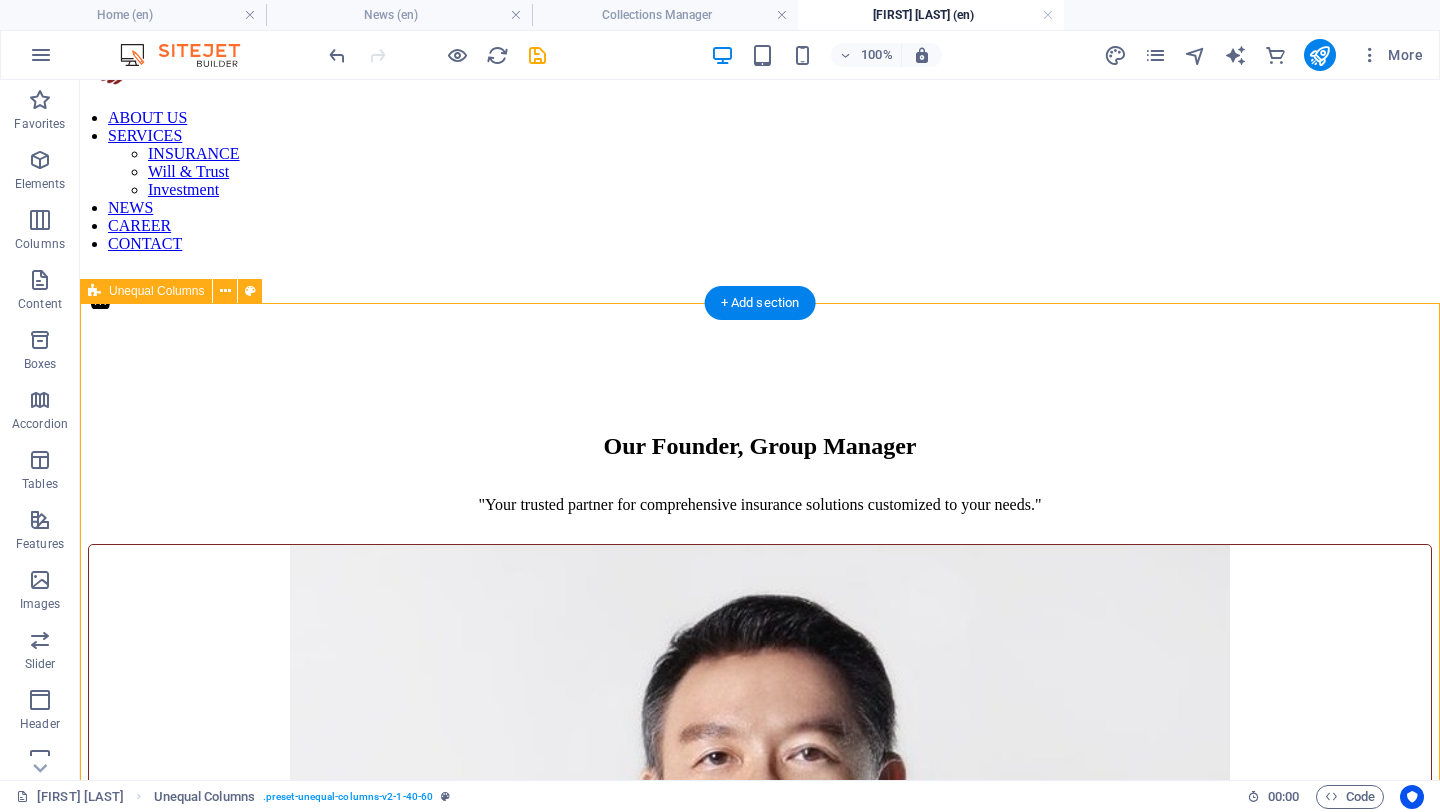 scroll, scrollTop: 45, scrollLeft: 0, axis: vertical 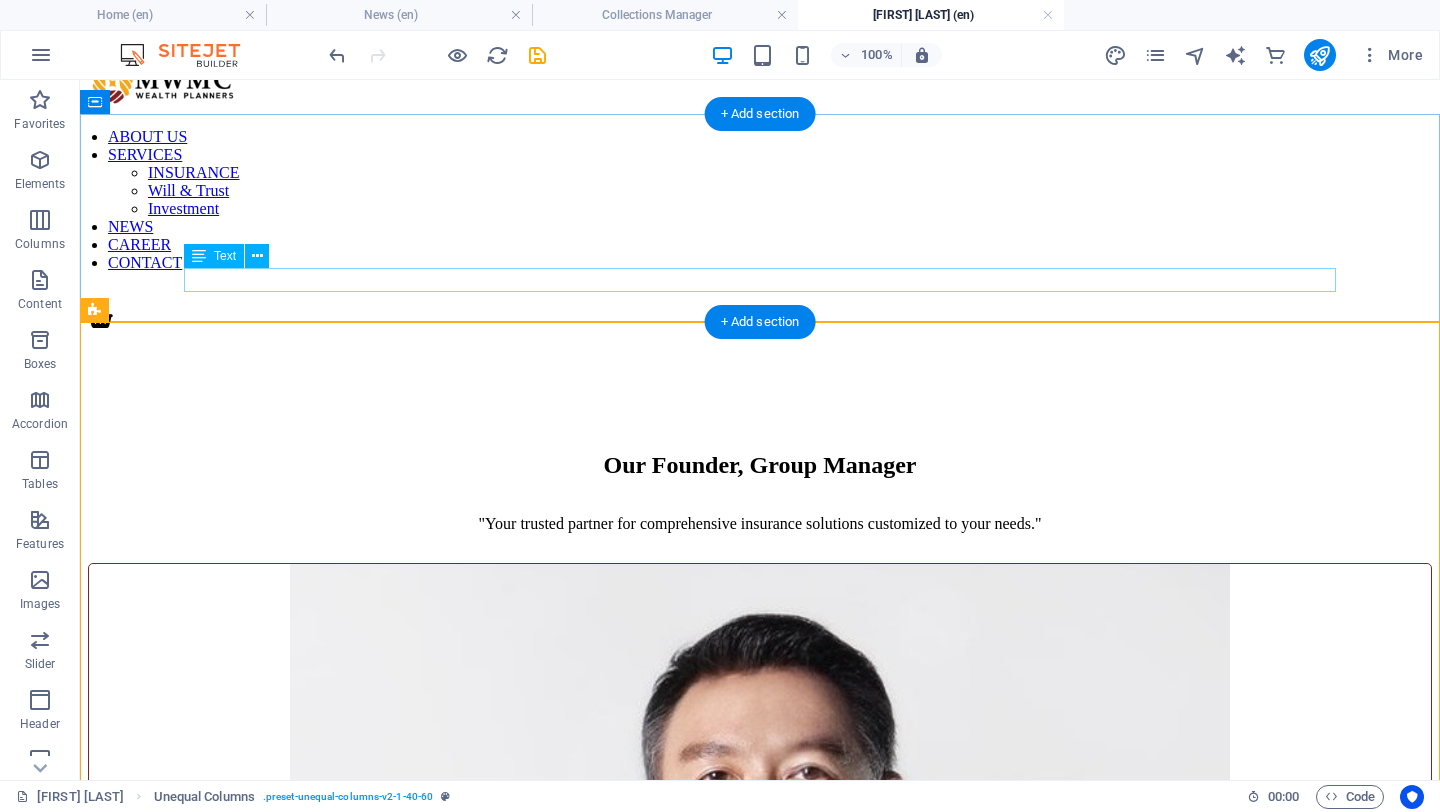 click on ""Your trusted partner for comprehensive insurance solutions customized to your needs."" at bounding box center (760, 524) 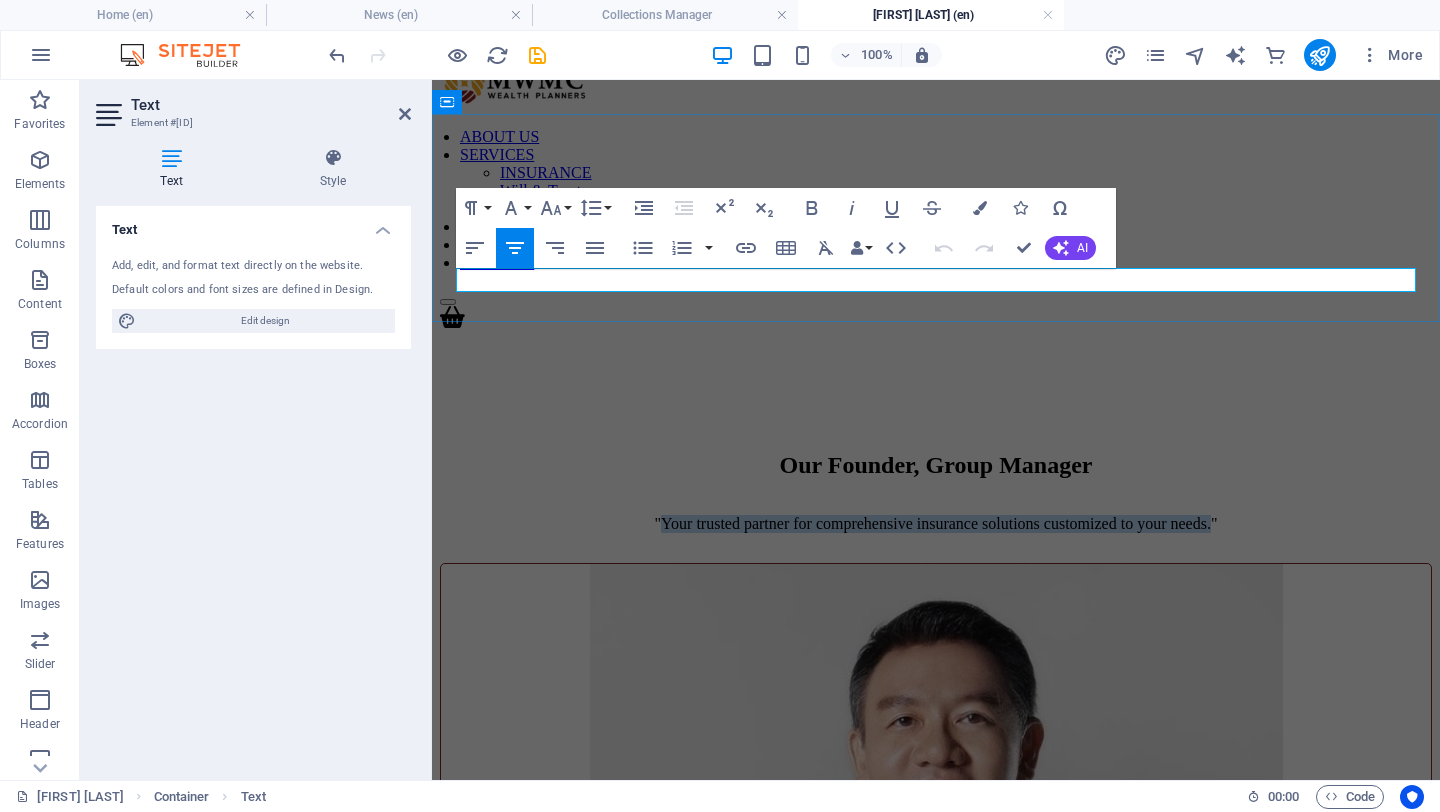 drag, startPoint x: 593, startPoint y: 279, endPoint x: 1281, endPoint y: 284, distance: 688.0182 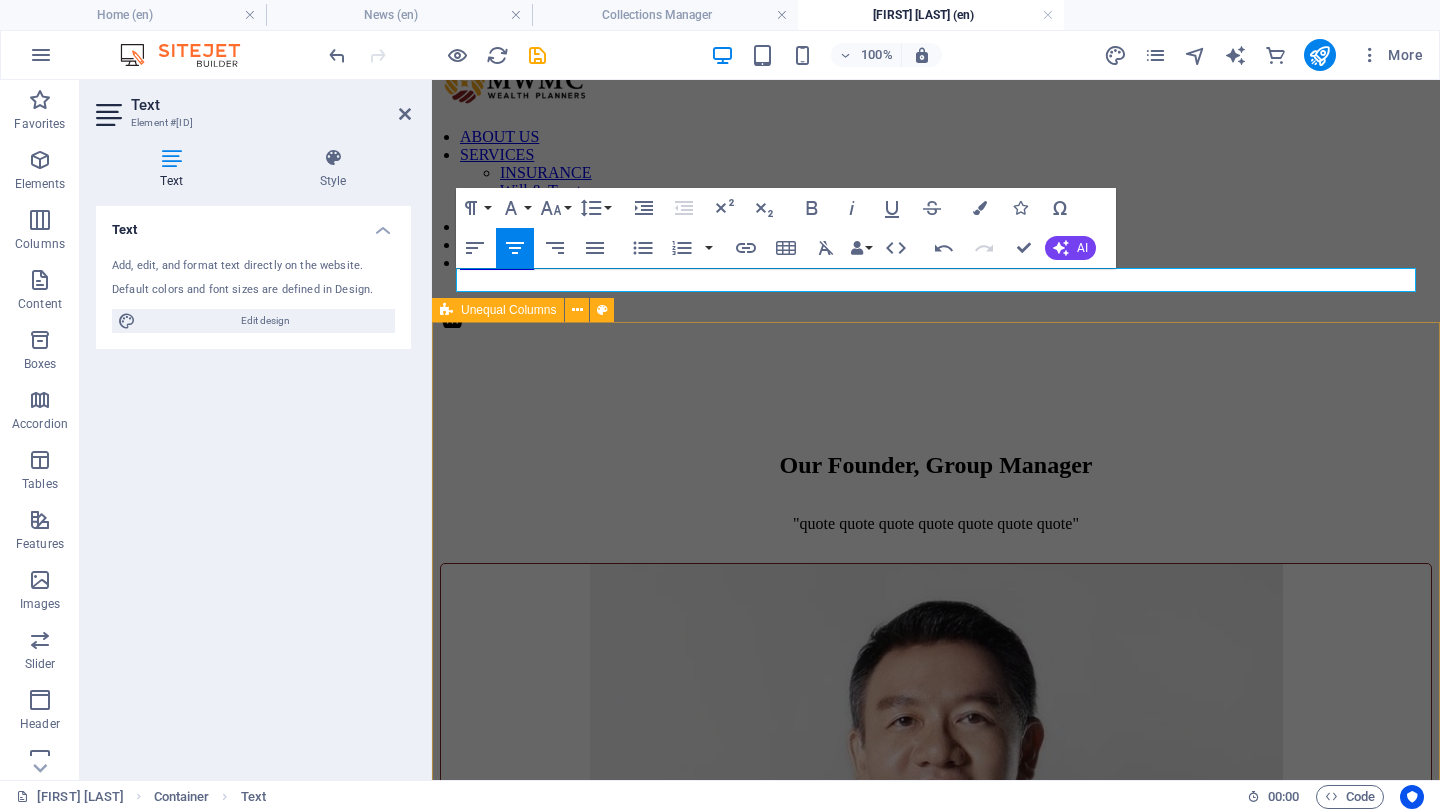 click on "[FIRST] [LAST] Year Joined [YEAR] Spoken Language Mandarin, English, Malay Location [CITY], [CITY] Follow me About Me Licensed: 1. Registered Financial Consultant (RFC) 2. Chartered Trust and Estate Planner (CTEP)   Qualification:  Master in Business Administration (MBA) New text element New text elementNew text elementNew text elementNew text element New text elementNew text elementNew text elementNew text element New text elementNew text elementNew text elementNew text element New text elementNew text elementNew text elementNew text element New text elementNew text elementNew text element" at bounding box center [936, 3495] 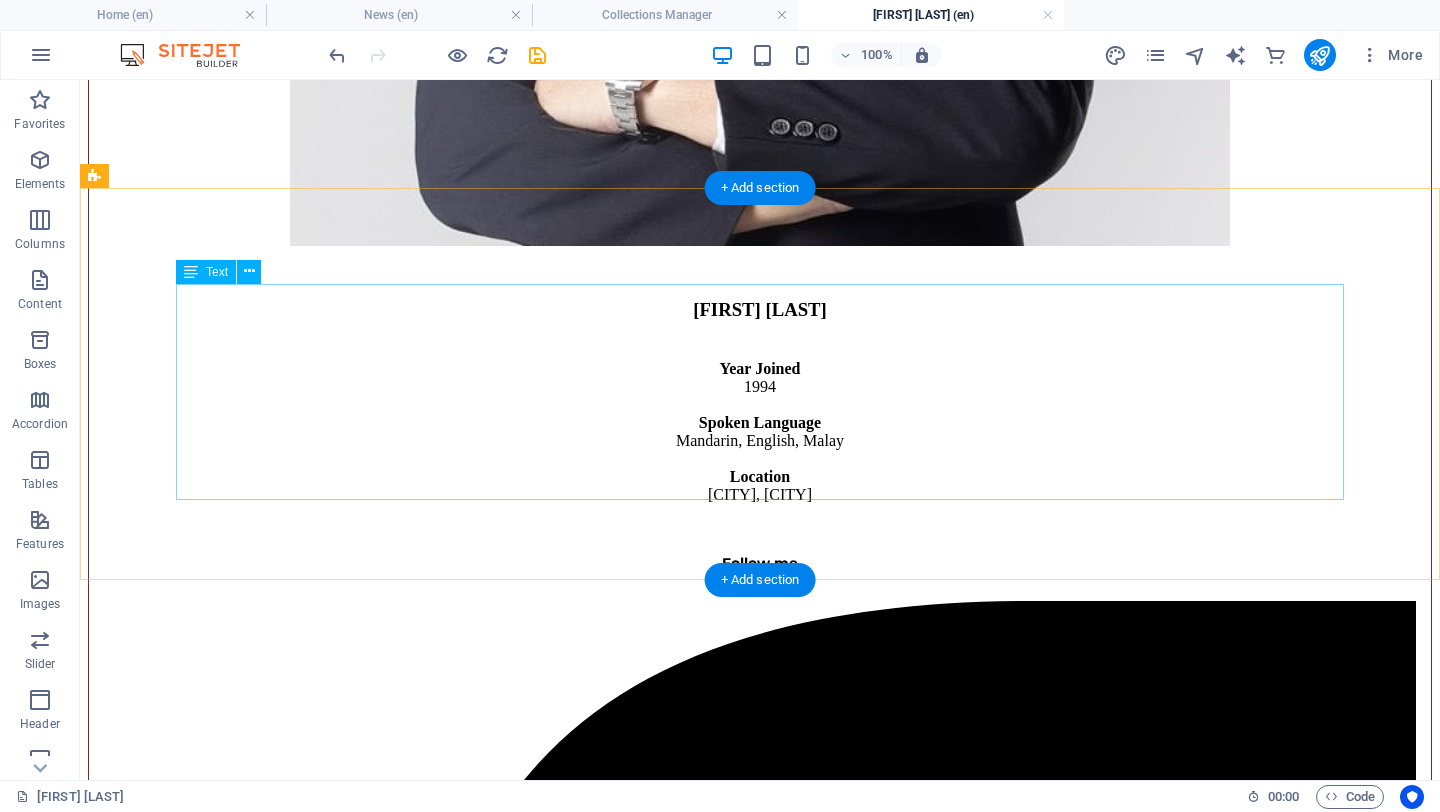 scroll, scrollTop: 1358, scrollLeft: 0, axis: vertical 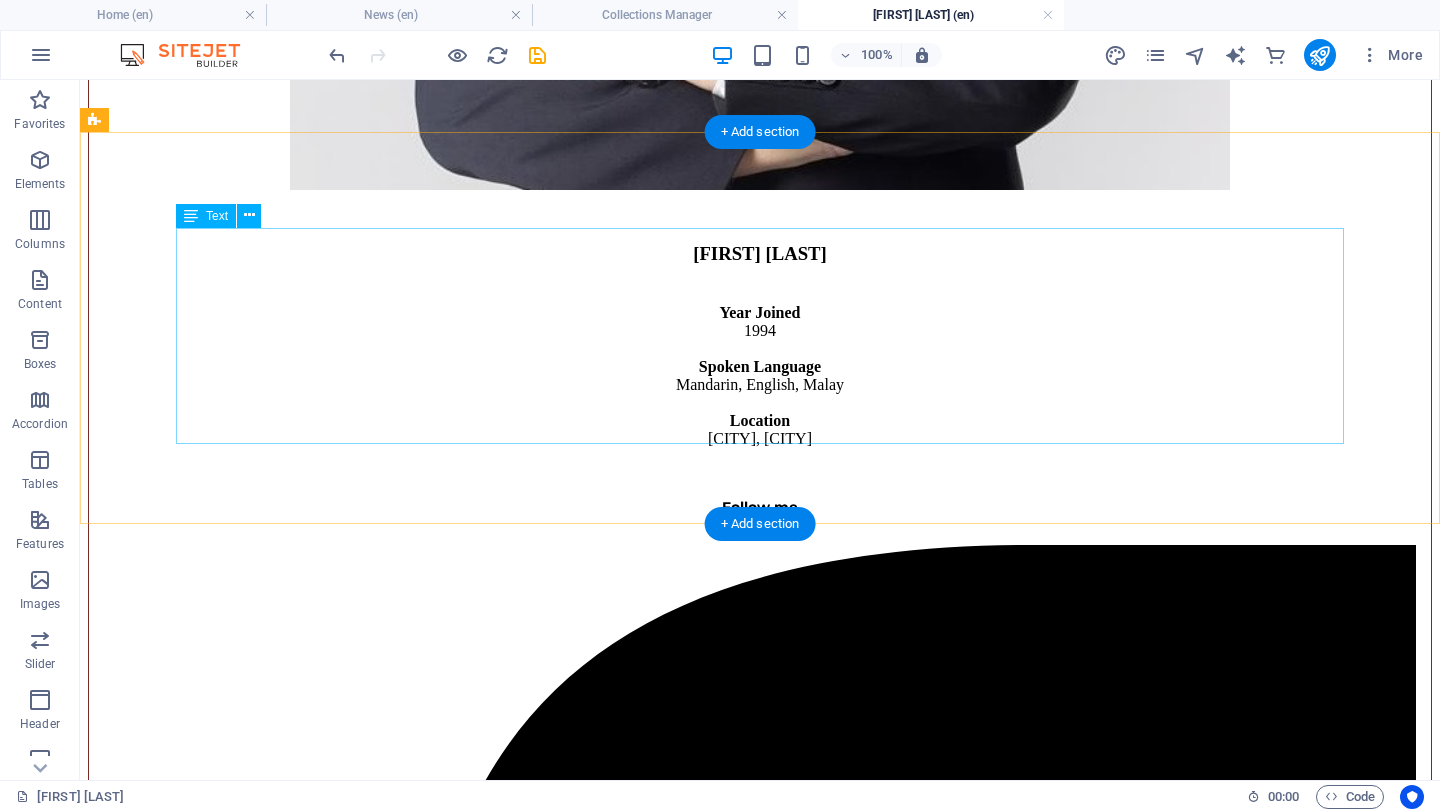 click on "Specialises In   Insurance Planning Investment Planning Children Education Planning Retirement Planning Estate Planning  & Trust Solutions Family Wealth Succession Planning Fee-Based Financial Planning Employee Benefits Achievement 1. Million Dollar Round Table 、 2. Million Dollar [CITY]、 Akard - Personal Diamond、 Builder Award  Million  Dollar  [CITY]、 Million Dollar Agency" at bounding box center [760, 7470] 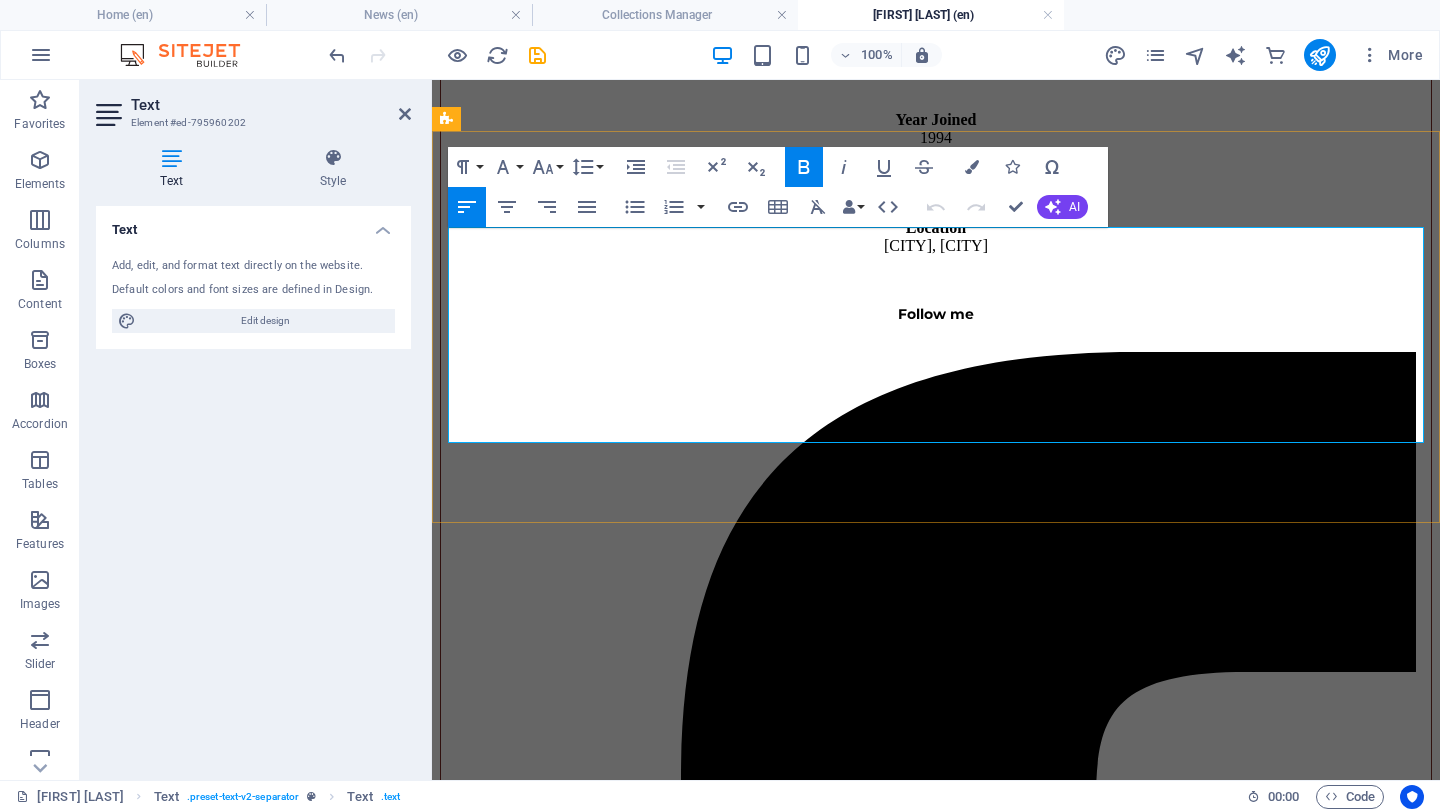 click at bounding box center (936, 5464) 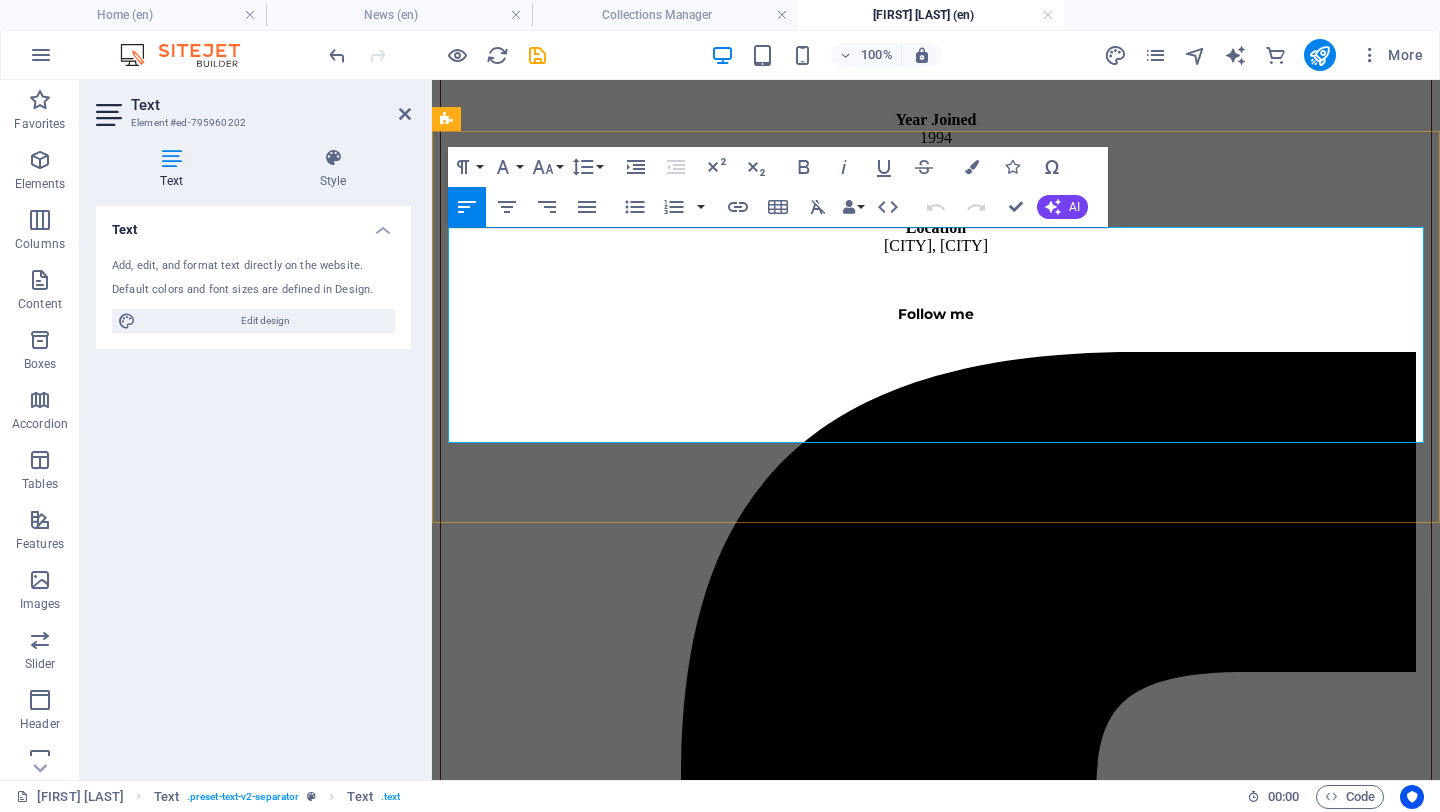 click at bounding box center [936, 5464] 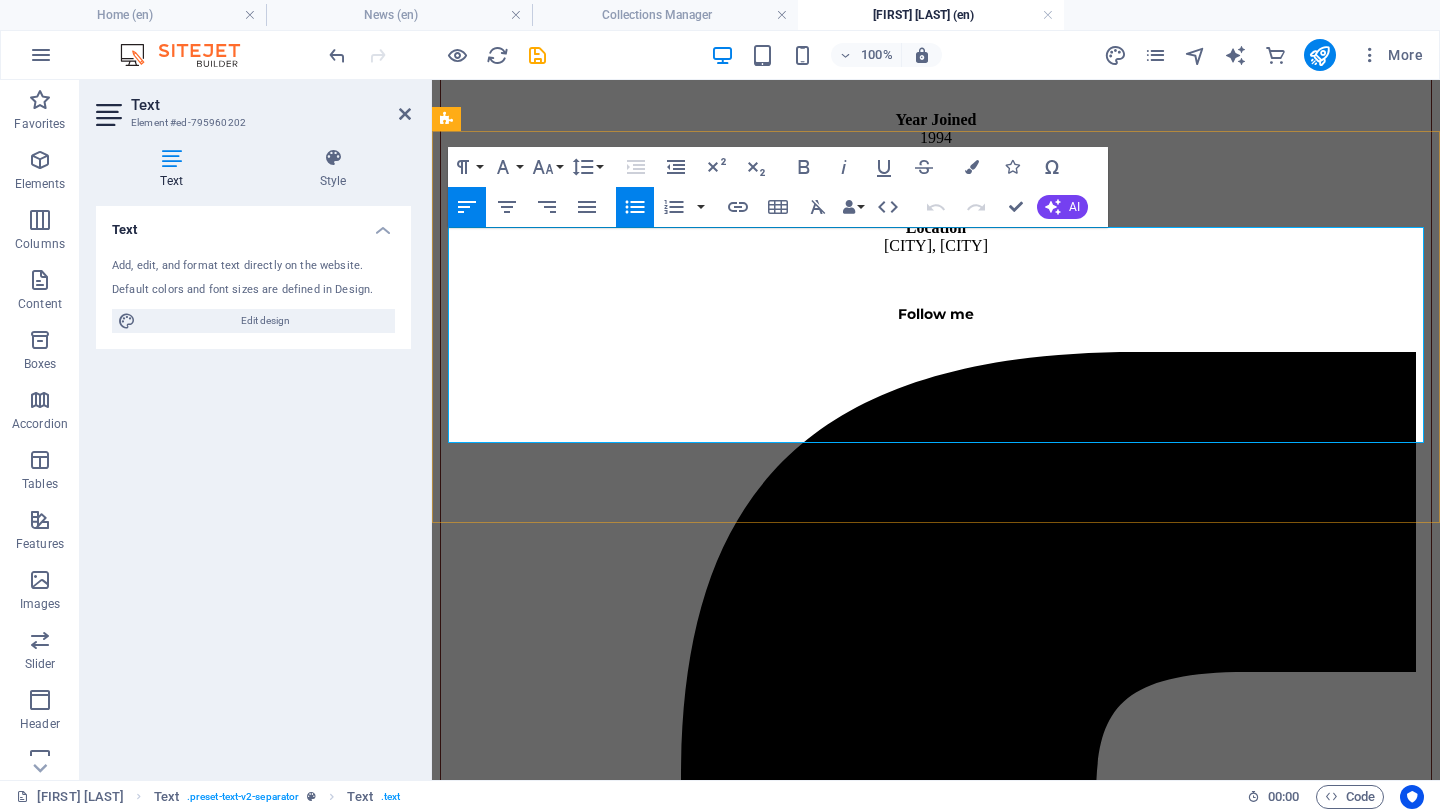 click on "Investment Planning" at bounding box center (573, 5517) 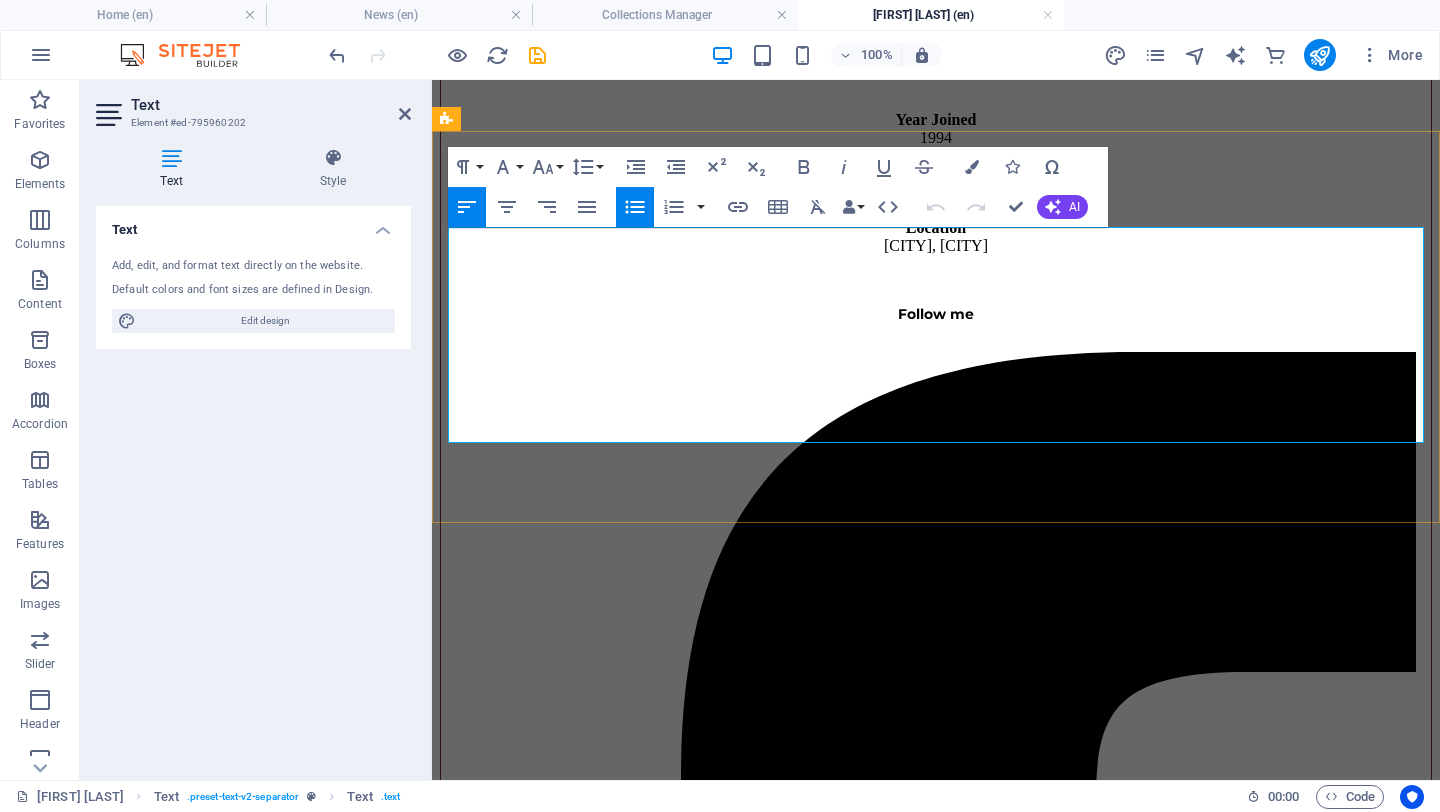 click on "Investment Planning" at bounding box center [573, 5517] 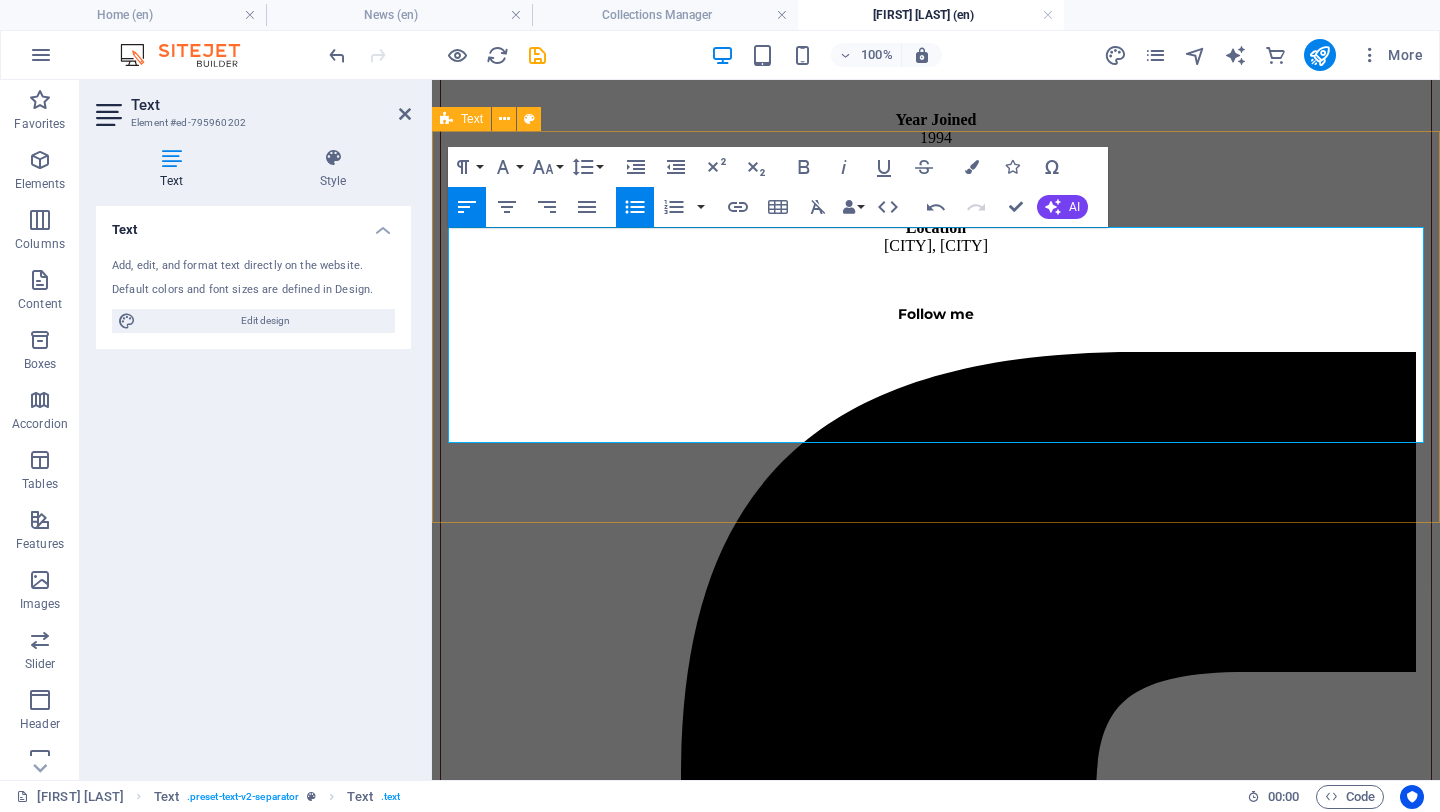 click on "Specialises In   Insurance Planning Investment Planning Children Education Planning Retirement Planning Estate Planning & Trust Solutions Family Wealth Succession Planning Employee Benefits Achievement 1. Million Dollar Round Table 、 2. Million Dollar LA、 [LAST] - Personal Diamond、 Builder Award  Million  Dollar  LA、 Million Dollar Agency" at bounding box center [936, 5607] 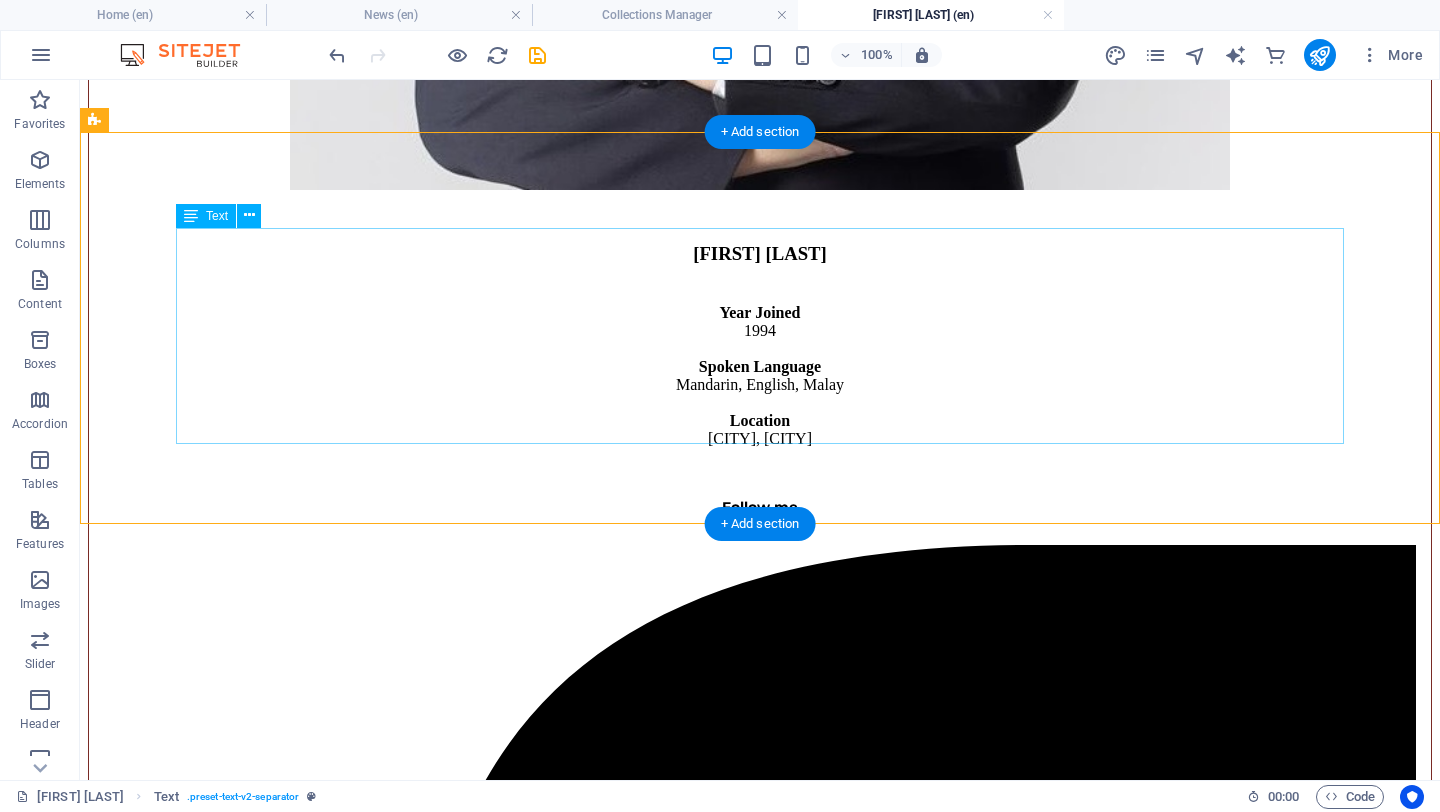 click on "2. Million Dollar [CITY]、" at bounding box center [760, 7575] 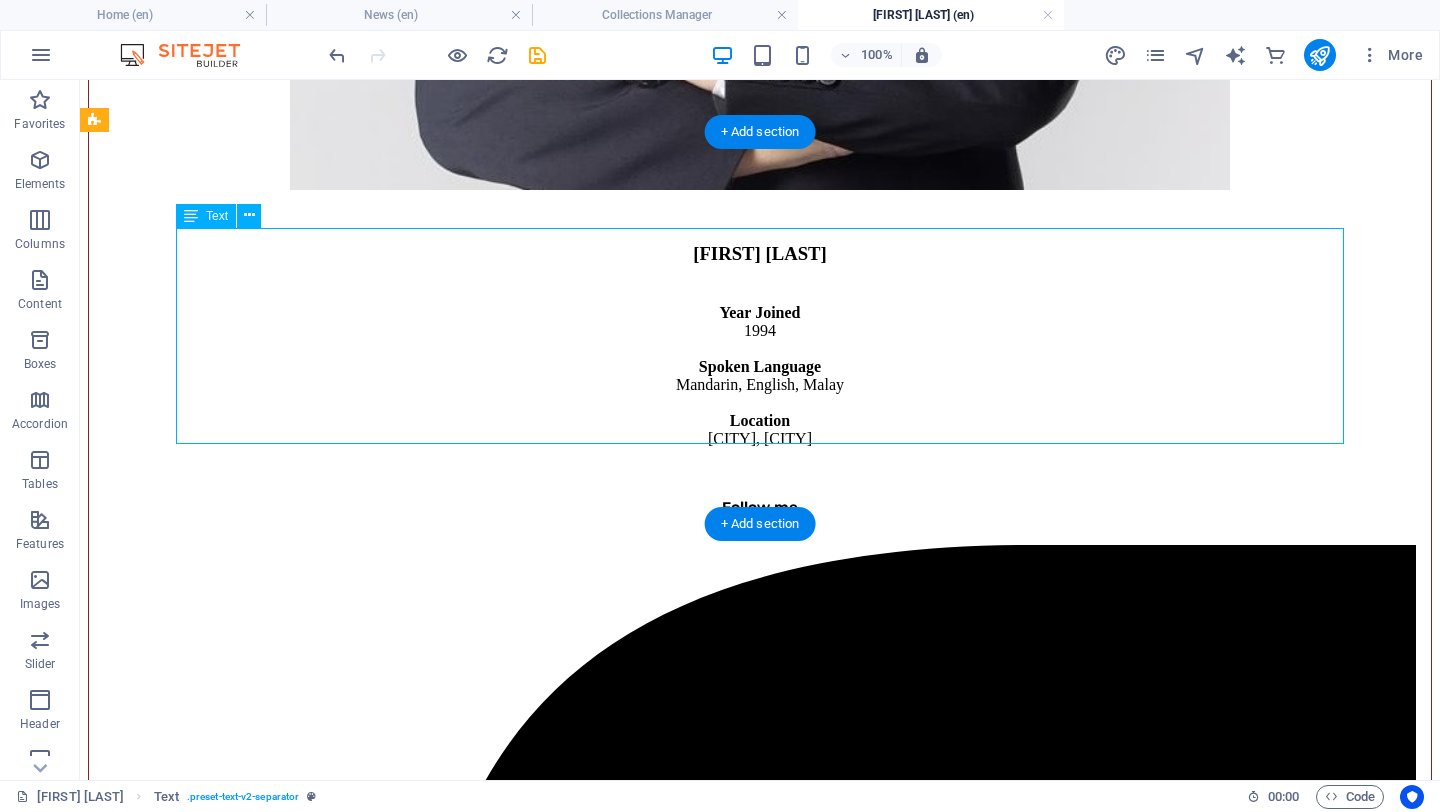 click on "2. Million Dollar [CITY]、" at bounding box center [760, 7575] 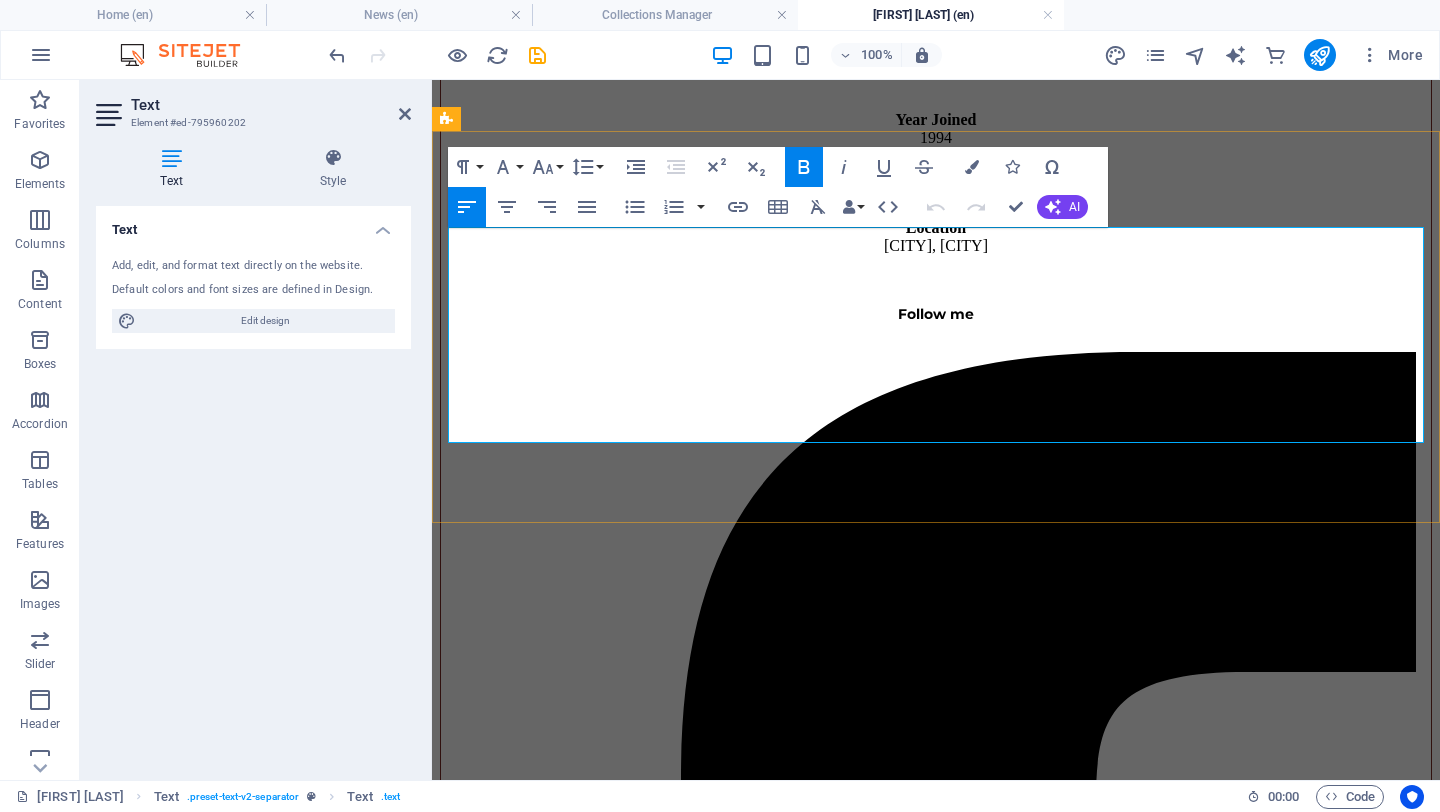 click on "2. Million Dollar [CITY]、" at bounding box center (936, 5737) 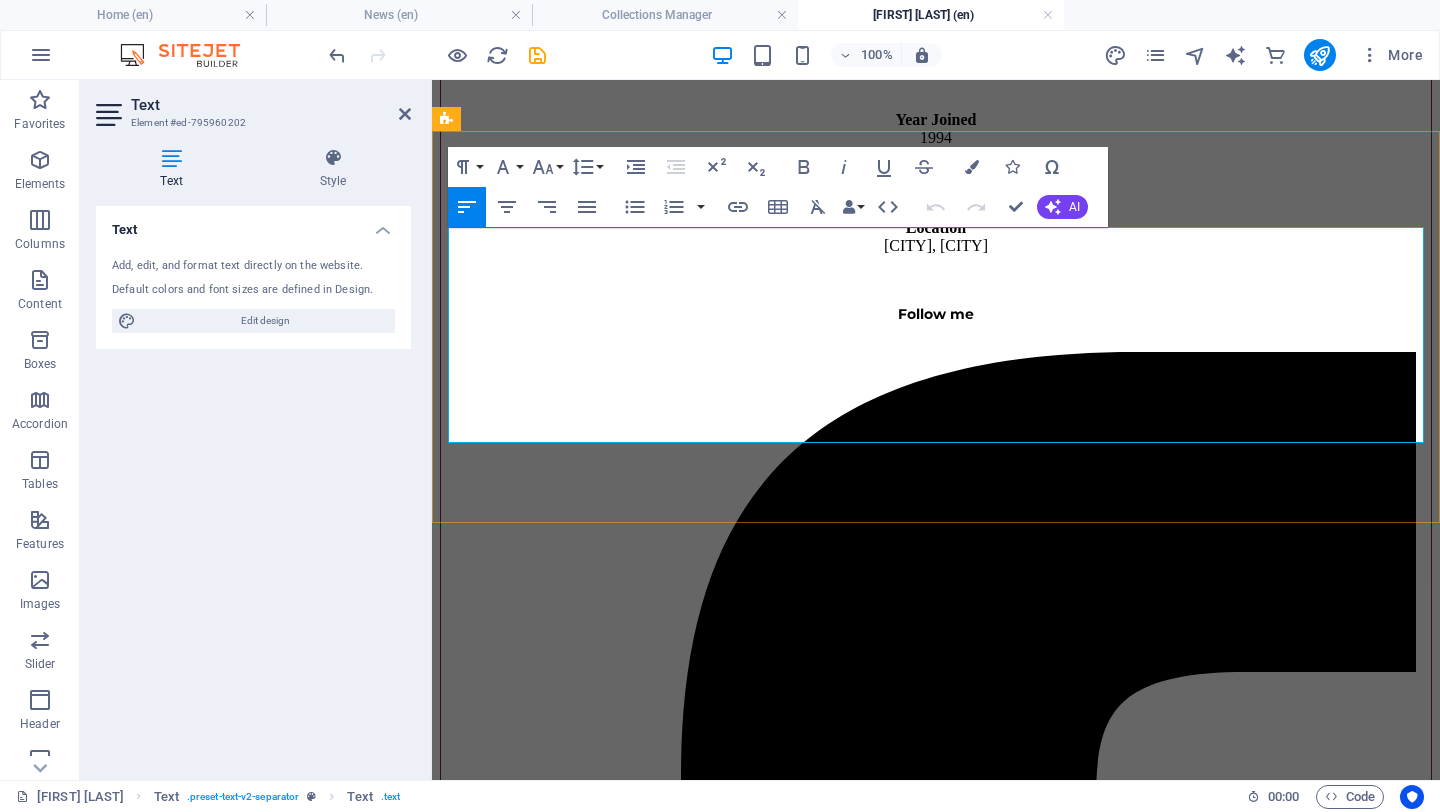 click on "1. Million Dollar Round Table 、" at bounding box center [936, 5716] 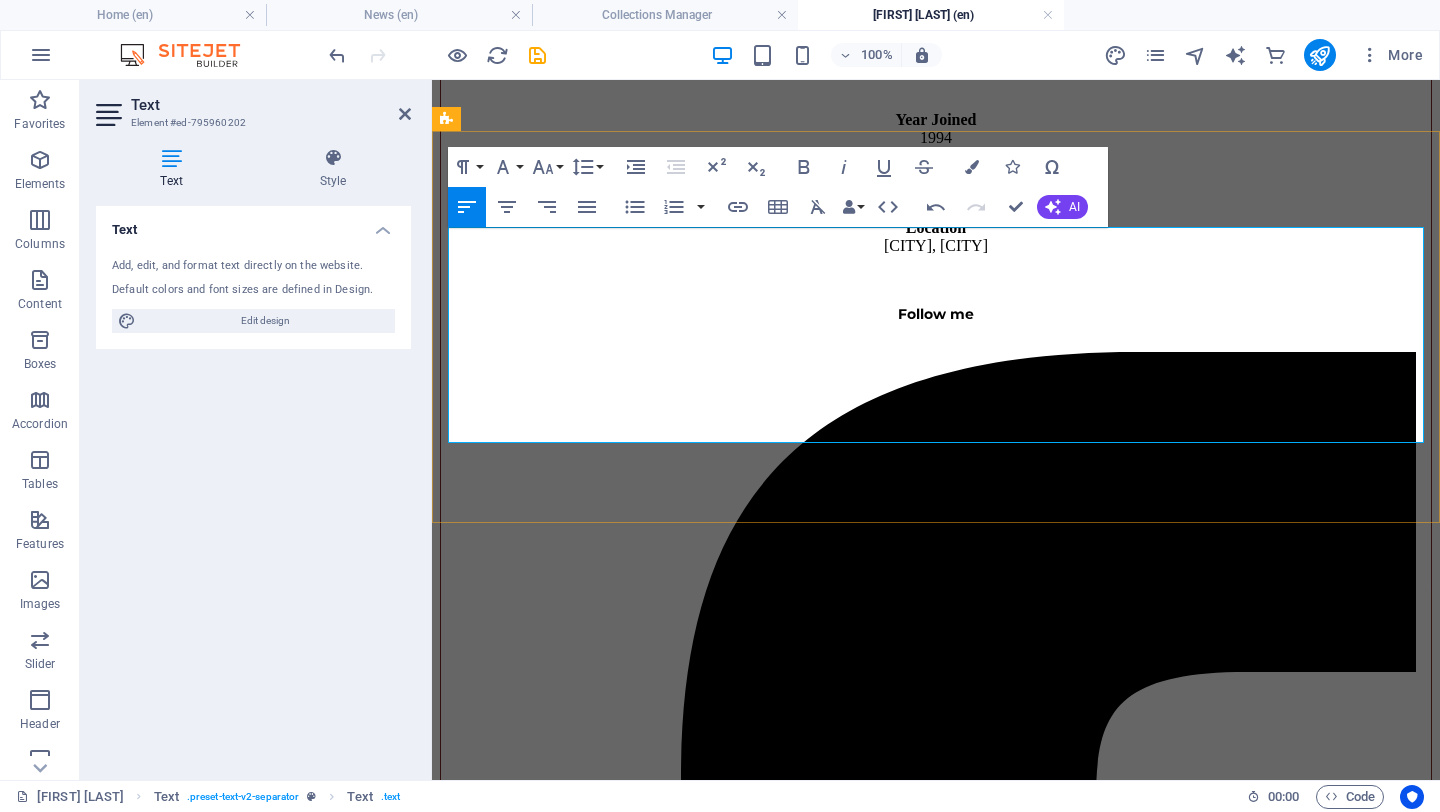 click on "2. Million Dollar [CITY]、" at bounding box center (936, 5734) 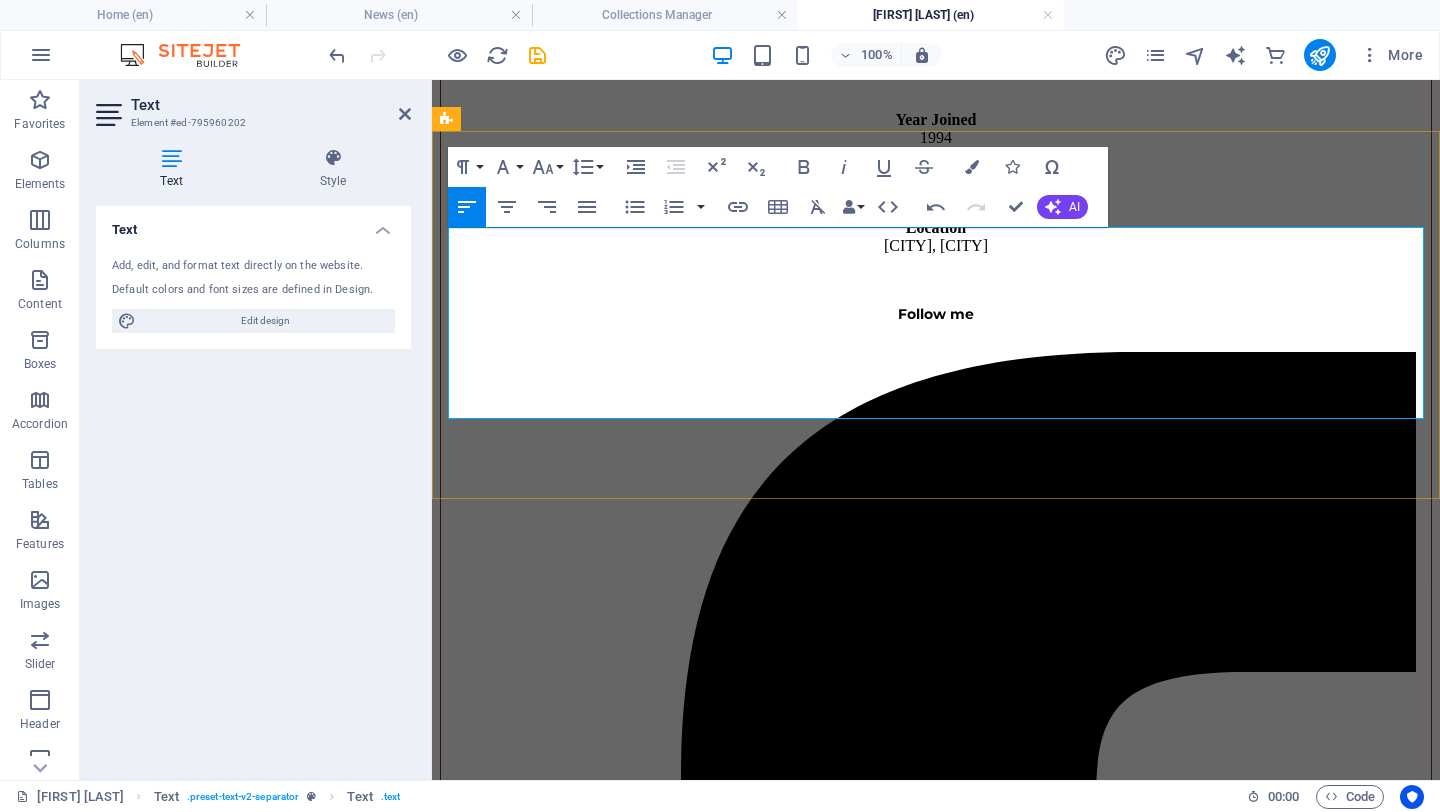 click on "Million Dollar Agency" at bounding box center (936, 5790) 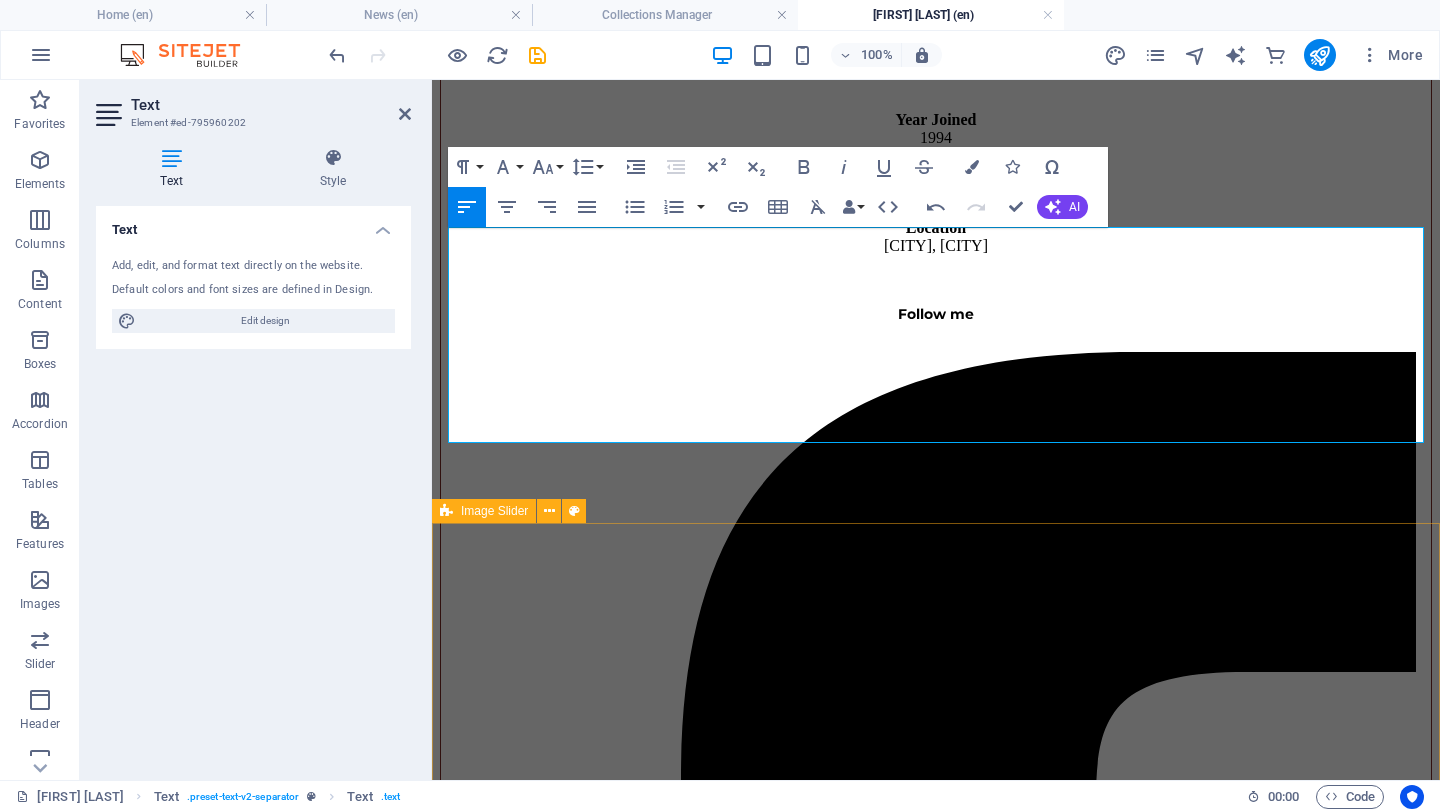 click on "1 2" at bounding box center [936, 6017] 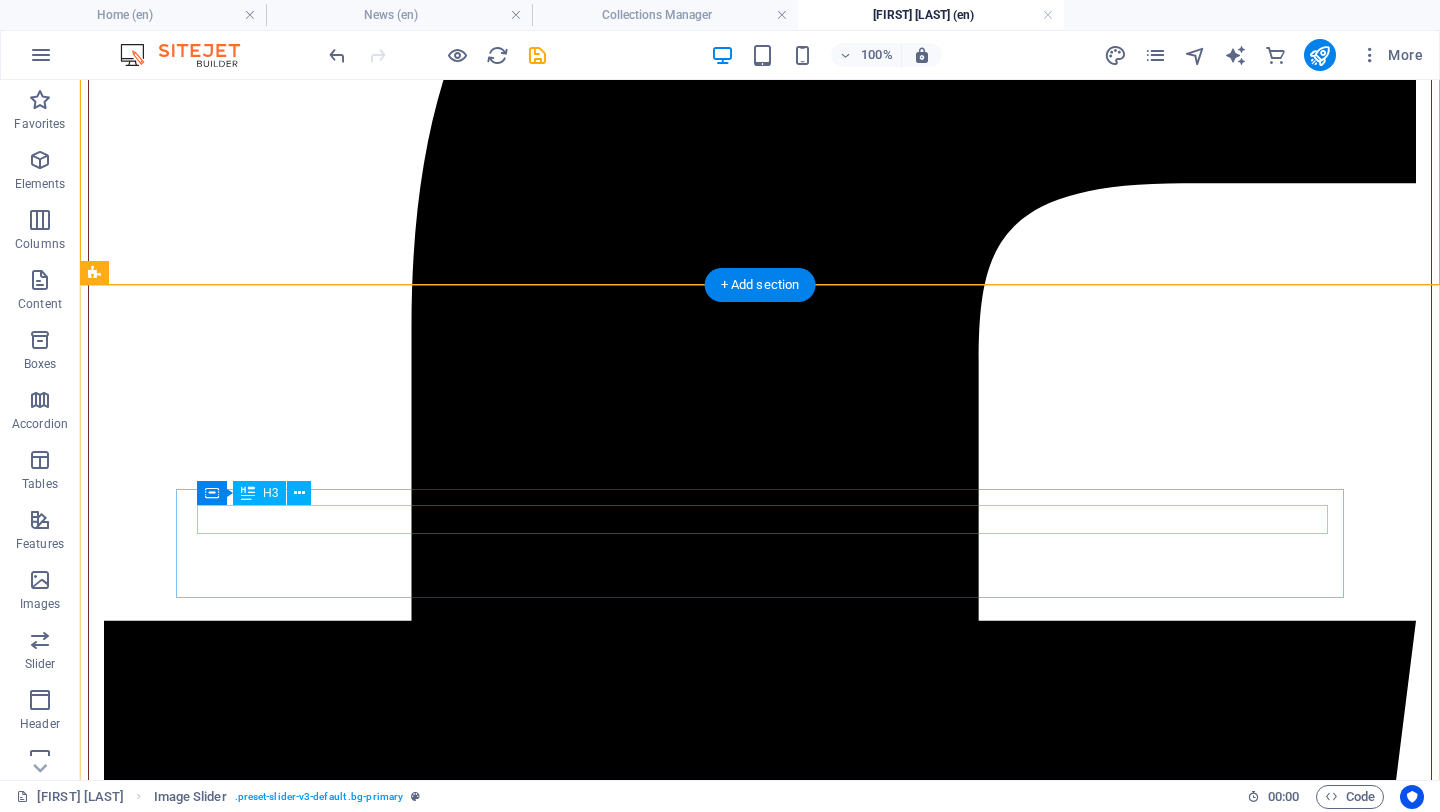 scroll, scrollTop: 2158, scrollLeft: 0, axis: vertical 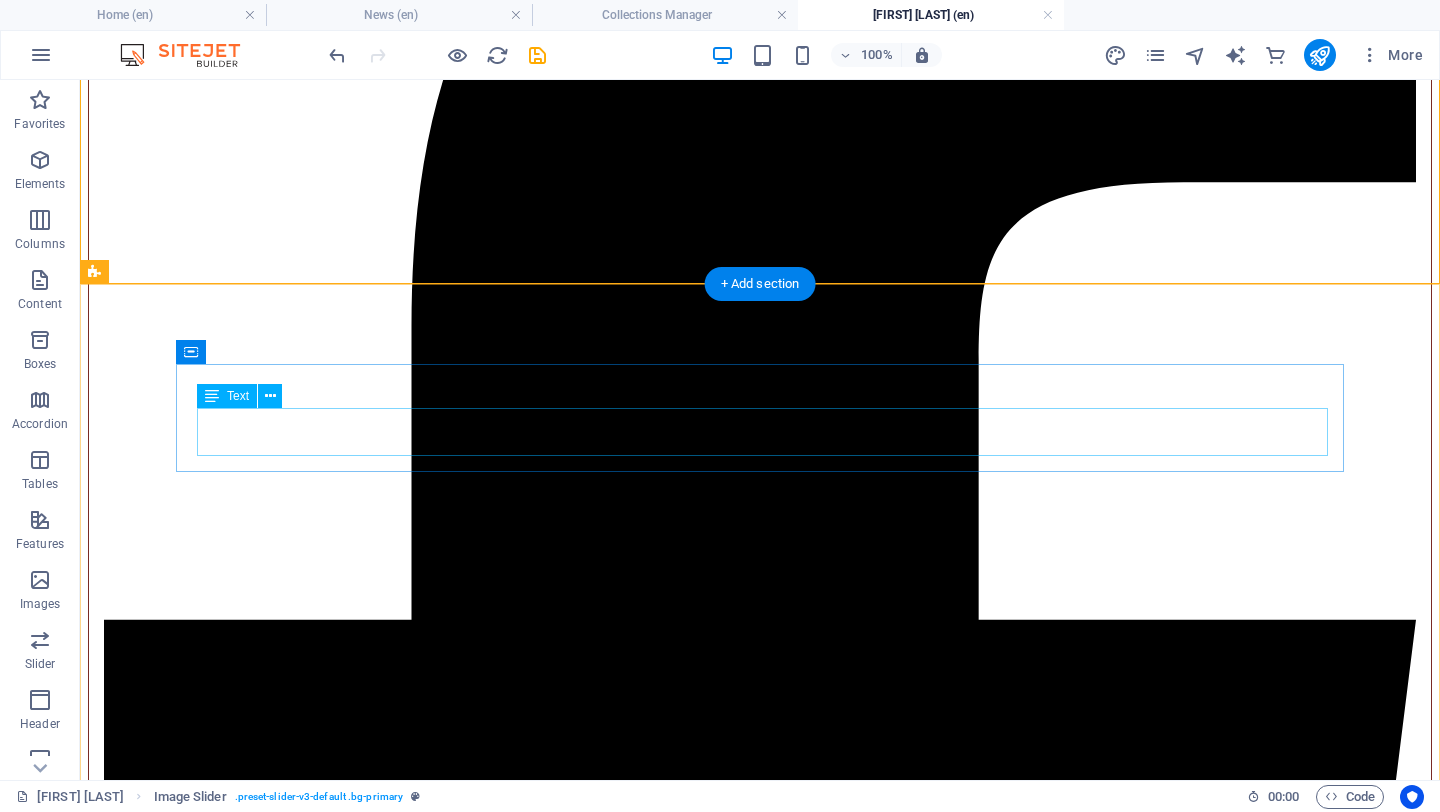 click on "Lorem ipsum dolor sit amet, consectetur adipisicing elit. Pariatur, minima, vel quisquam accusamus labore quaerat possimus neque nesciunt ab officia. Lorem ipsum dolor sit amet, consectetur adipisicing elit. Facilis, totam!" at bounding box center [760, 7851] 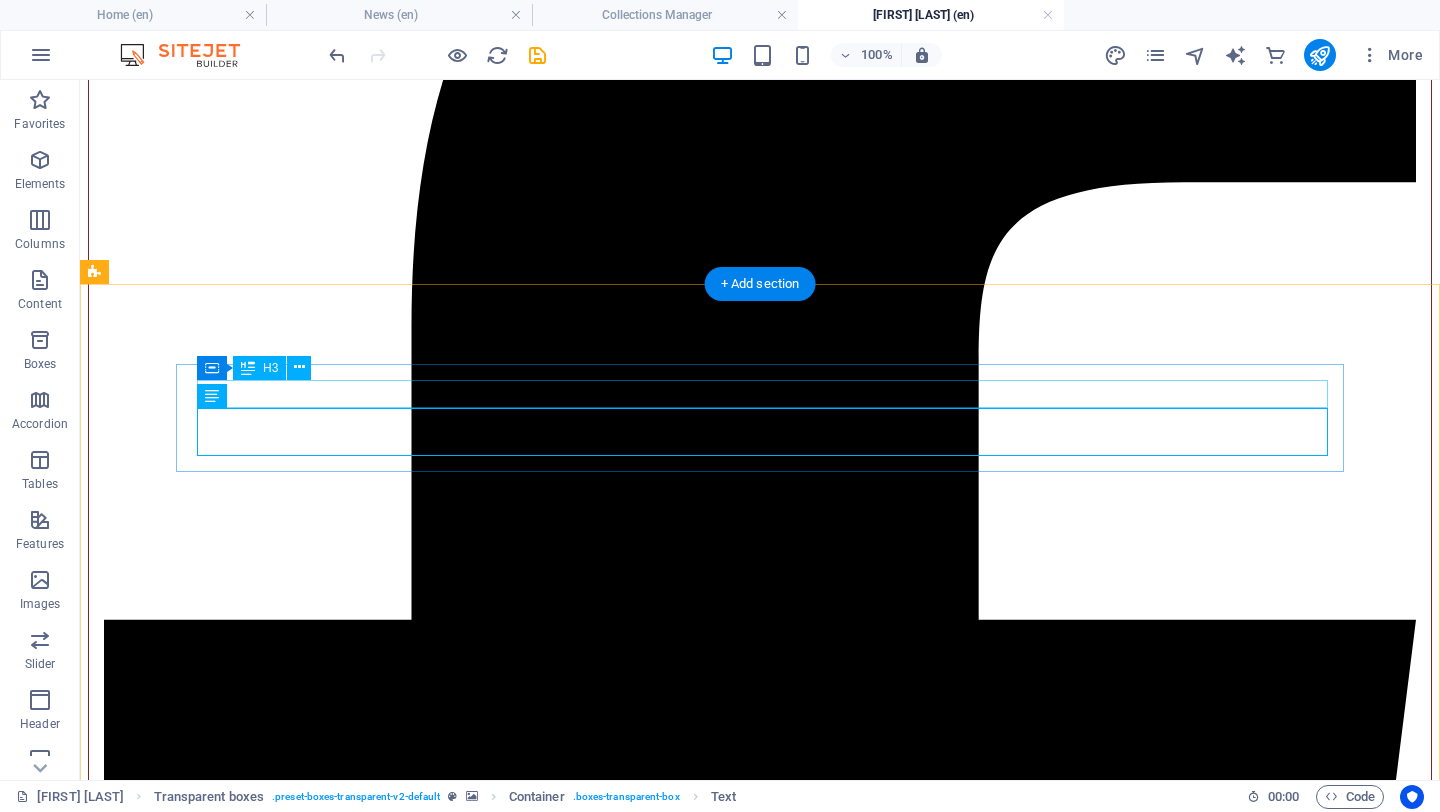 click on "Headline" at bounding box center (760, 7803) 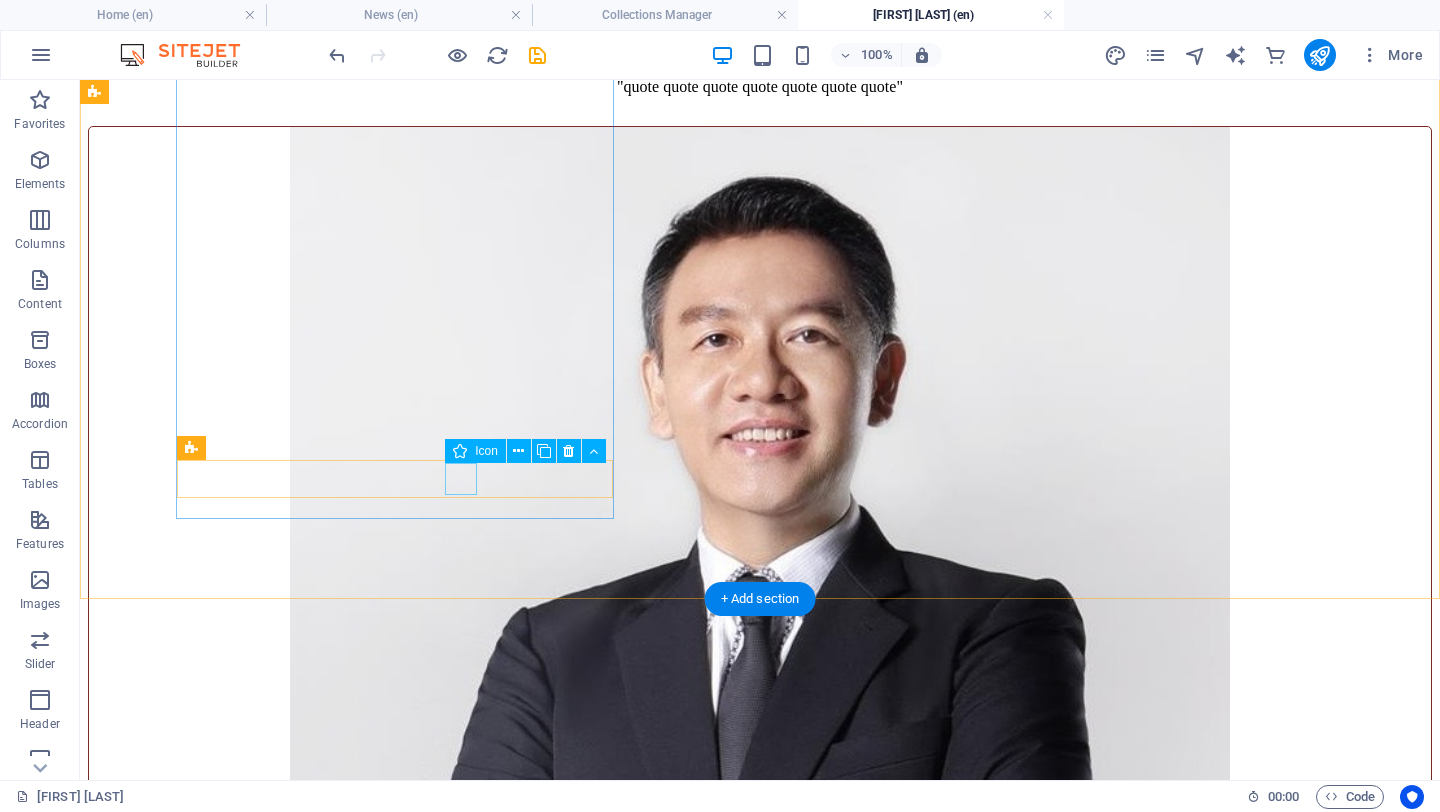 scroll, scrollTop: 0, scrollLeft: 0, axis: both 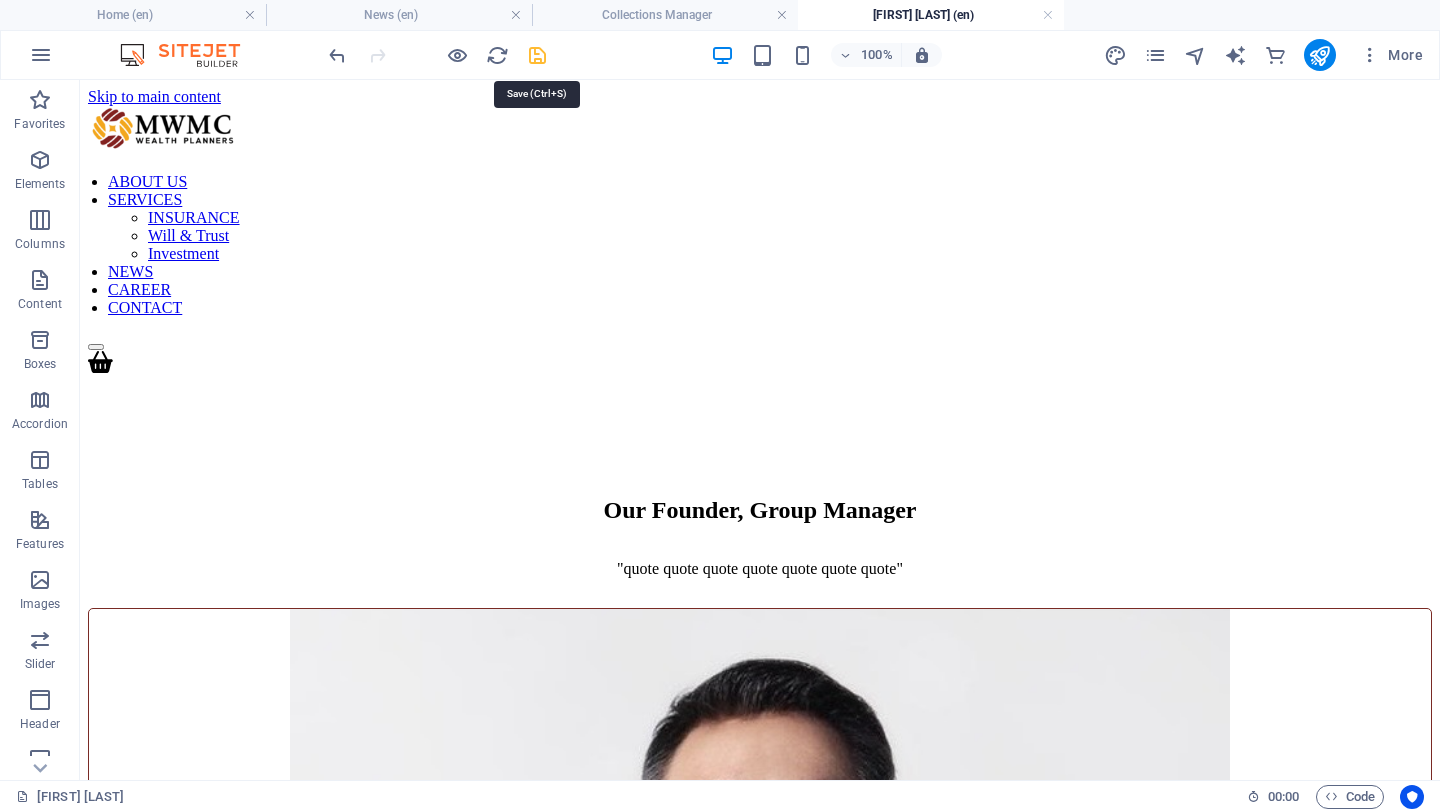 click at bounding box center (537, 55) 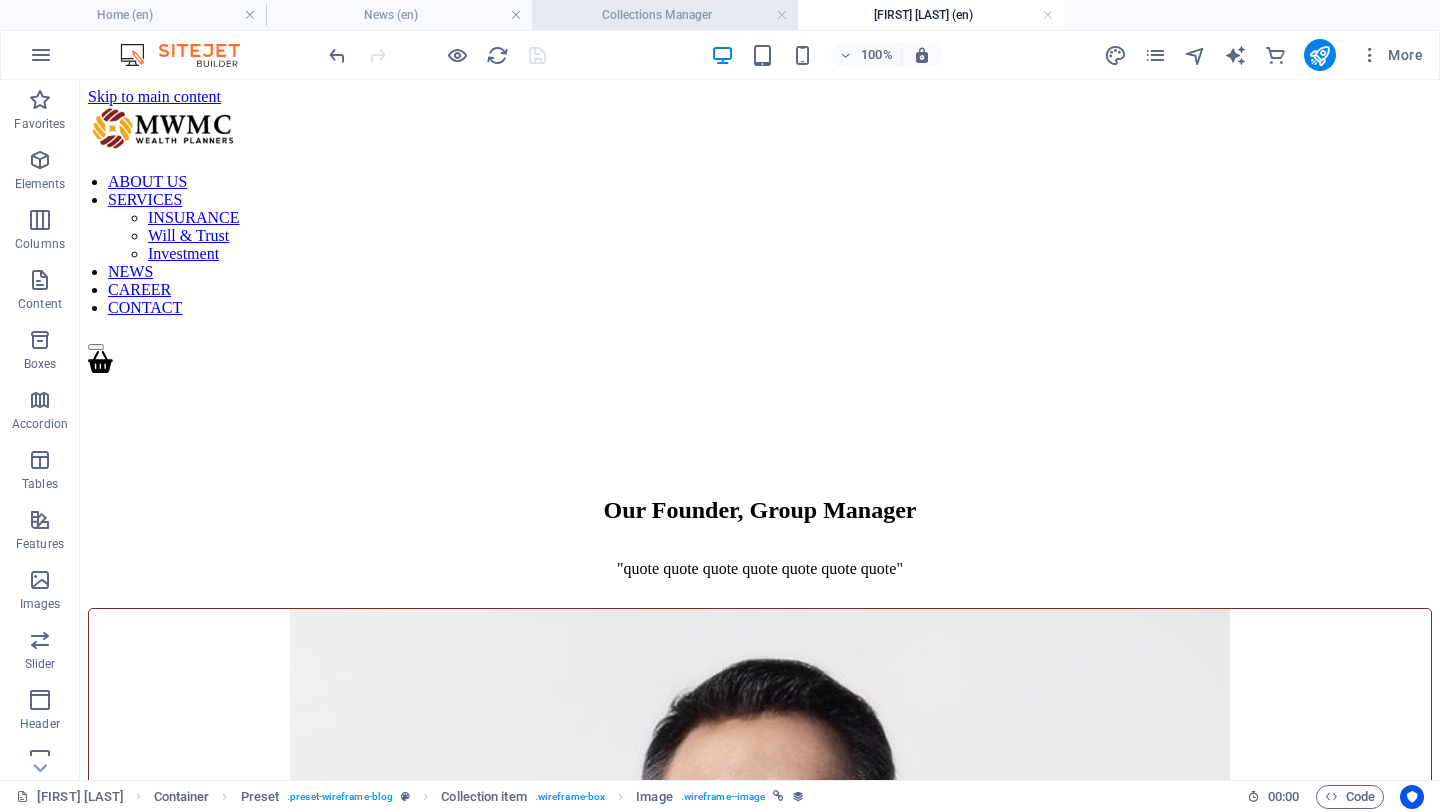 click on "Collections Manager" at bounding box center (665, 15) 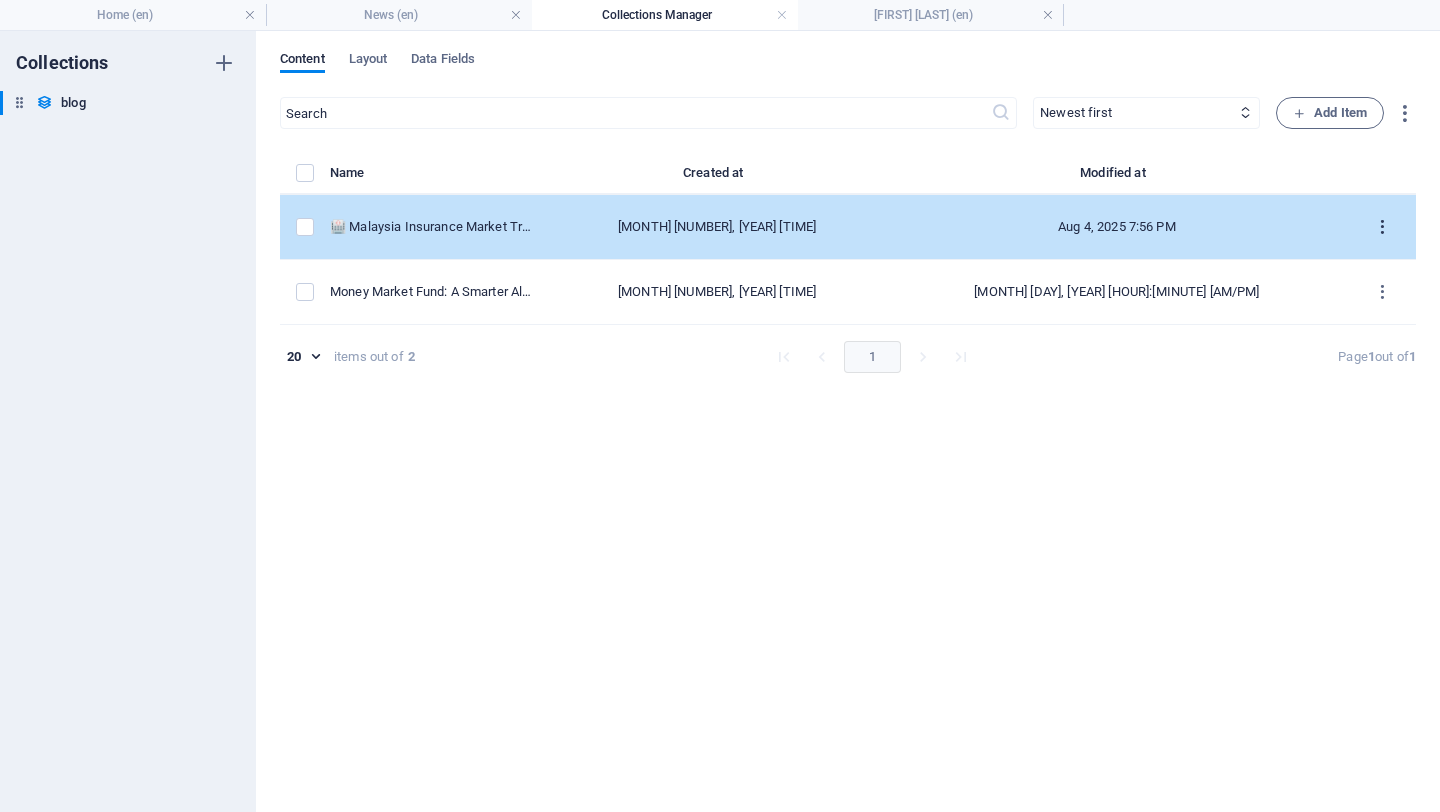 click at bounding box center (1382, 227) 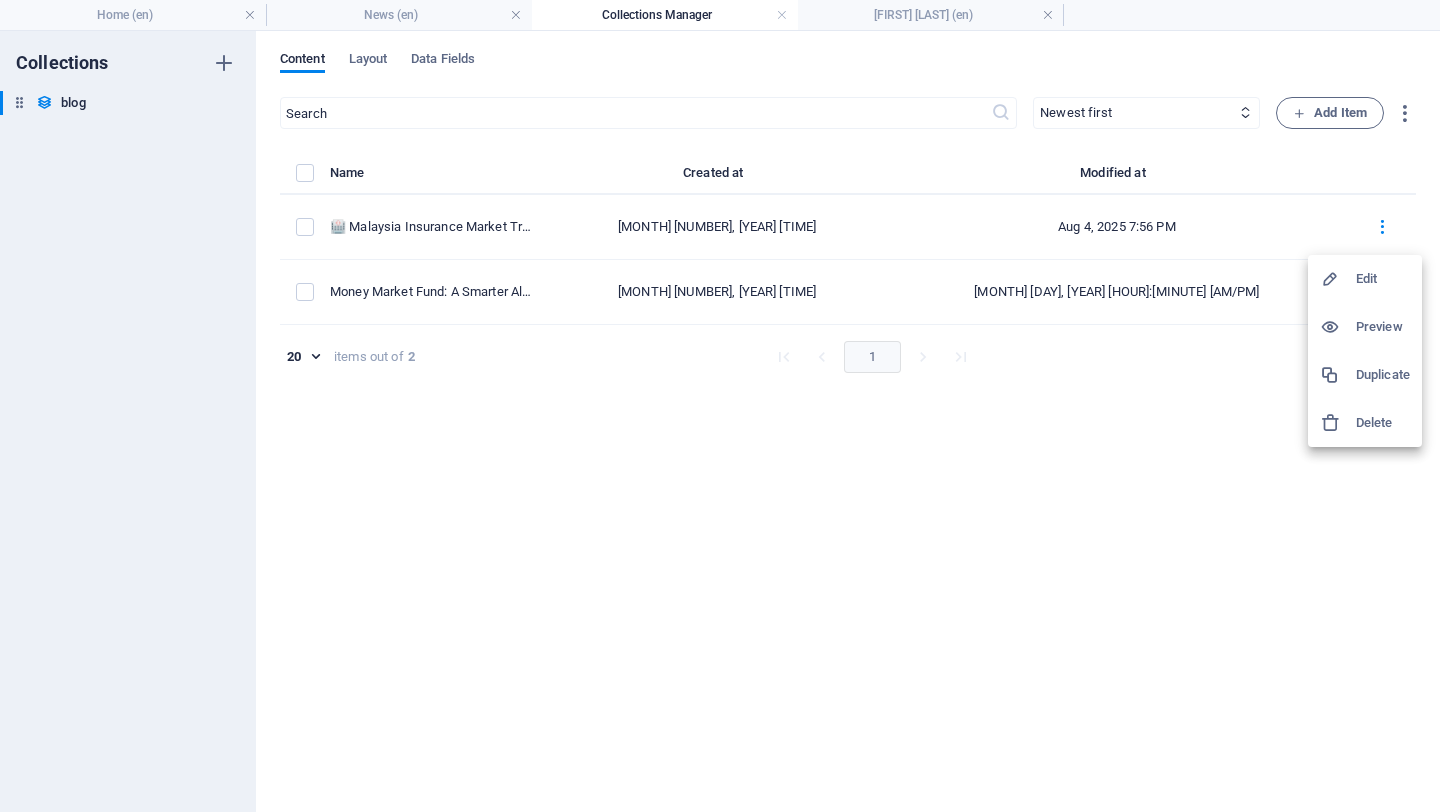 click on "Edit" at bounding box center (1383, 279) 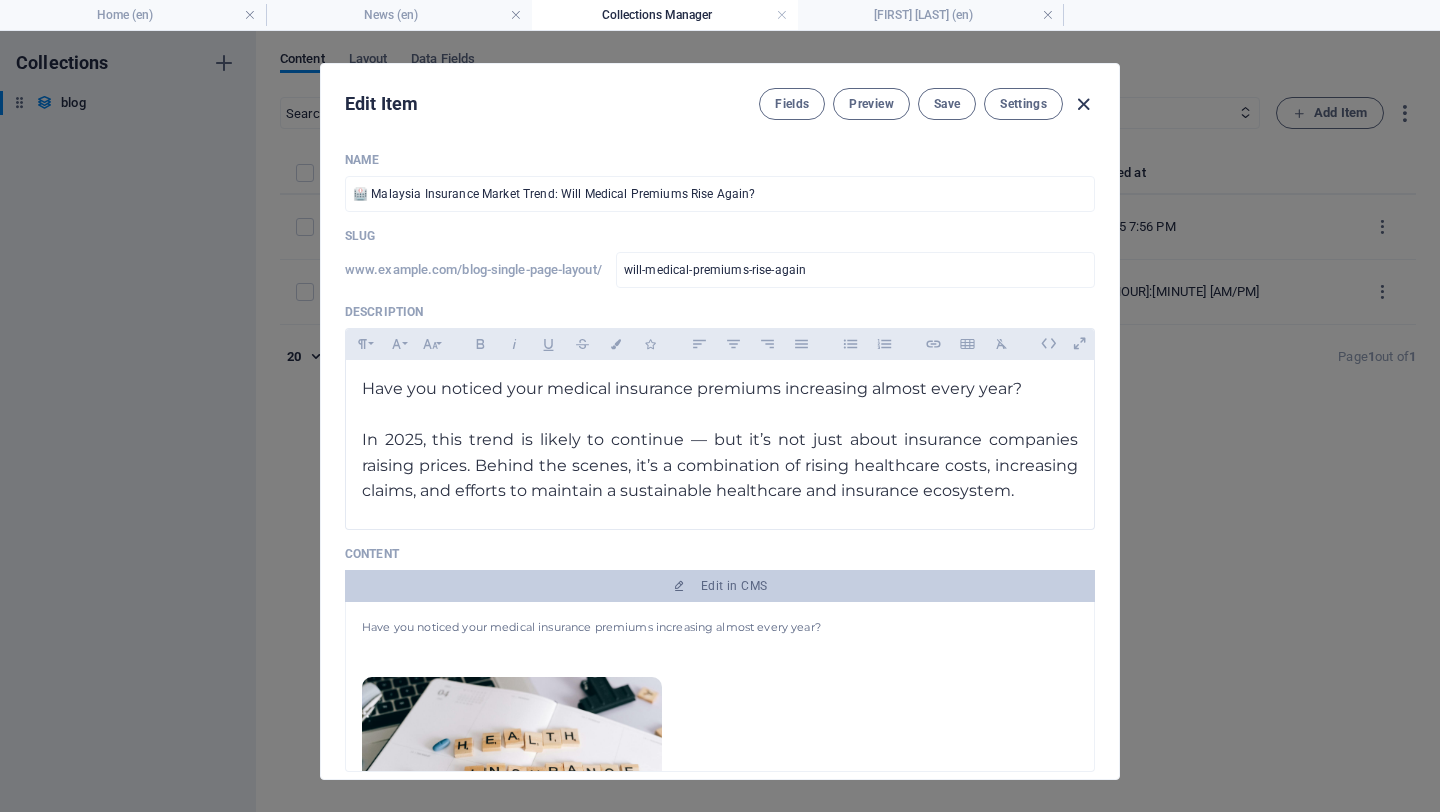 click at bounding box center [1083, 104] 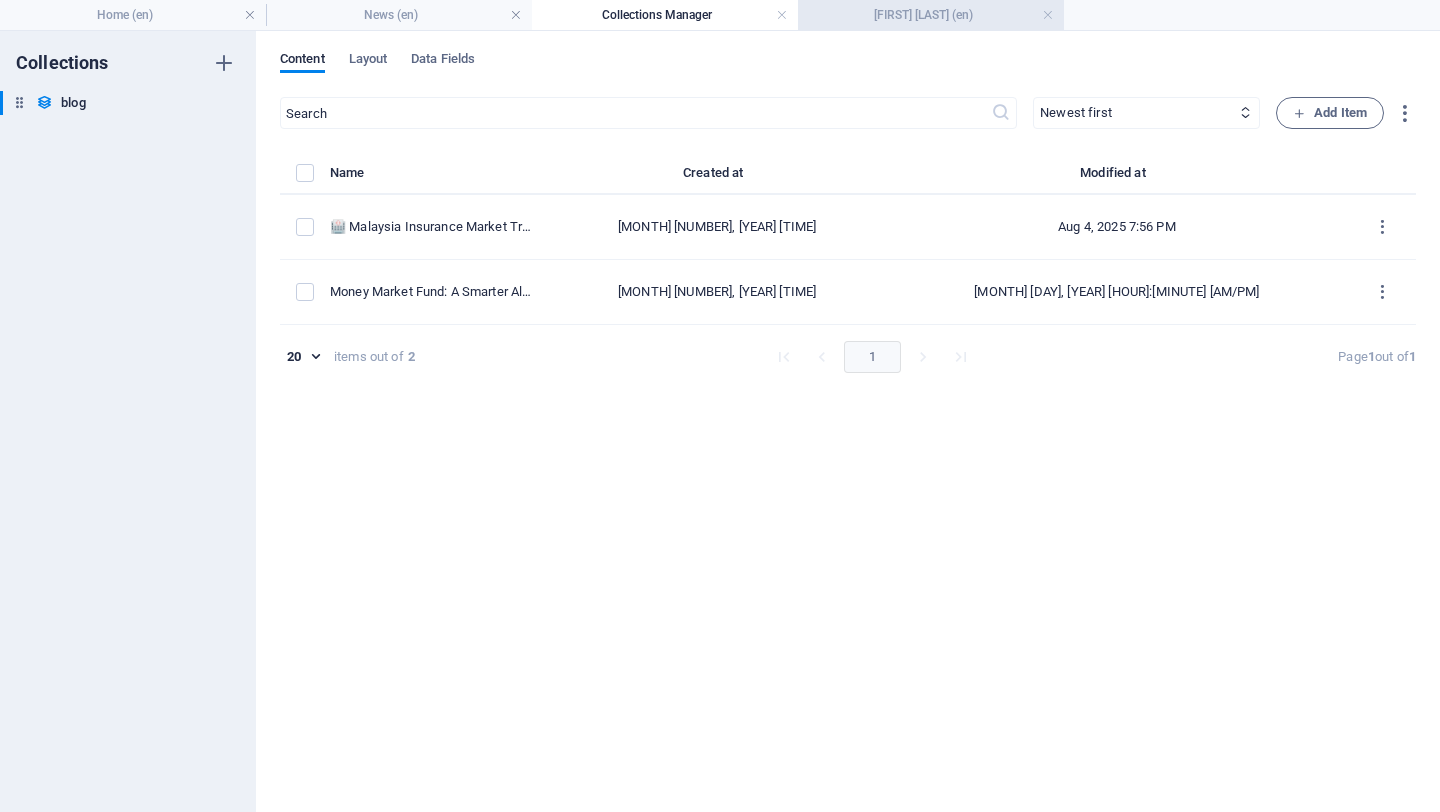 click on "[FIRST] [LAST] (en)" at bounding box center [931, 15] 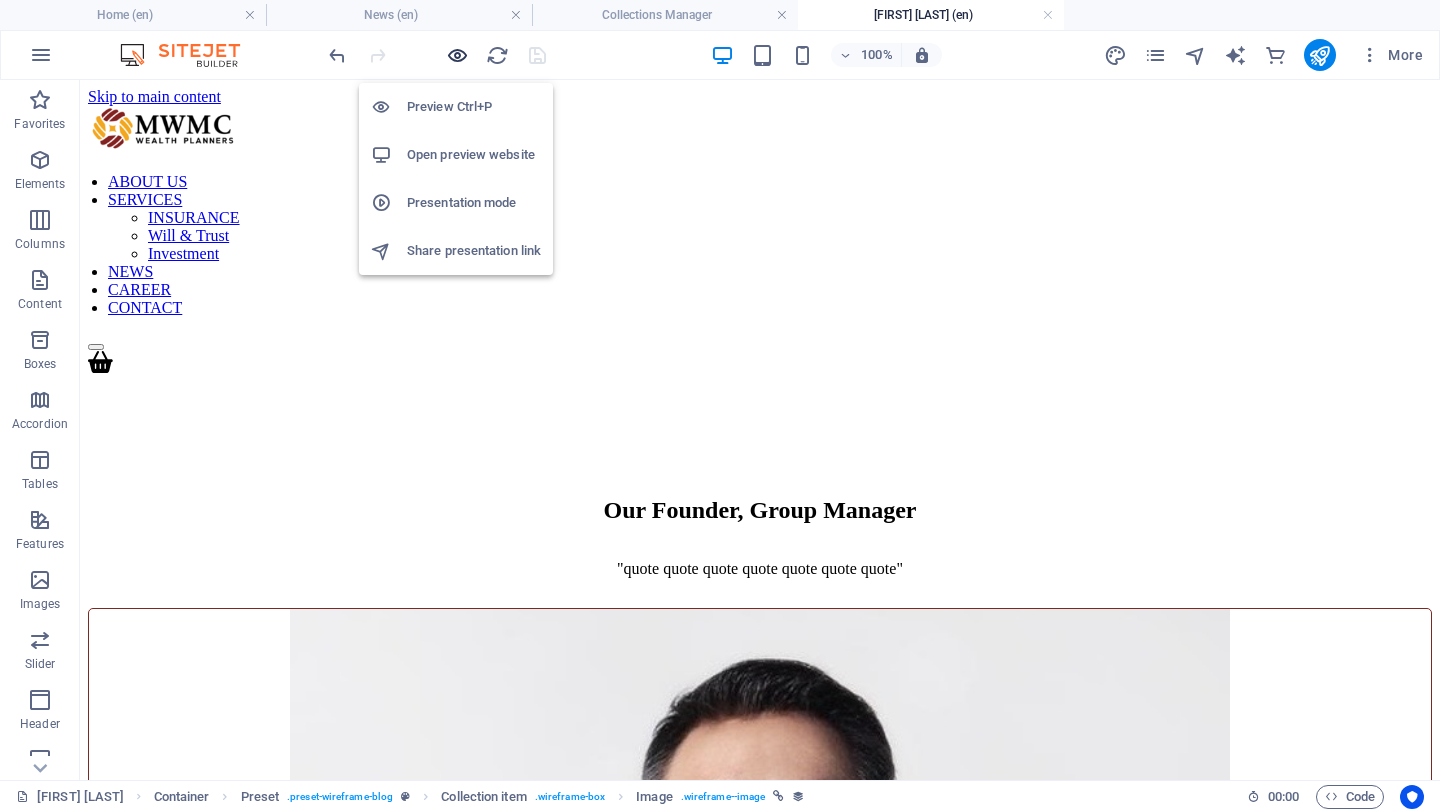 click at bounding box center (457, 55) 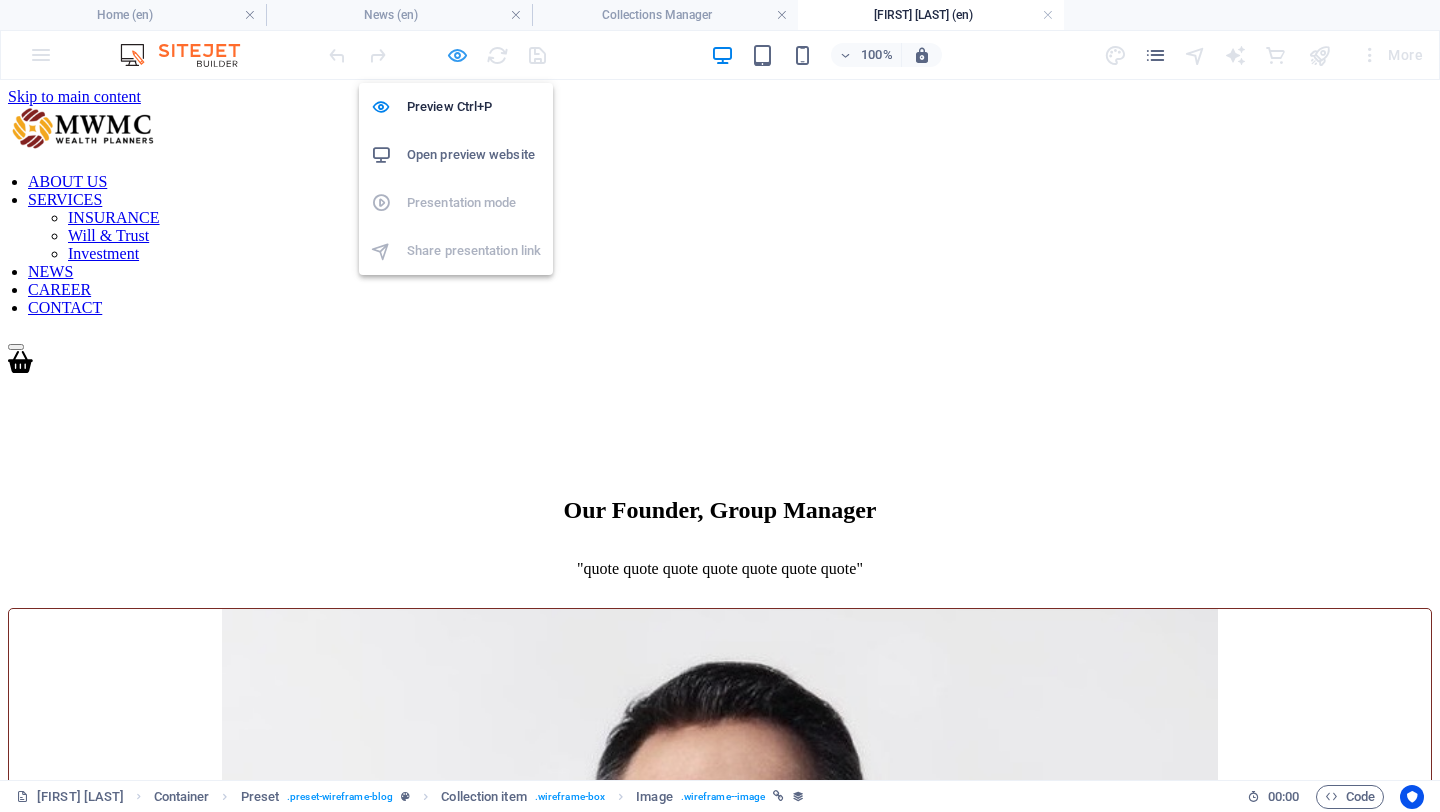 click at bounding box center (457, 55) 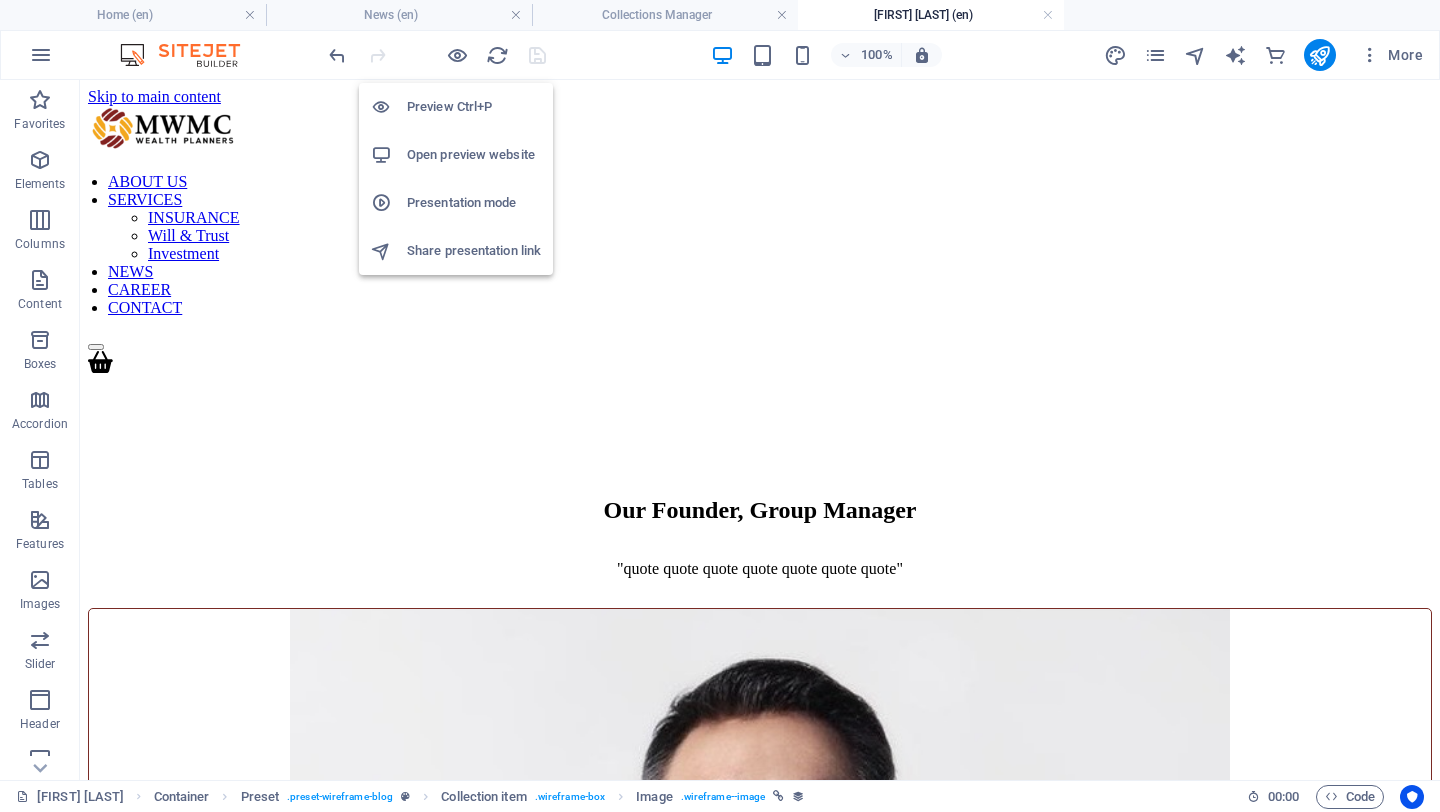 click on "Open preview website" at bounding box center (474, 155) 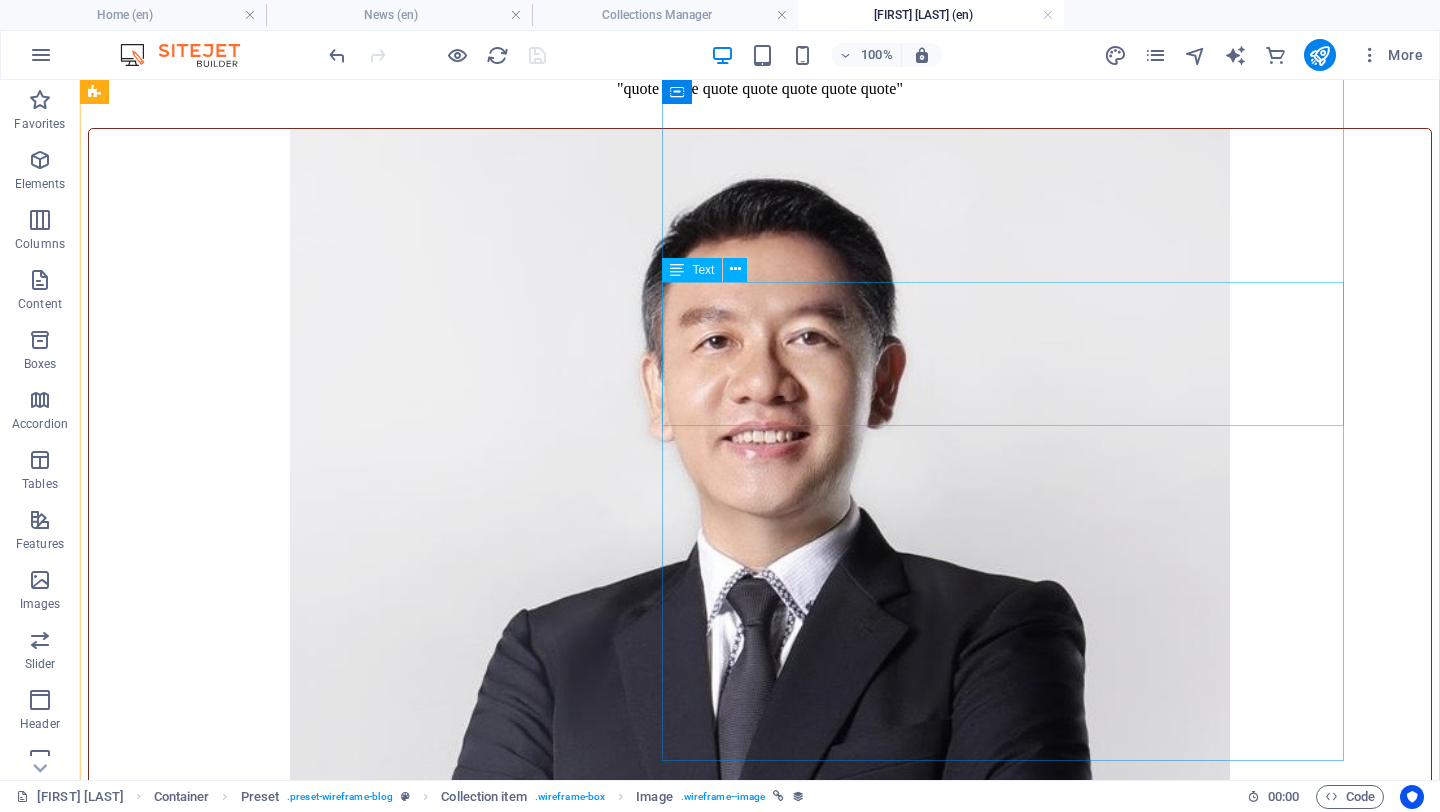 scroll, scrollTop: 0, scrollLeft: 0, axis: both 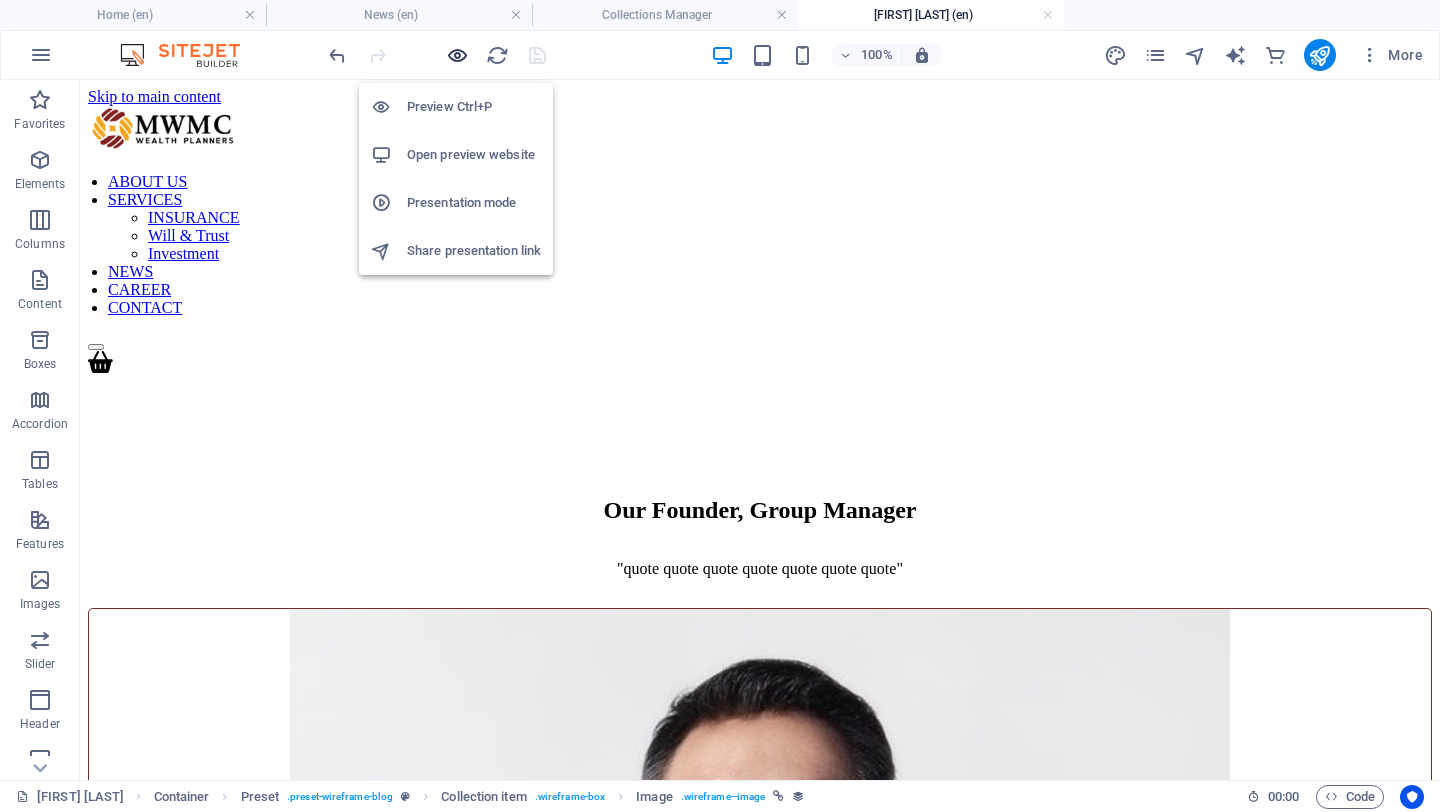 click at bounding box center (457, 55) 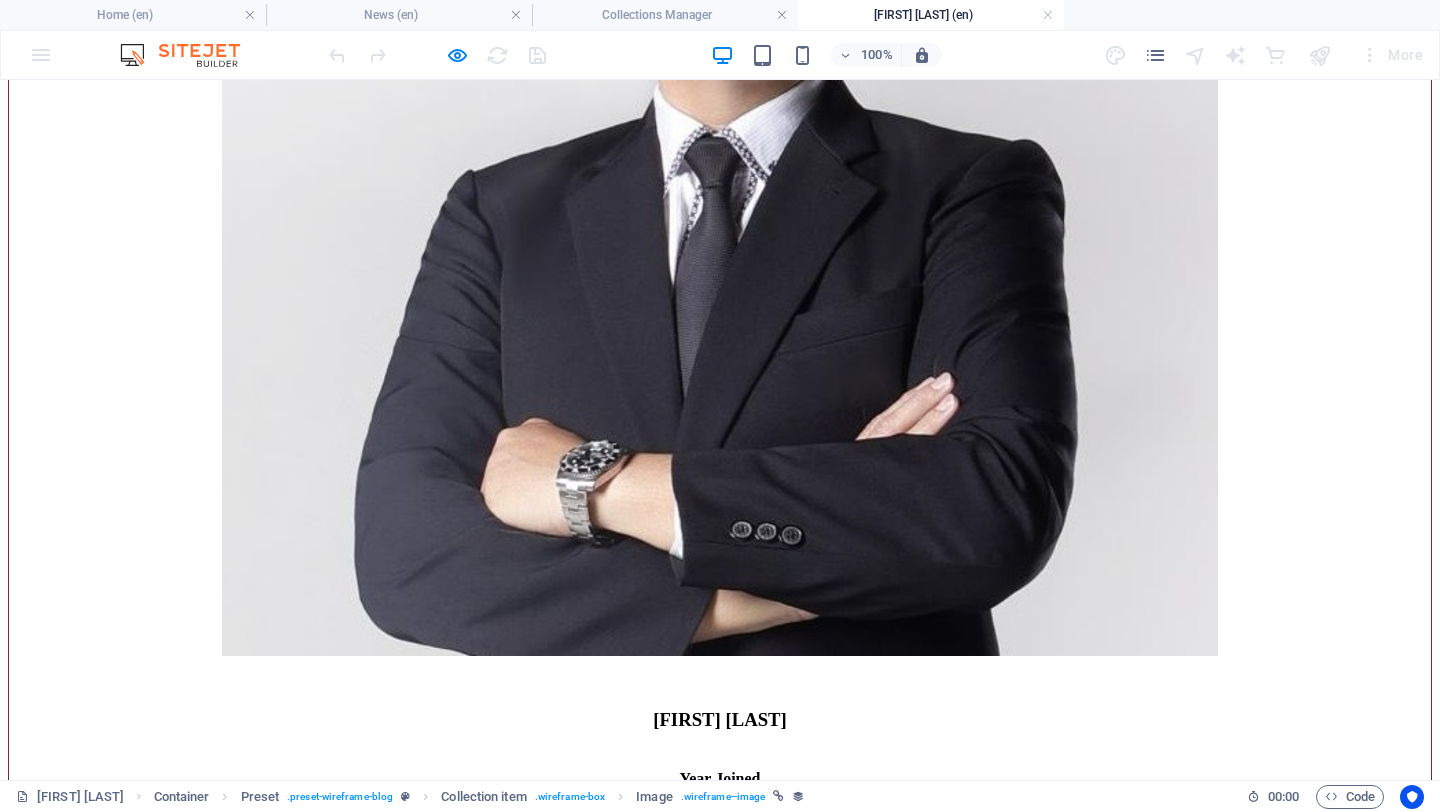 scroll, scrollTop: 0, scrollLeft: 0, axis: both 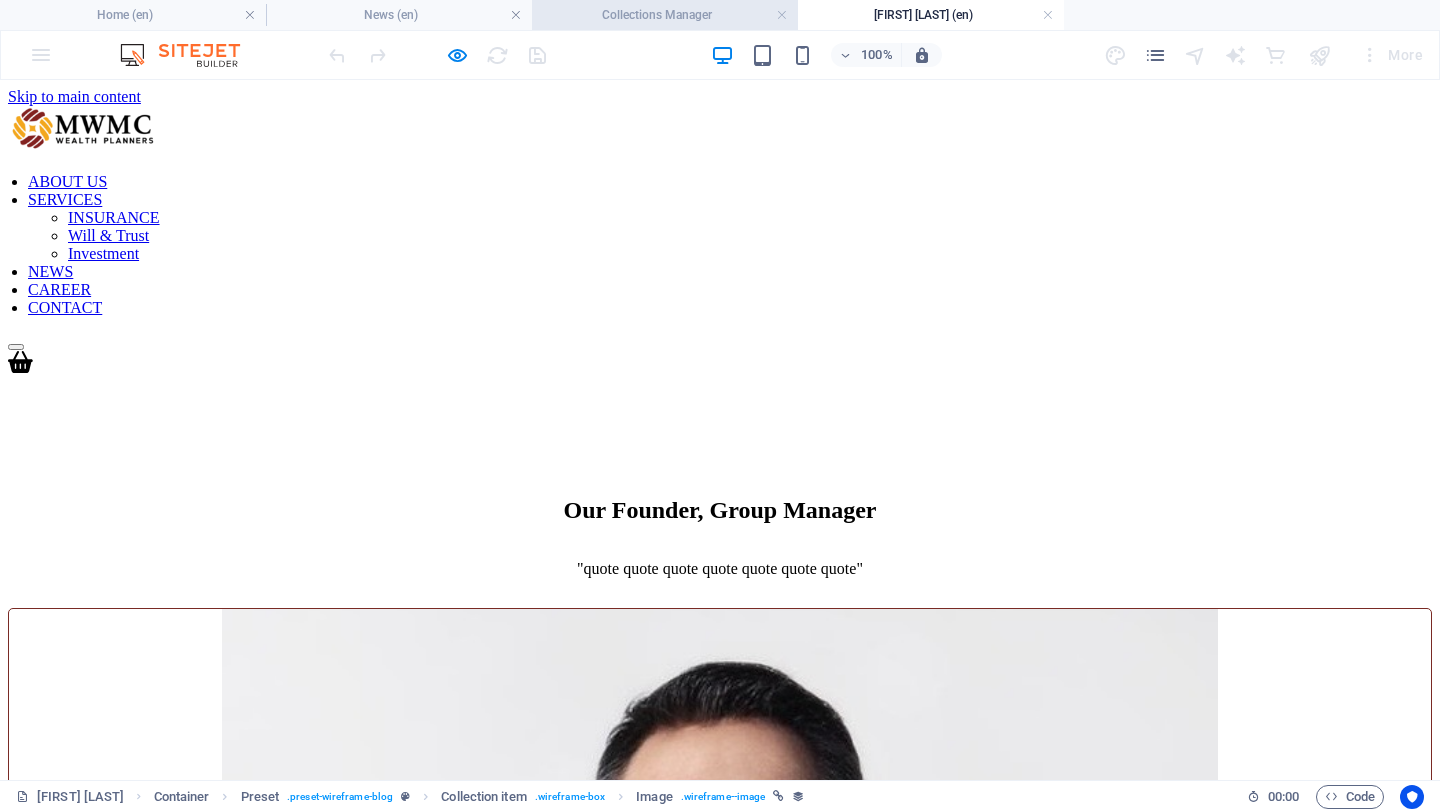 click on "Collections Manager" at bounding box center (665, 15) 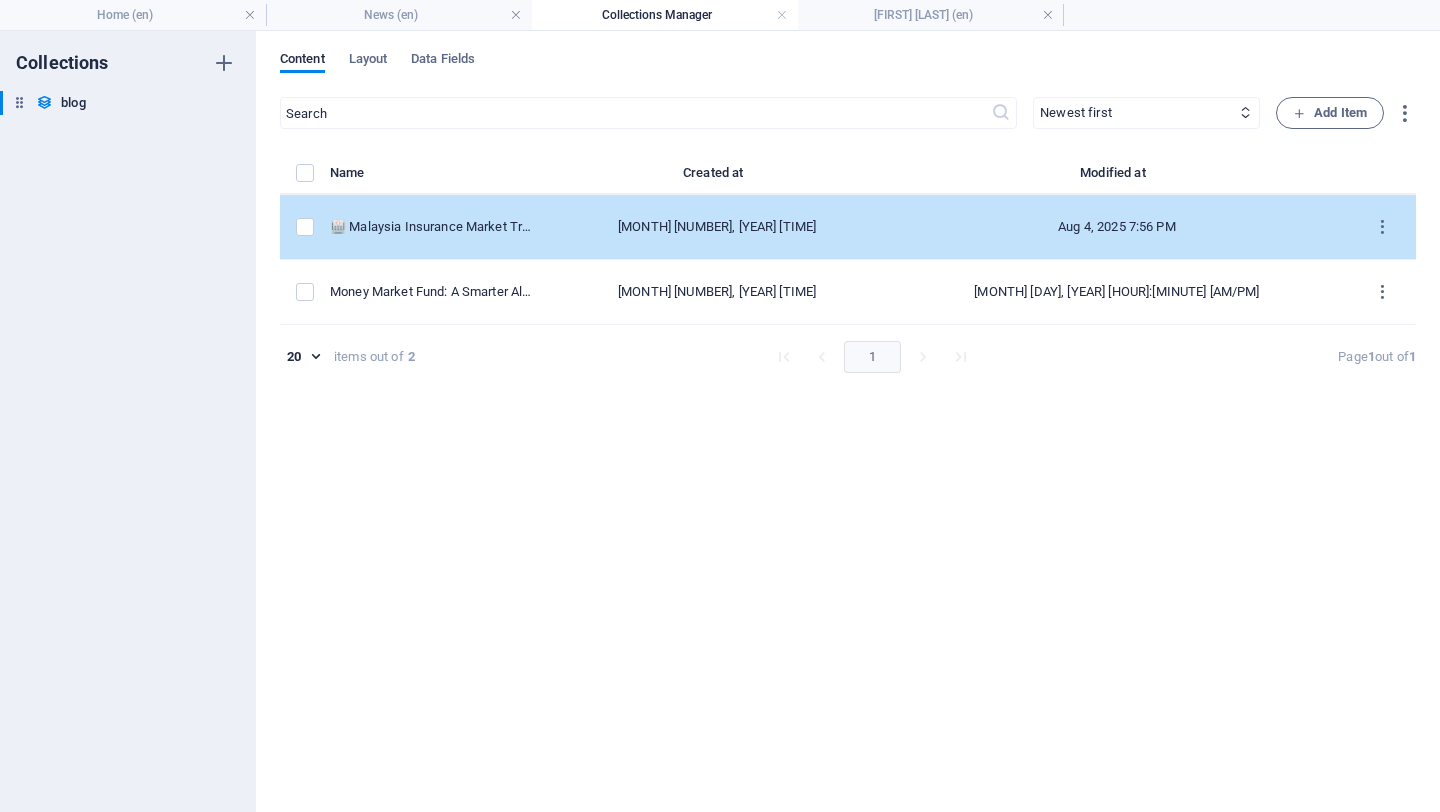 click on "🏥 Malaysia Insurance Market Trend: Will Medical Premiums Rise Again?" at bounding box center [431, 227] 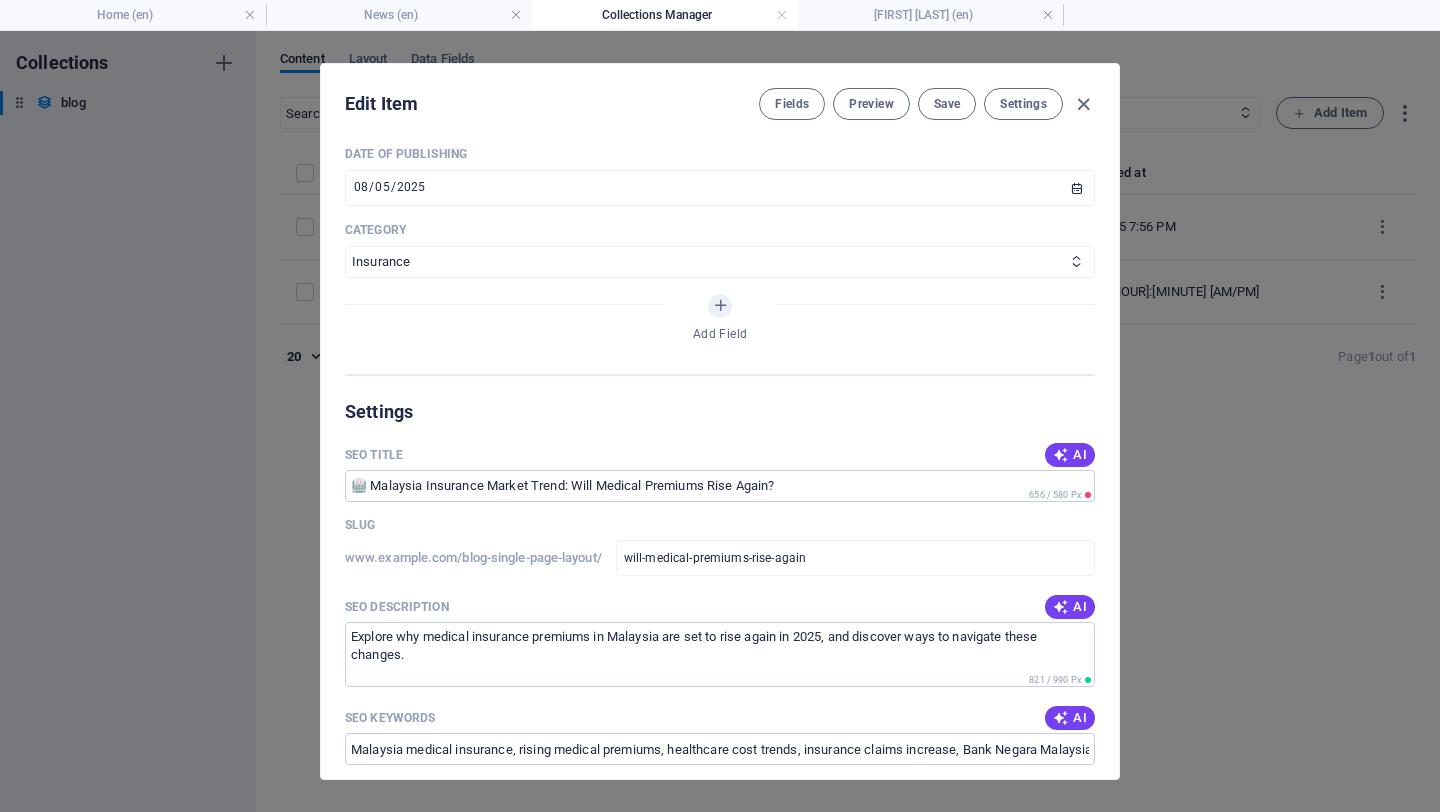 scroll, scrollTop: 0, scrollLeft: 0, axis: both 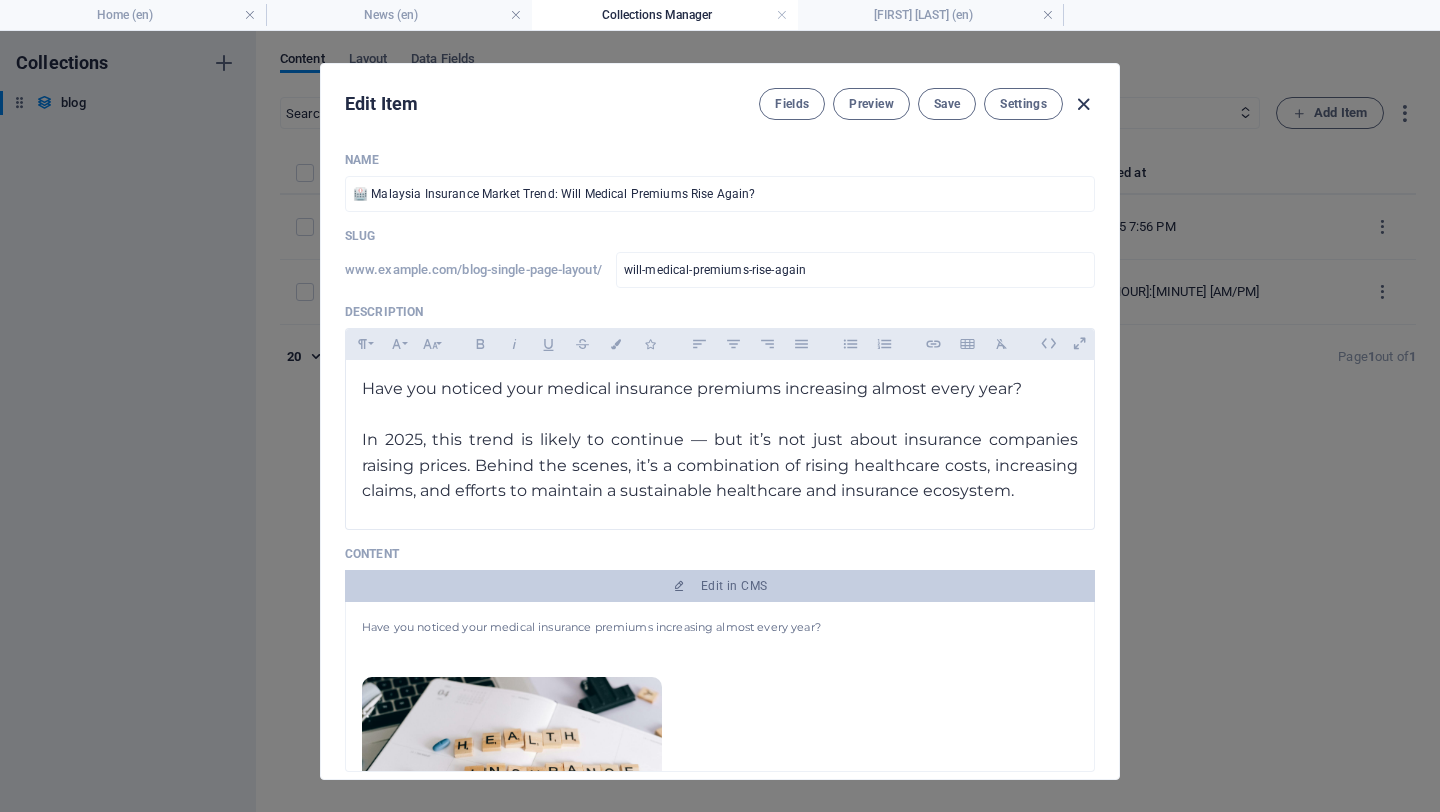 click at bounding box center (1083, 104) 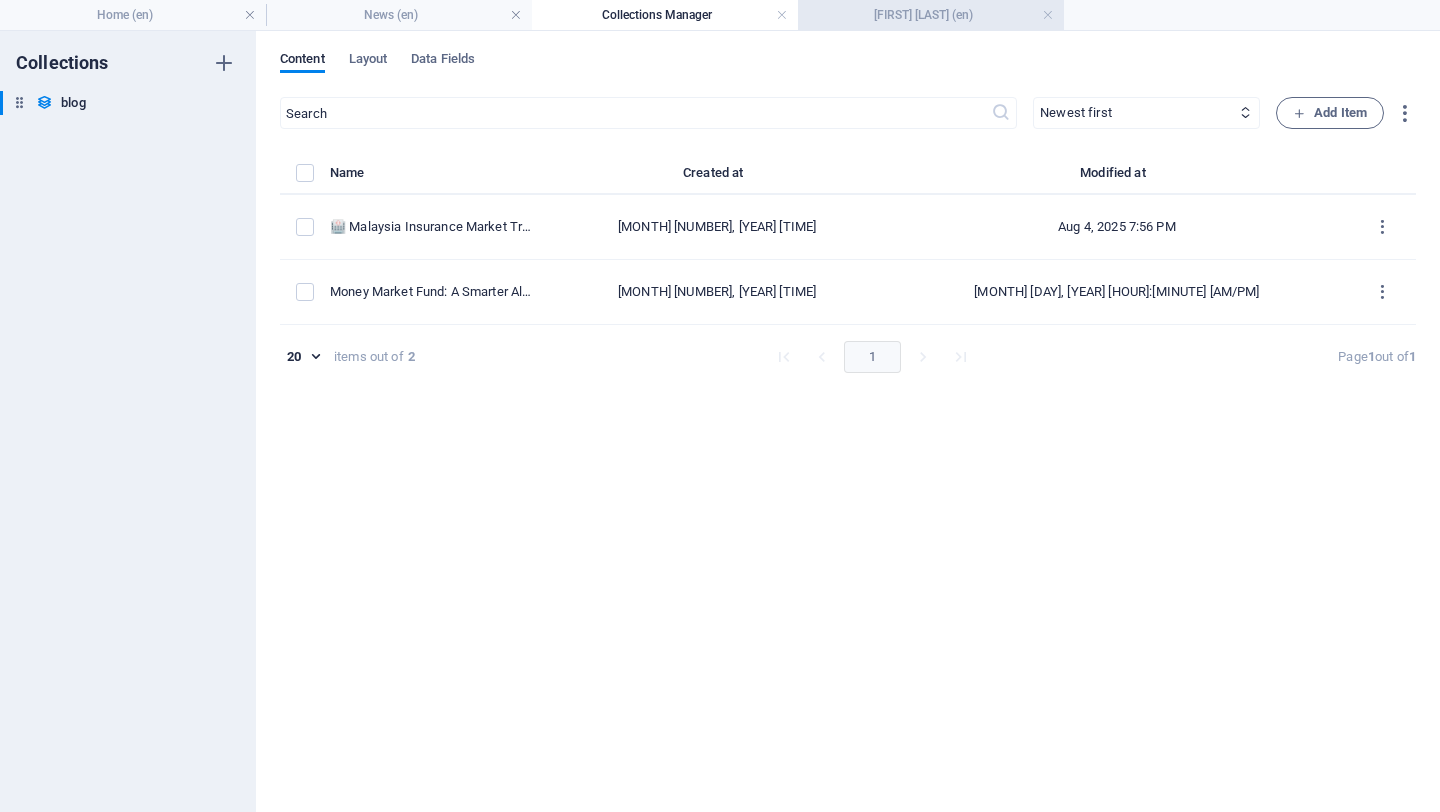 click on "[FIRST] [LAST] (en)" at bounding box center [931, 15] 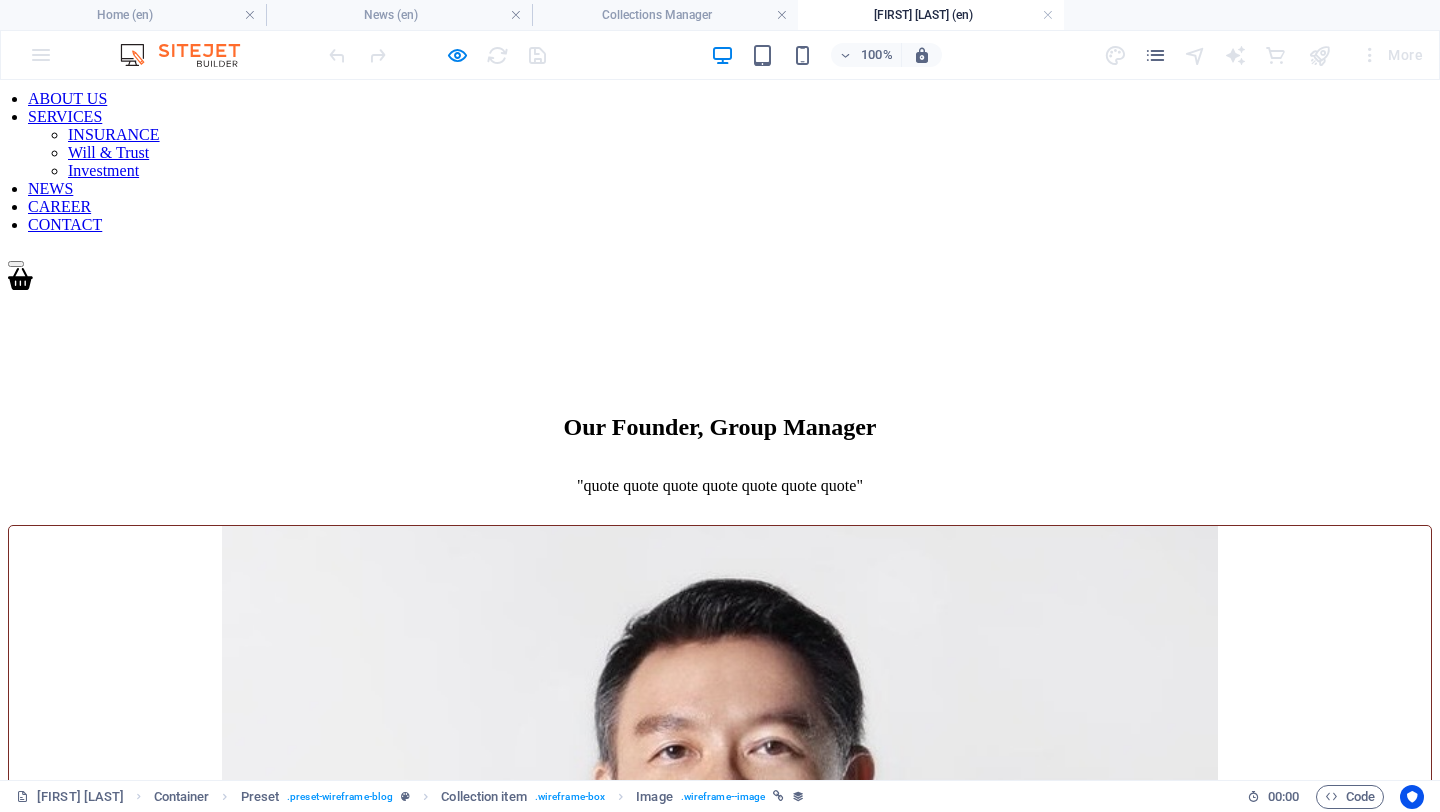 scroll, scrollTop: 0, scrollLeft: 0, axis: both 